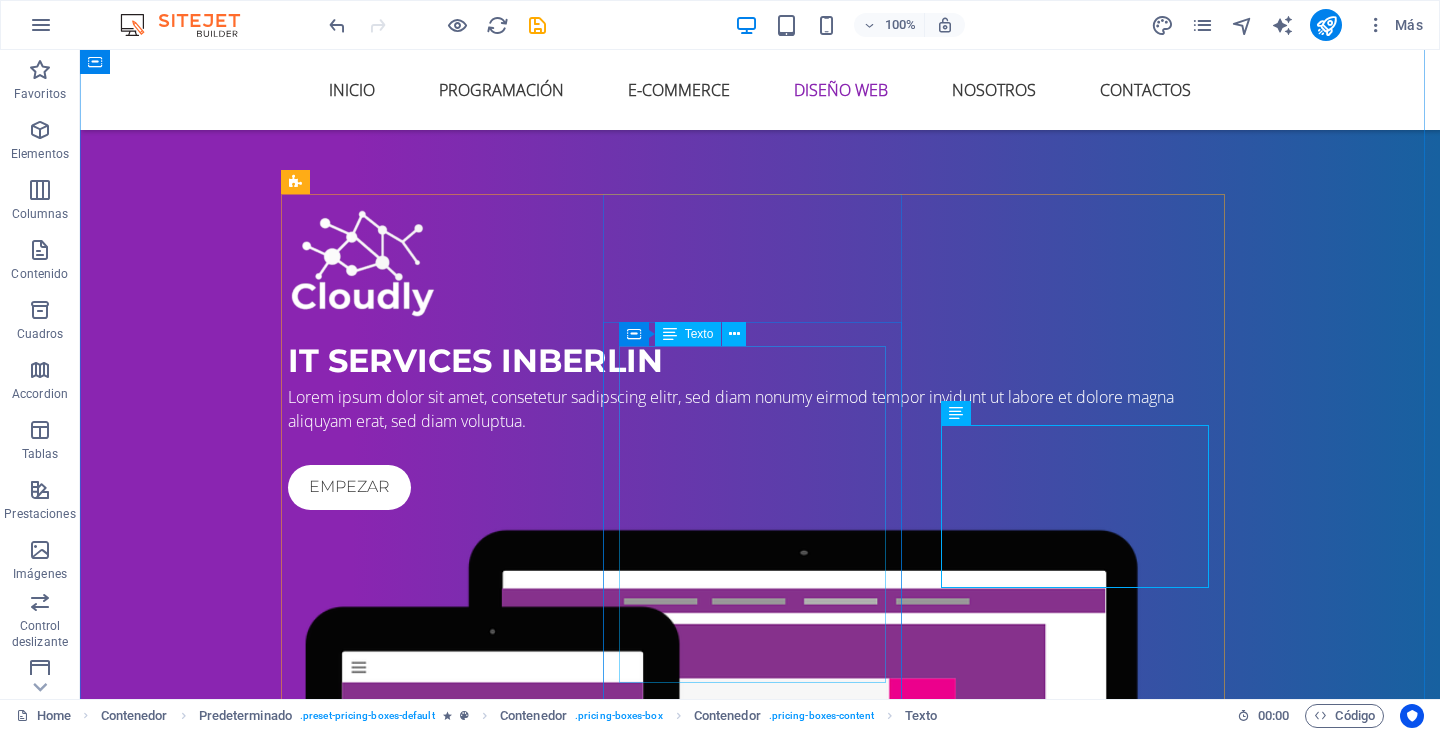 scroll, scrollTop: 5689, scrollLeft: 0, axis: vertical 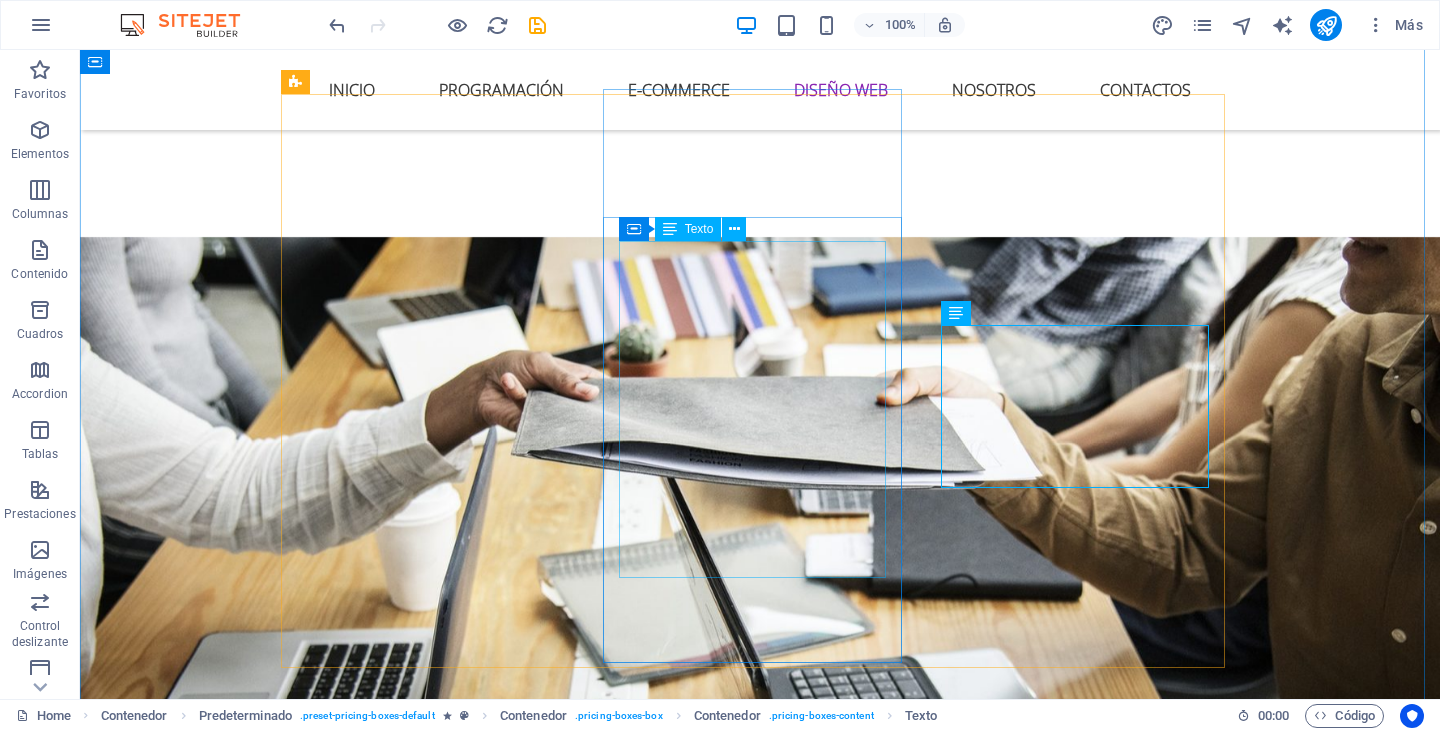click on "50 GB  espacio web - Cuentas de hosting 300 GB  Límite de transferencia de datos mensuales - Cuentas hosting Bases de datos MySQL / Postgre SQL  ilimitadas Sub-dominios  ilimitados" at bounding box center (760, 5130) 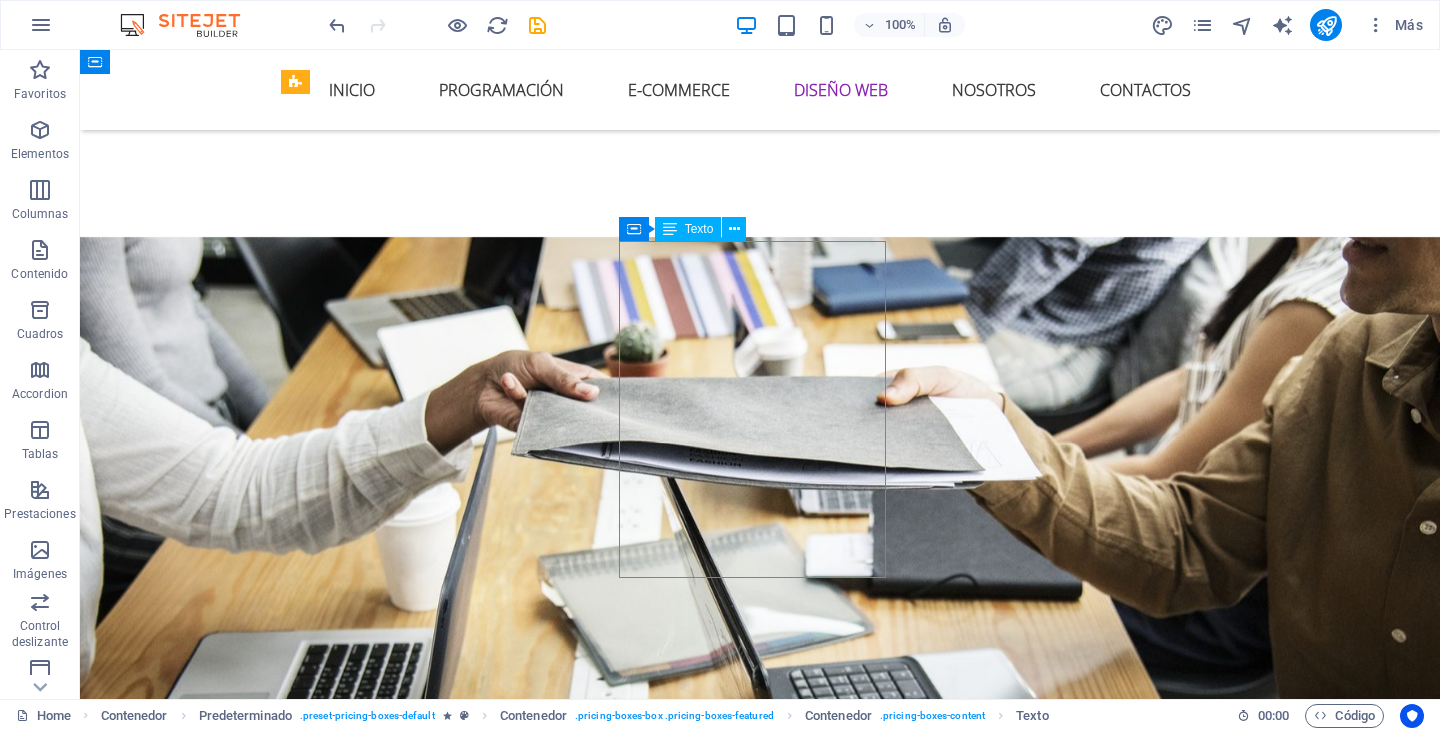 click on "50 GB  espacio web - Cuentas de hosting 300 GB  Límite de transferencia de datos mensuales - Cuentas hosting Bases de datos MySQL / Postgre SQL  ilimitadas Sub-dominios  ilimitados" at bounding box center [760, 5130] 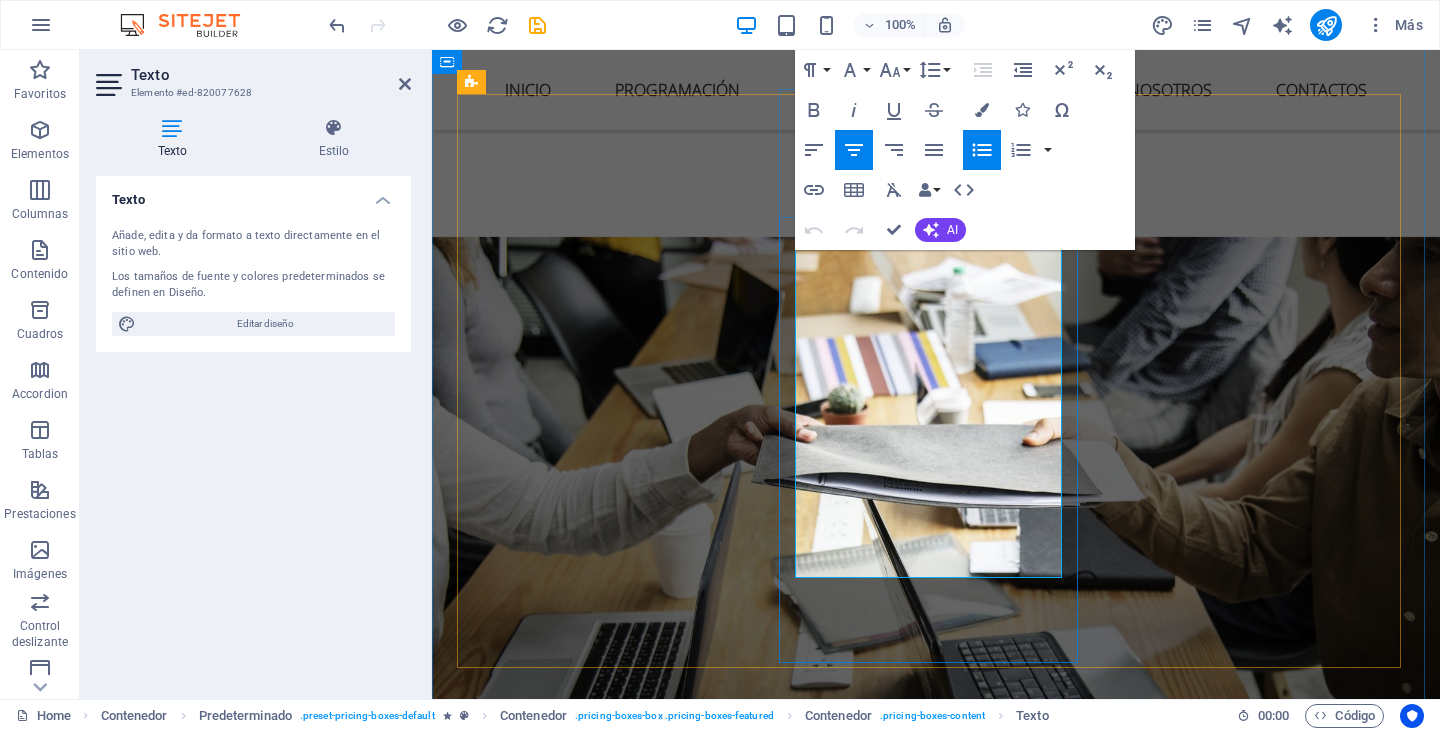 drag, startPoint x: 1012, startPoint y: 299, endPoint x: 1018, endPoint y: 270, distance: 29.614185 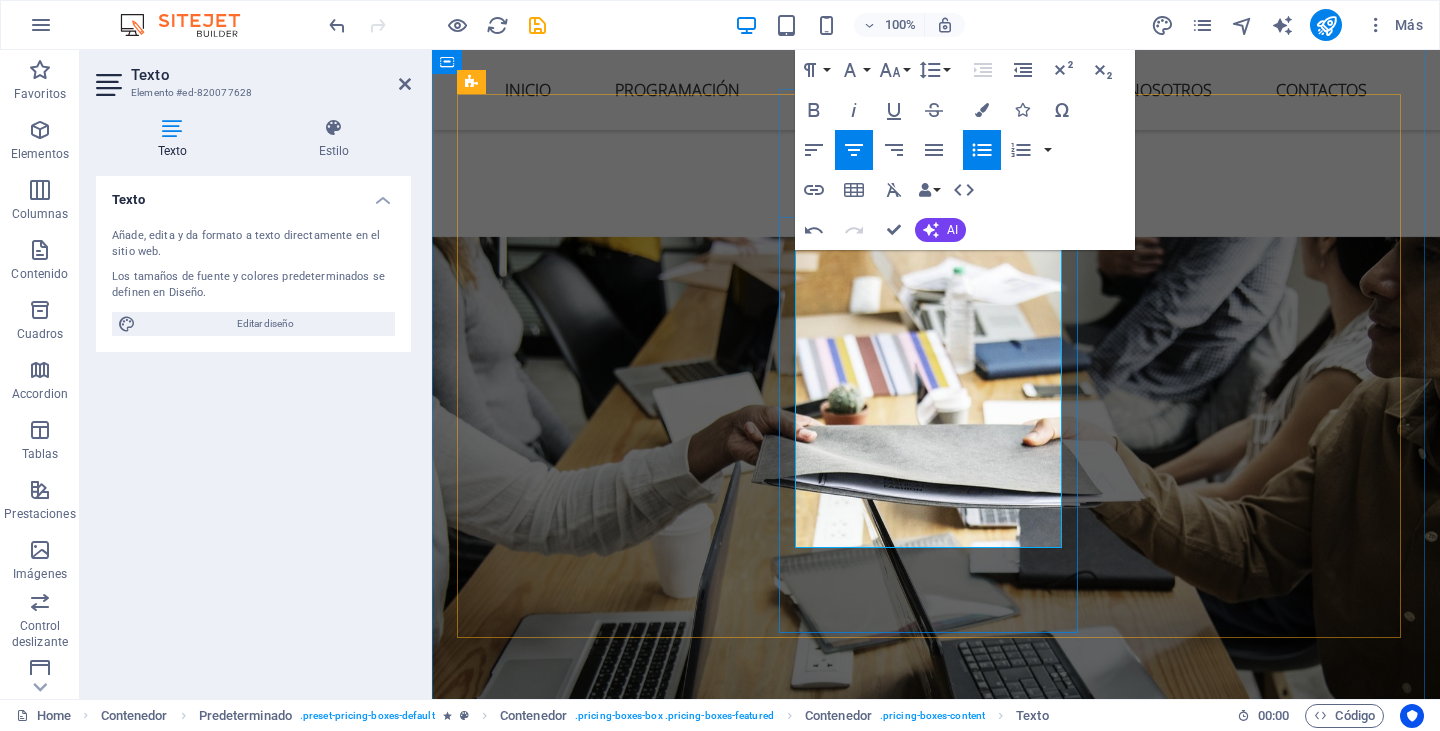 drag, startPoint x: 972, startPoint y: 400, endPoint x: 934, endPoint y: 374, distance: 46.043457 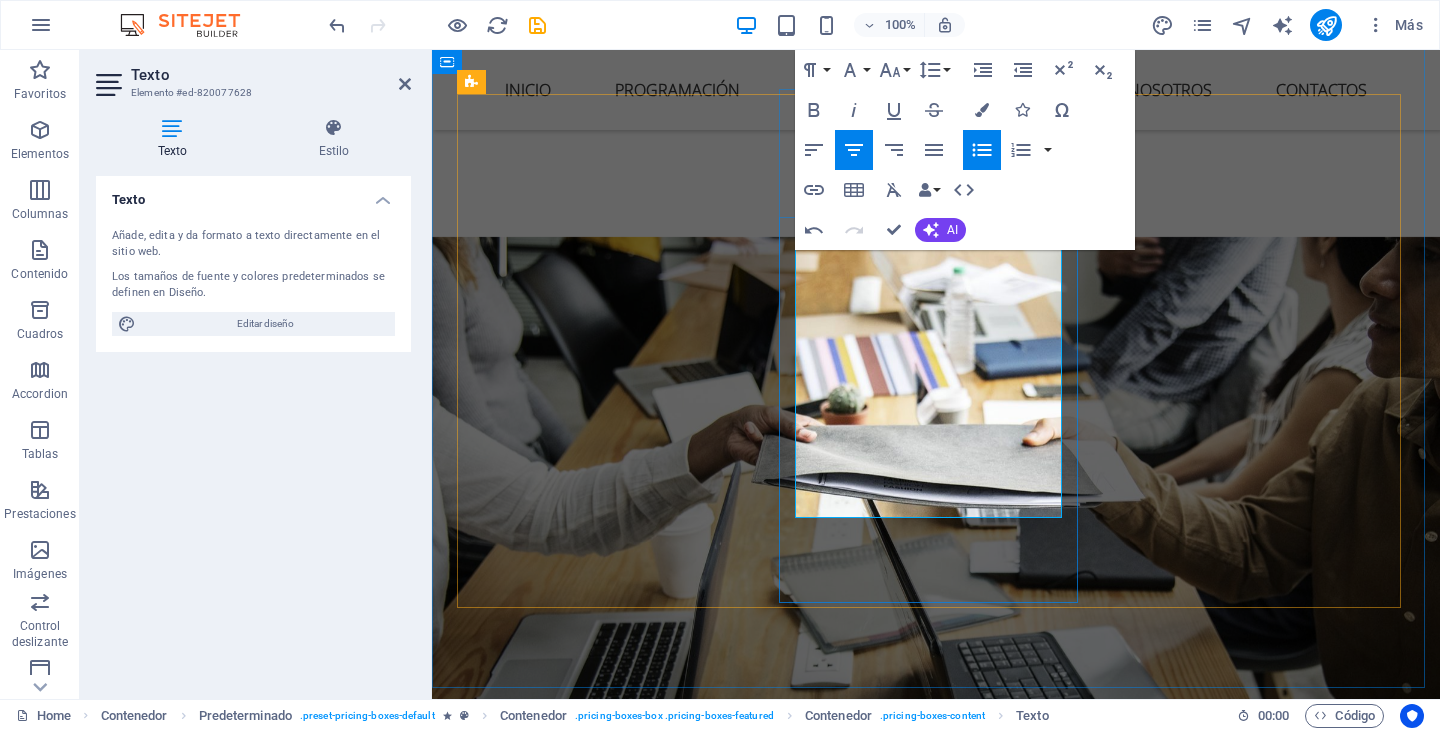 click on "Límite de transferencia de datos mensuales" at bounding box center [970, 5107] 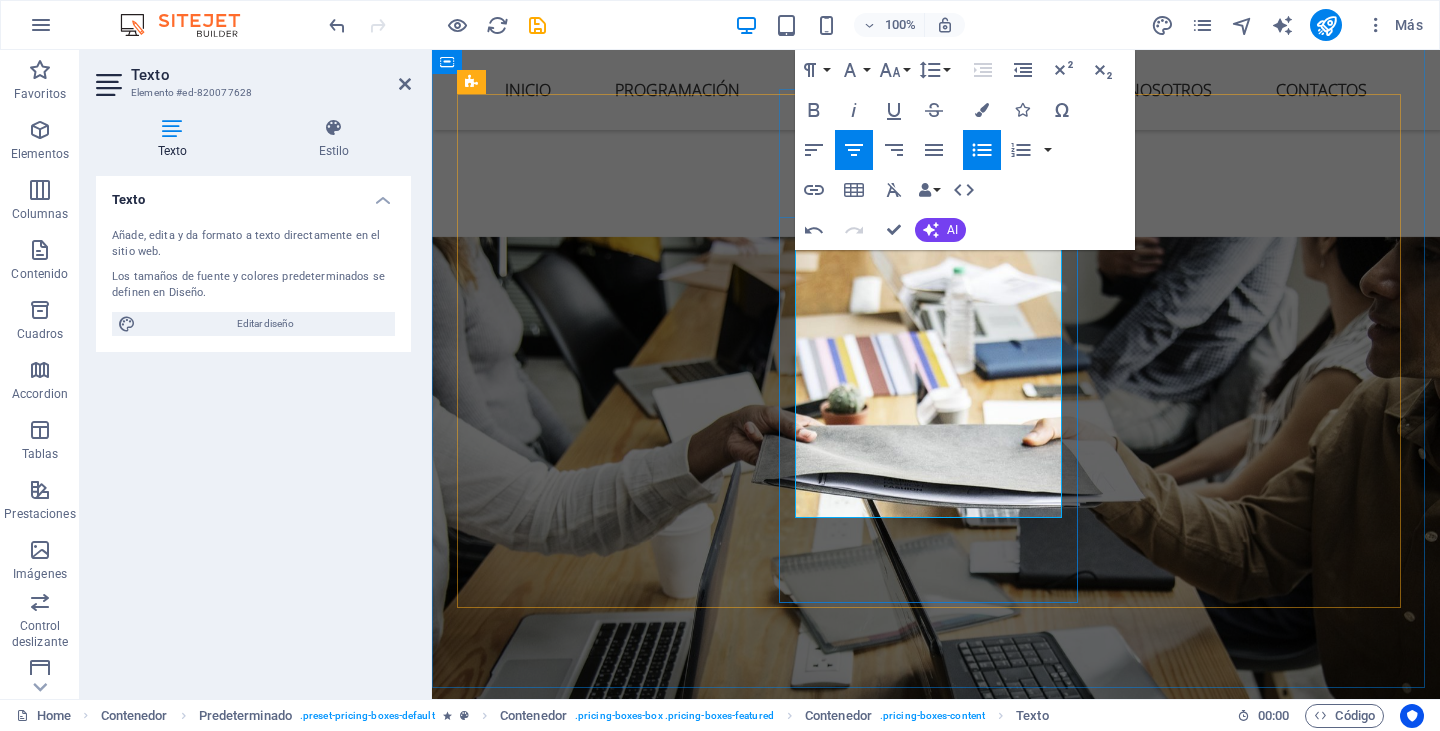 scroll, scrollTop: 5689, scrollLeft: 0, axis: vertical 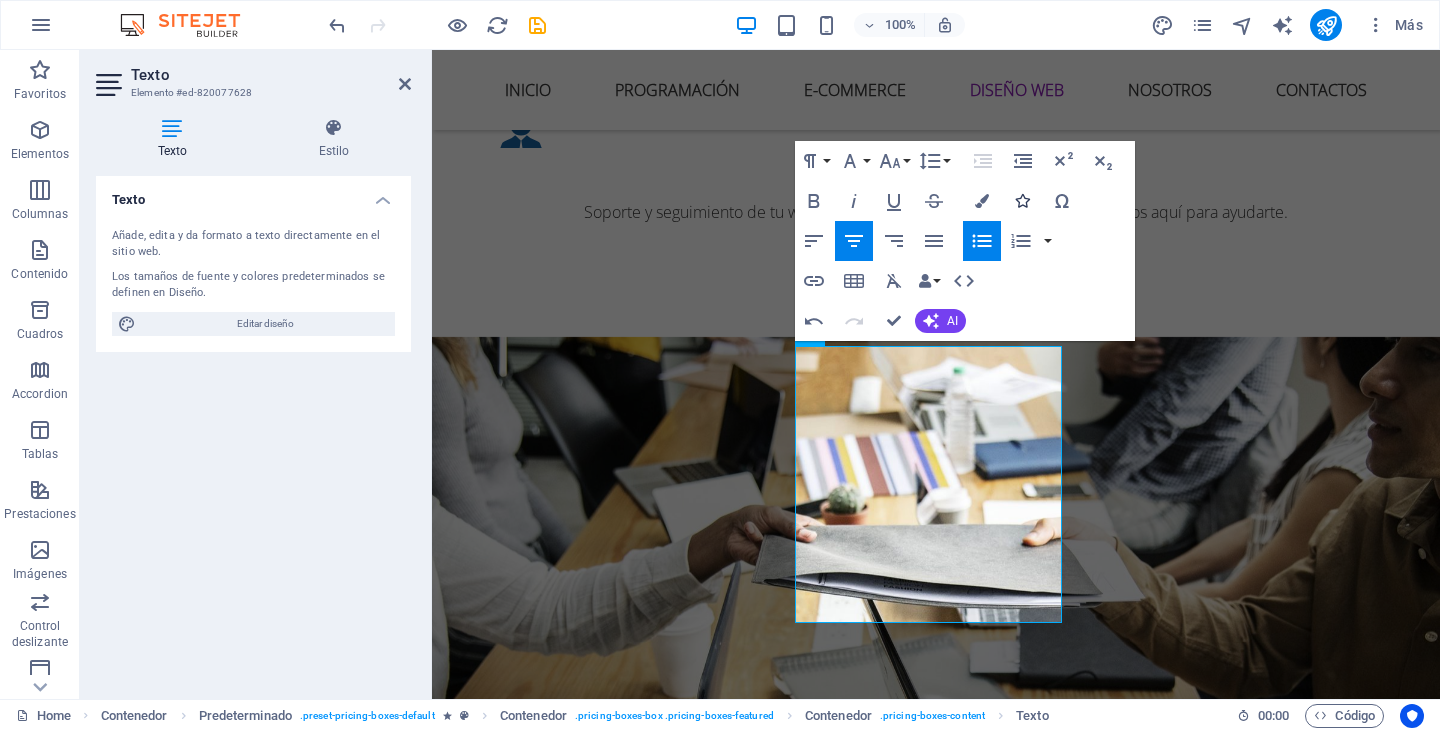 click on "Icons" at bounding box center [1022, 201] 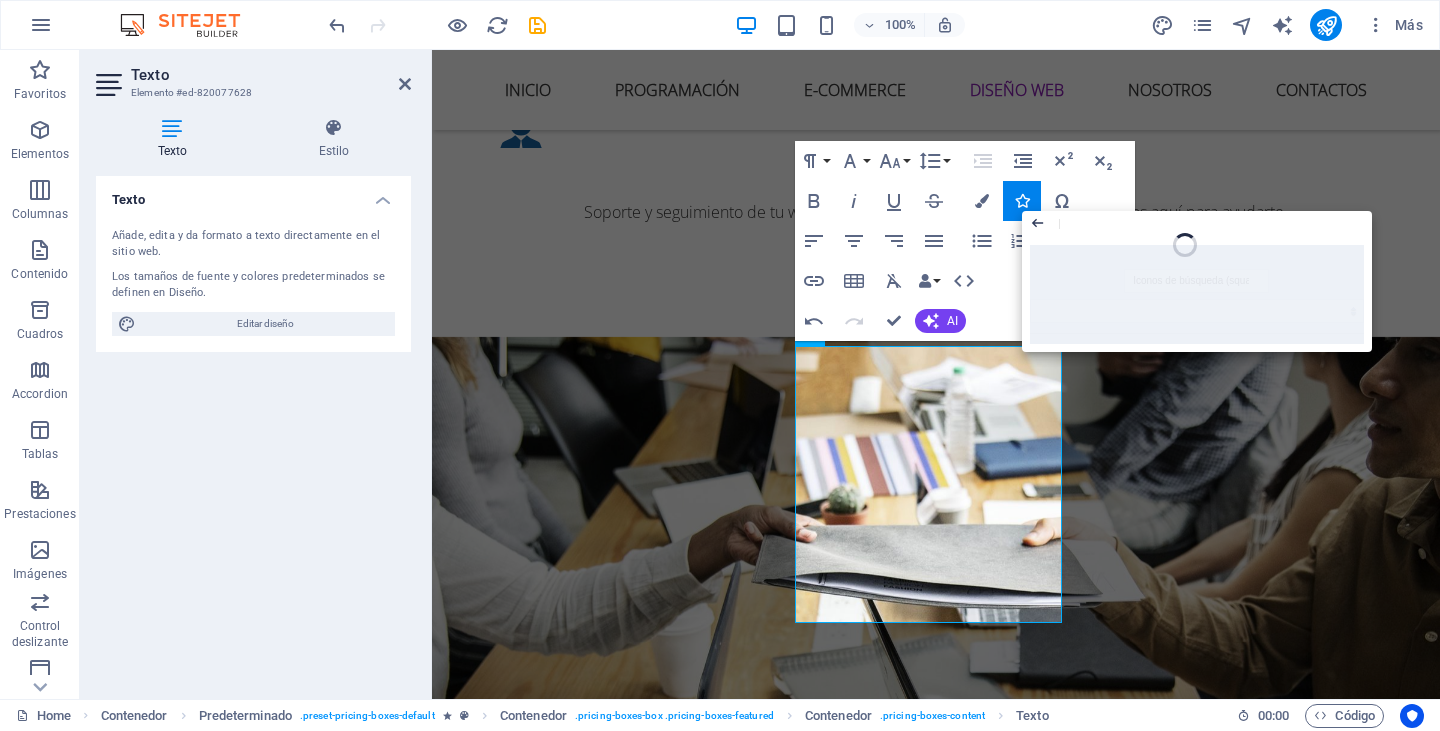 click 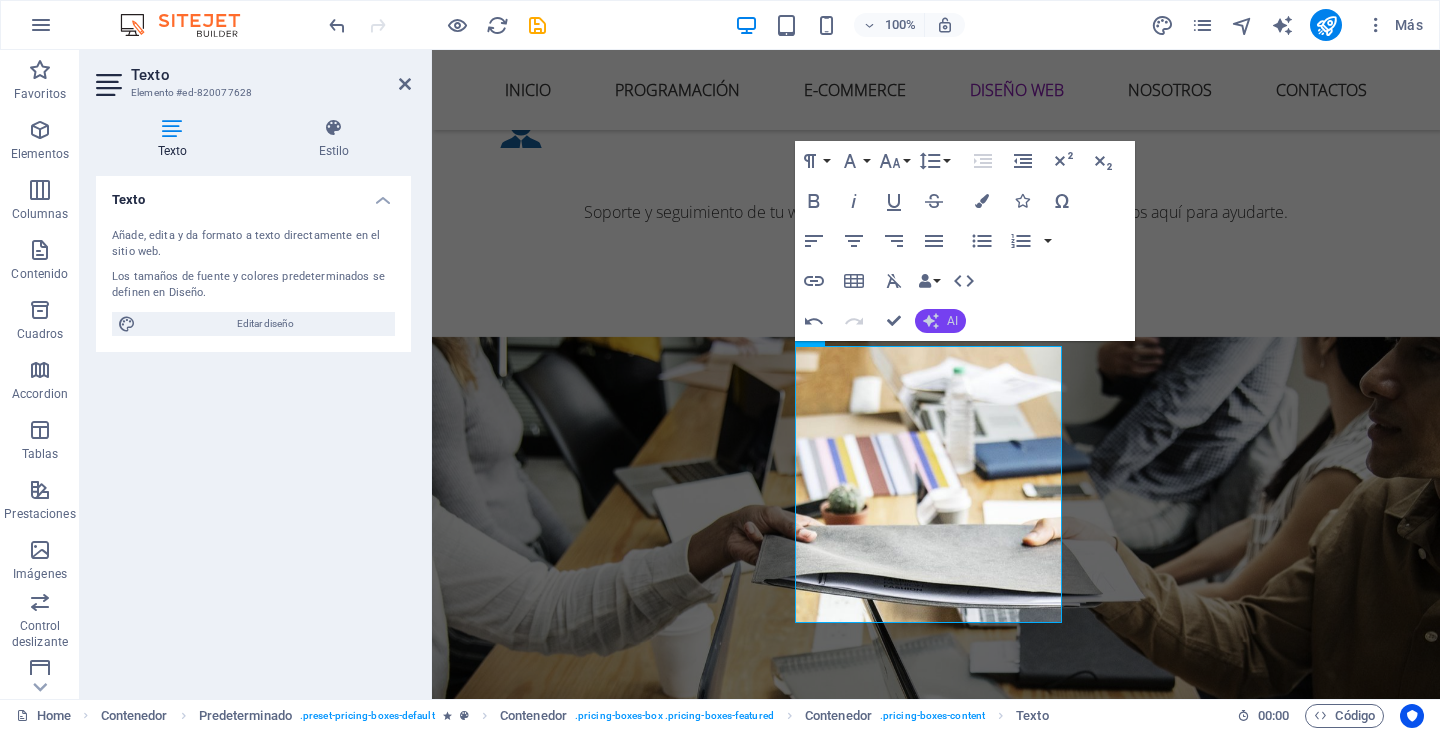 click on "AI" at bounding box center (952, 321) 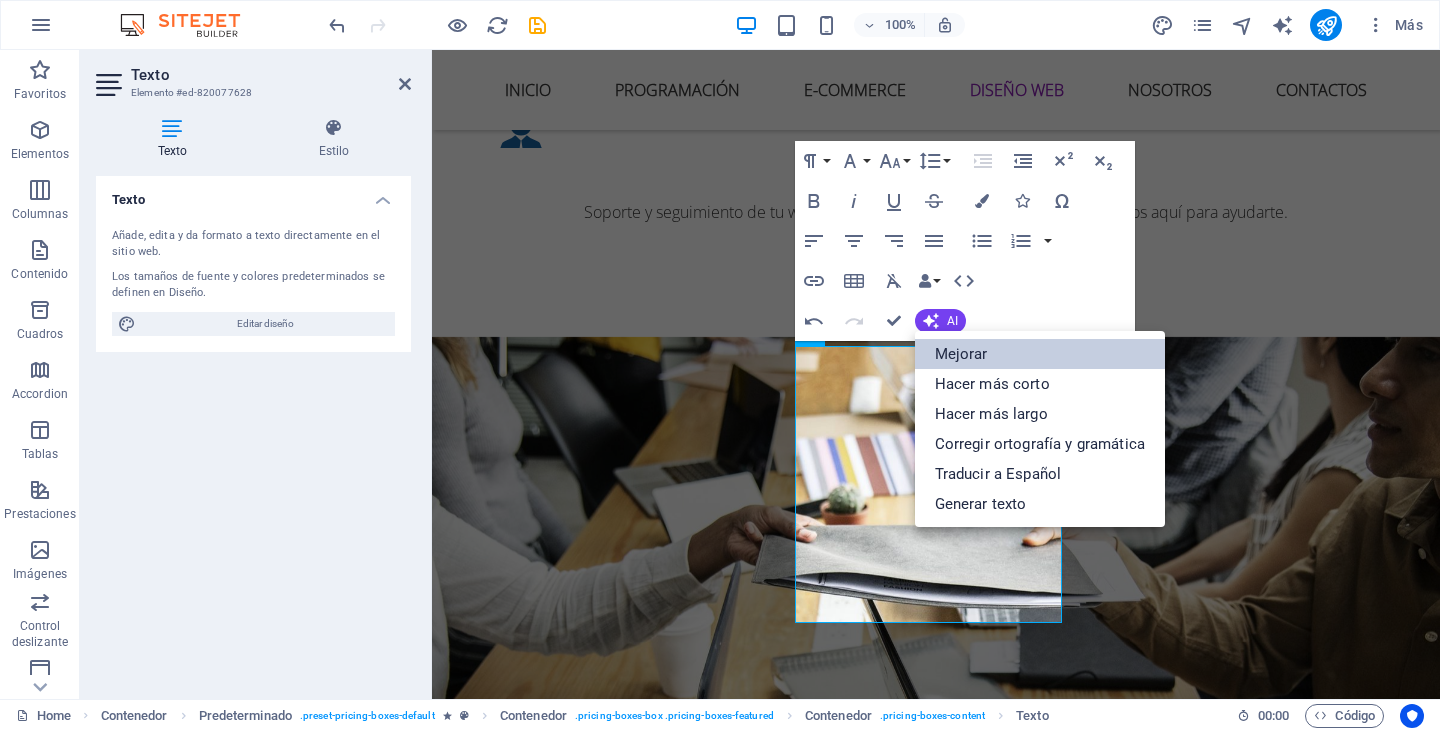 click on "Mejorar" at bounding box center [1040, 354] 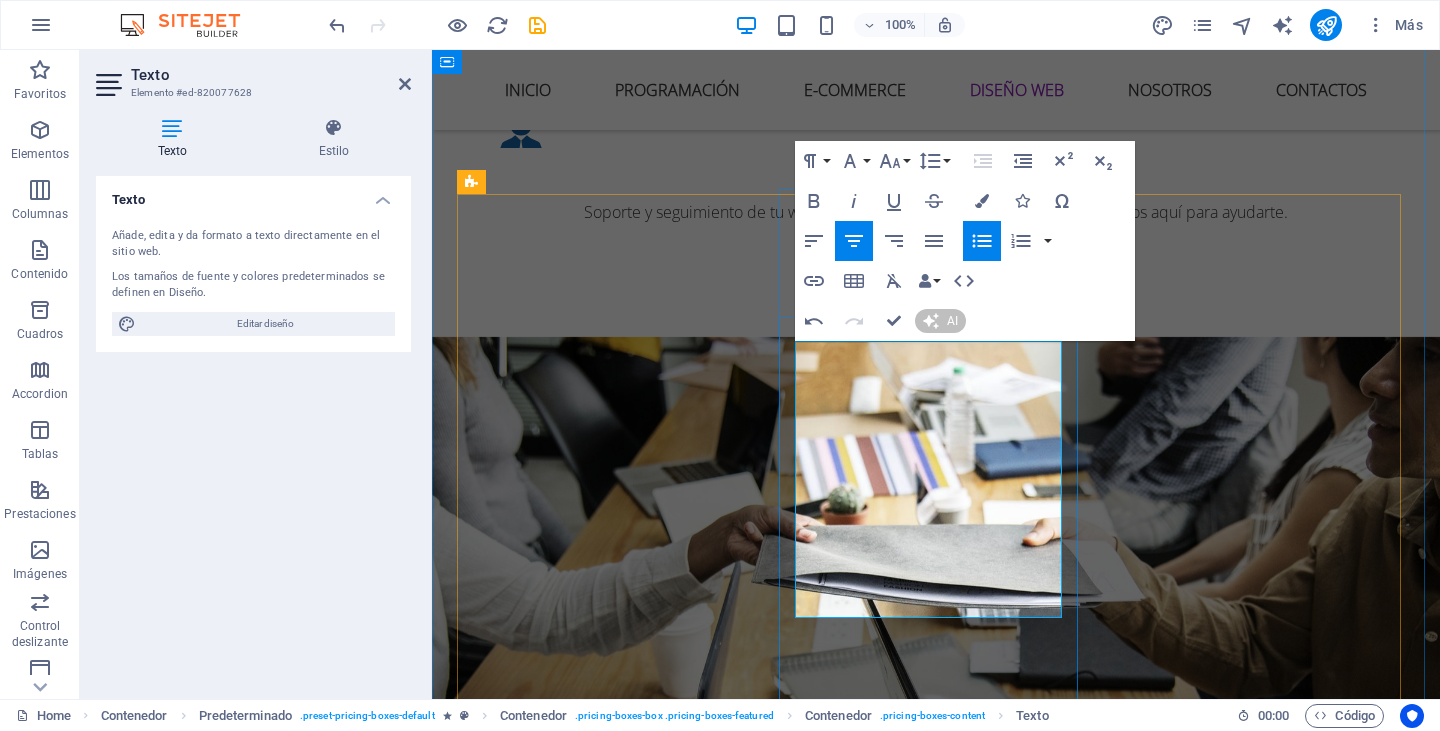 type 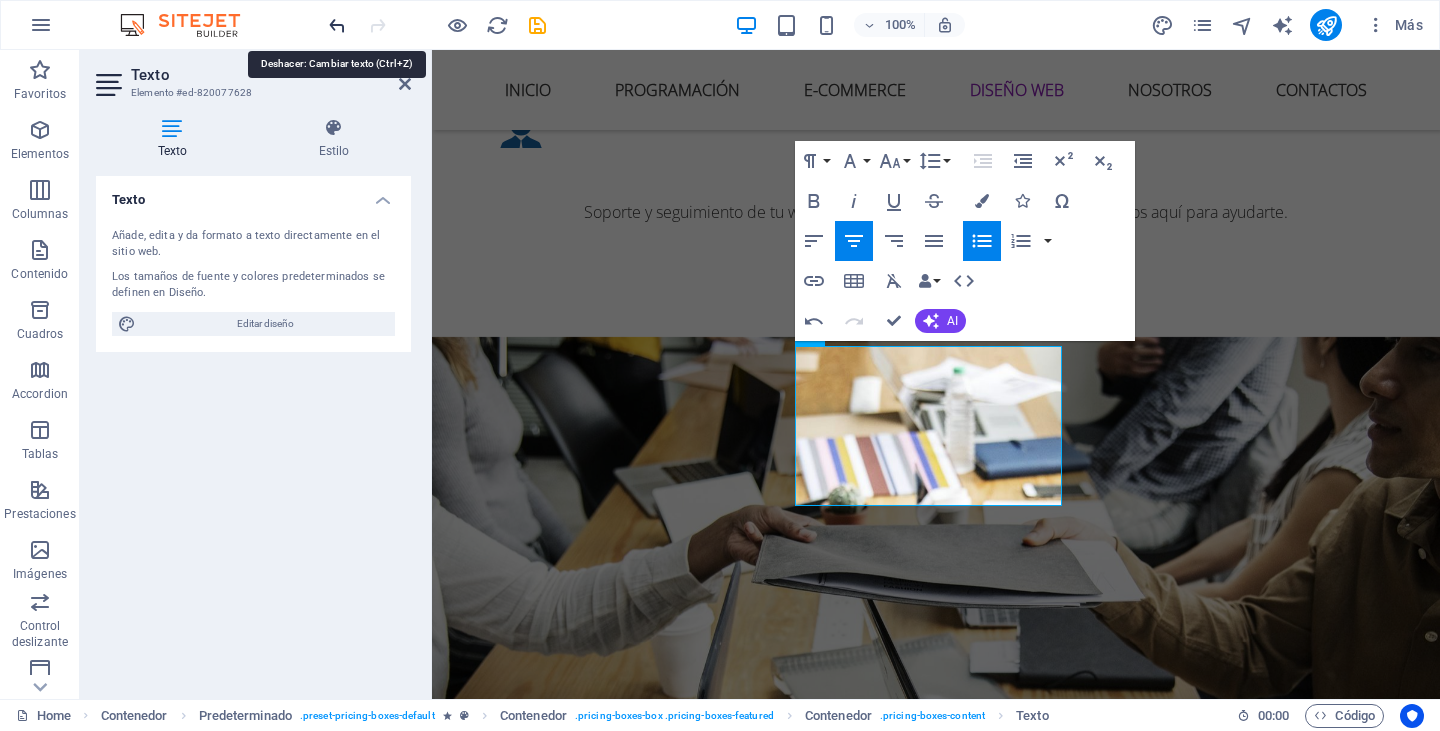 click at bounding box center (337, 25) 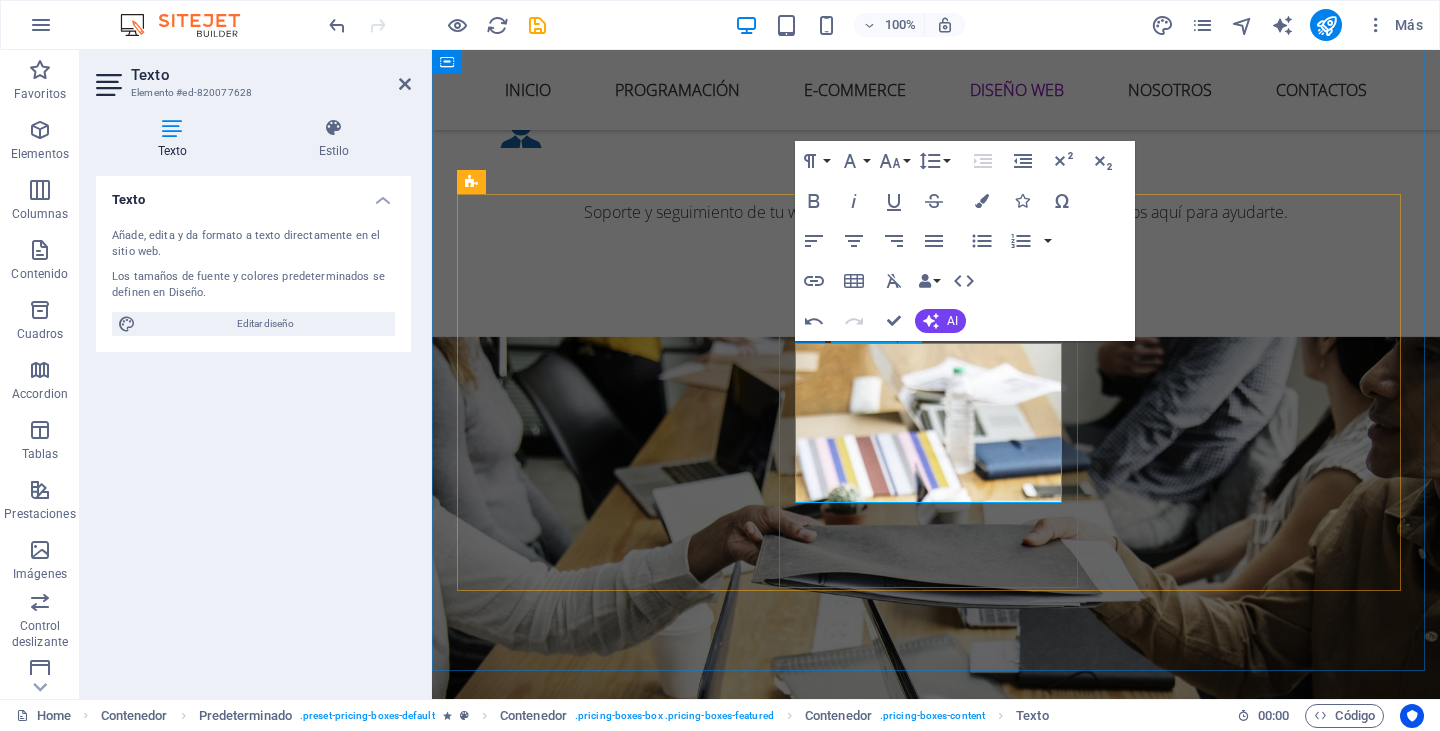 click on "50 GB de espacio web   300 GB de límite de transferencia de datos mensuales   Bases de datos MySQL y PostgreSQL ilimitadas   Subdominios ilimitados" at bounding box center (936, 5193) 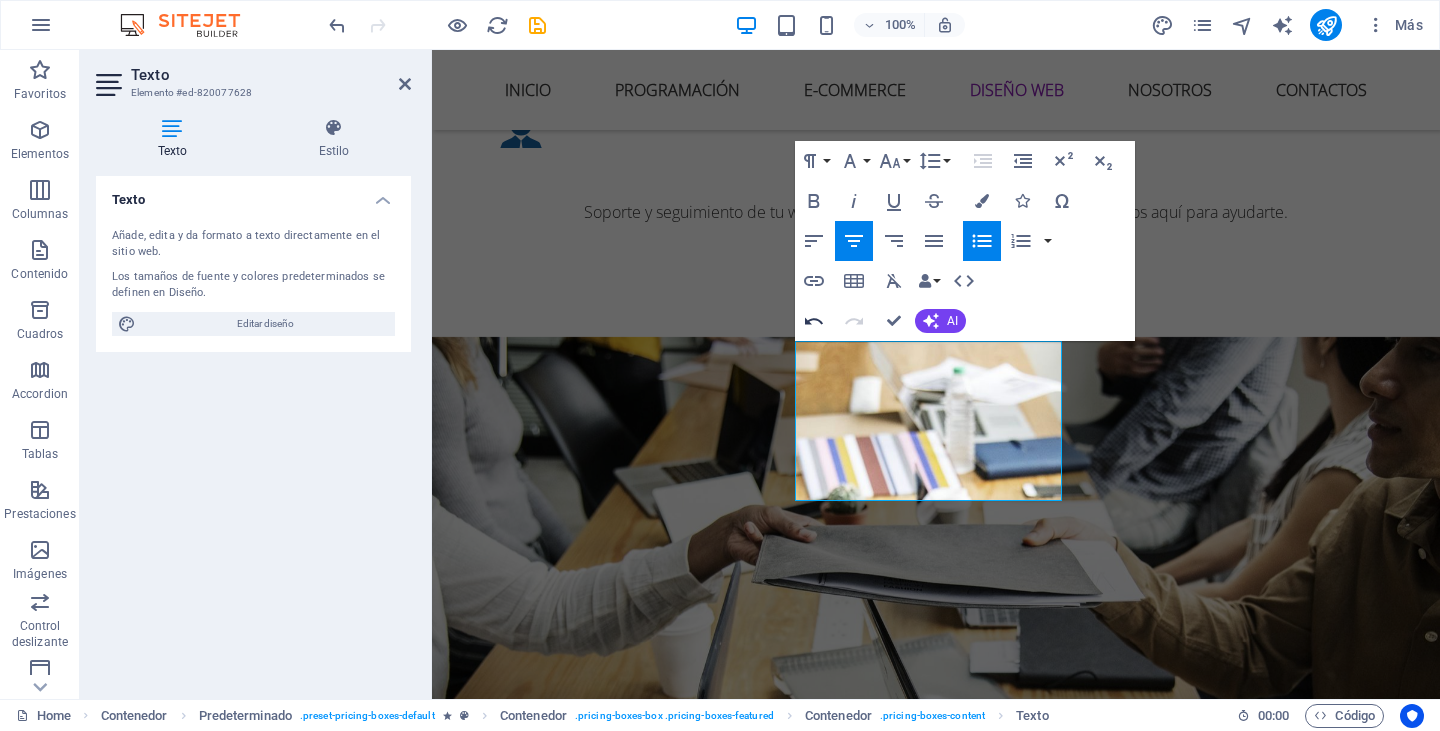click 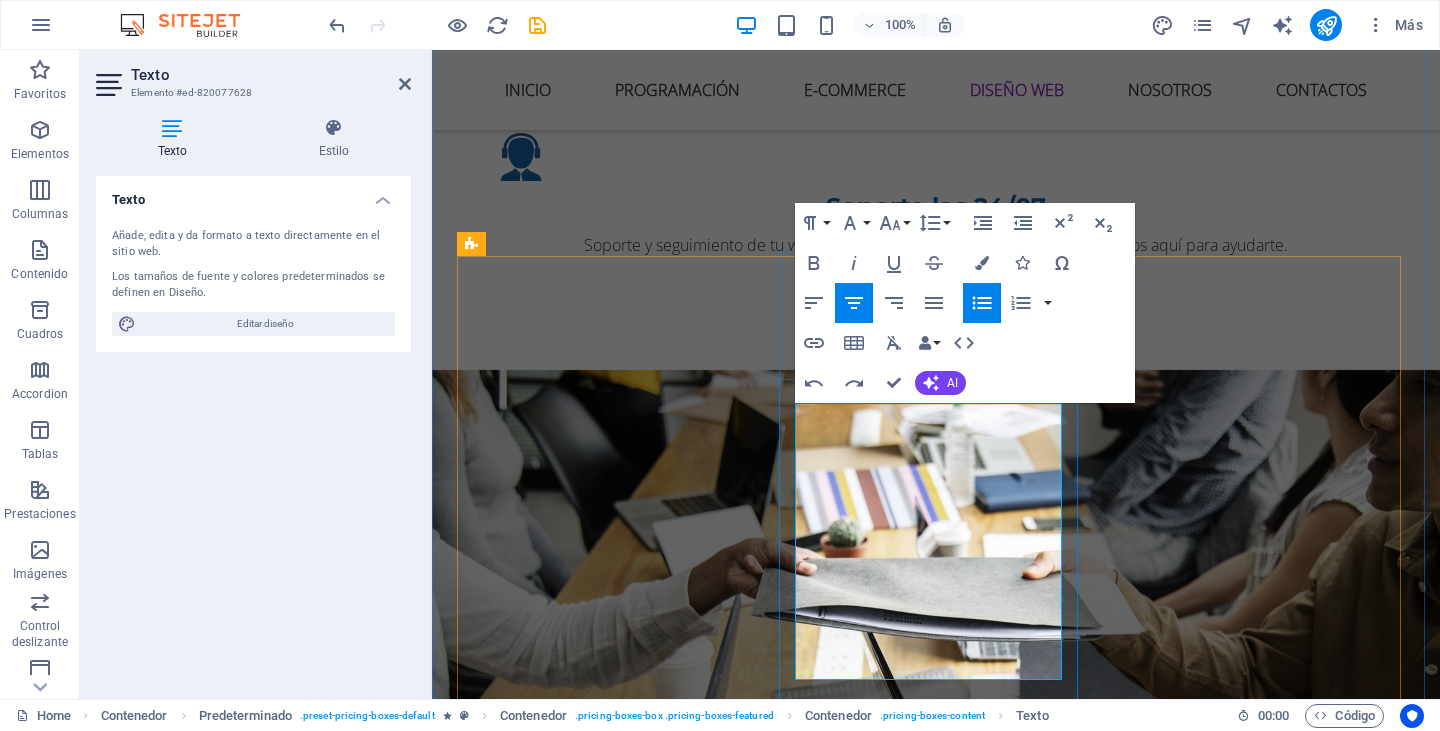 scroll, scrollTop: 5689, scrollLeft: 0, axis: vertical 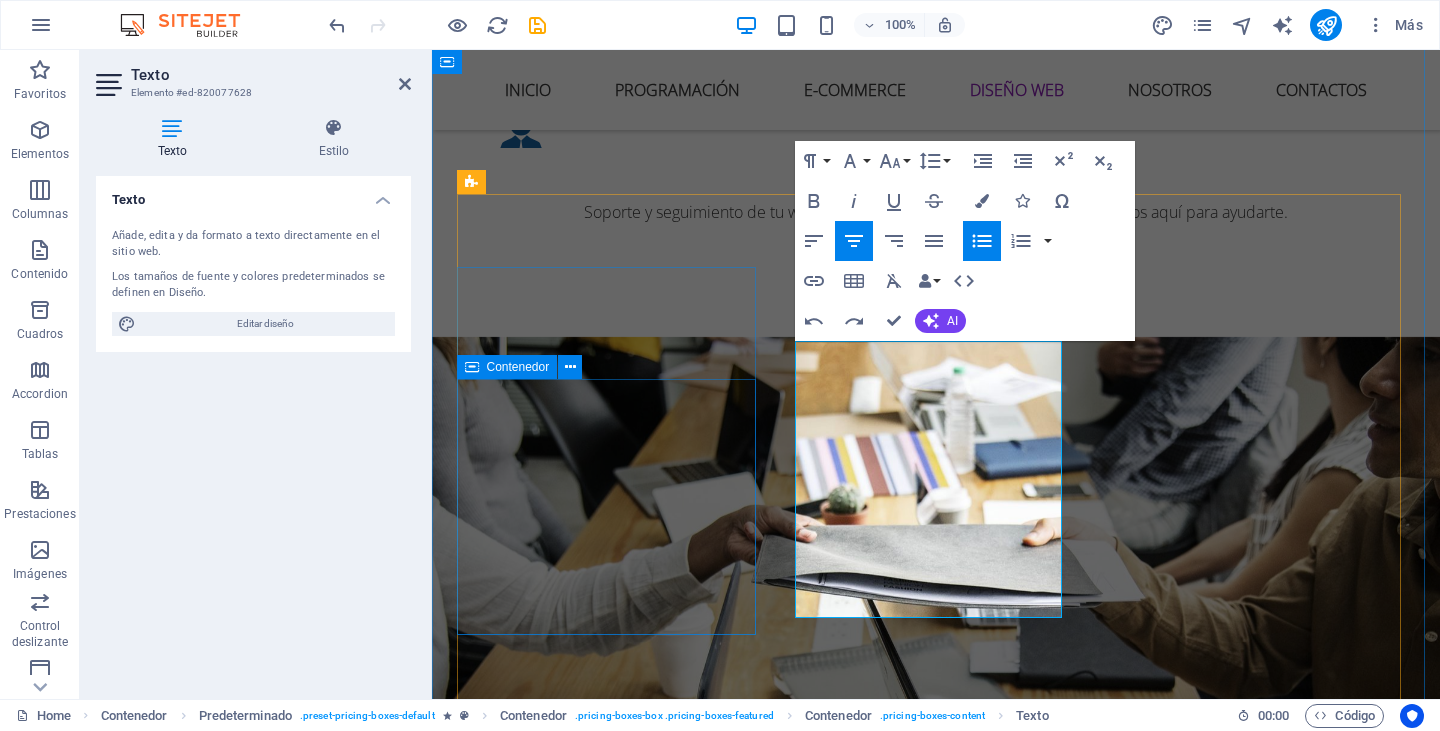 click on "10  Users 30  Projects 50GB  Storage 1000GB  Bandwidth Choose" at bounding box center (936, 4834) 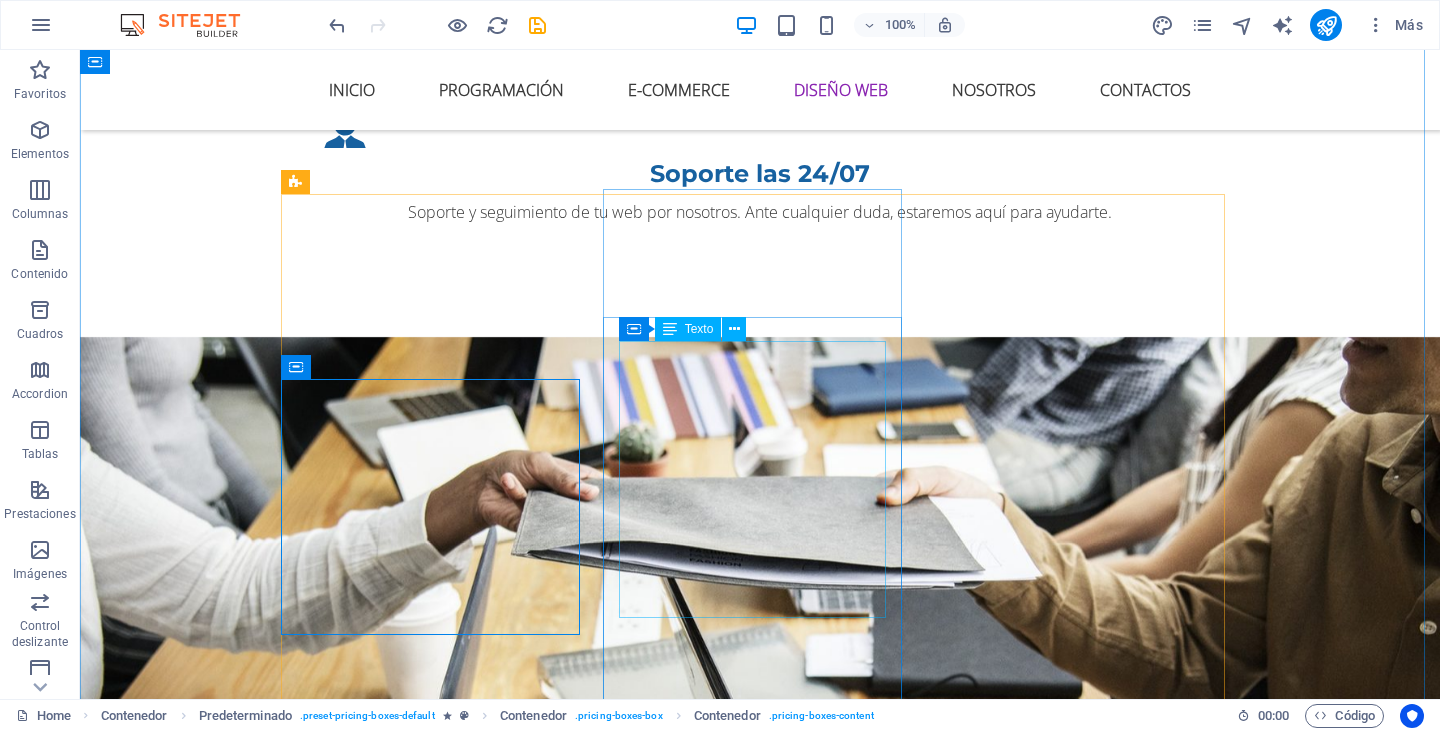 click on "50 GB  espacio web  300 GB  Límite de transferencia de datos mensuales  Bases de datos MySQL / Postgre SQL  ilimitadas Sub-dominios  ilimitados" at bounding box center [760, 5230] 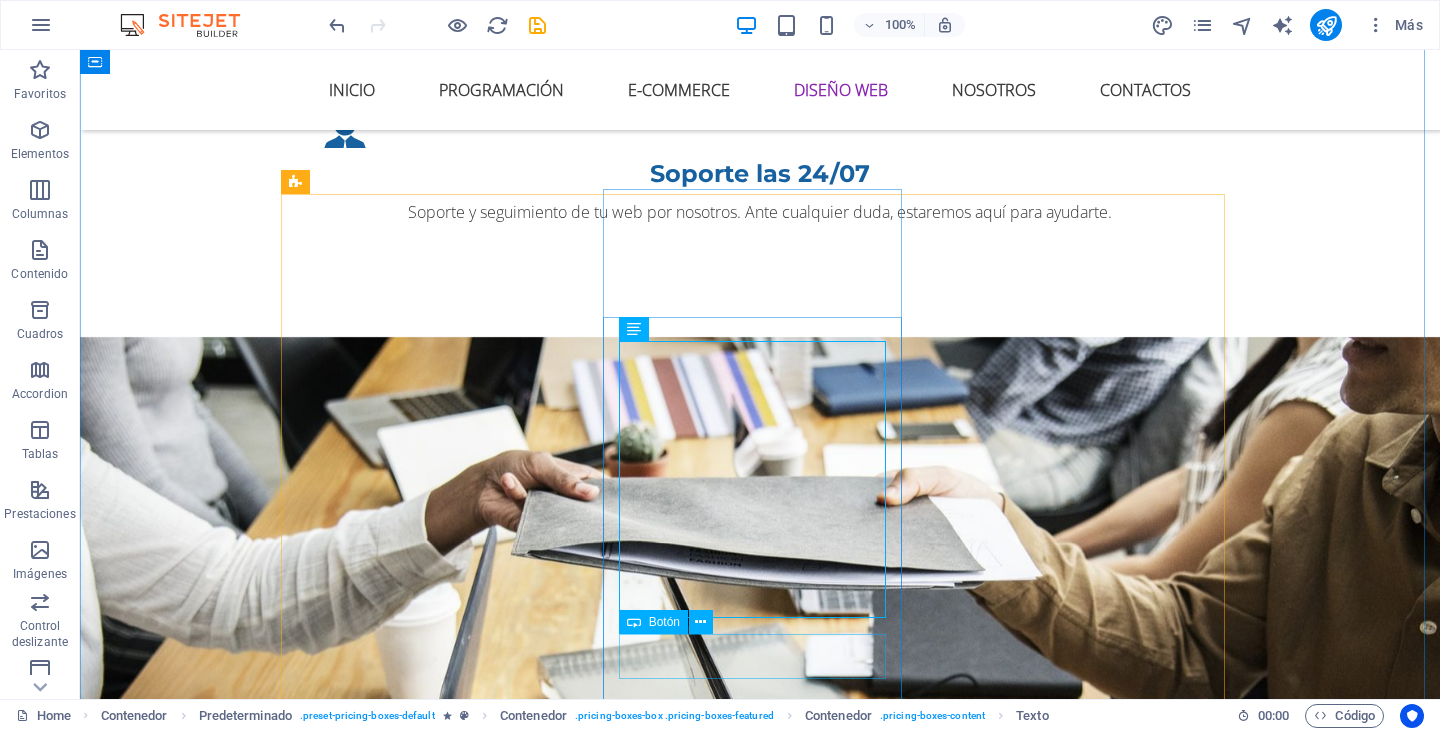 click on "Choose" at bounding box center [760, 5362] 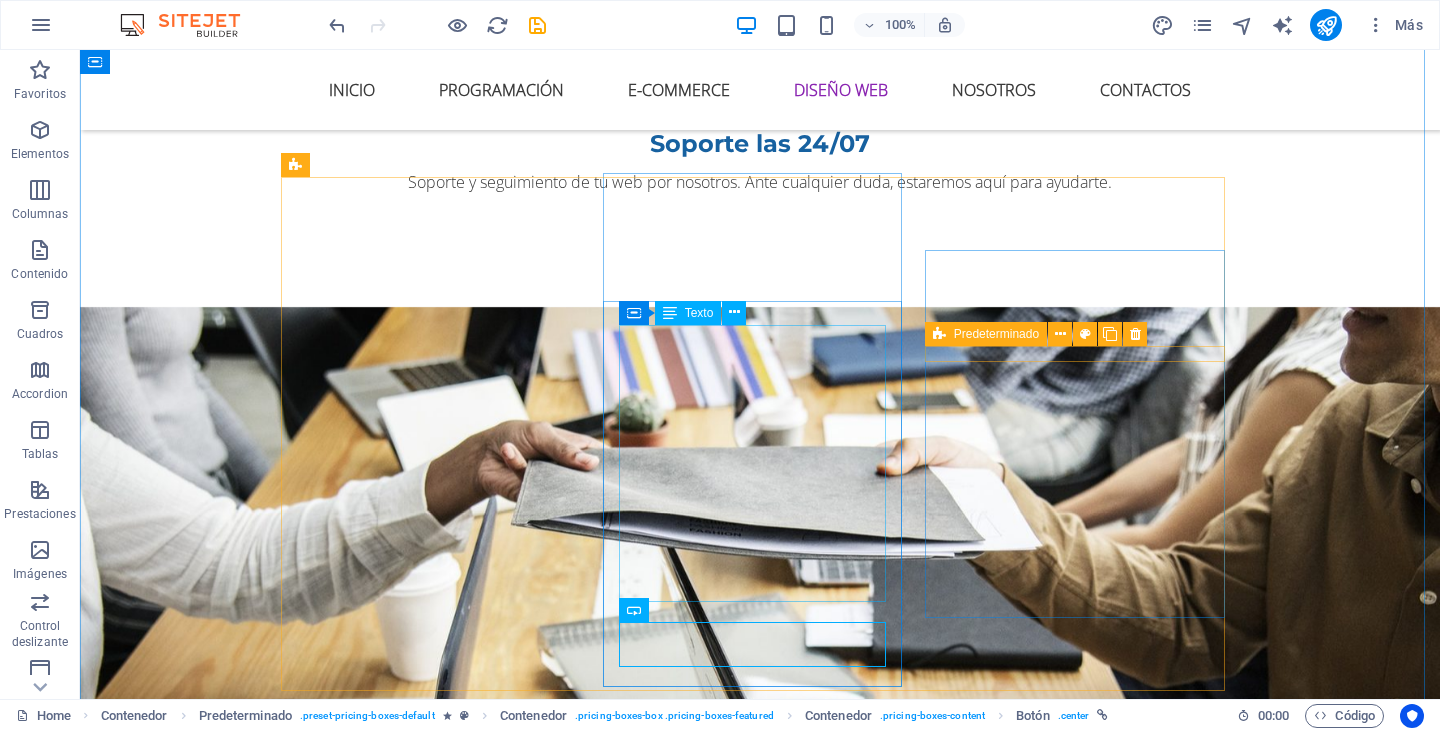 scroll, scrollTop: 5689, scrollLeft: 0, axis: vertical 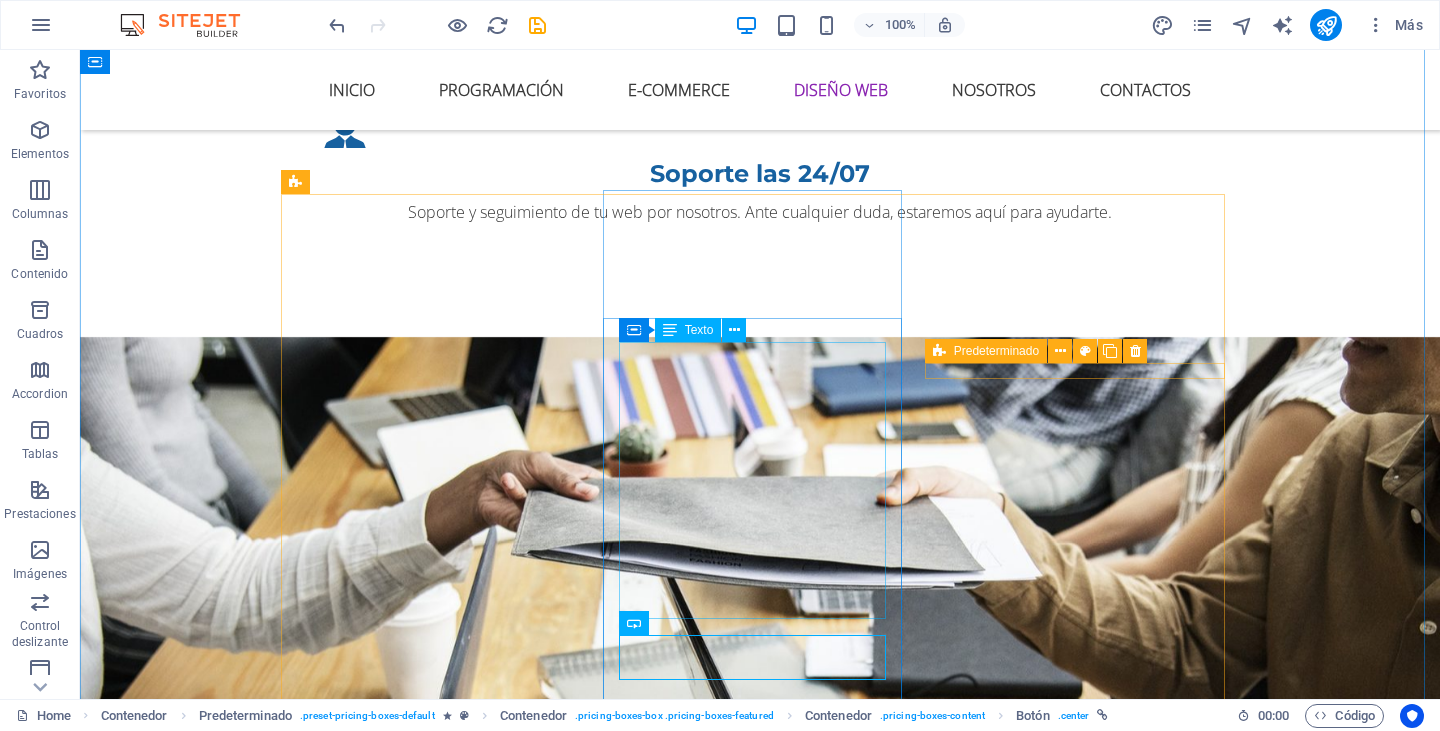 click on "50 GB  espacio web  300 GB  Límite de transferencia de datos mensuales  Bases de datos MySQL / Postgre SQL  ilimitadas Sub-dominios  ilimitados" at bounding box center (760, 5230) 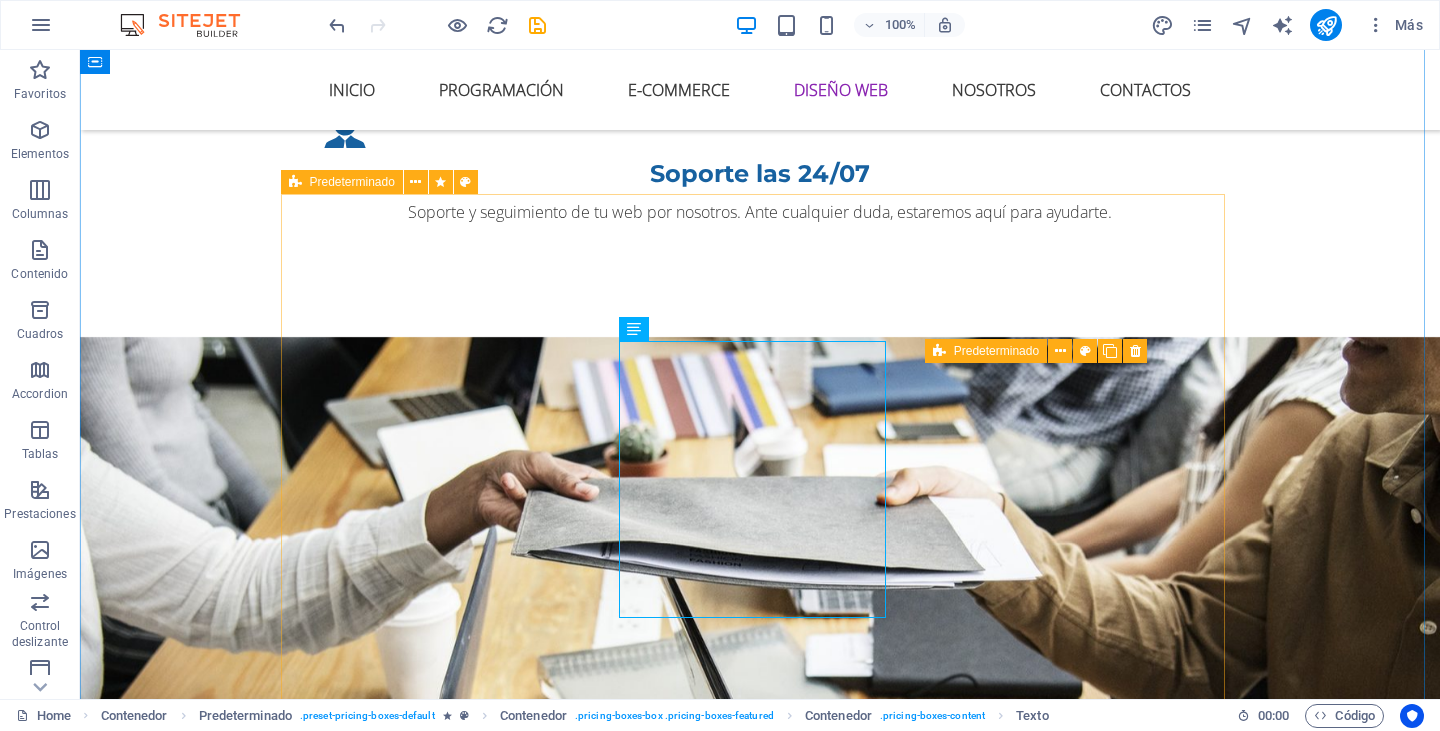click on "web
10  Users 30  Projects 50GB  Storage 1000GB  Bandwidth Choose Hardware
50 GB  espacio web  300 GB  Límite de transferencia de datos mensuales  Bases de datos MySQL / Postgre SQL  ilimitadas Sub-dominios  ilimitados Choose Individual
10  Users 30  Projects 50GB  Storage 1000GB  Bandwidth Choose" at bounding box center [760, 5201] 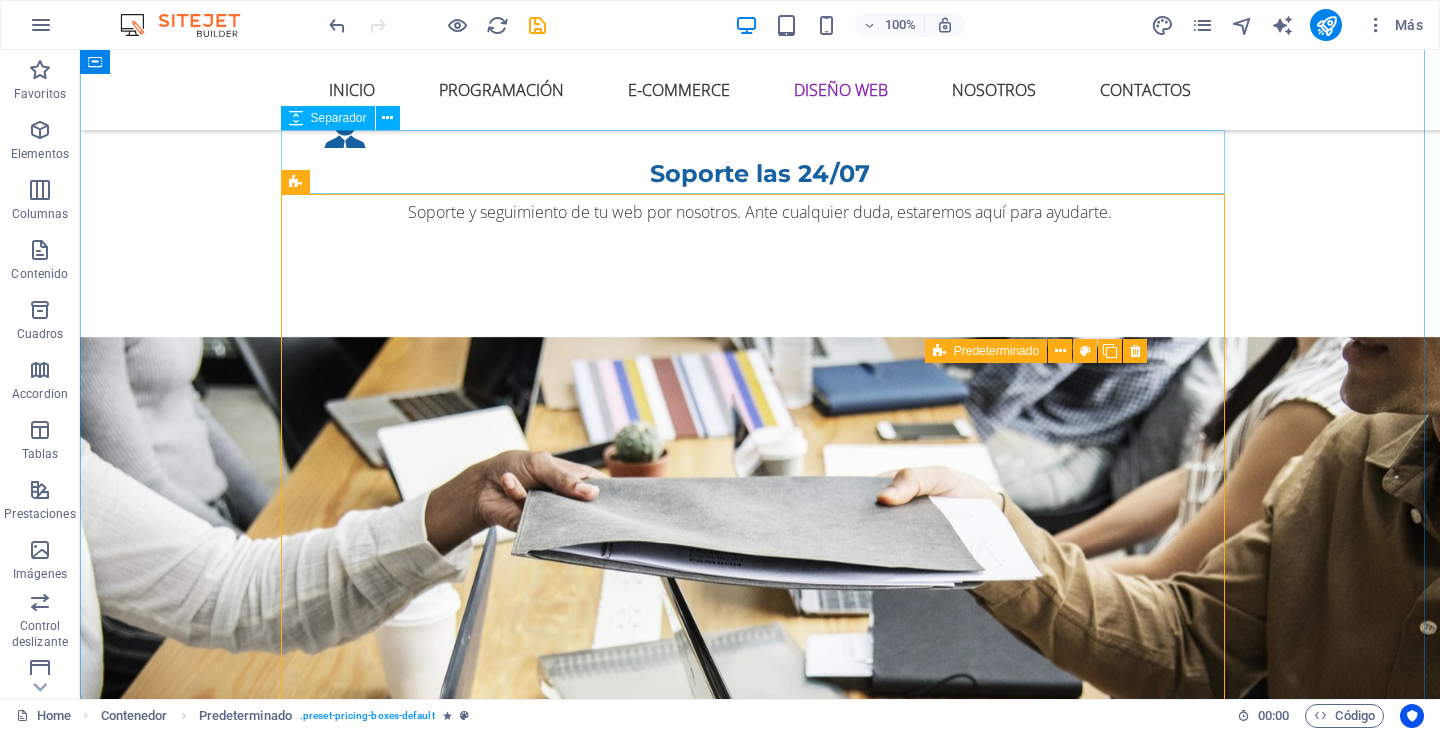 click at bounding box center [760, 4556] 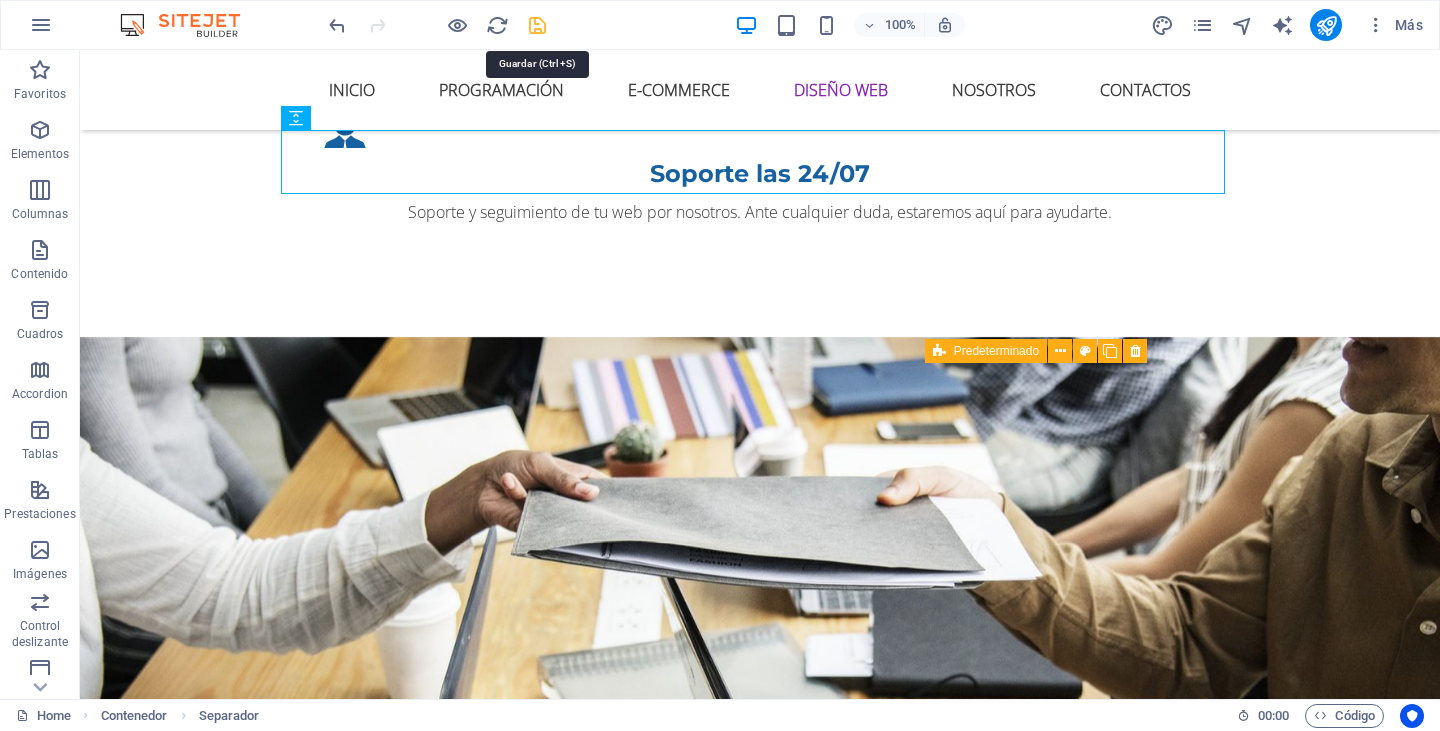click at bounding box center [537, 25] 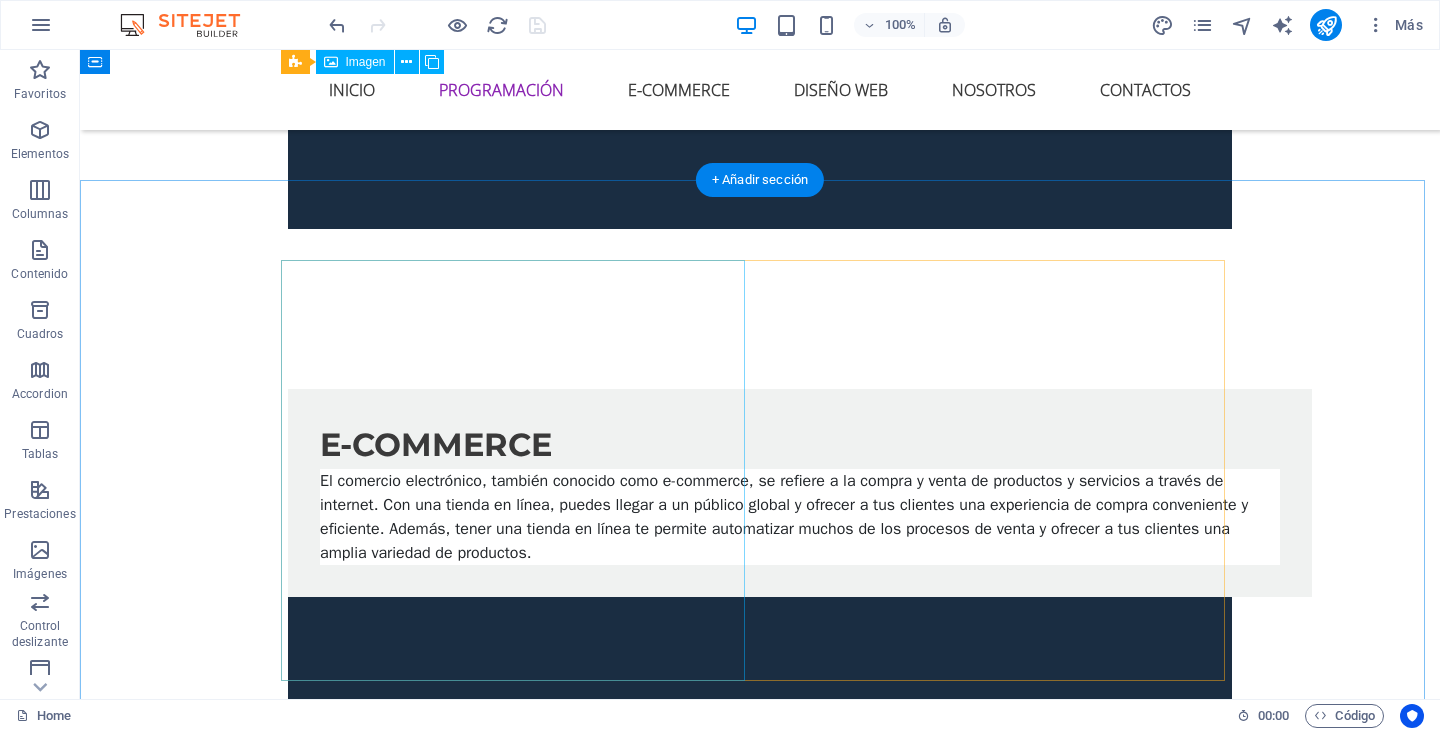 scroll, scrollTop: 2089, scrollLeft: 0, axis: vertical 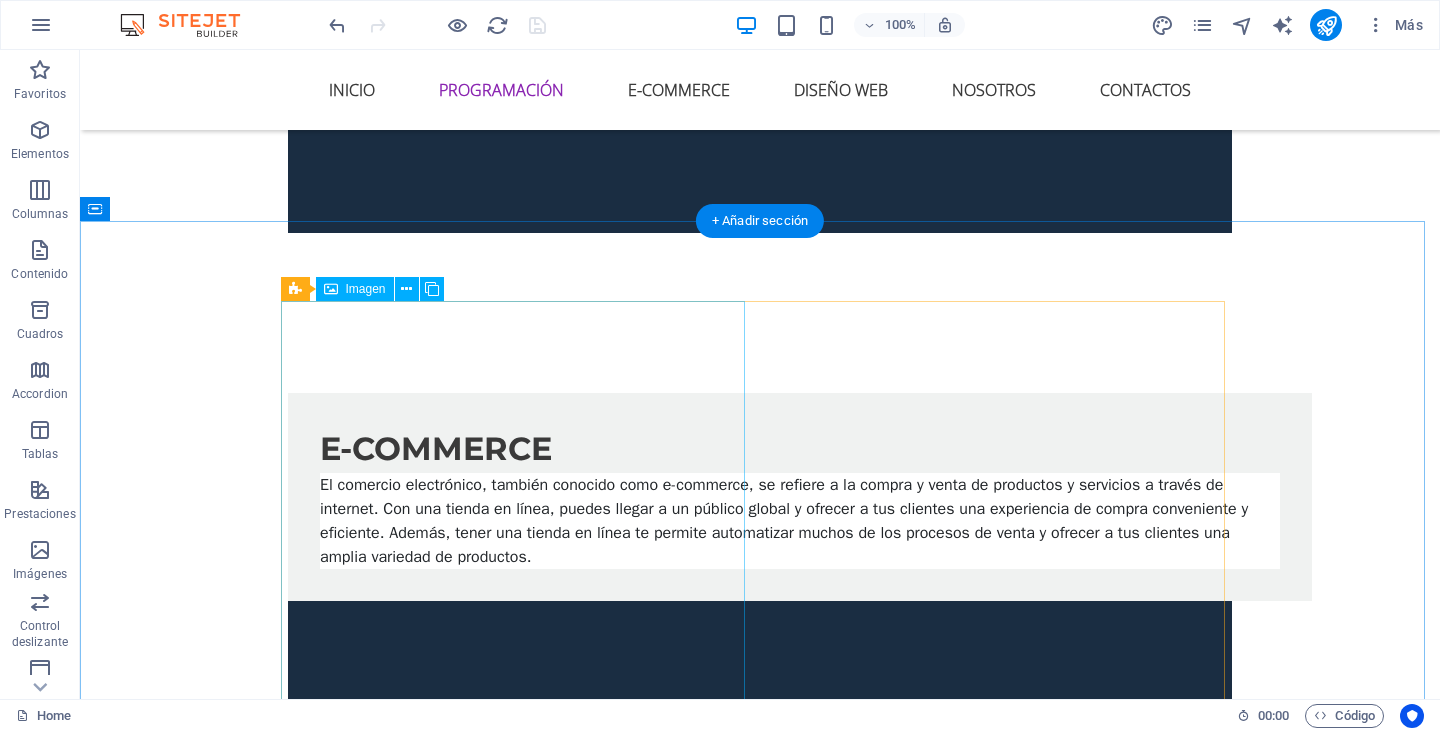 click at bounding box center [432, 2649] 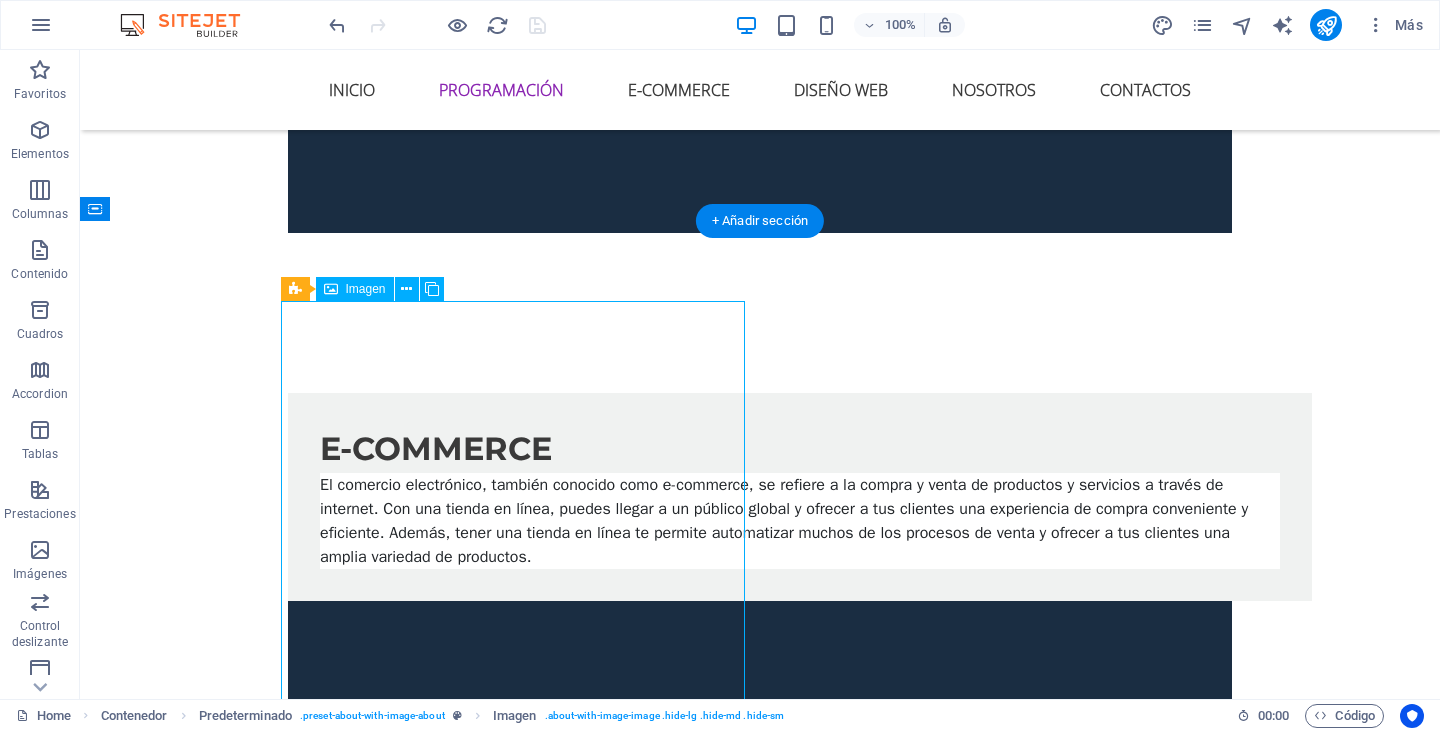 click at bounding box center [432, 2649] 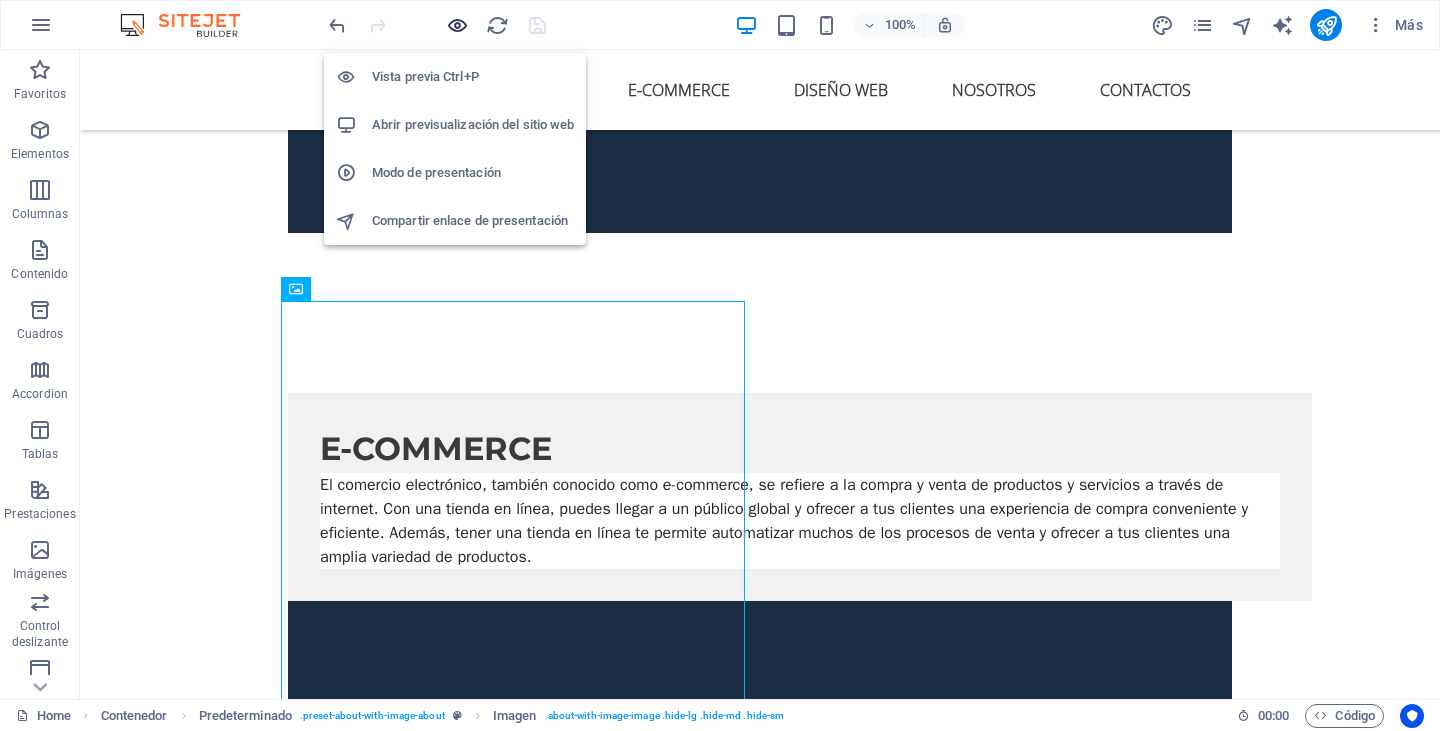 click at bounding box center (457, 25) 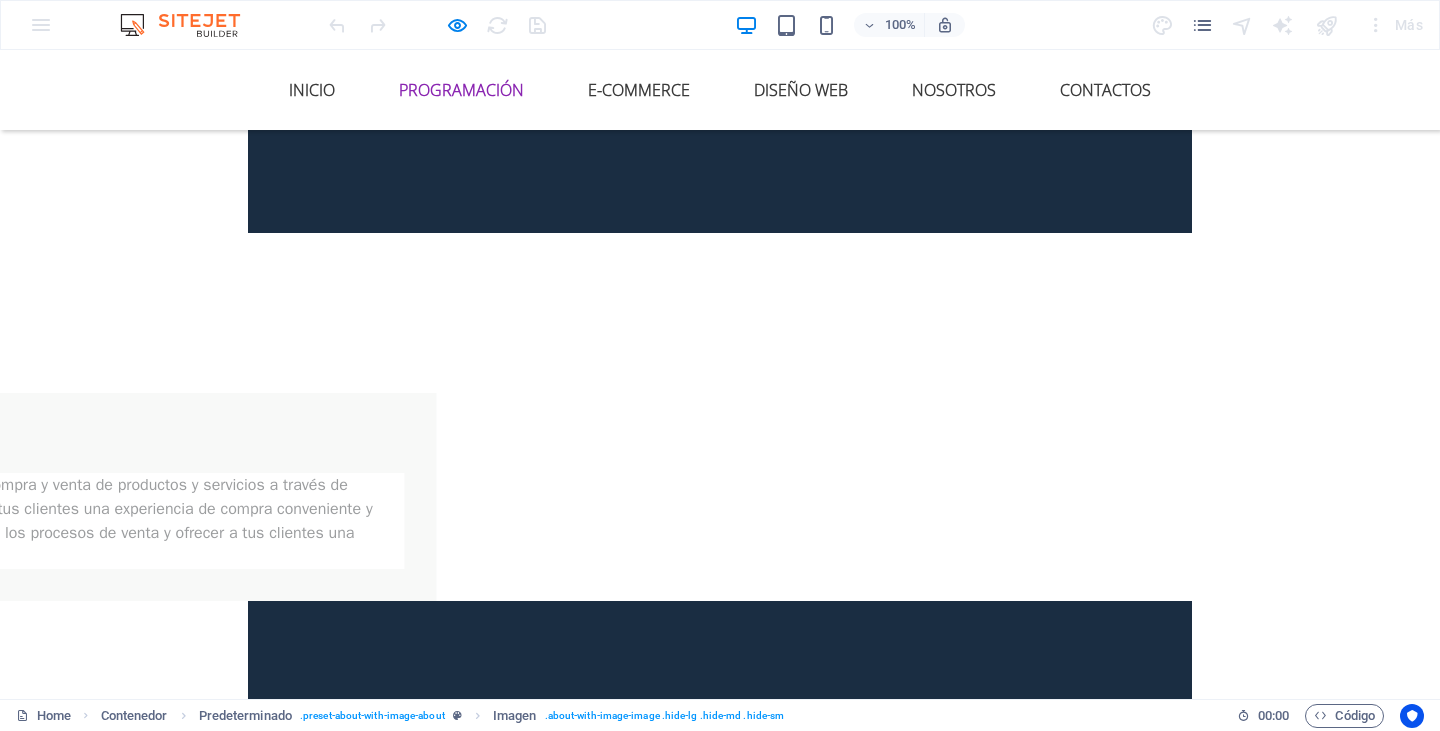 scroll, scrollTop: 2589, scrollLeft: 0, axis: vertical 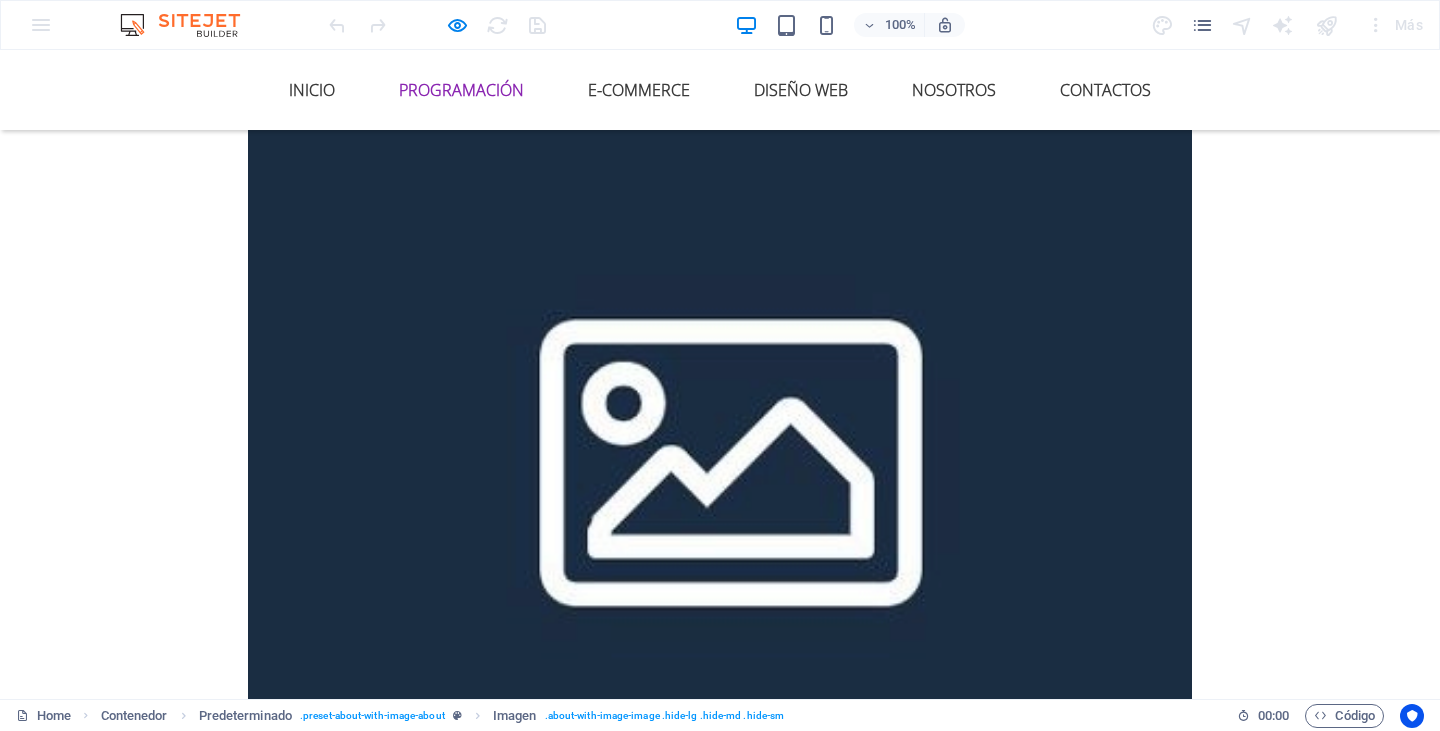 click at bounding box center (392, 2149) 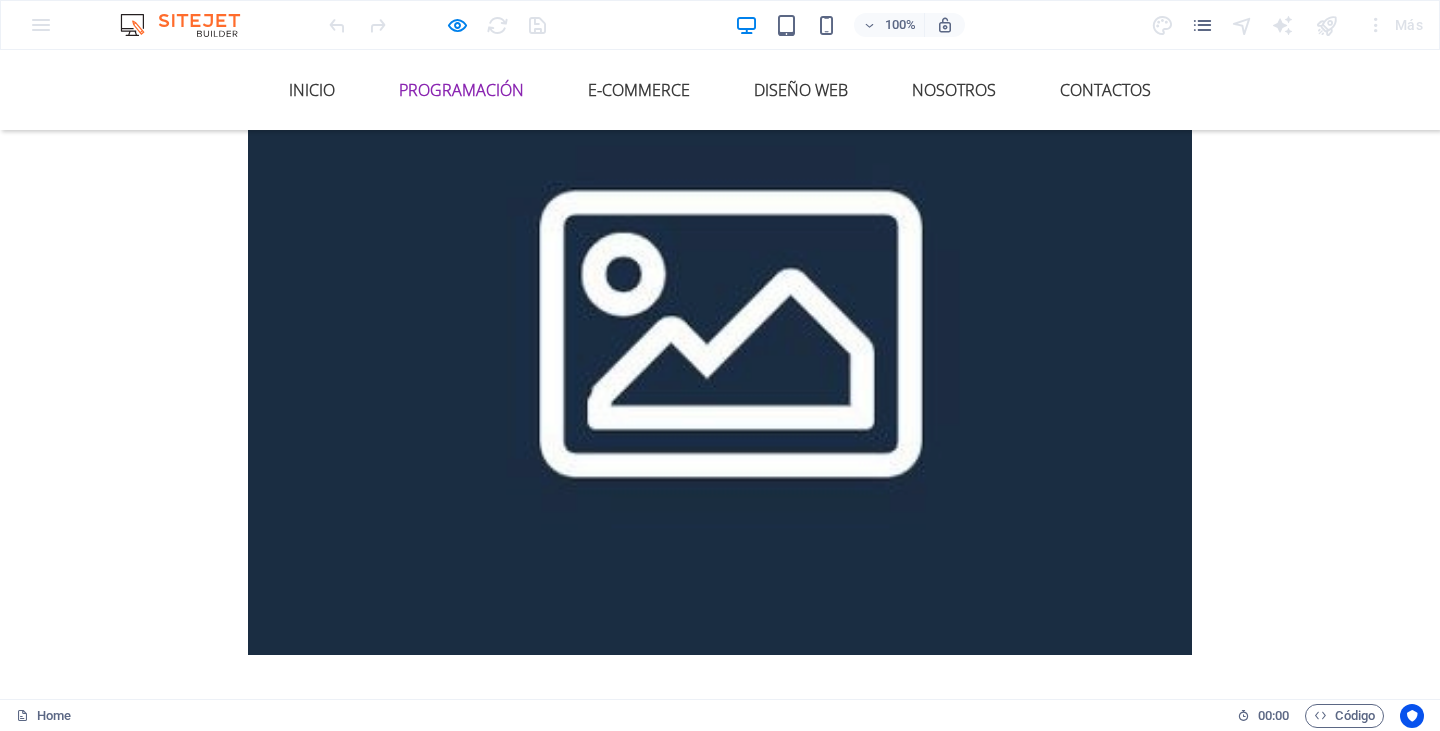scroll, scrollTop: 2689, scrollLeft: 0, axis: vertical 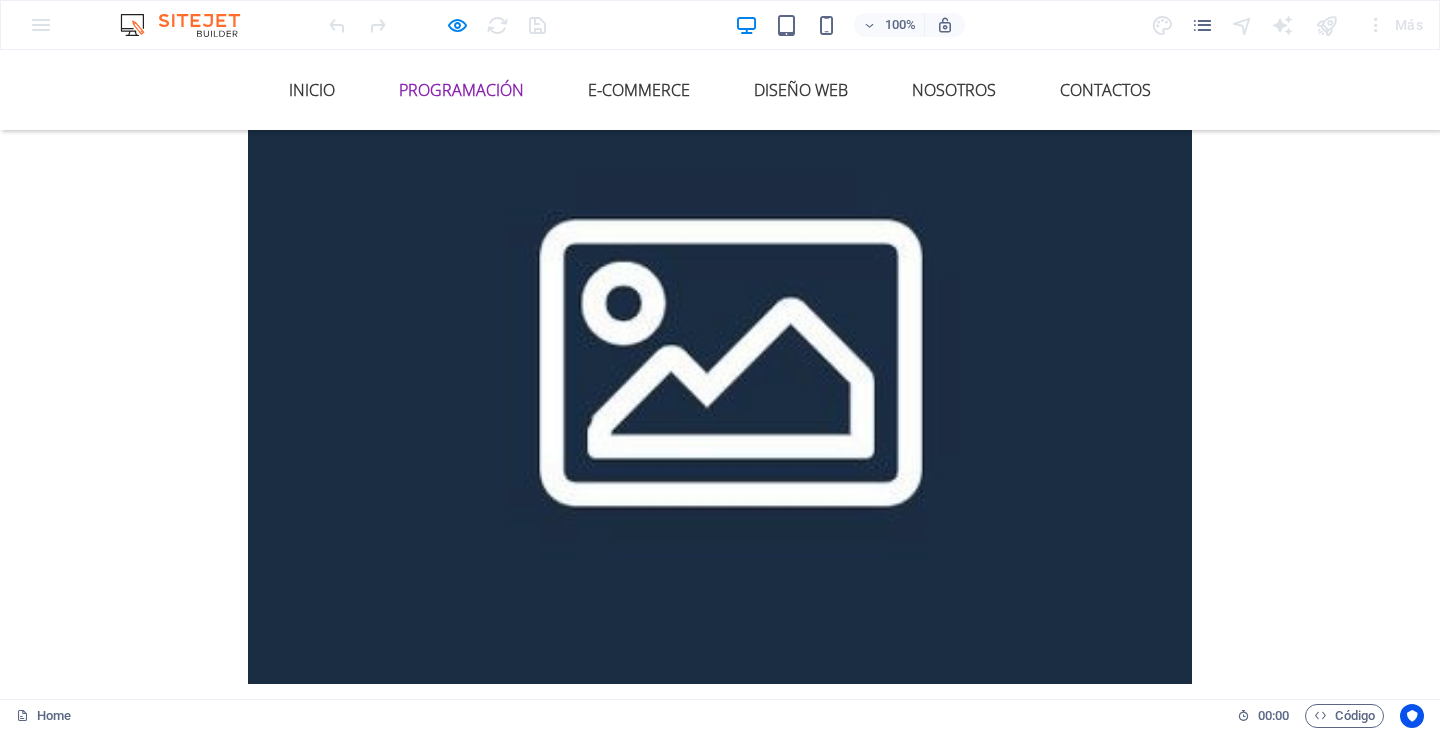 click on "Soporte las 24/07" at bounding box center [720, 2908] 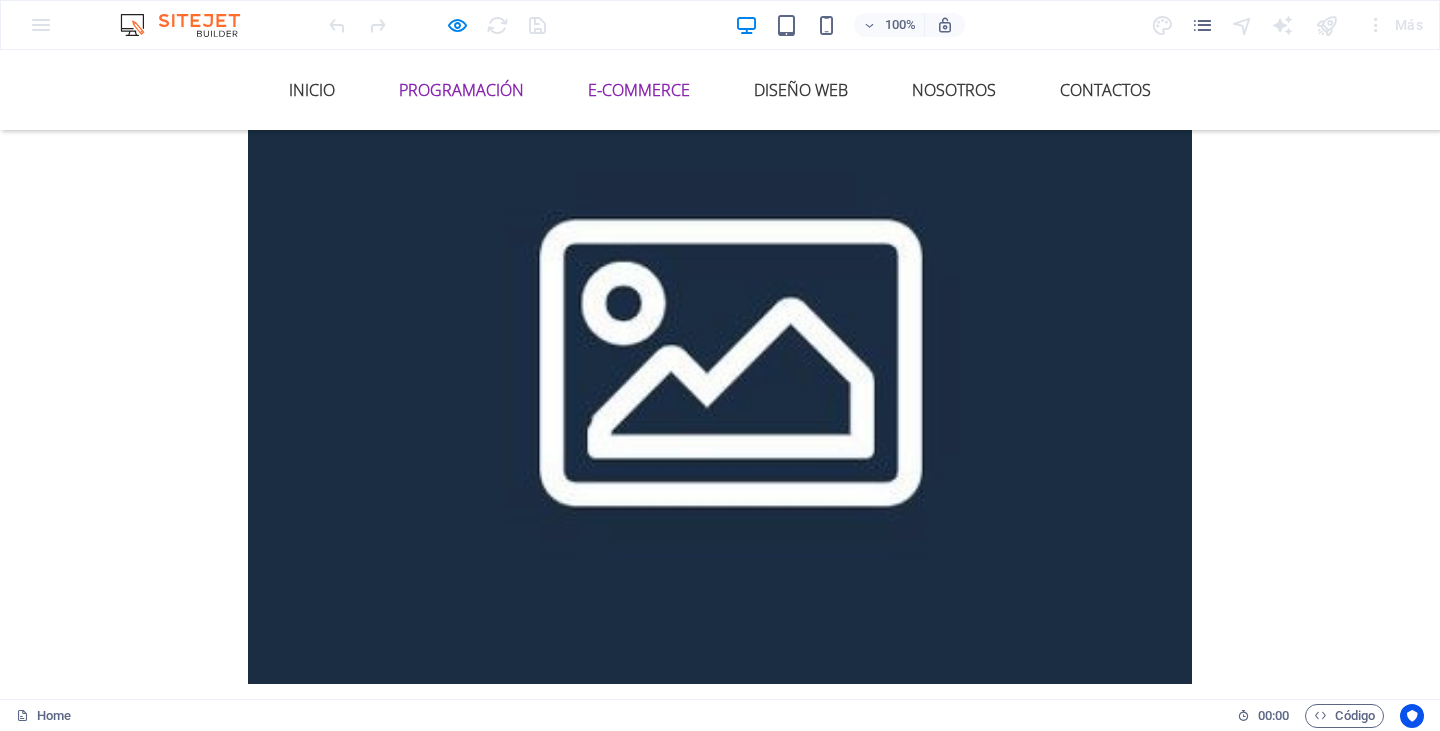 click on "E-Commerce" at bounding box center (639, 90) 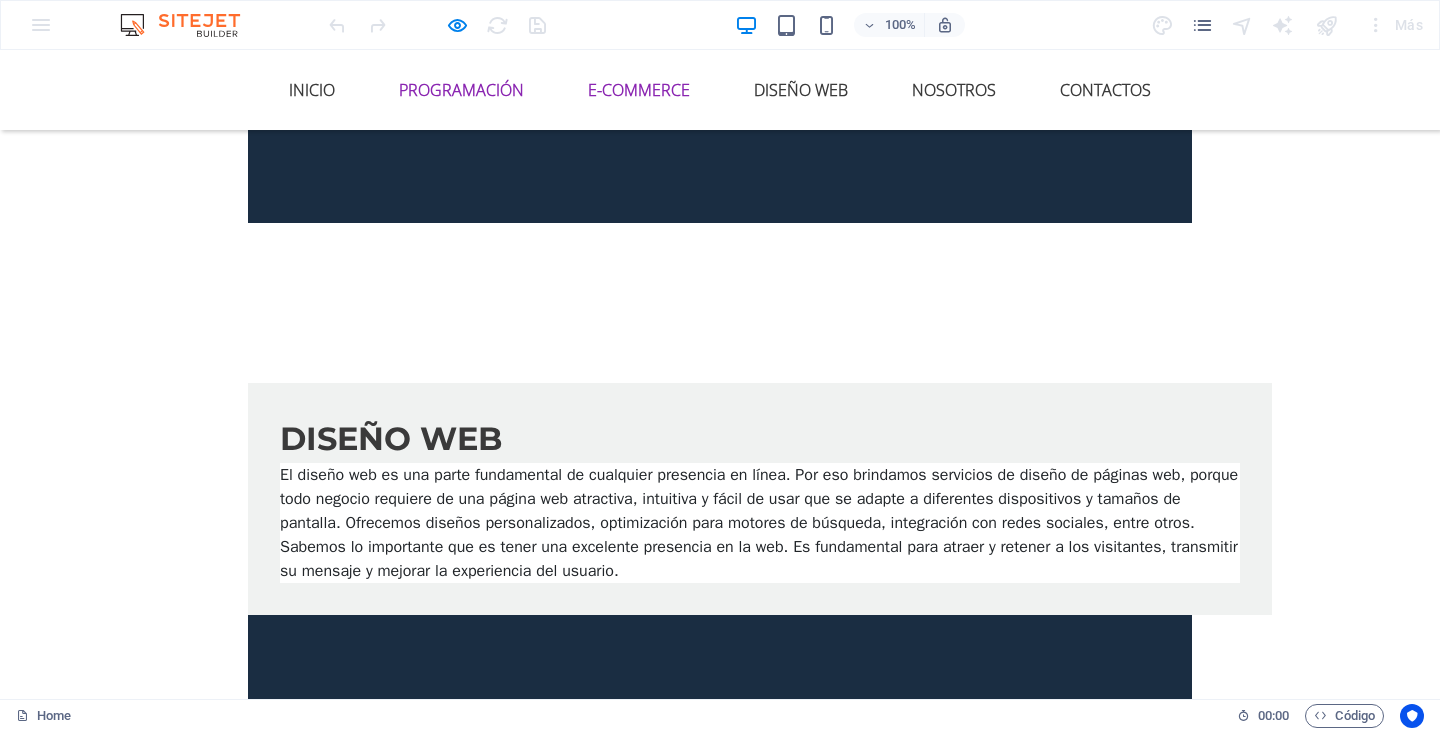 scroll, scrollTop: 3641, scrollLeft: 0, axis: vertical 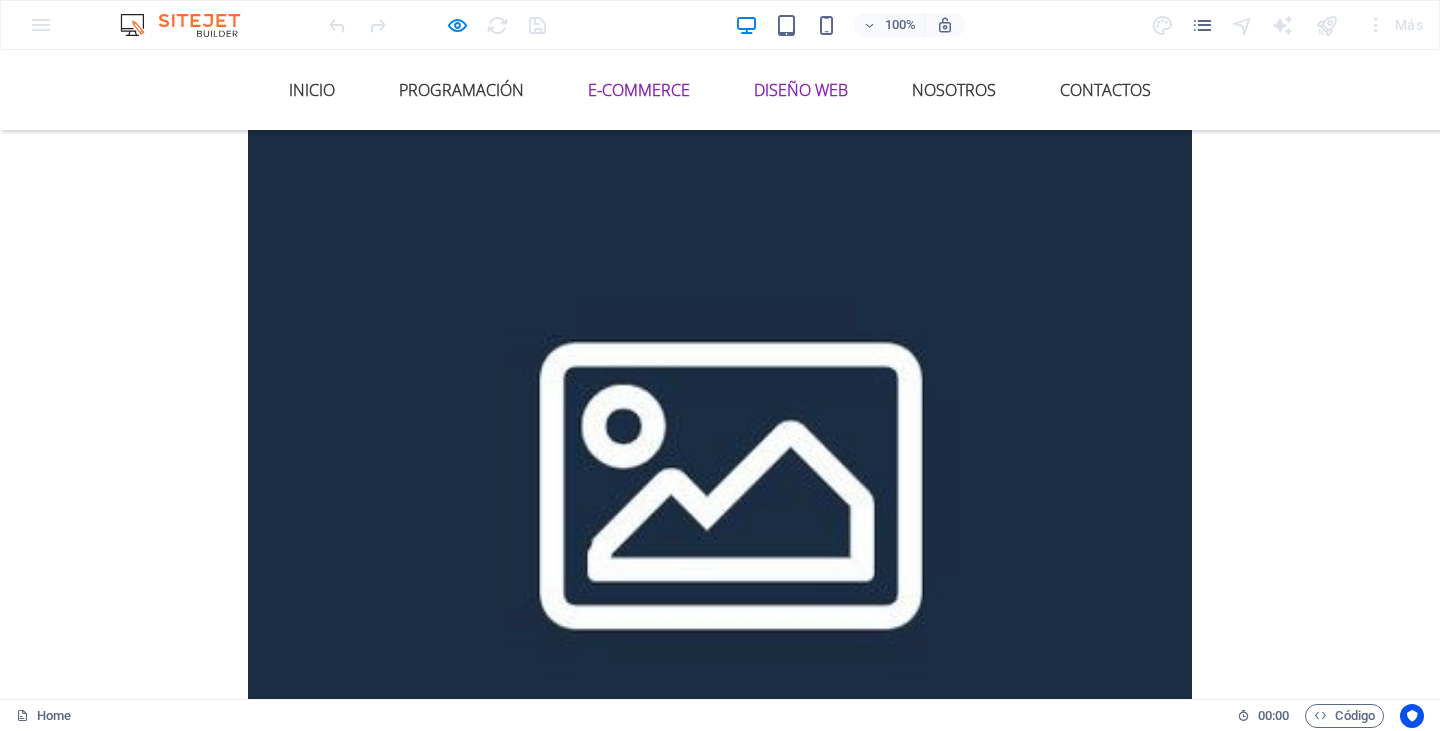 click on "Diseño Web" at bounding box center [801, 90] 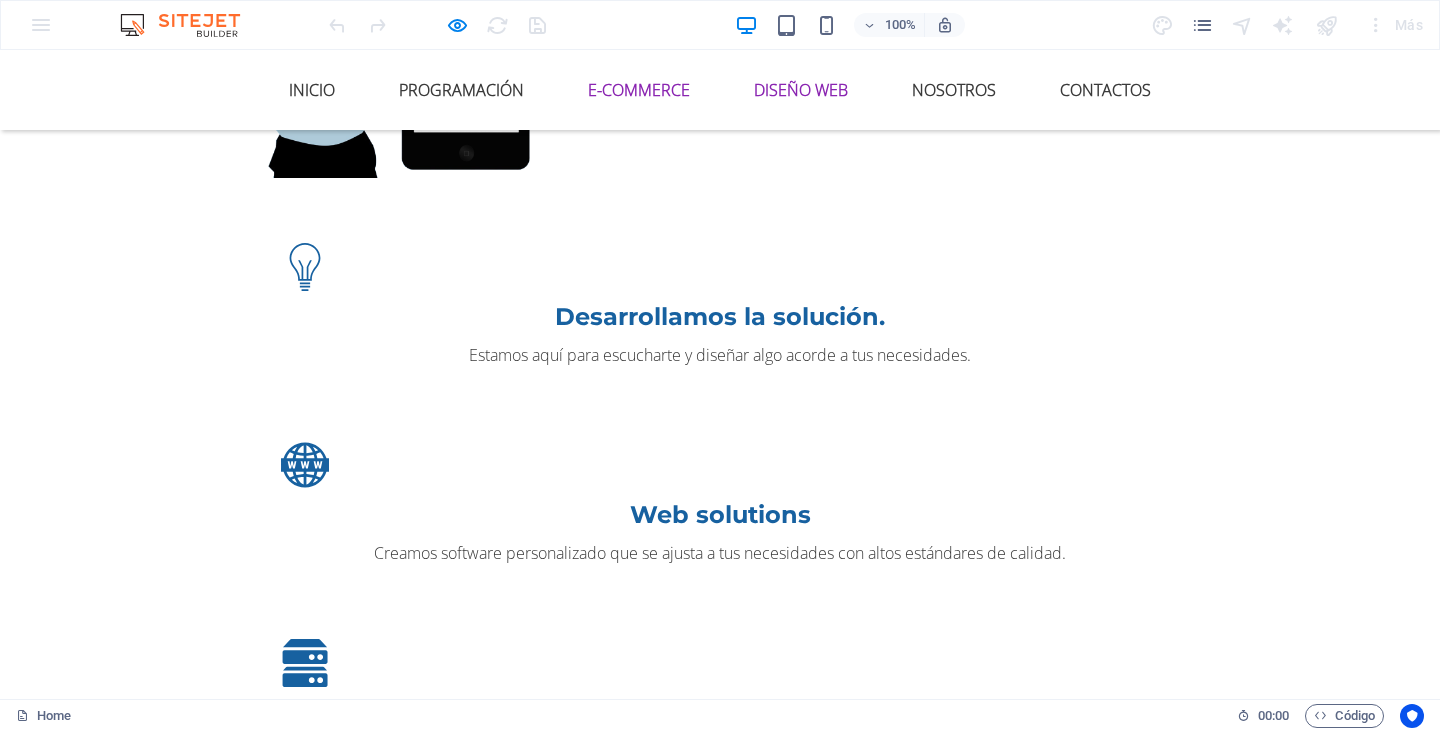scroll, scrollTop: 4709, scrollLeft: 0, axis: vertical 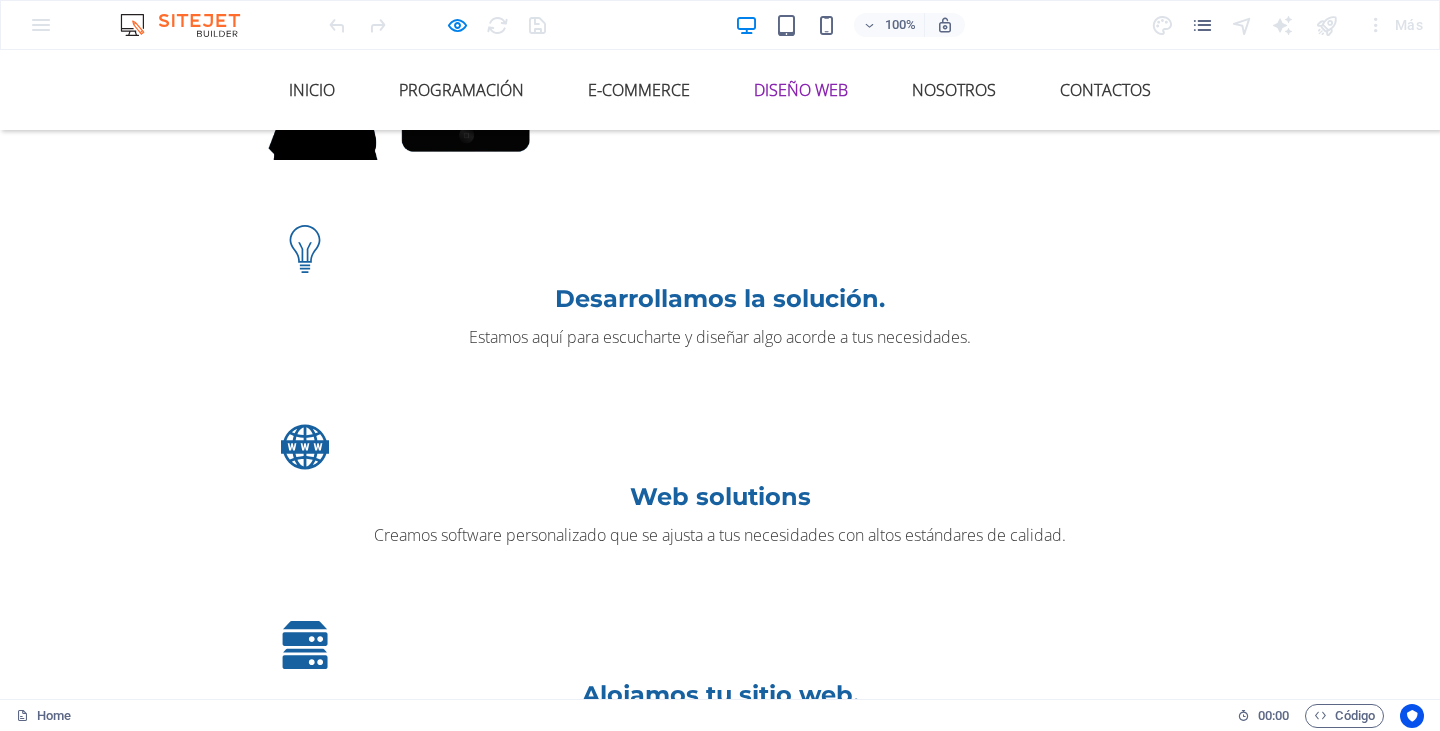 click on "Diseño Web" at bounding box center (801, 90) 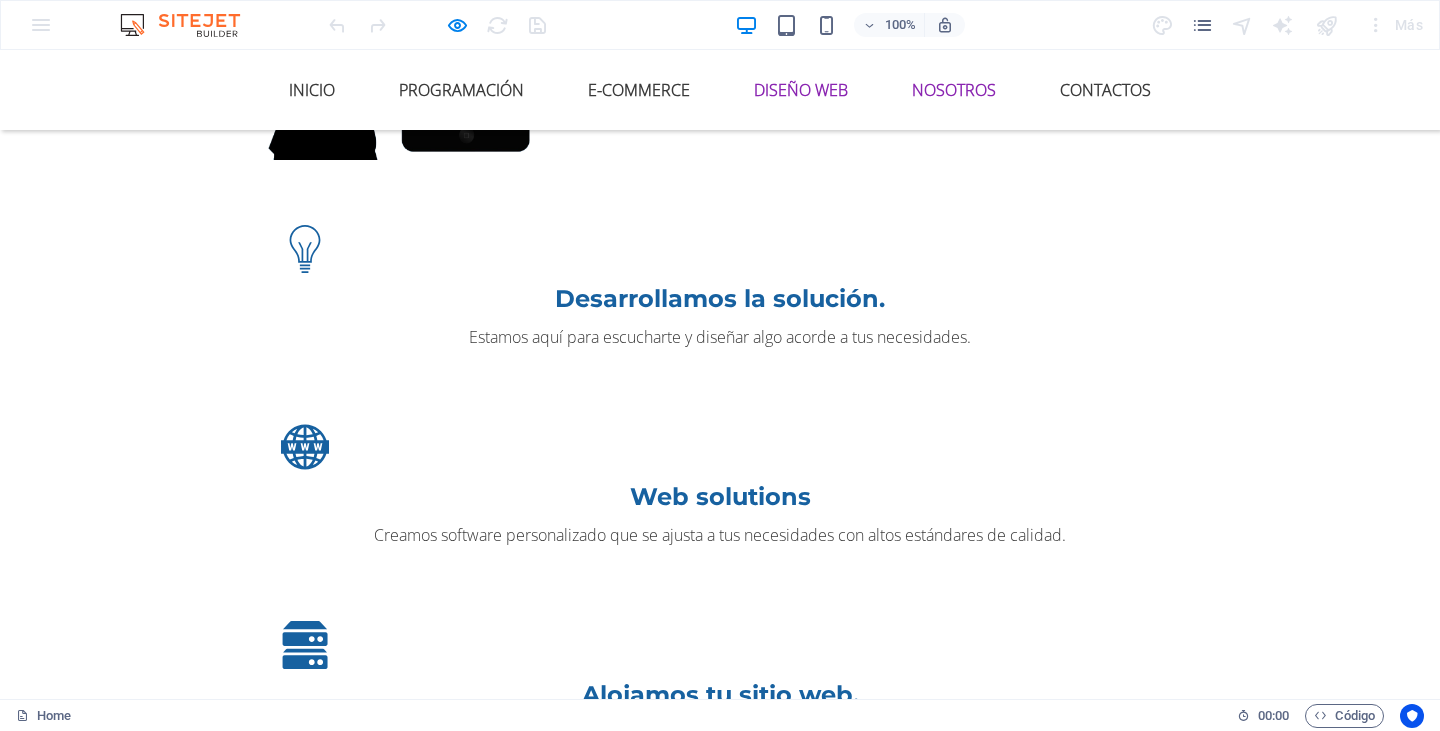 click on "Nosotros" at bounding box center [954, 90] 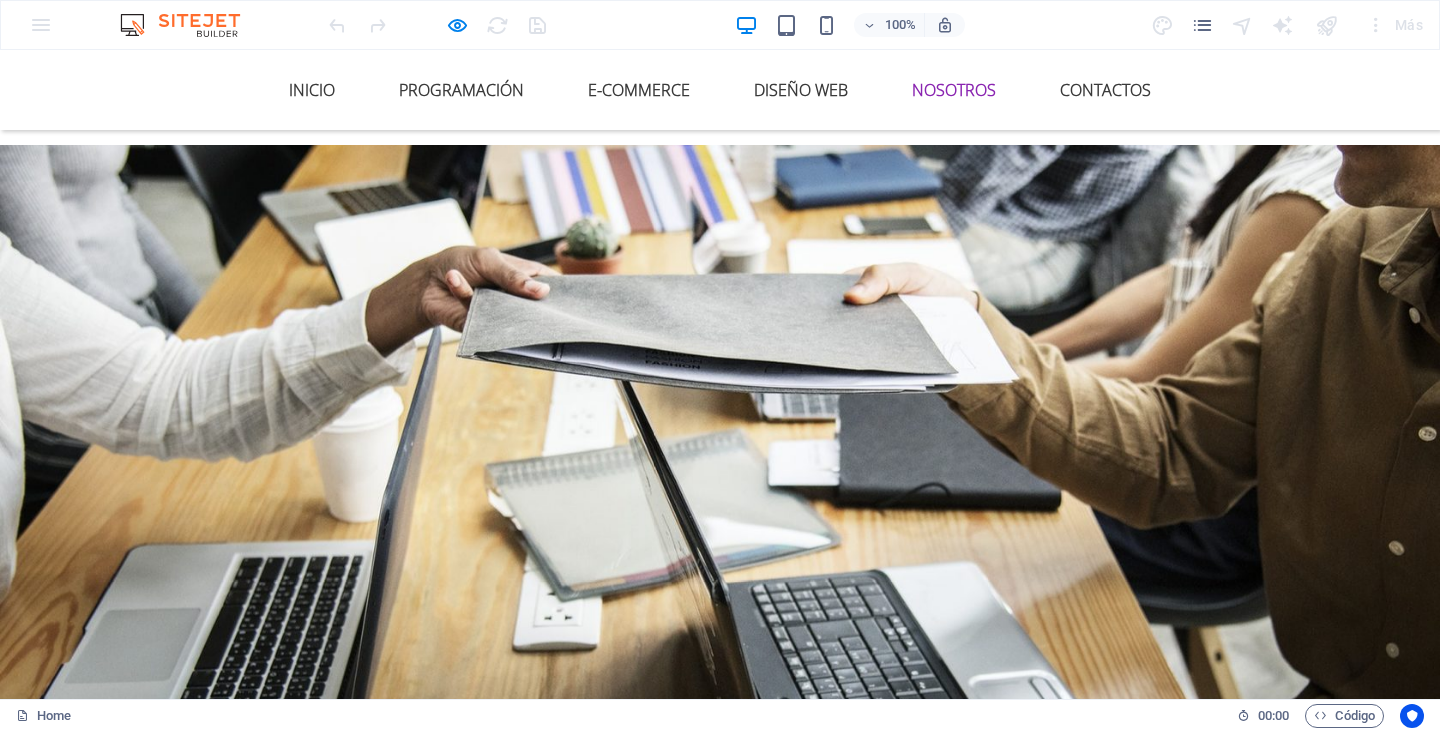 scroll, scrollTop: 5623, scrollLeft: 0, axis: vertical 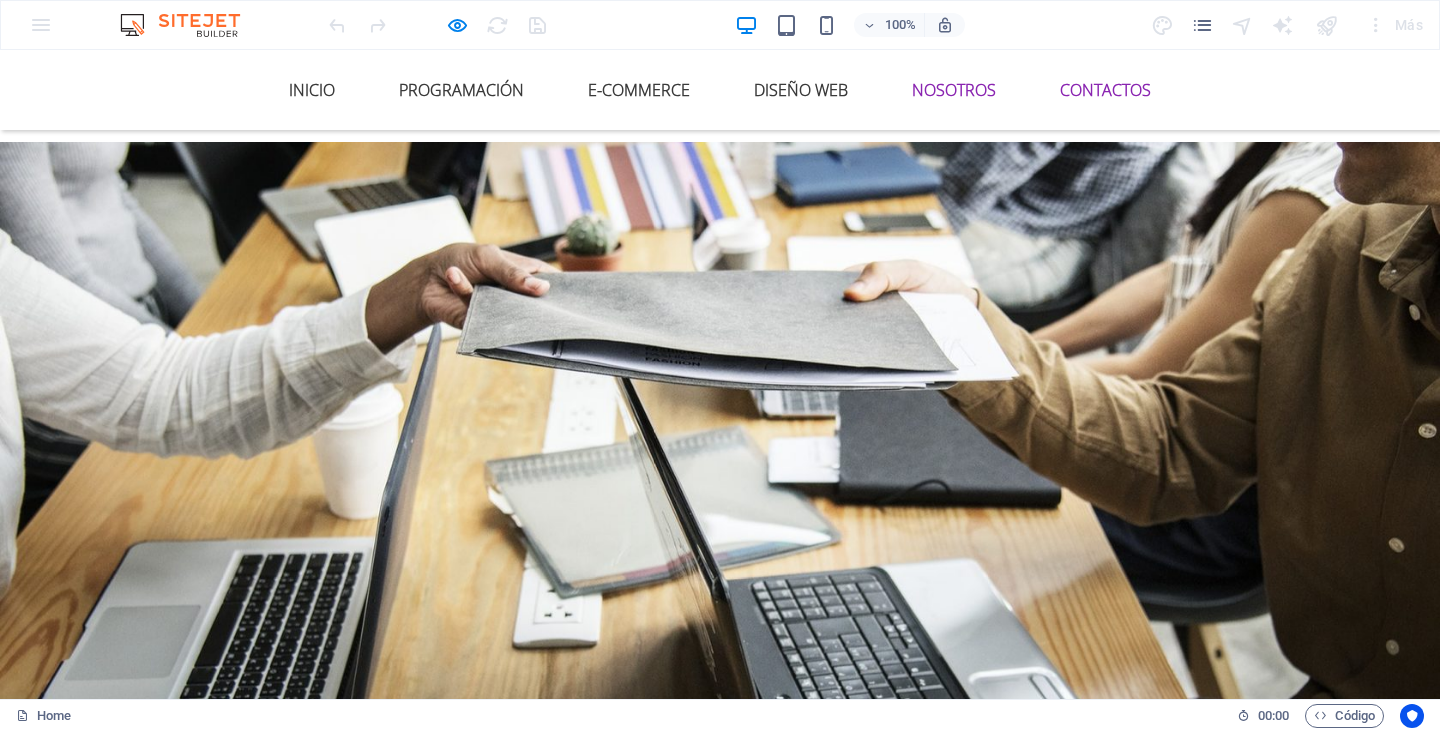 click on "Contactos" at bounding box center (1105, 90) 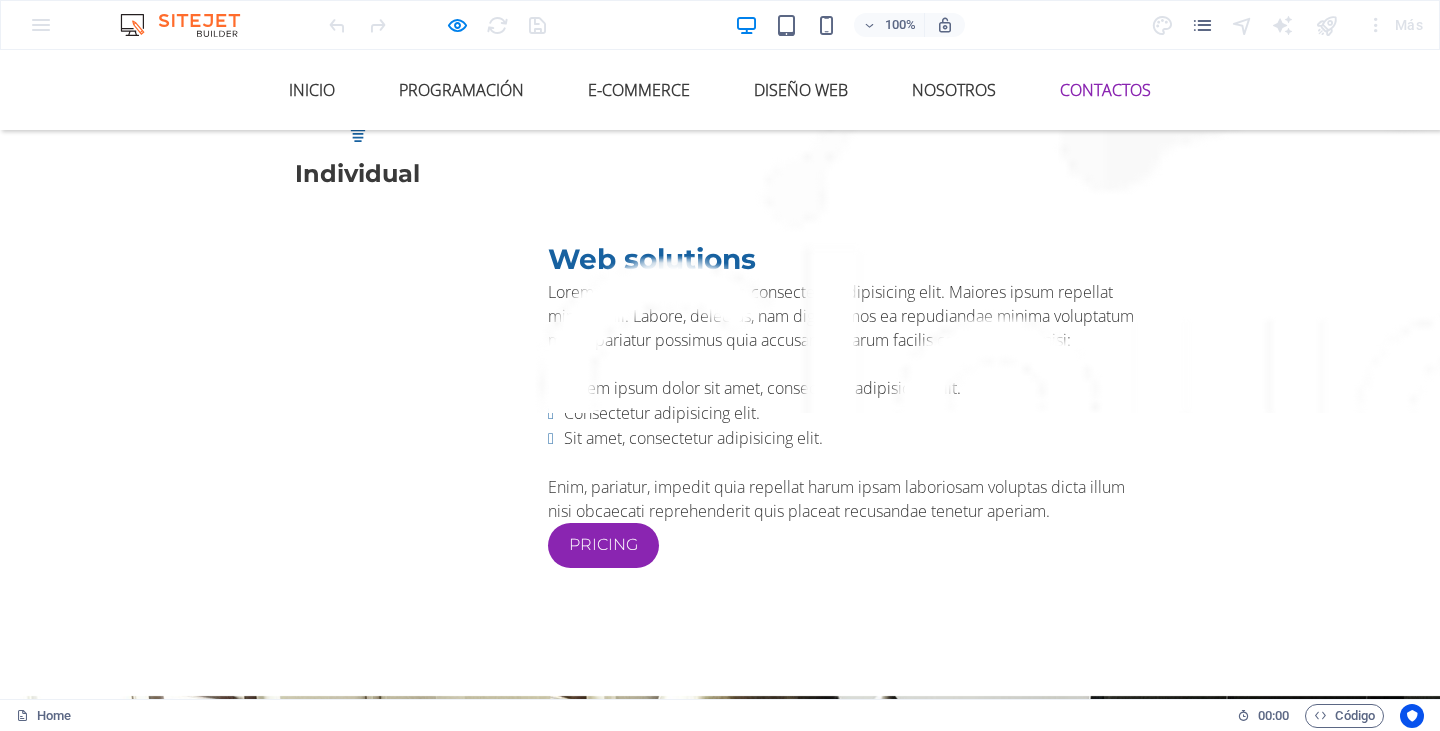 scroll, scrollTop: 6787, scrollLeft: 0, axis: vertical 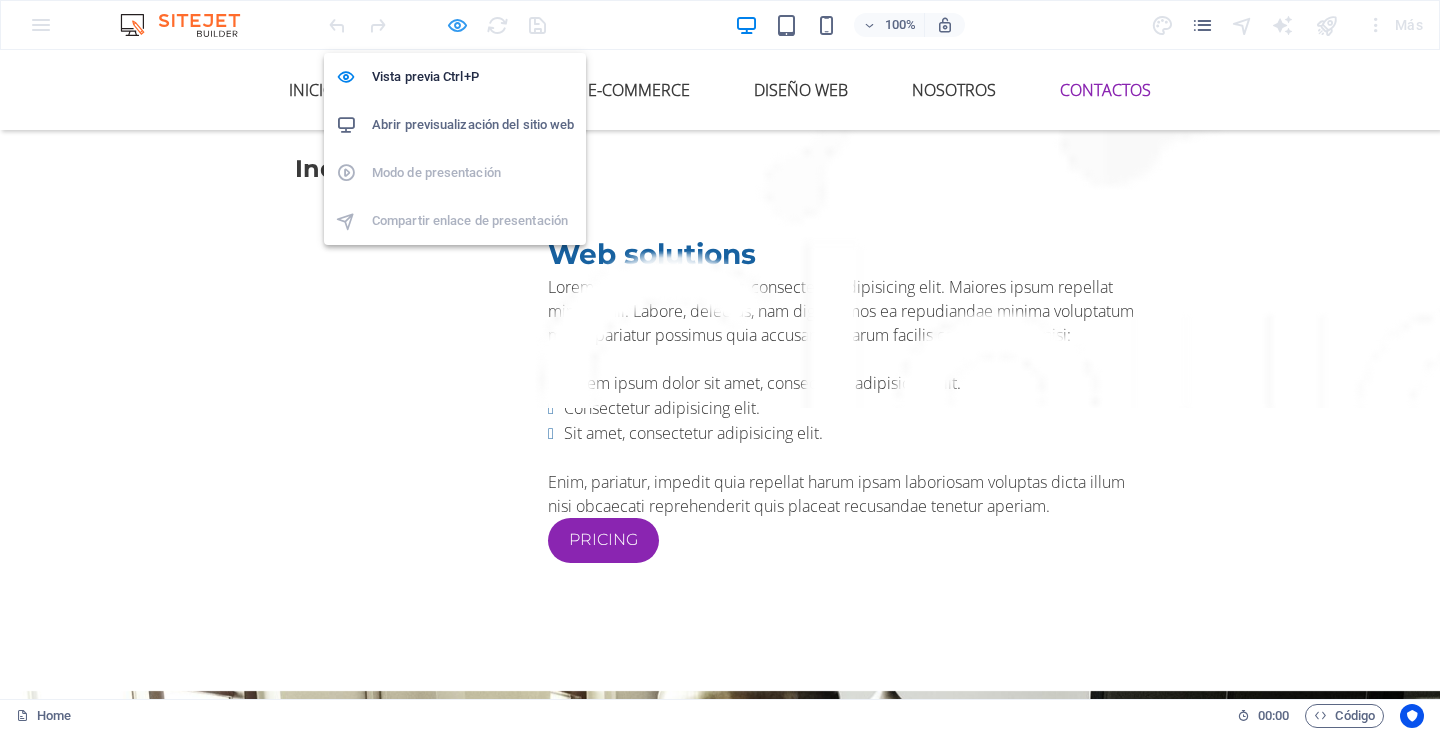 click at bounding box center [457, 25] 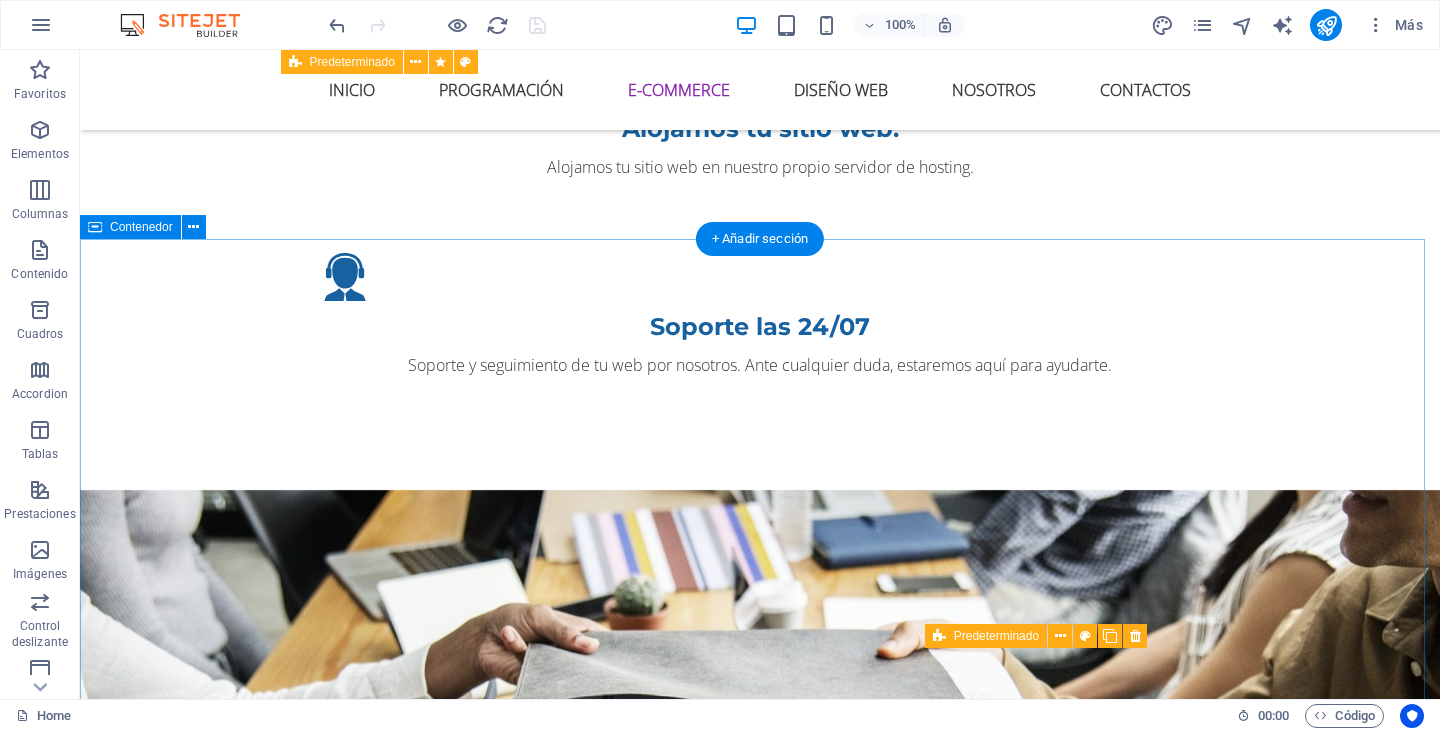 scroll, scrollTop: 5231, scrollLeft: 0, axis: vertical 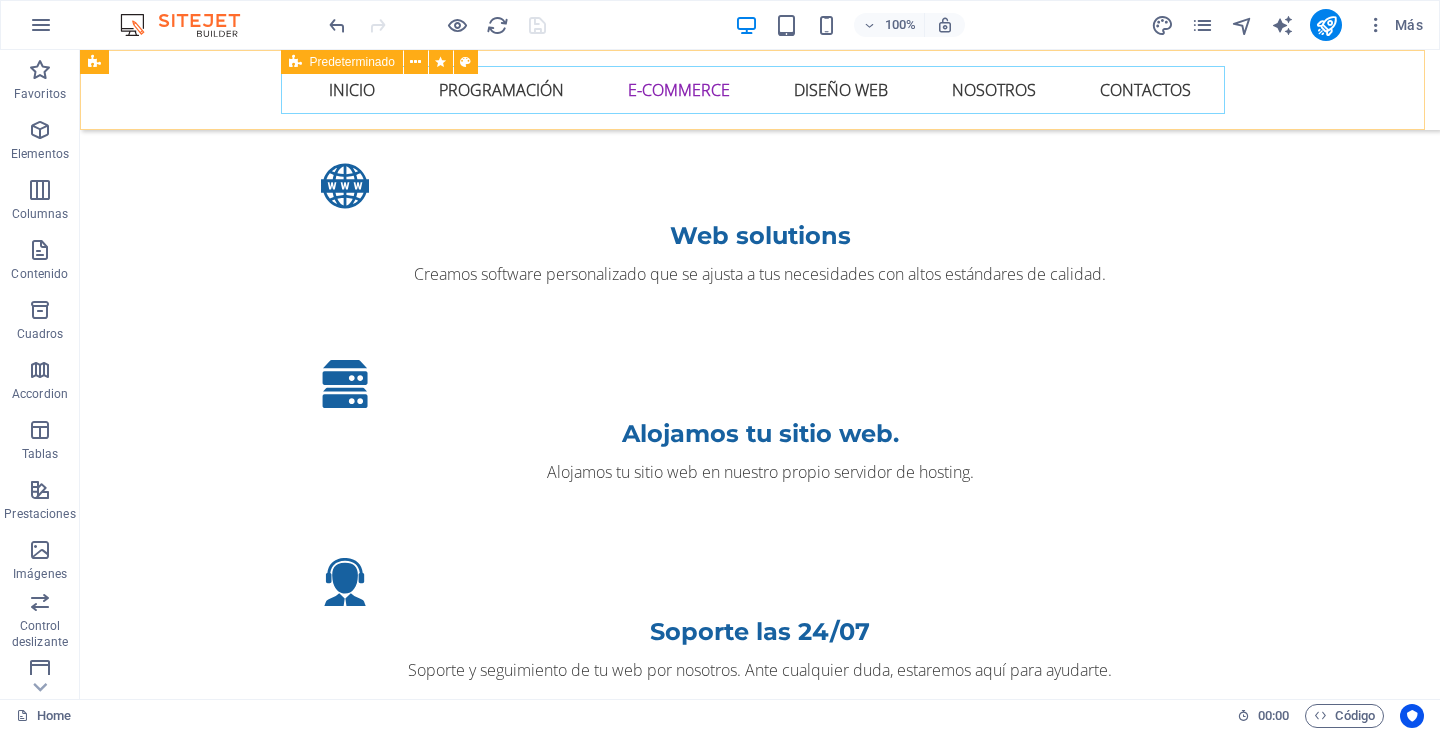 click on "INICIO Programación E-Commerce Diseño Web  Nosotros Contactos" at bounding box center [760, 90] 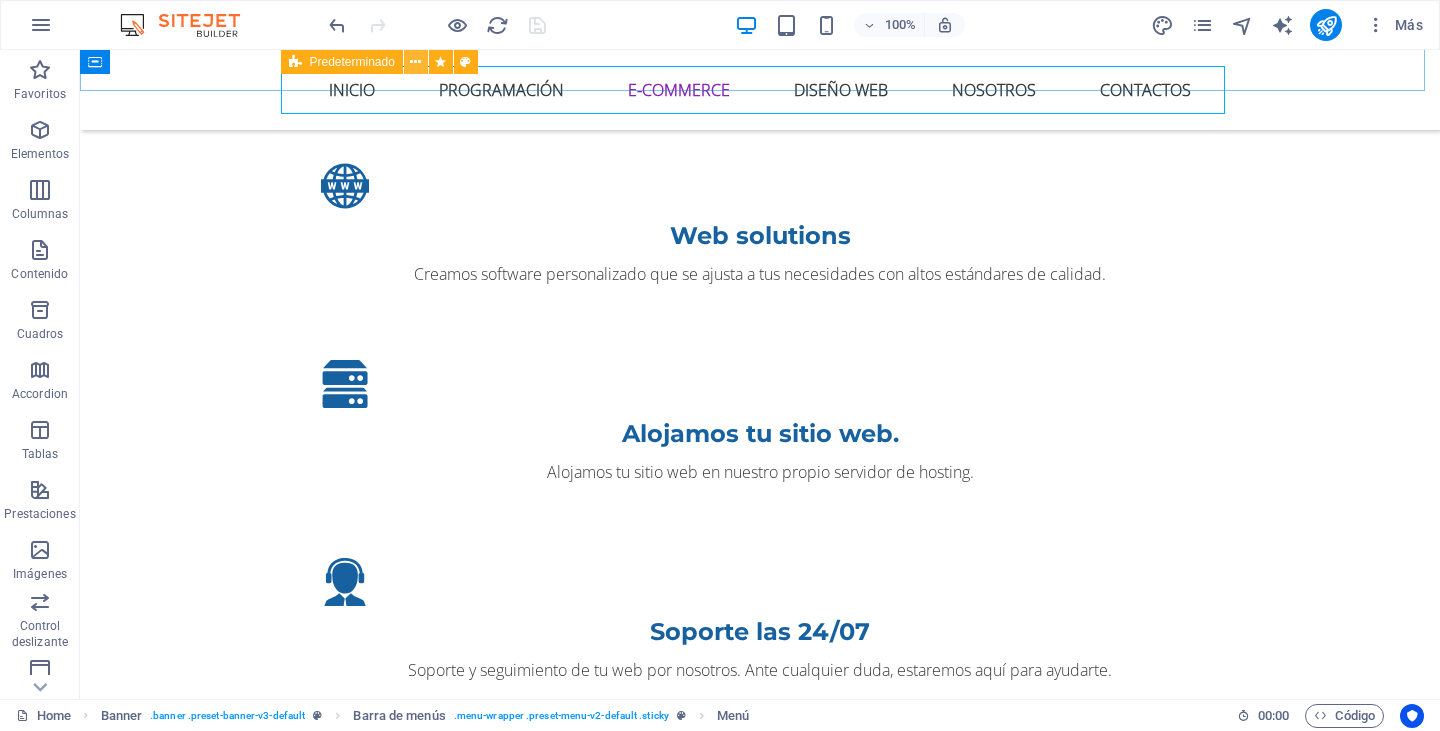 click at bounding box center [415, 62] 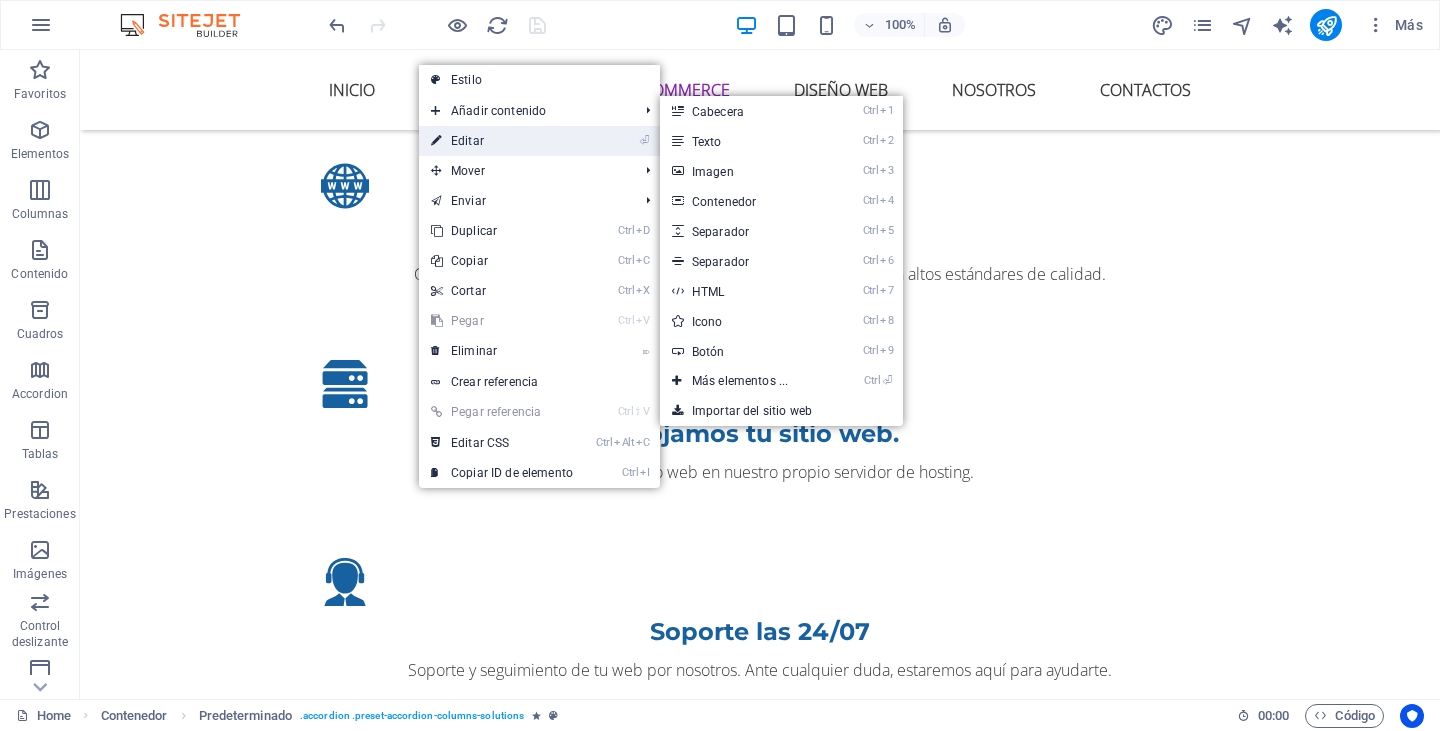 click on "⏎  Editar" at bounding box center (502, 141) 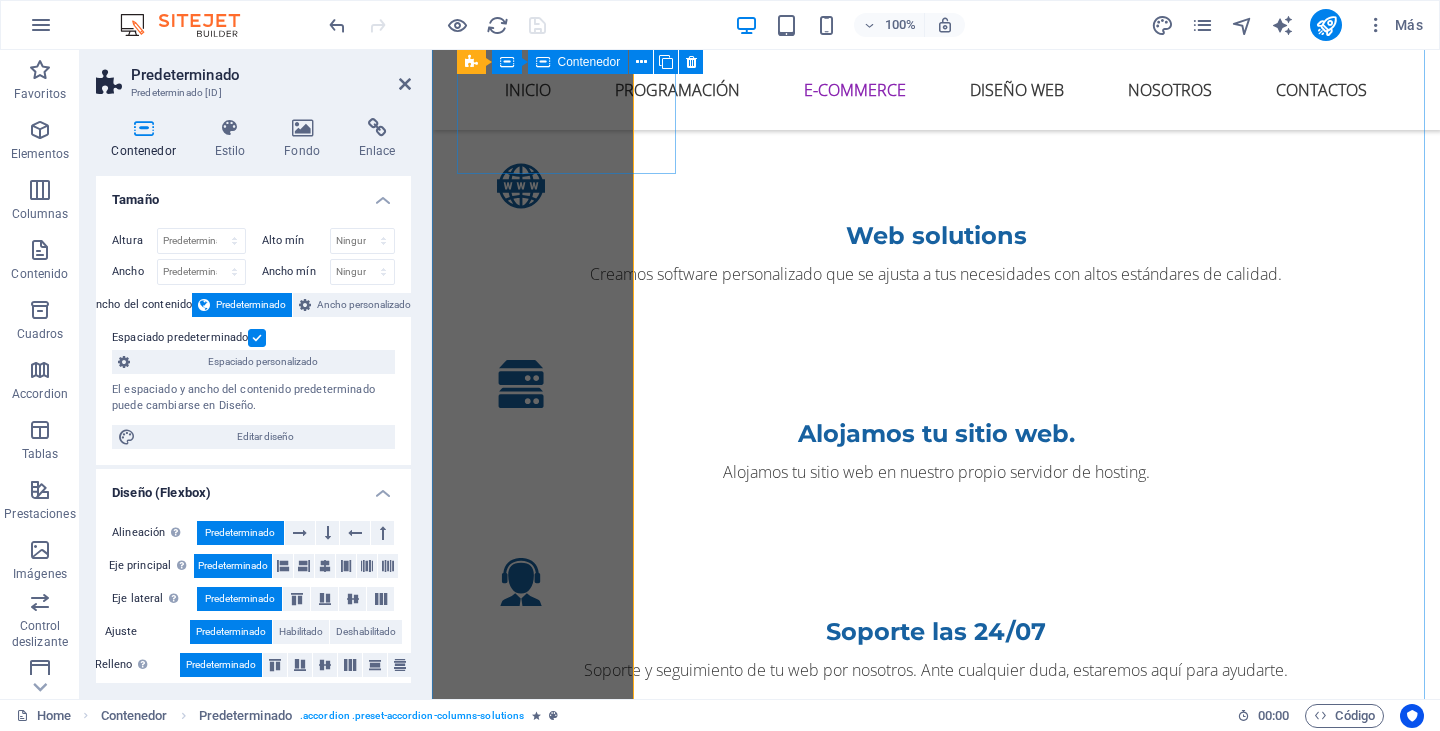 scroll, scrollTop: 4252, scrollLeft: 0, axis: vertical 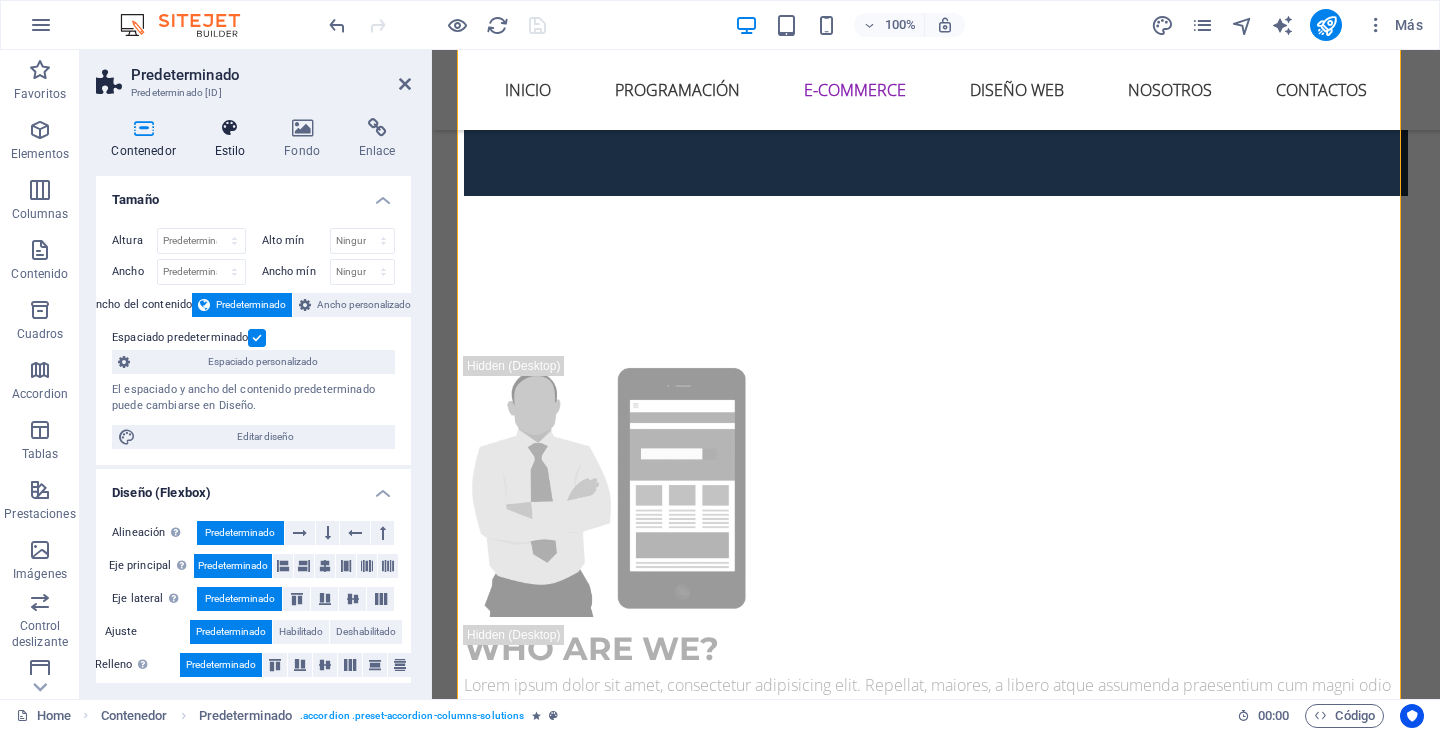 click at bounding box center (230, 128) 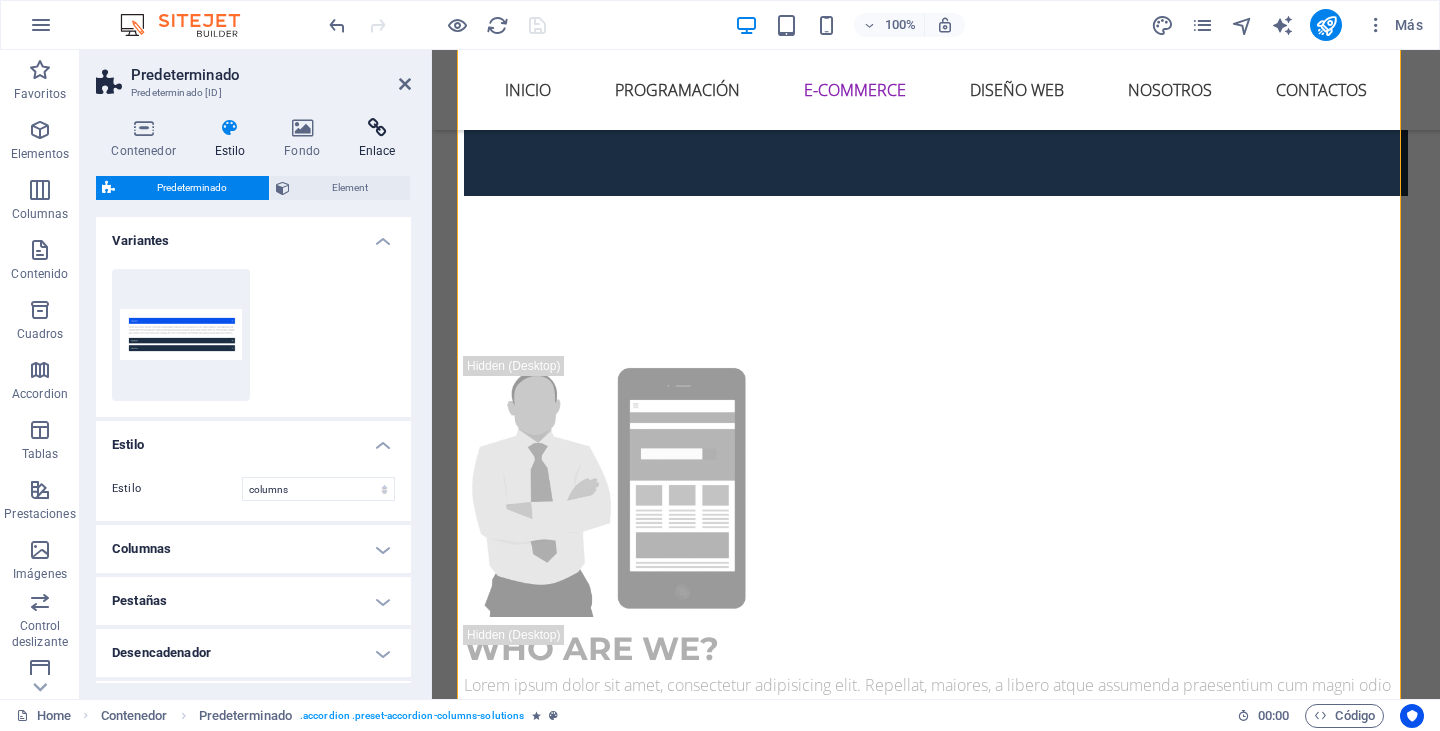 click on "Enlace" at bounding box center [377, 139] 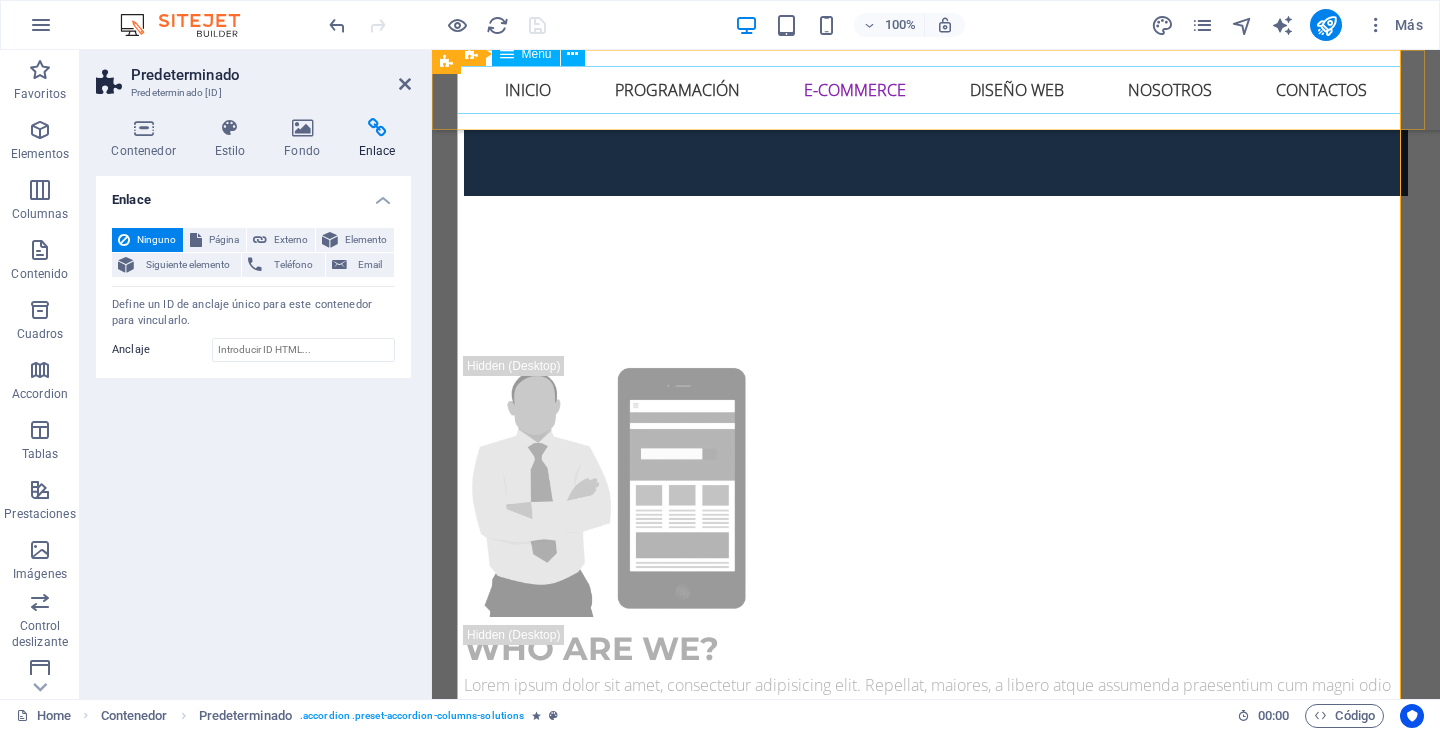 click on "INICIO Programación E-Commerce Diseño Web  Nosotros Contactos" at bounding box center [936, 90] 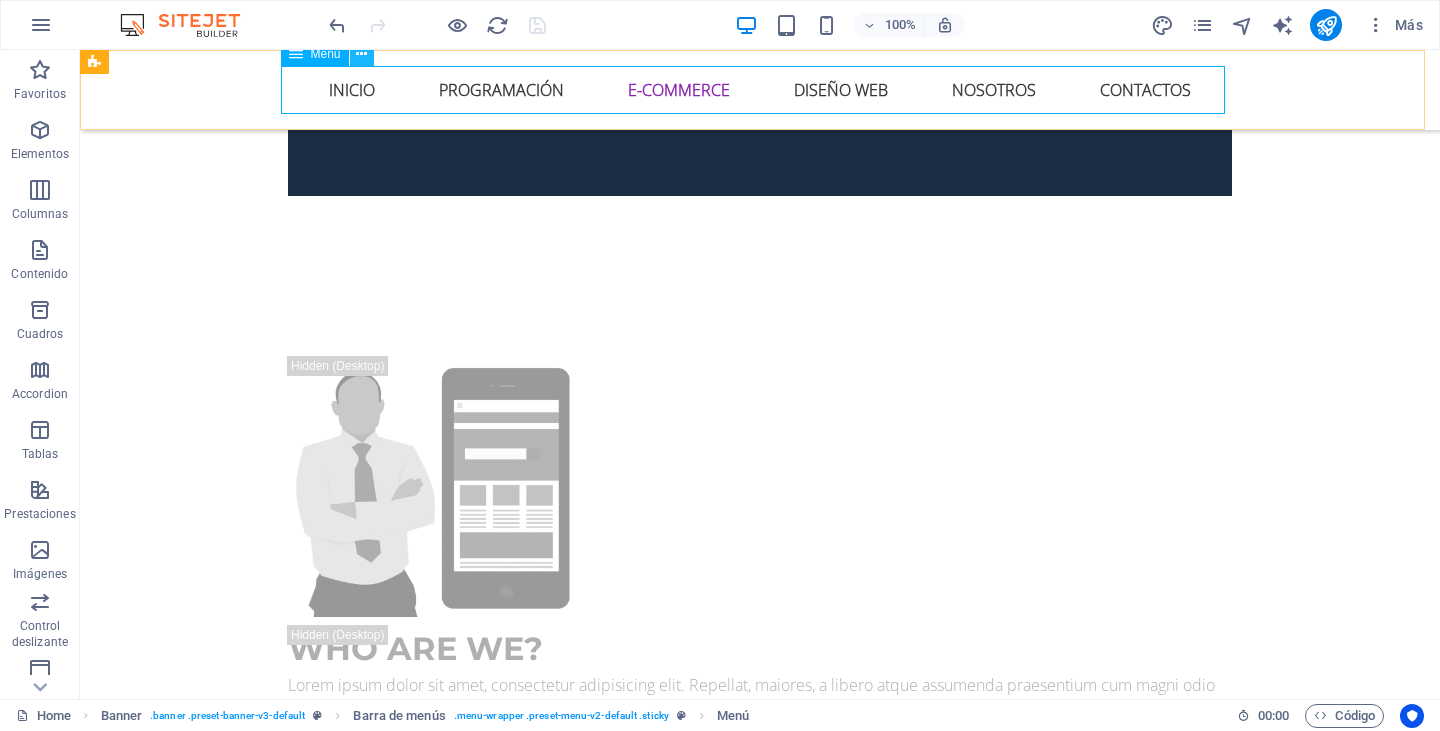 click at bounding box center (361, 54) 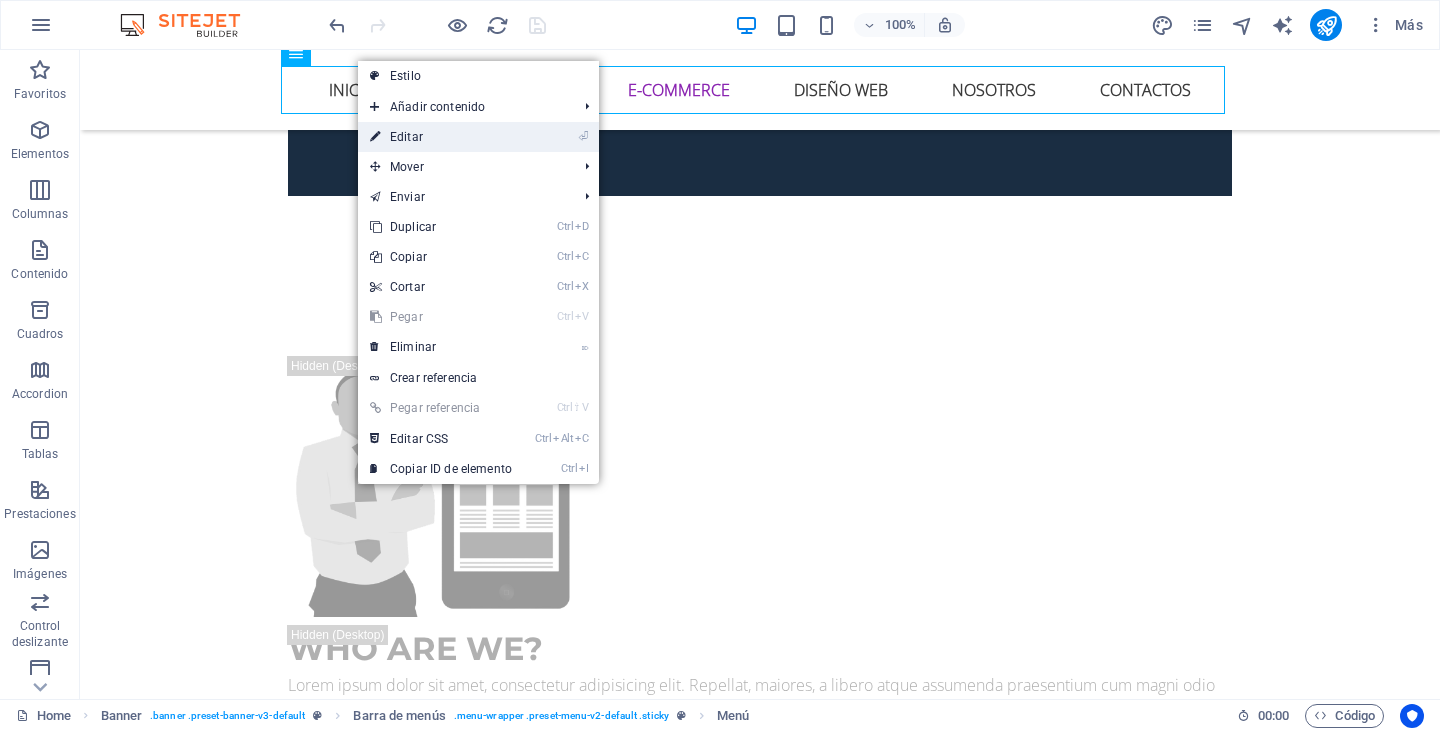 click on "⏎  Editar" at bounding box center (441, 137) 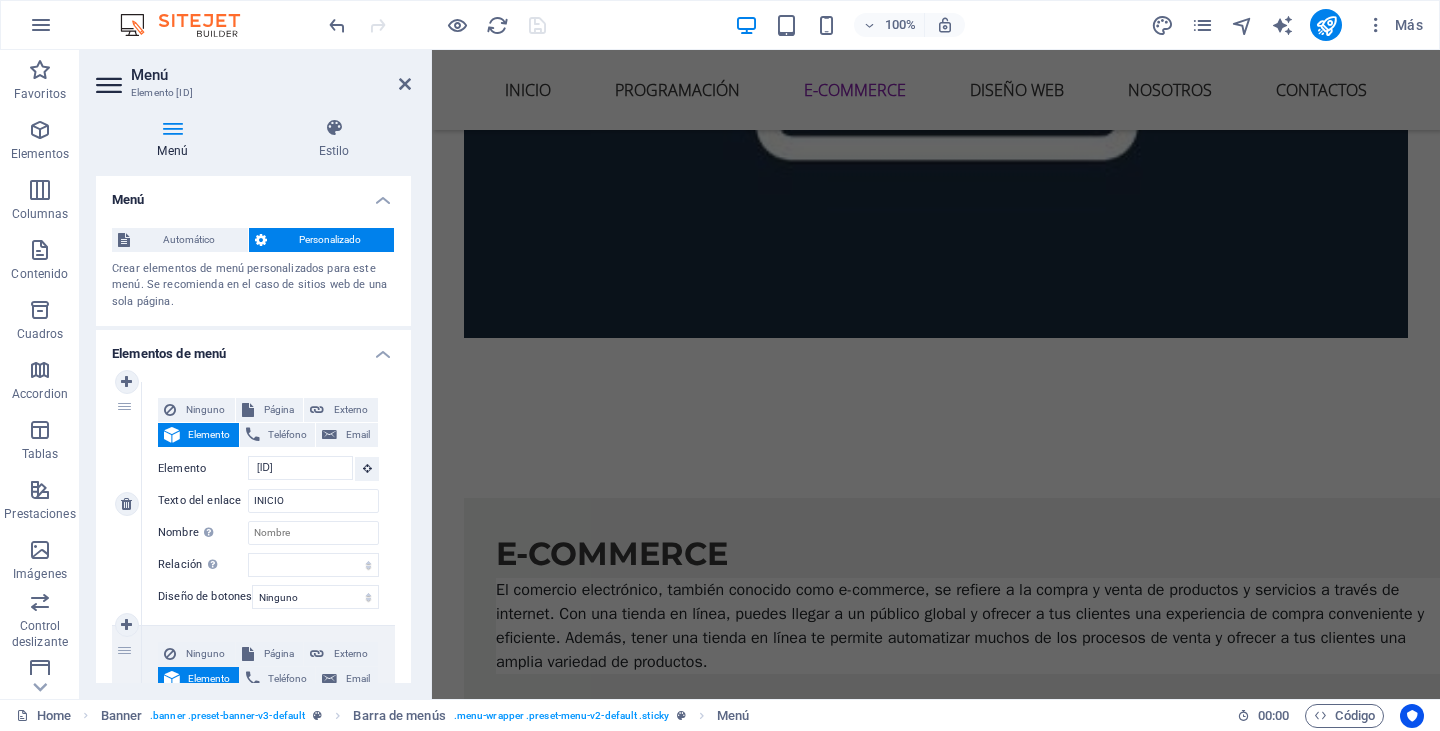 scroll, scrollTop: 4092, scrollLeft: 0, axis: vertical 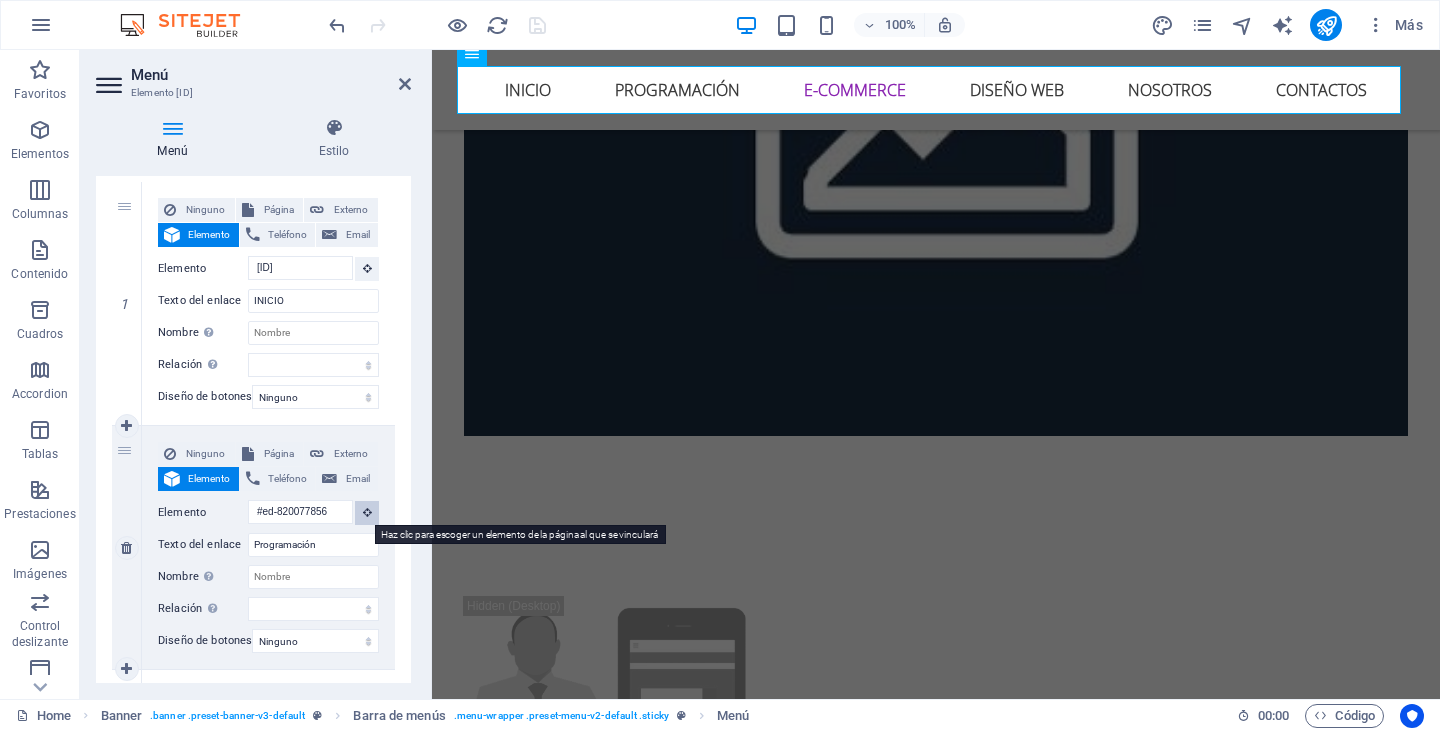 click at bounding box center (367, 512) 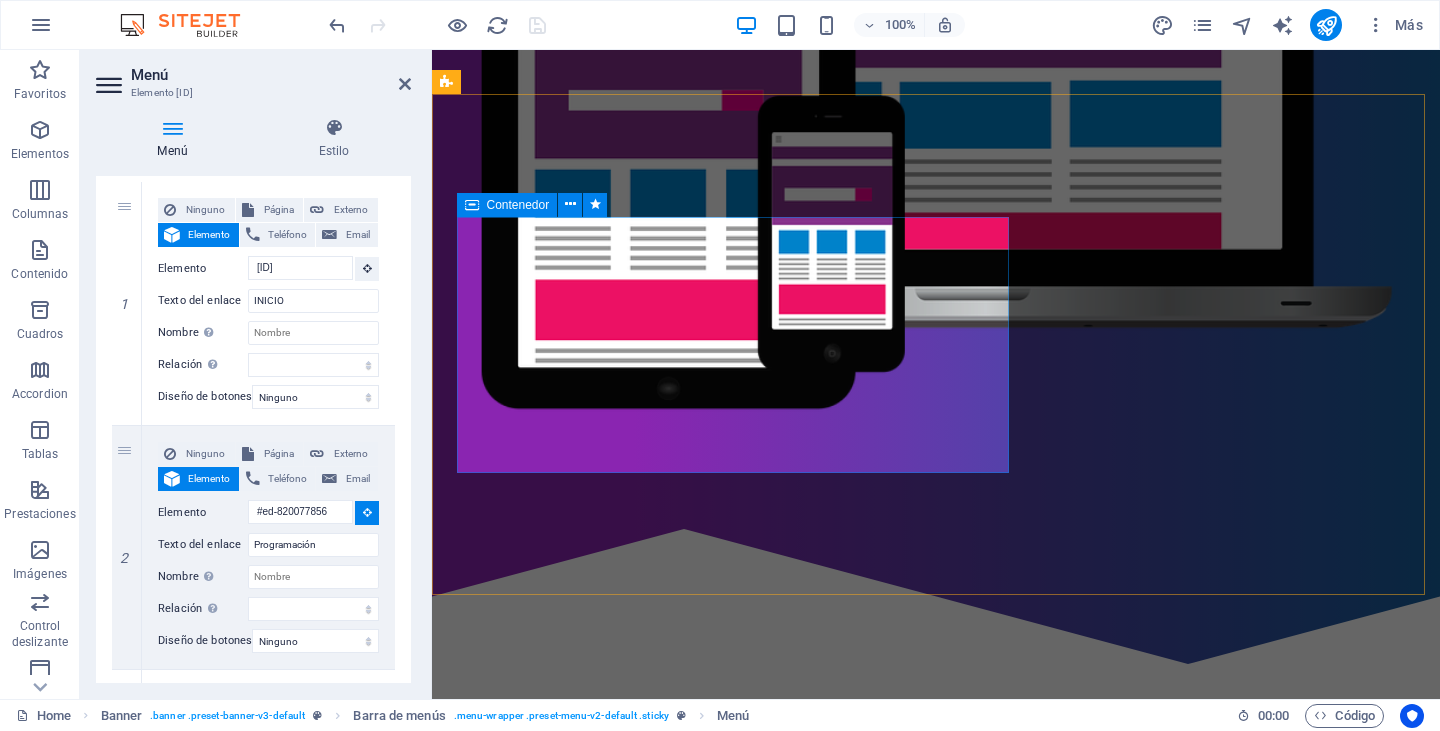 scroll, scrollTop: 712, scrollLeft: 0, axis: vertical 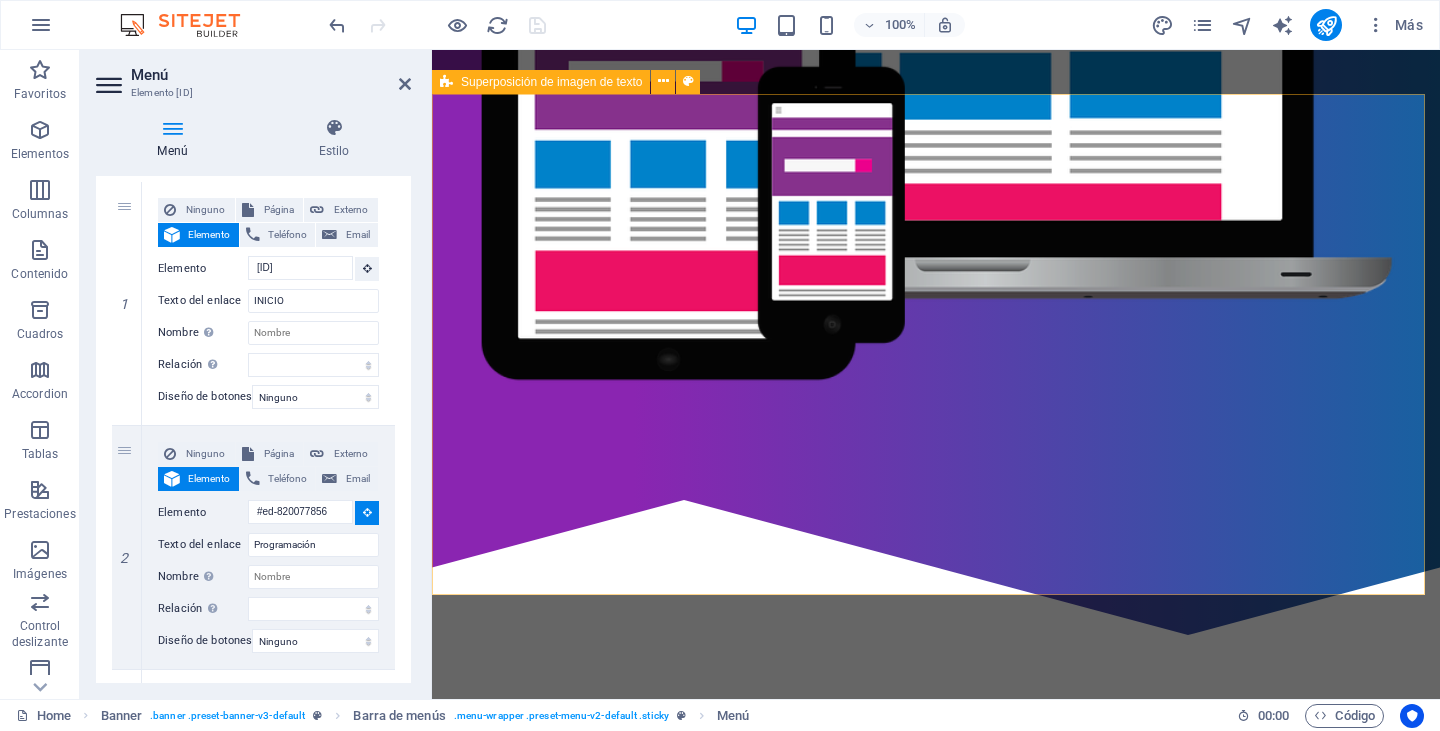 click on "Programación En Desarrollo Ace ofrecemos el desarrollo de sistemas bajo diversas tecnologías orientadas a suplir necesidades concretas, implementables en el corto plazo y que se transformen en soluciones efectivas para su empresa y sus clientes. Algunas de las tecnologías utilizadas en el desarrollo de las aplicaciones son: PHP, JavaScript, Ajax, HTML, MySQL, Perl, Java, etc." at bounding box center (936, 1176) 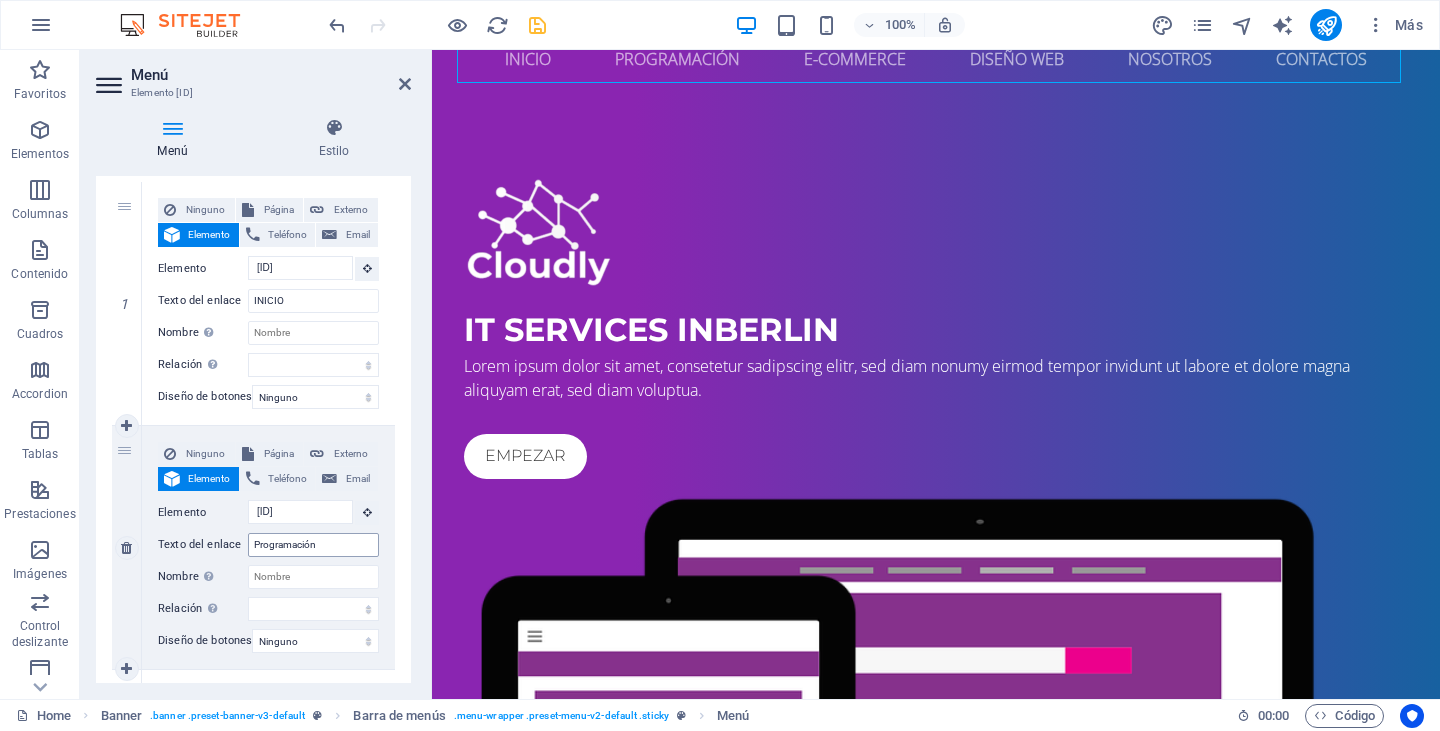 scroll, scrollTop: 0, scrollLeft: 0, axis: both 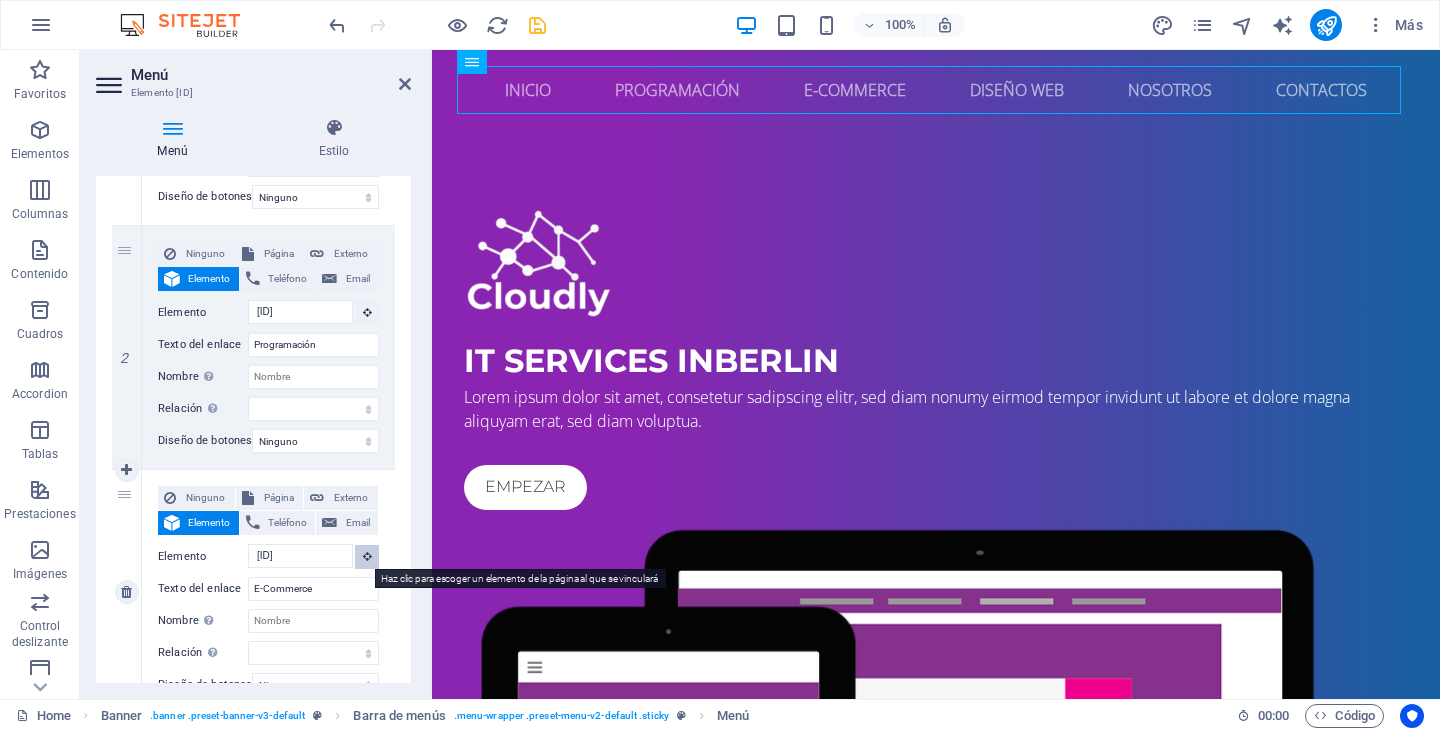 click at bounding box center [367, 556] 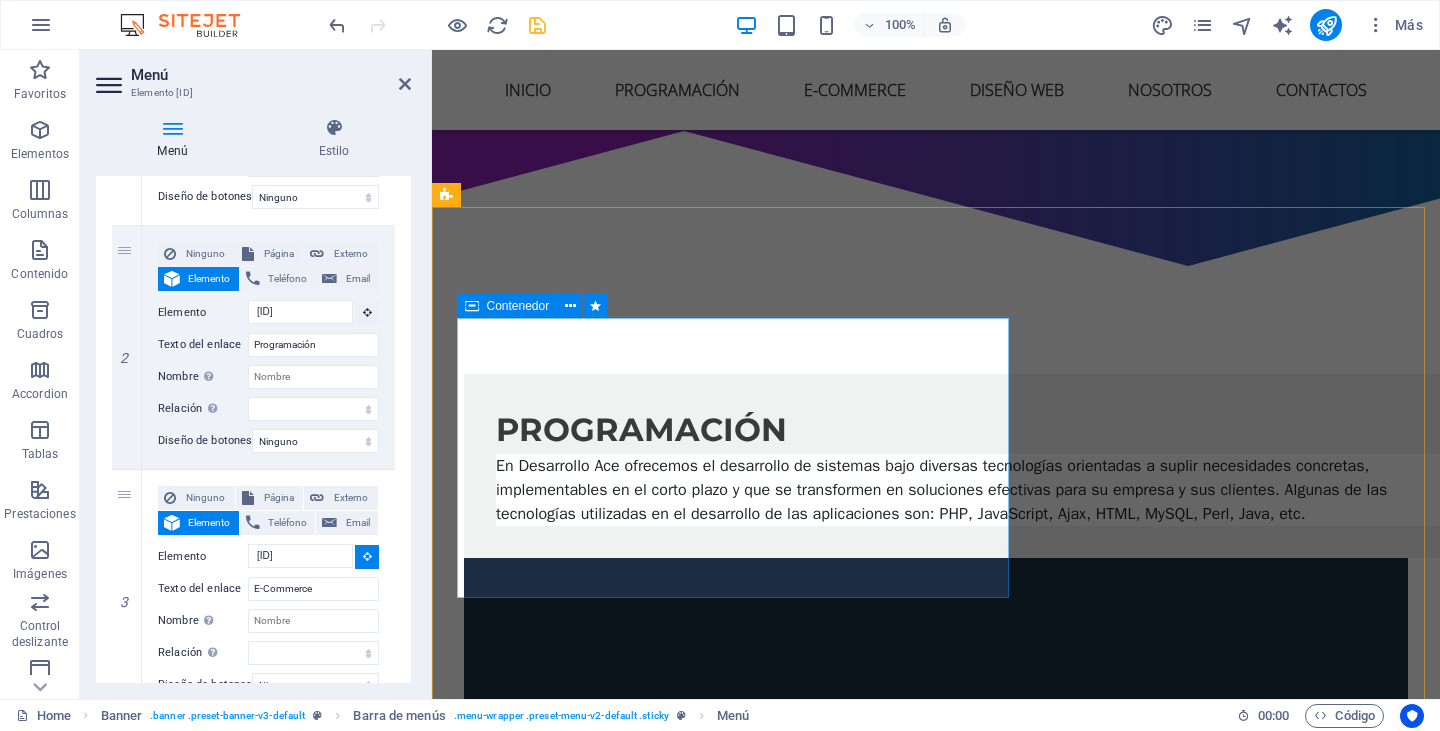 scroll, scrollTop: 1100, scrollLeft: 0, axis: vertical 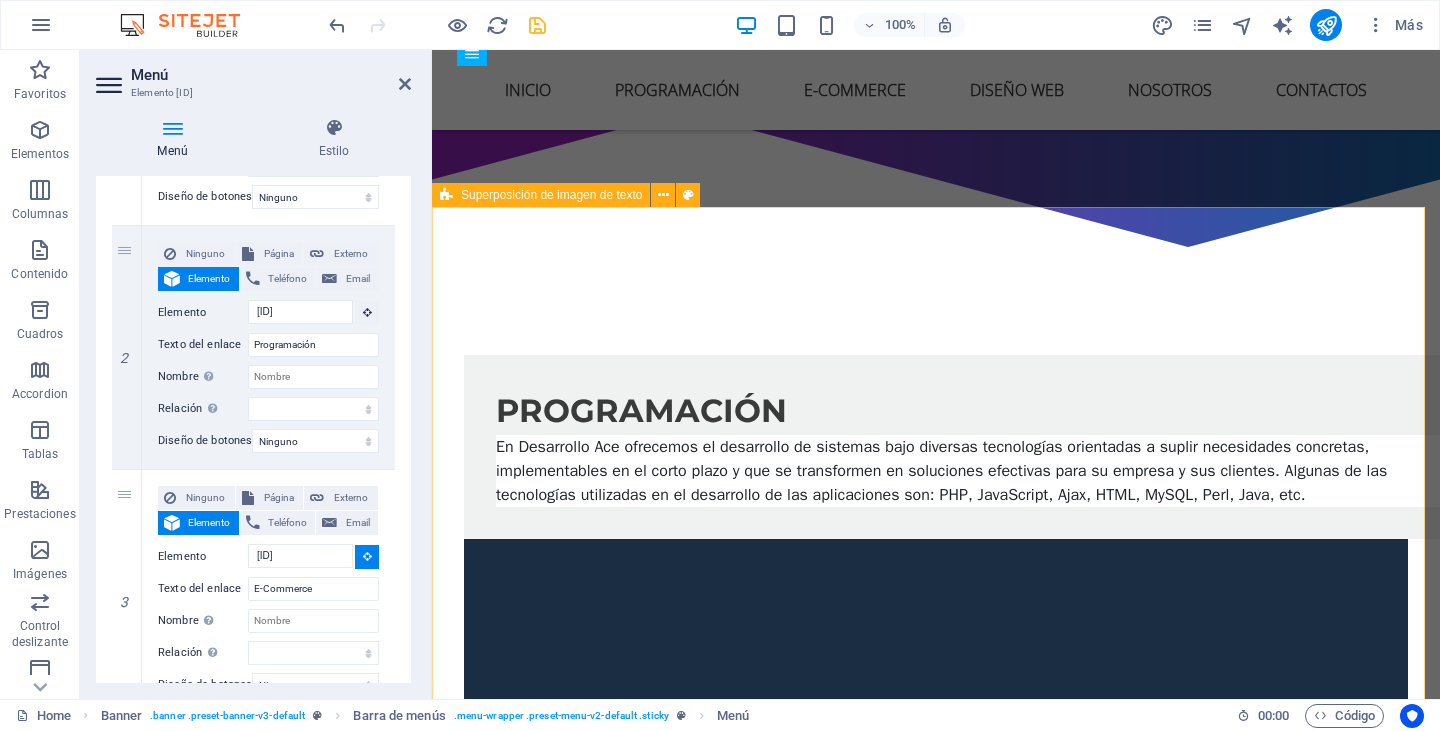 drag, startPoint x: 817, startPoint y: 295, endPoint x: 1169, endPoint y: 293, distance: 352.00568 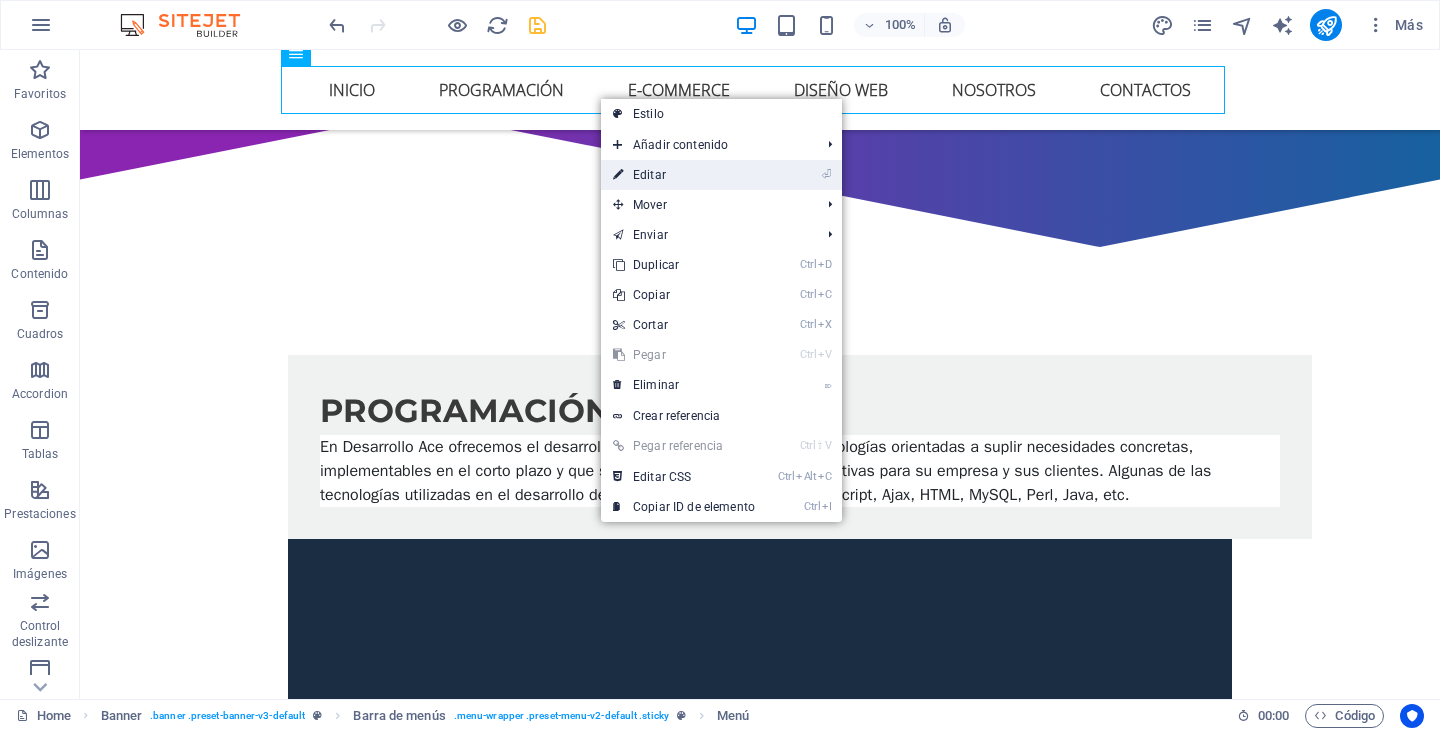 click on "⏎  Editar" at bounding box center (684, 175) 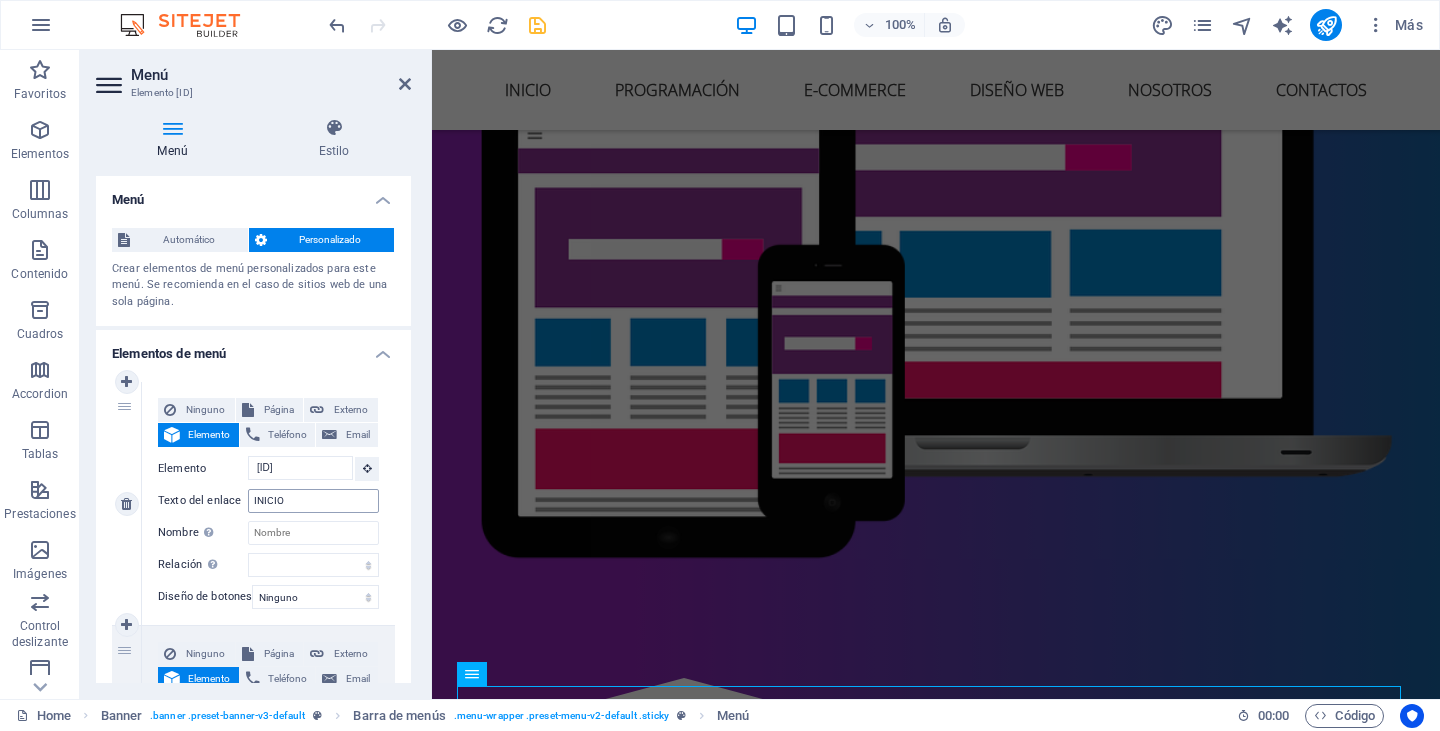 scroll, scrollTop: 1020, scrollLeft: 0, axis: vertical 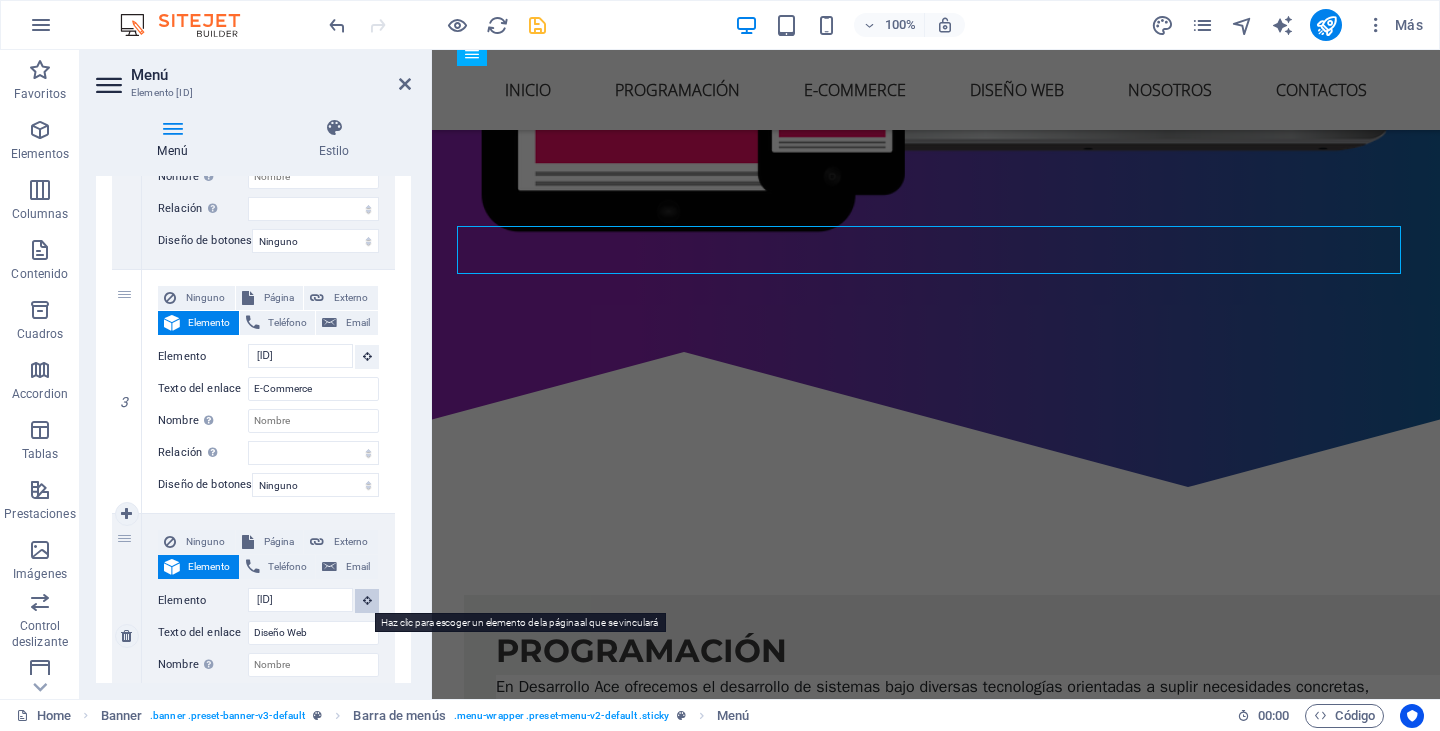 click at bounding box center [367, 601] 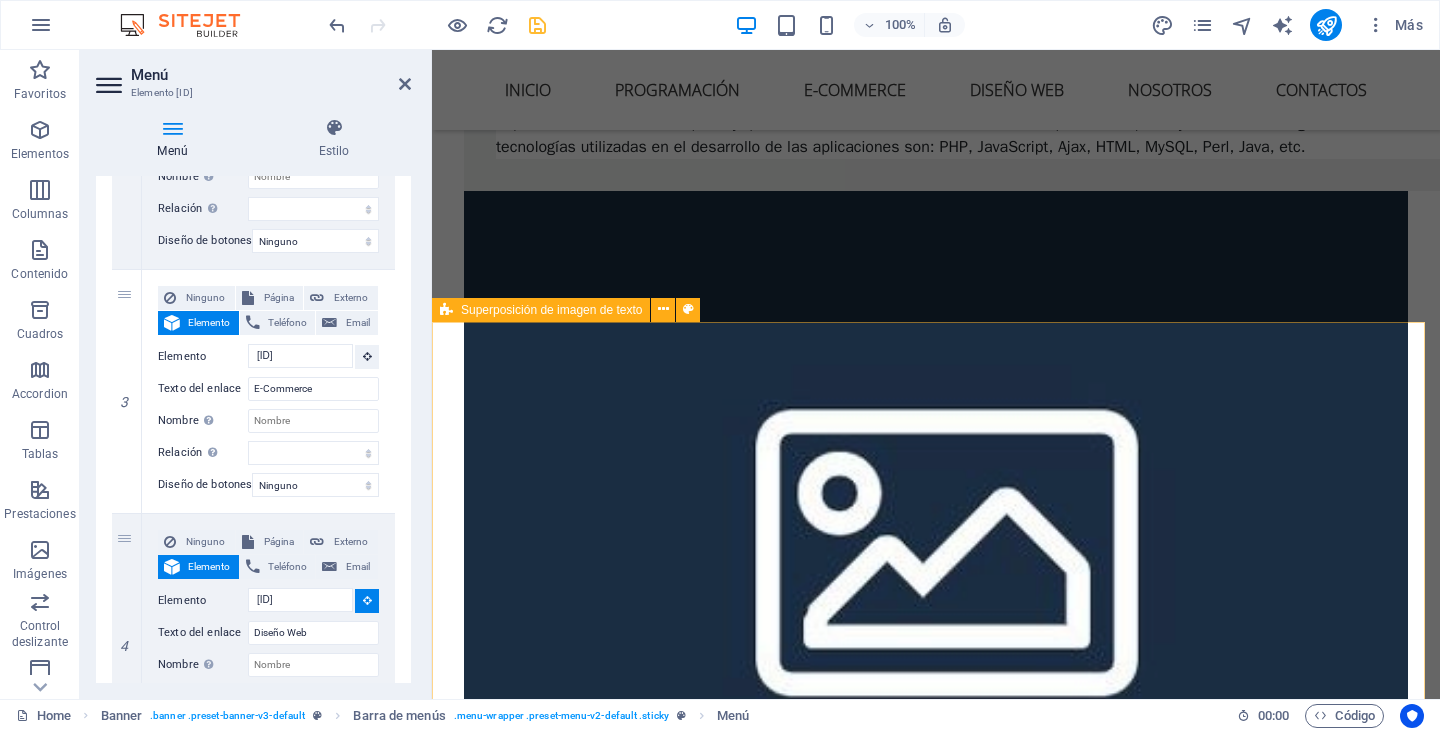 scroll, scrollTop: 1500, scrollLeft: 0, axis: vertical 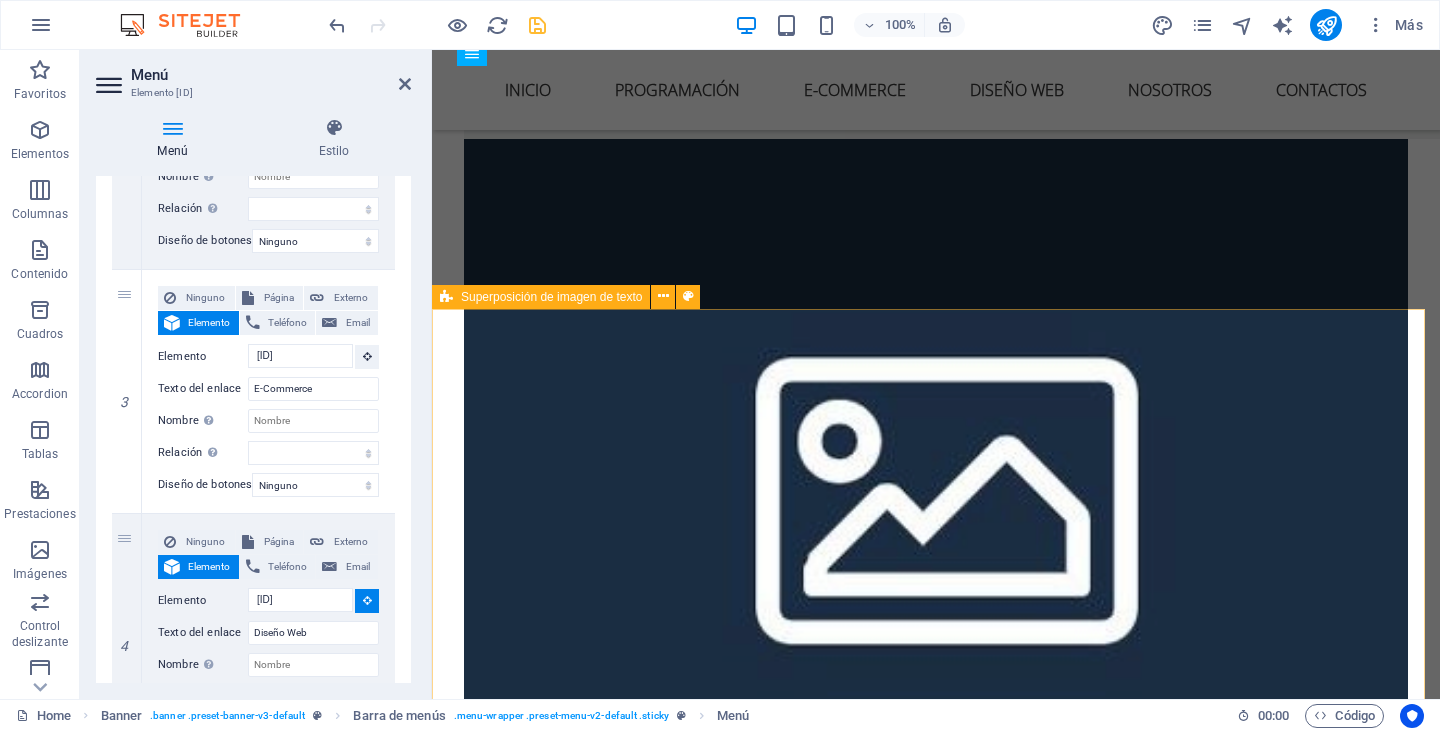 click on "DISEÑO WEB El diseño web es una parte fundamental de cualquier presencia en línea. Por eso brindamos servicios de diseño de páginas web, porque todo negocio requiere de una página web atractiva, intuitiva y fácil de usar que se adapte a diferentes dispositivos y tamaños de pantalla. Ofrecemos diseños personalizados, optimización para motores de búsqueda, integración con redes sociales, entre otros. Sabemos lo importante que es tener una excelente presencia en la web. Es fundamental para atraer y retener a los visitantes, transmitir su mensaje y mejorar la experiencia del usuario." at bounding box center (936, 2490) 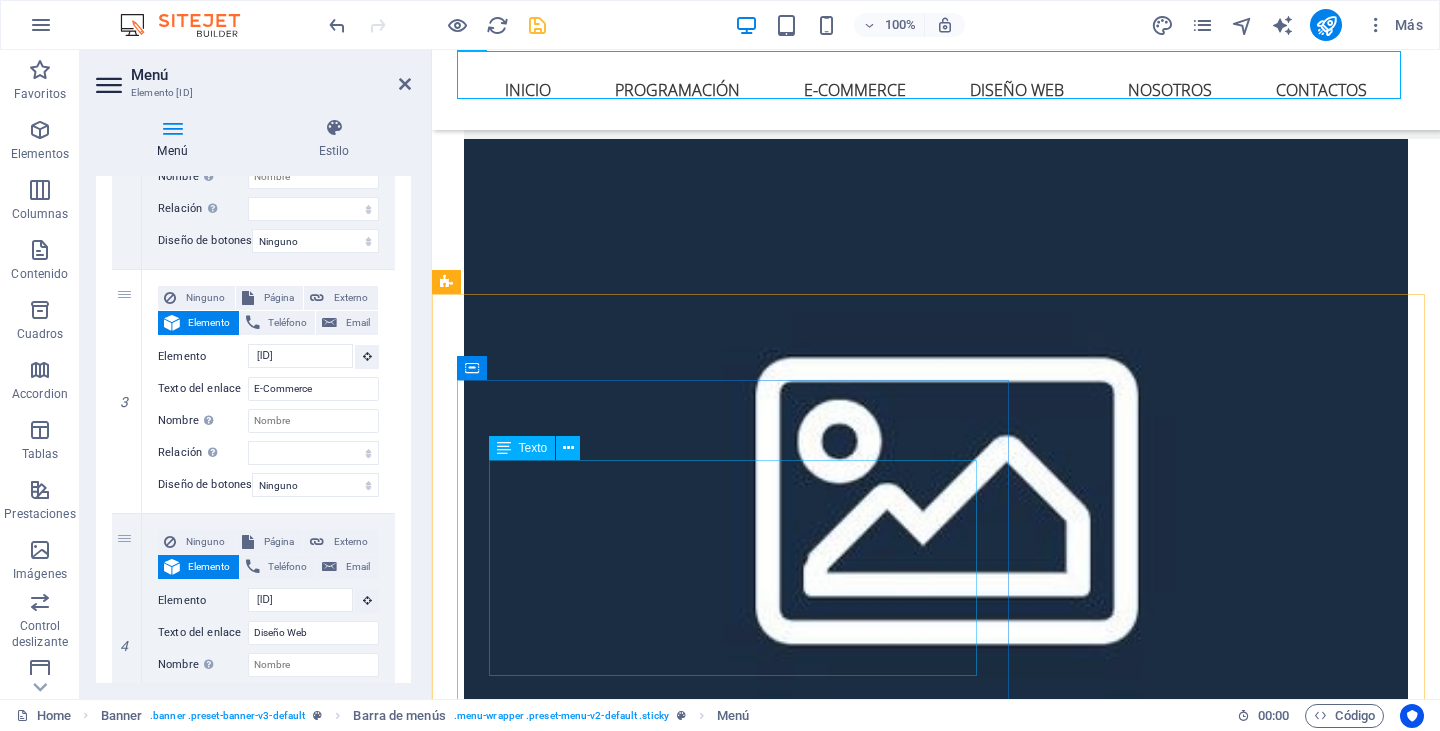 scroll, scrollTop: 1626, scrollLeft: 0, axis: vertical 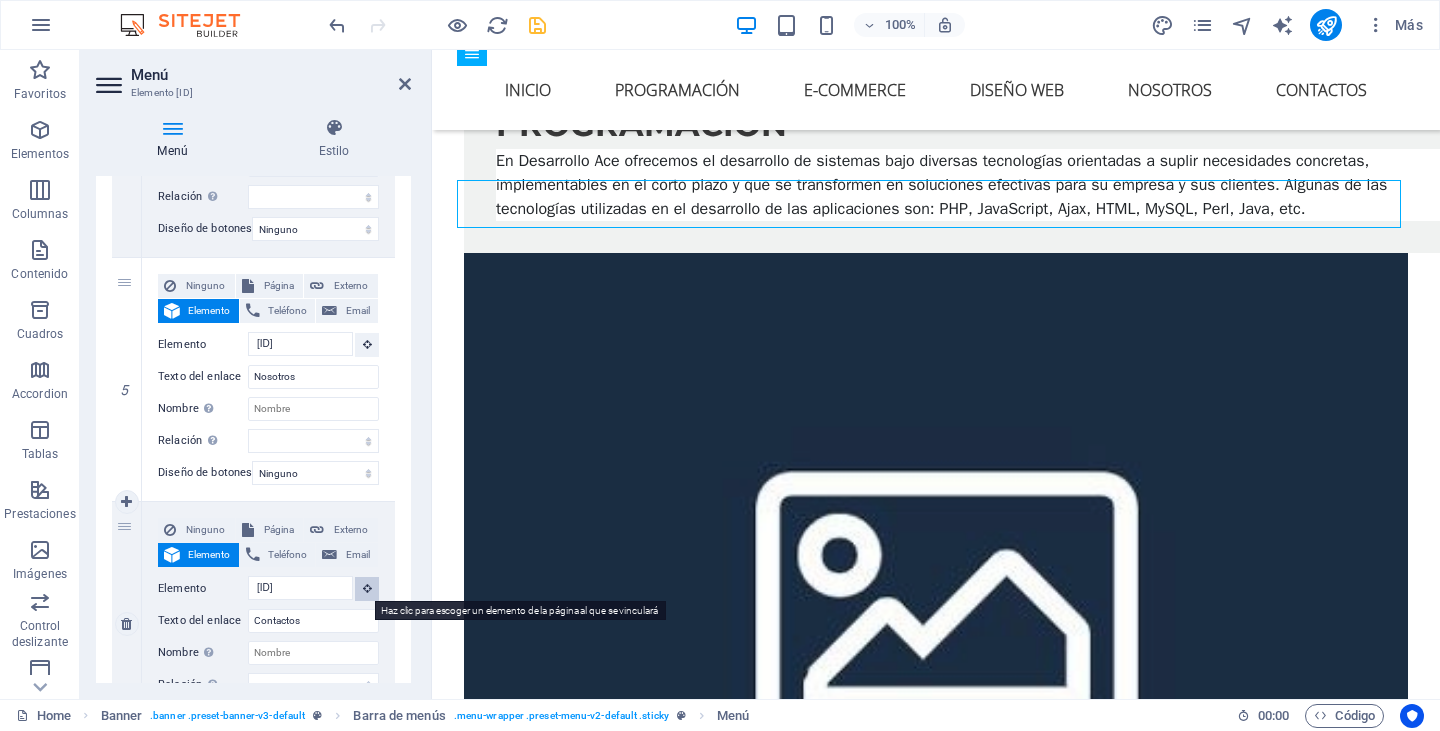click at bounding box center [367, 588] 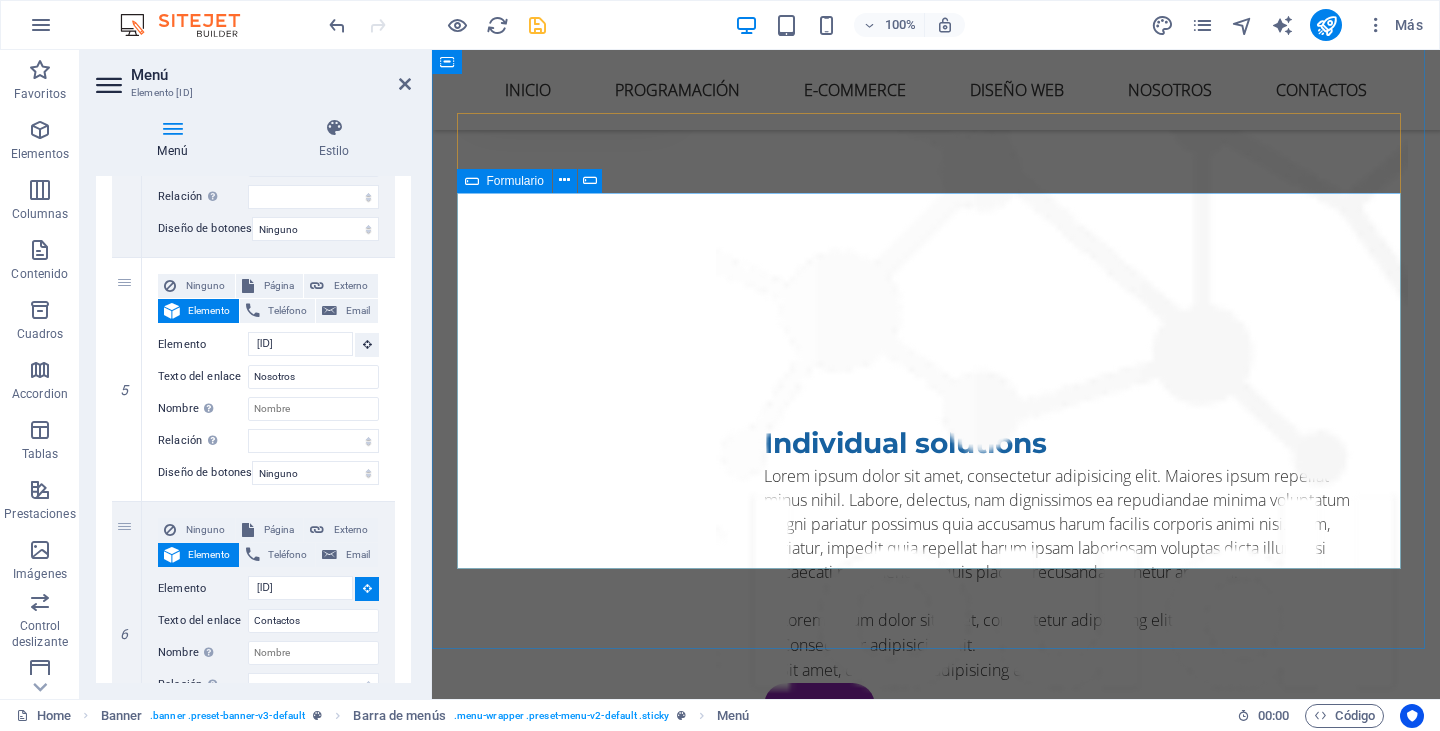 scroll, scrollTop: 8486, scrollLeft: 0, axis: vertical 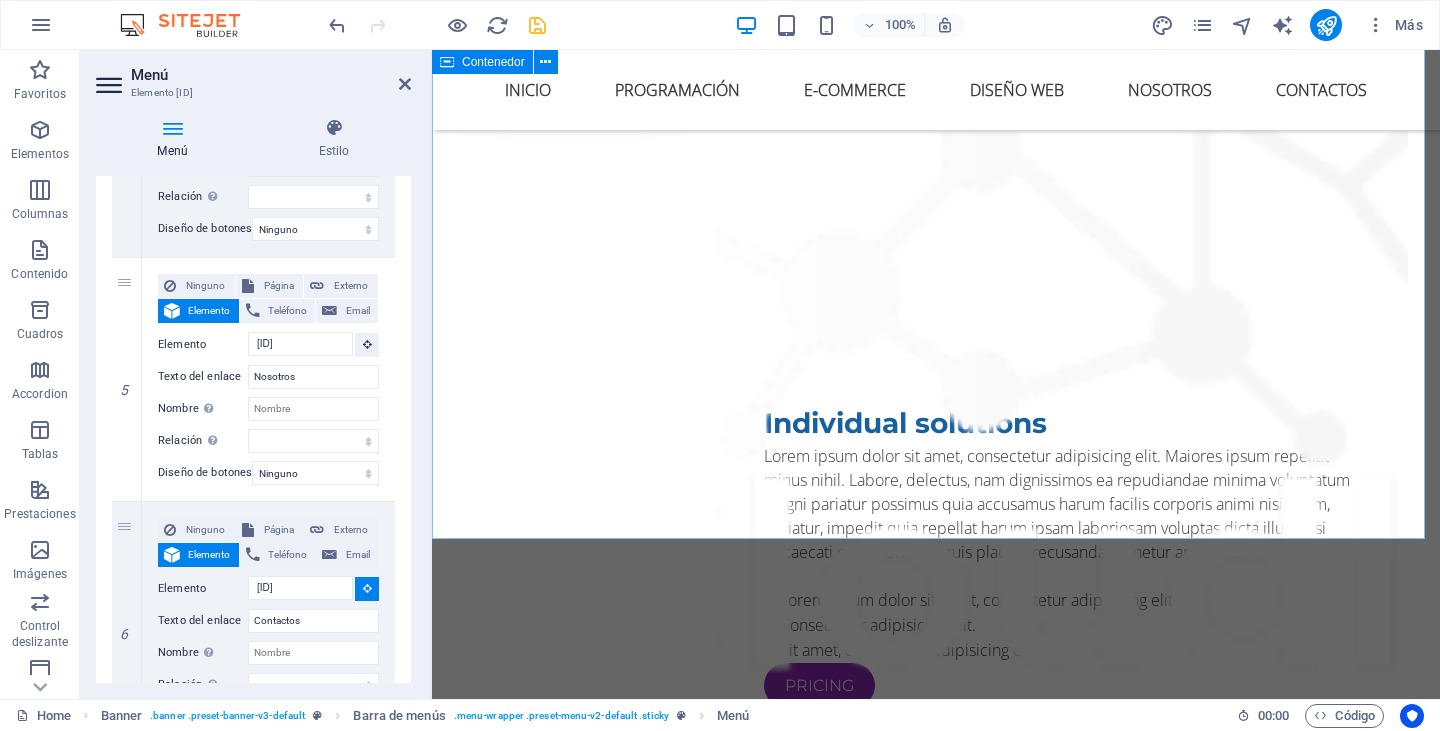 click on "Get in touch Lorem ipsum dolor sit amet, consetetur sadipscing elitr, sed diam nonumy eirmod tempor invidunt ut labore et dolore magna aliquyam erat, sed diam voluptua. diseño web Programacion E-commerce Otro   I have read and understand the privacy policy. ¿Ilegible? Cargar nuevo Enviar" at bounding box center [936, 5669] 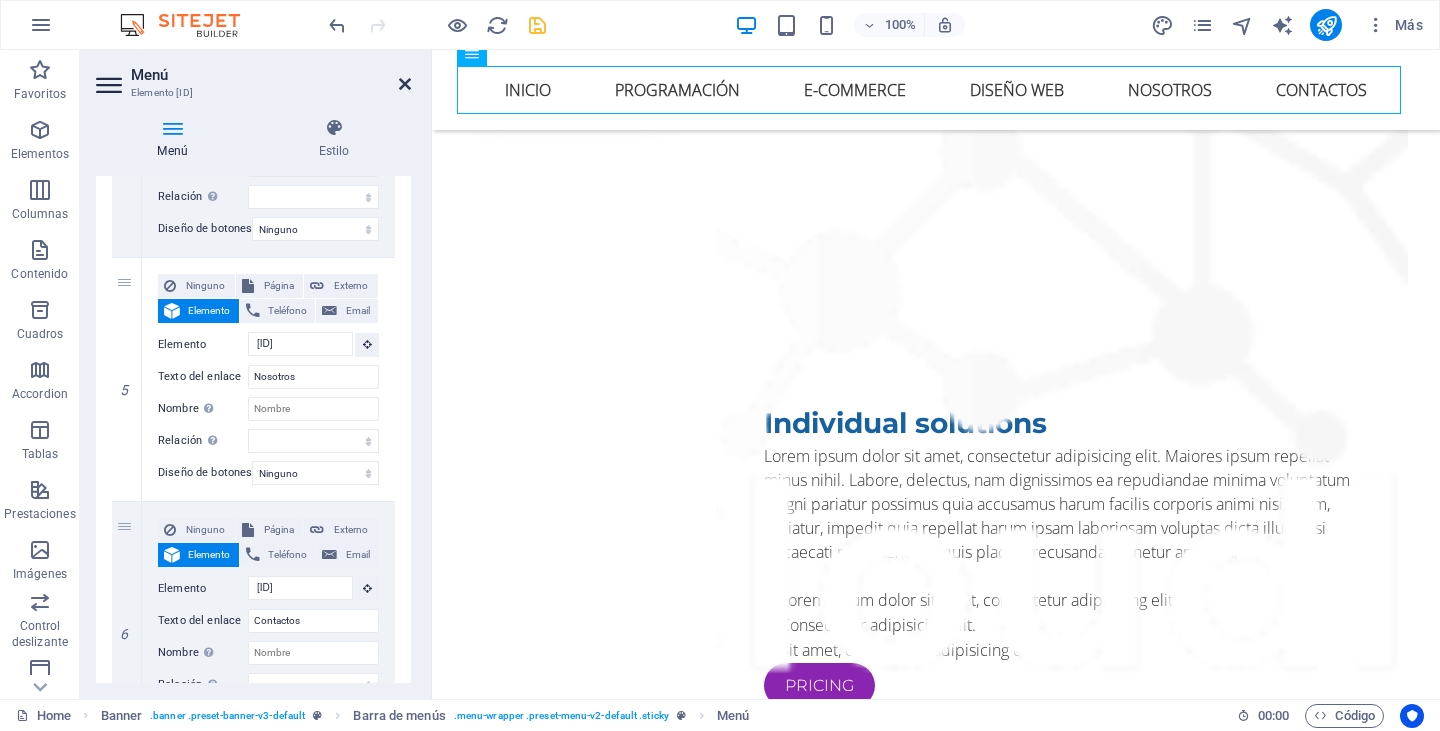 click at bounding box center (405, 84) 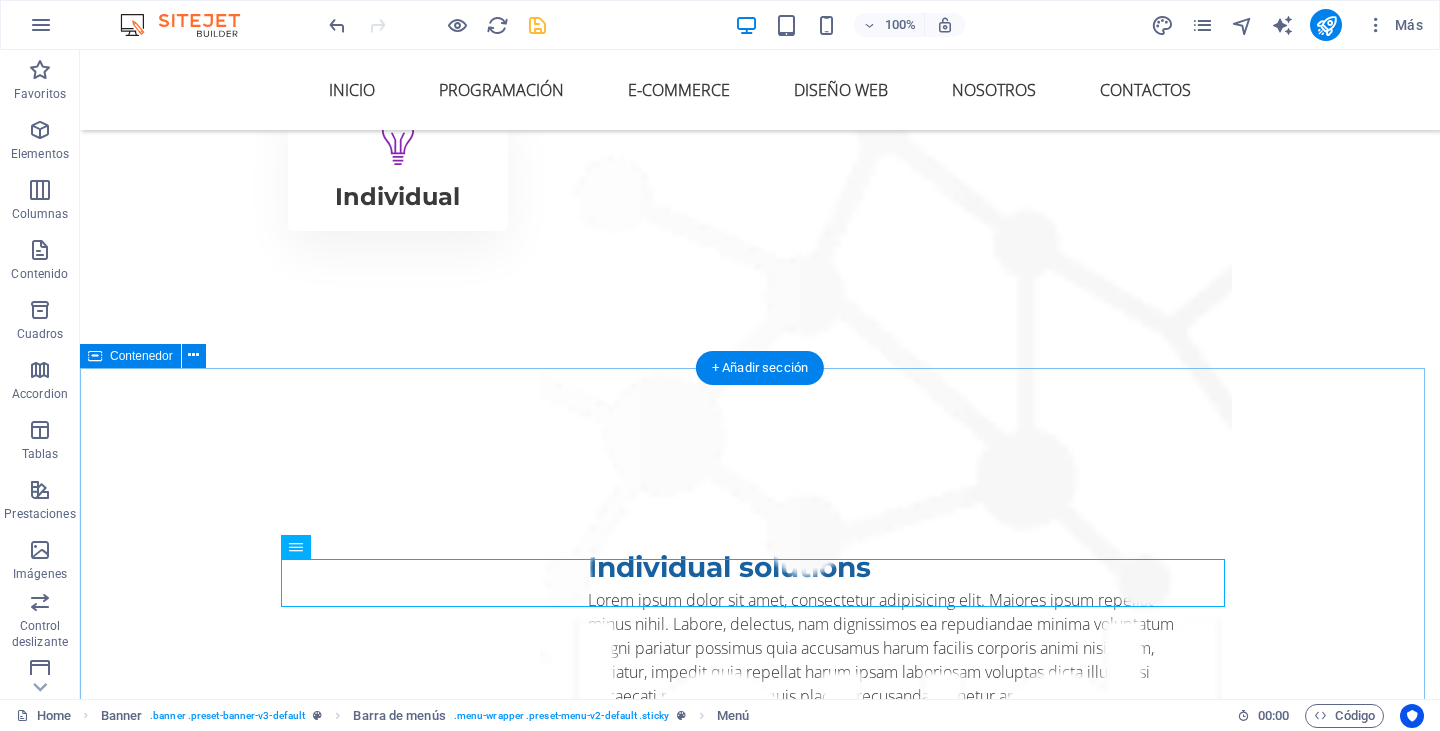 scroll, scrollTop: 7986, scrollLeft: 0, axis: vertical 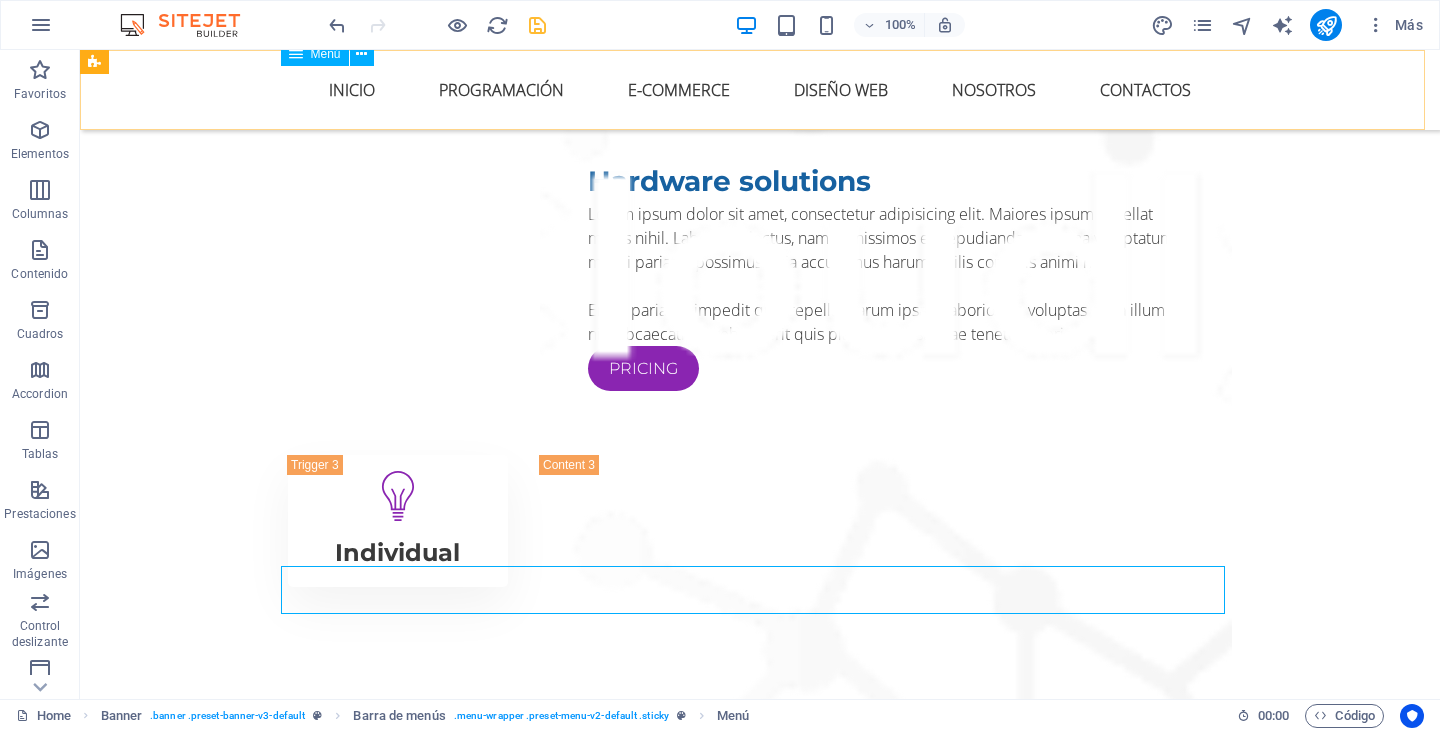 click on "INICIO Programación E-Commerce Diseño Web  Nosotros Contactos" at bounding box center [760, 90] 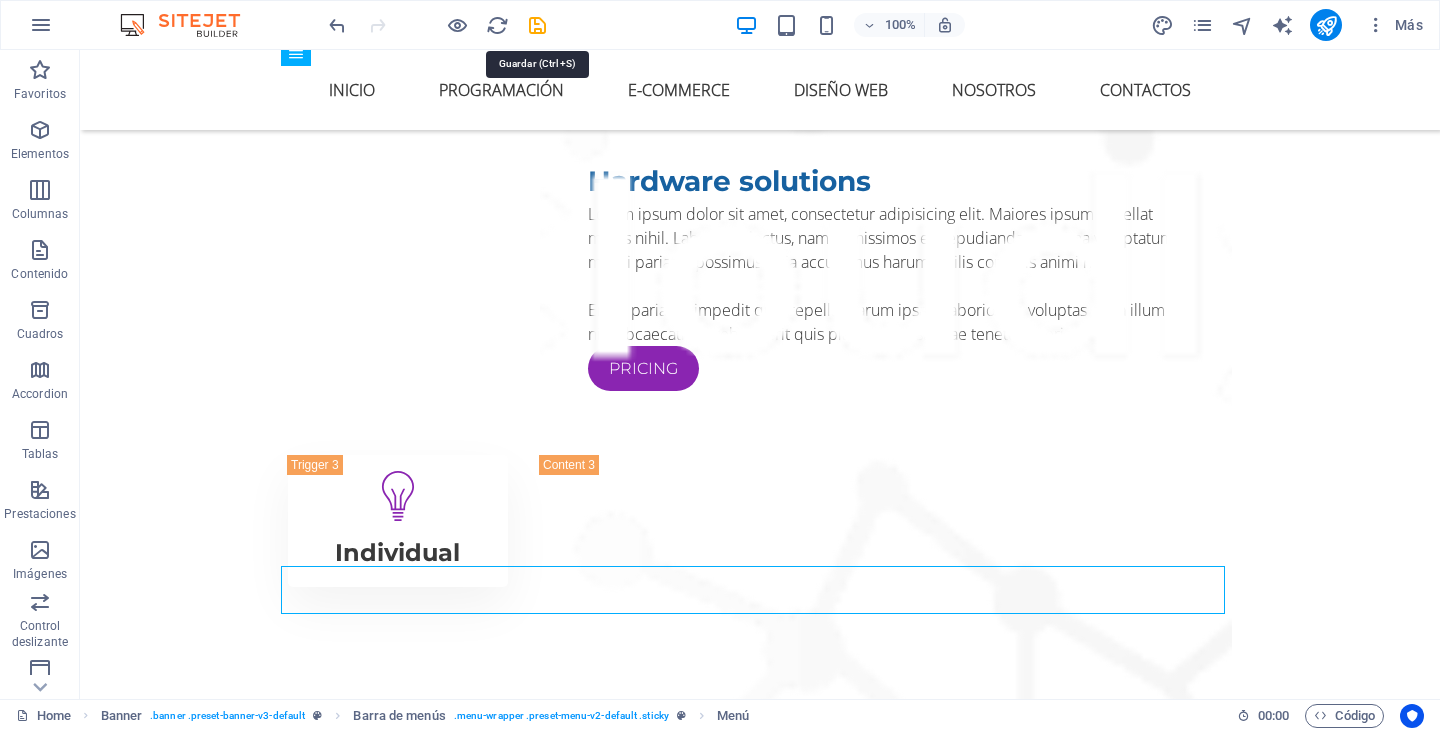 click at bounding box center [537, 25] 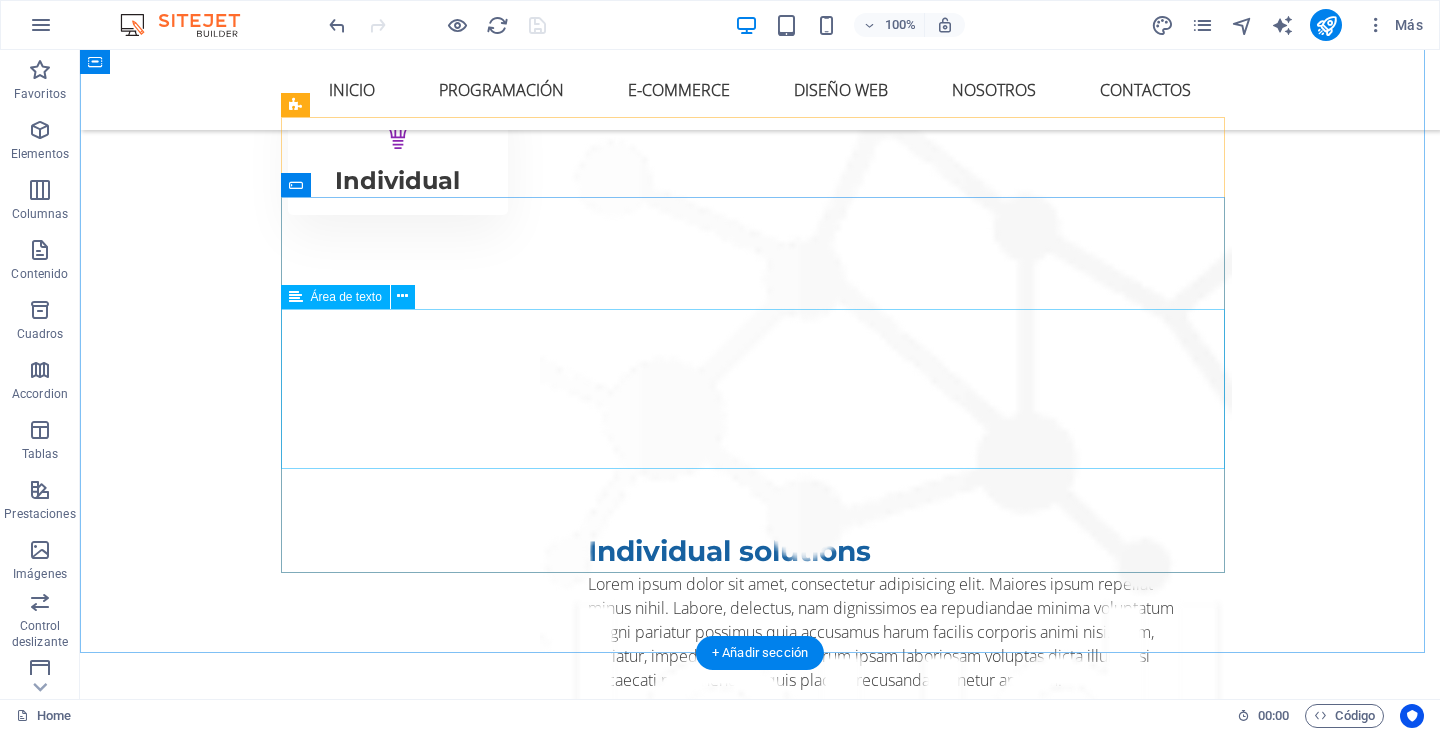 scroll, scrollTop: 8386, scrollLeft: 0, axis: vertical 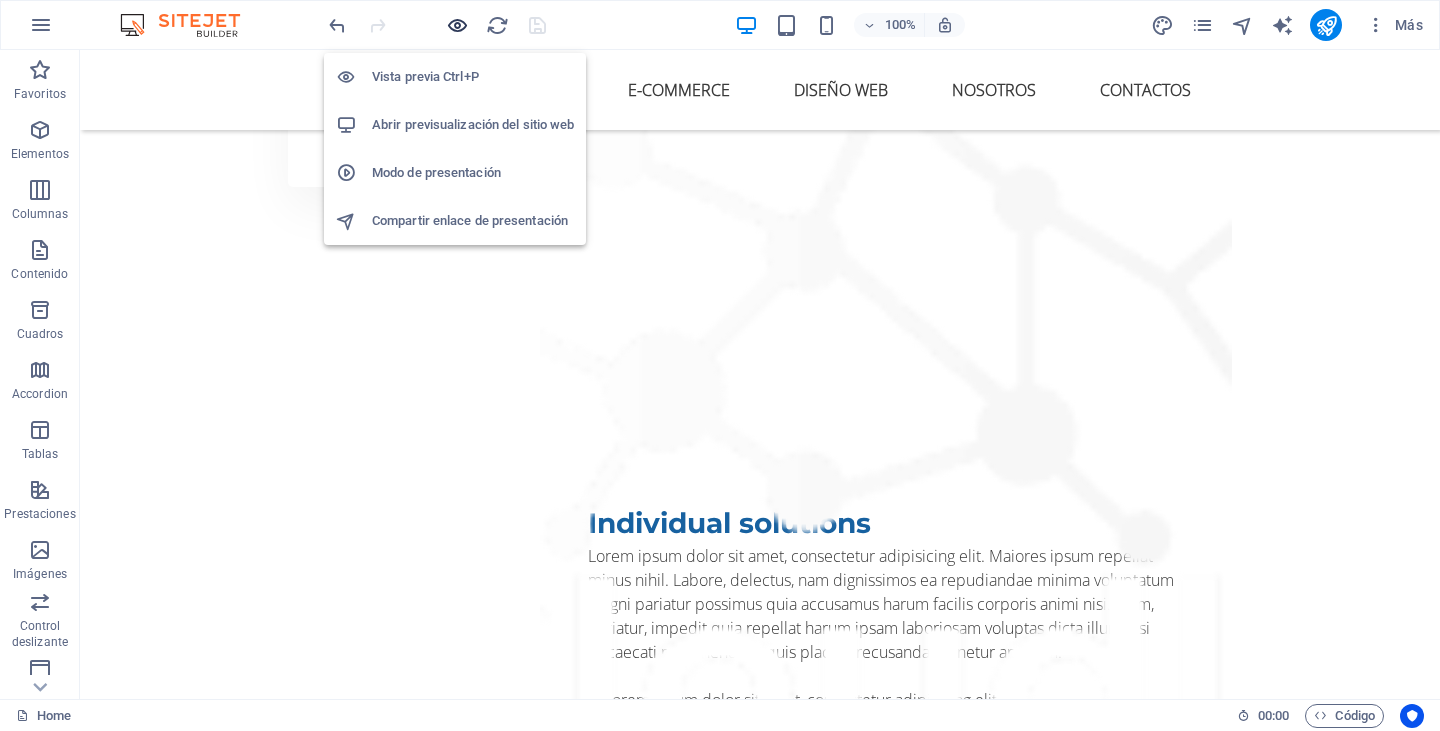 click at bounding box center [457, 25] 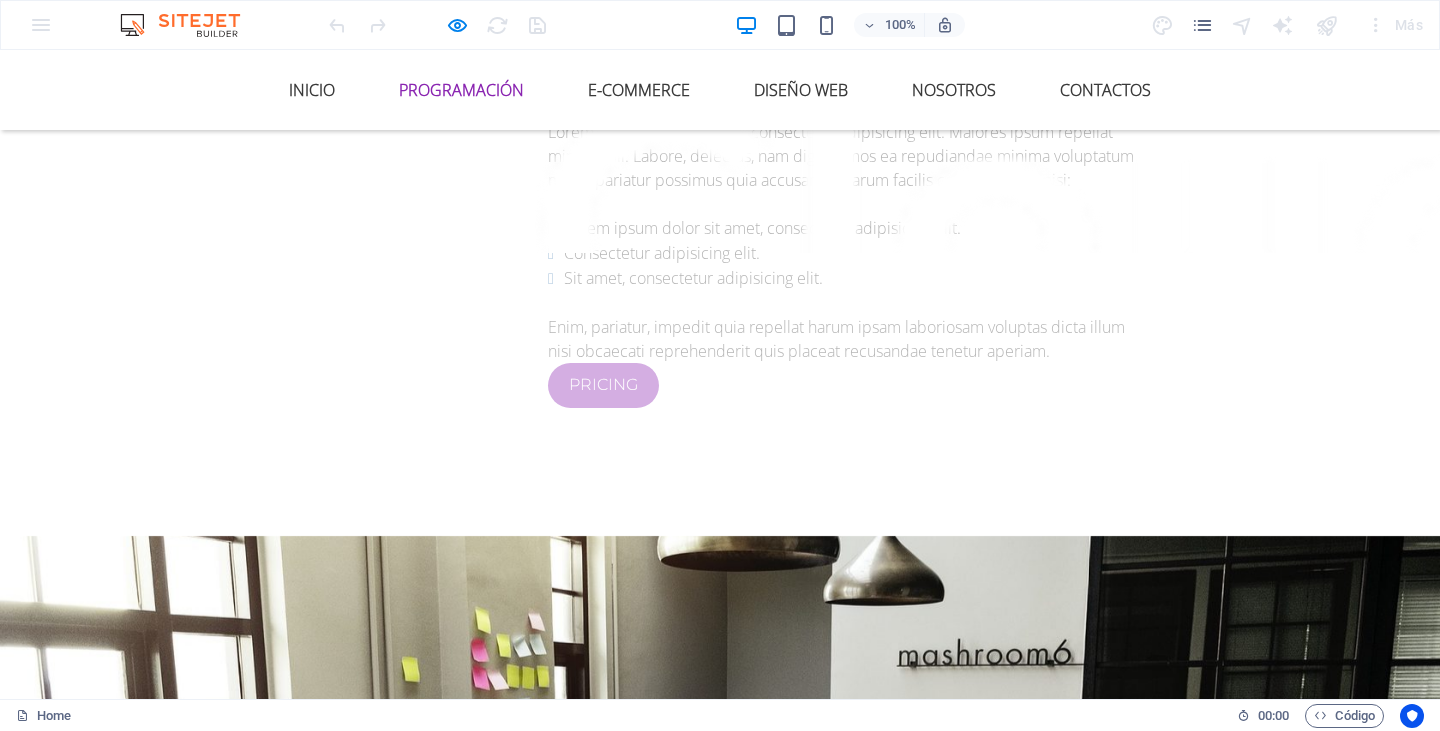 click on "Programación" at bounding box center (461, 90) 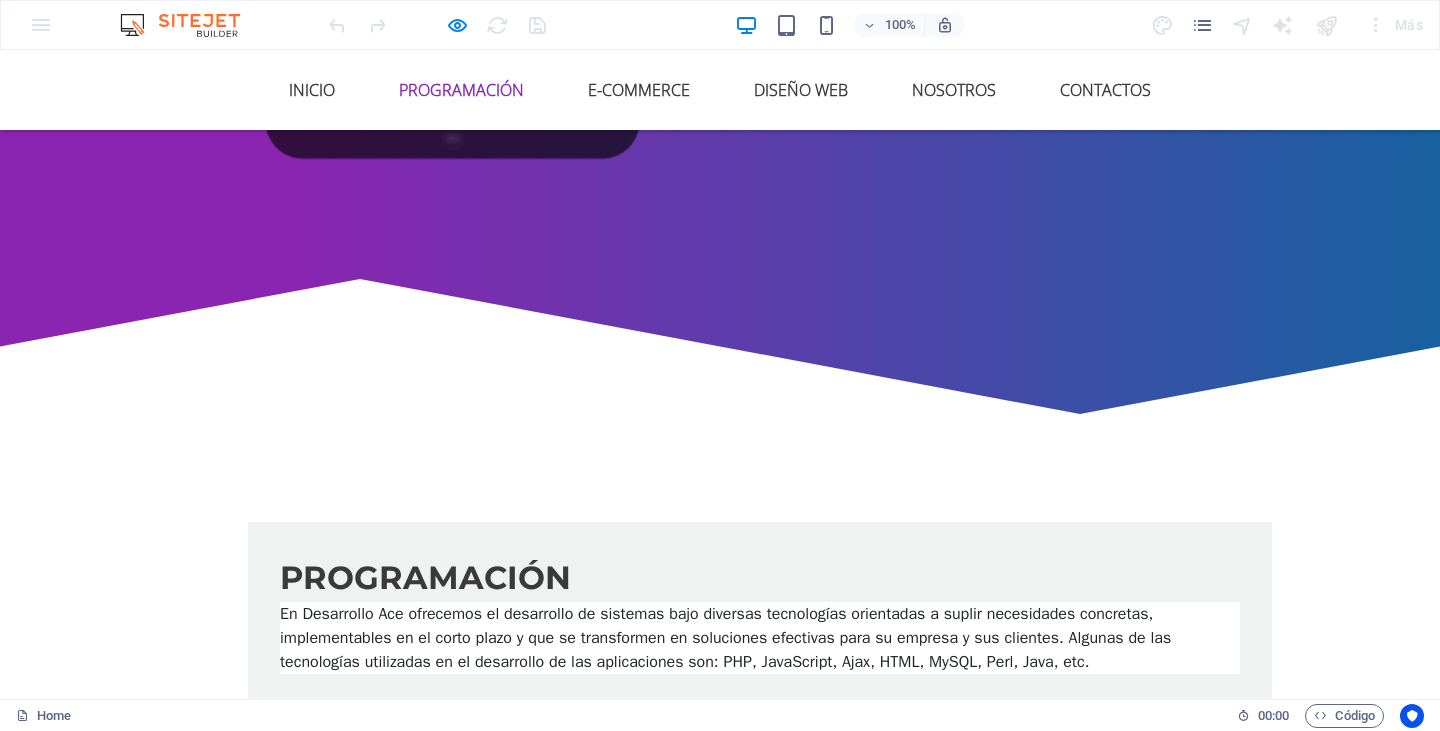 scroll, scrollTop: 756, scrollLeft: 0, axis: vertical 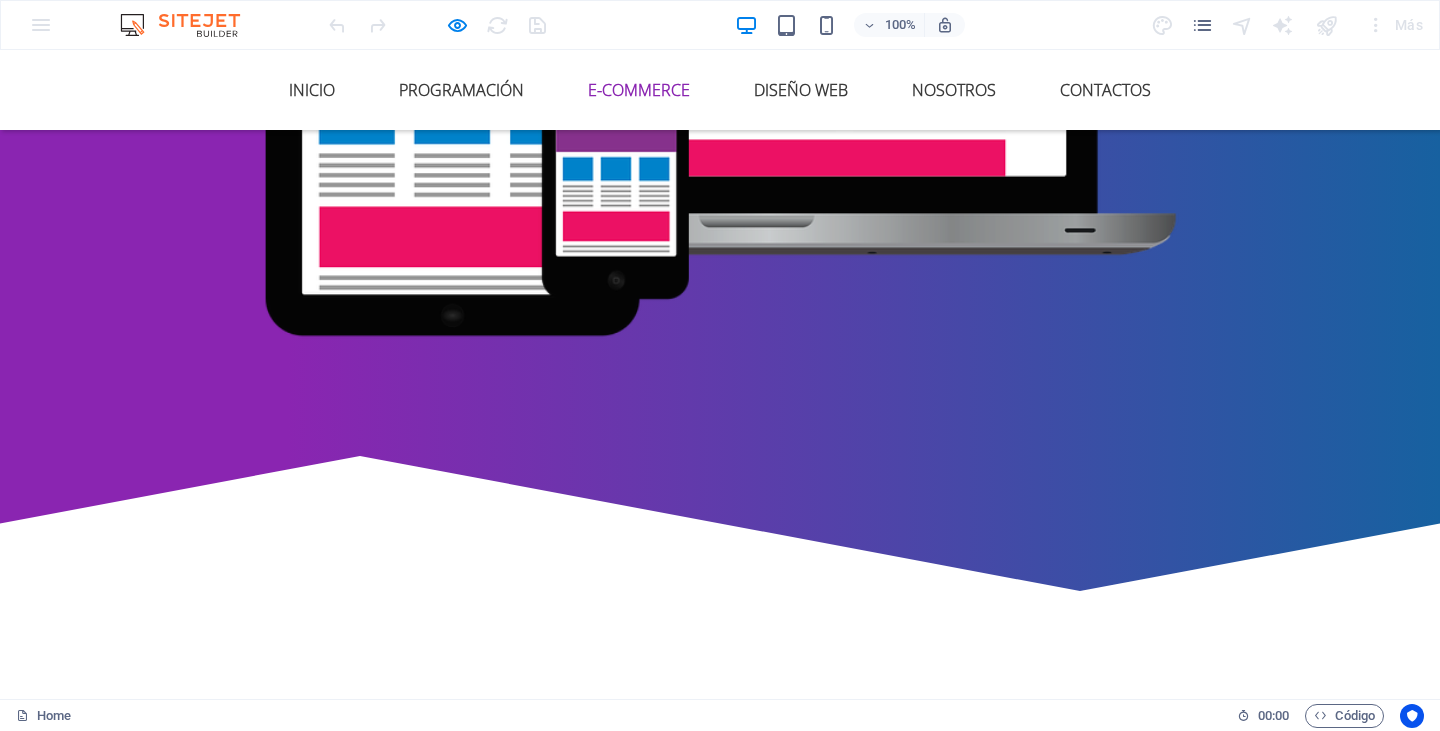 click on "E-Commerce" at bounding box center [639, 90] 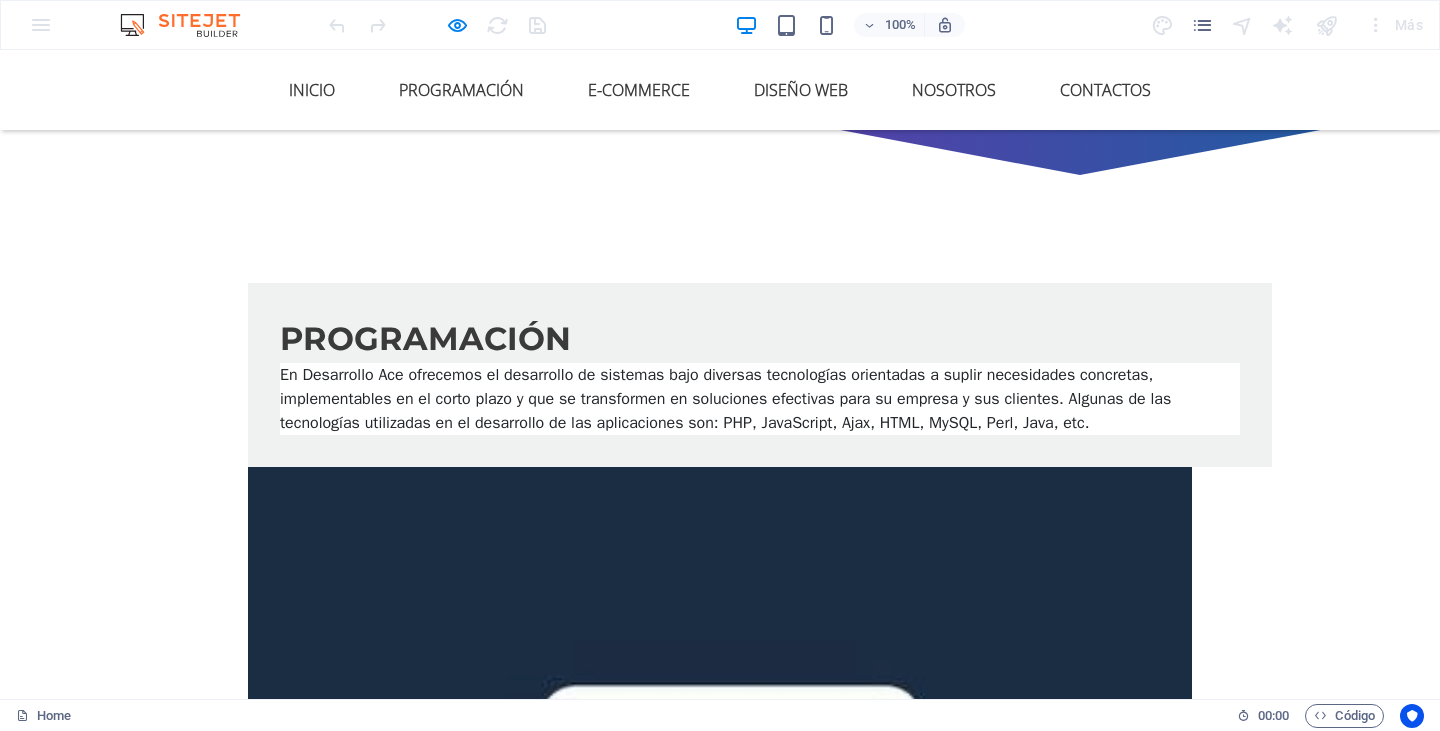 scroll, scrollTop: 1177, scrollLeft: 0, axis: vertical 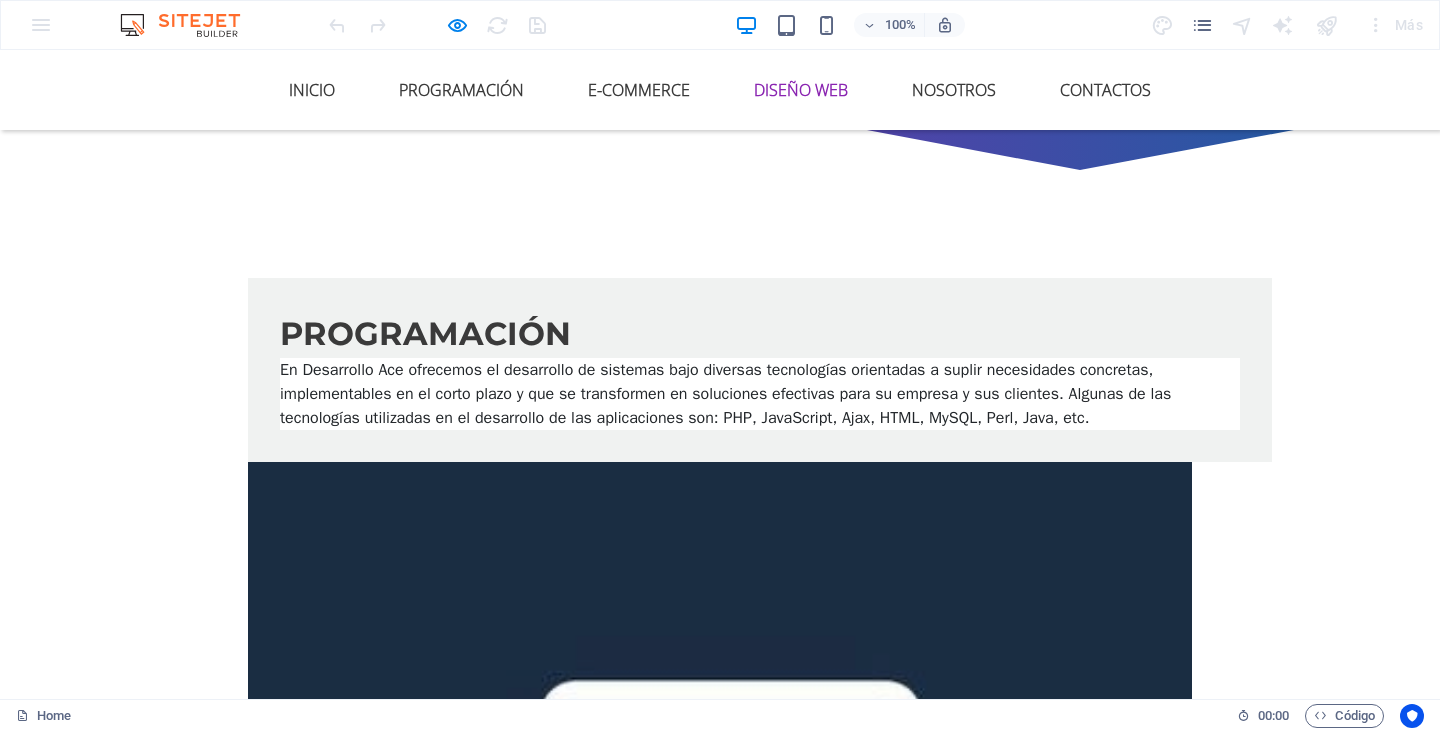 click on "Diseño Web" at bounding box center (801, 90) 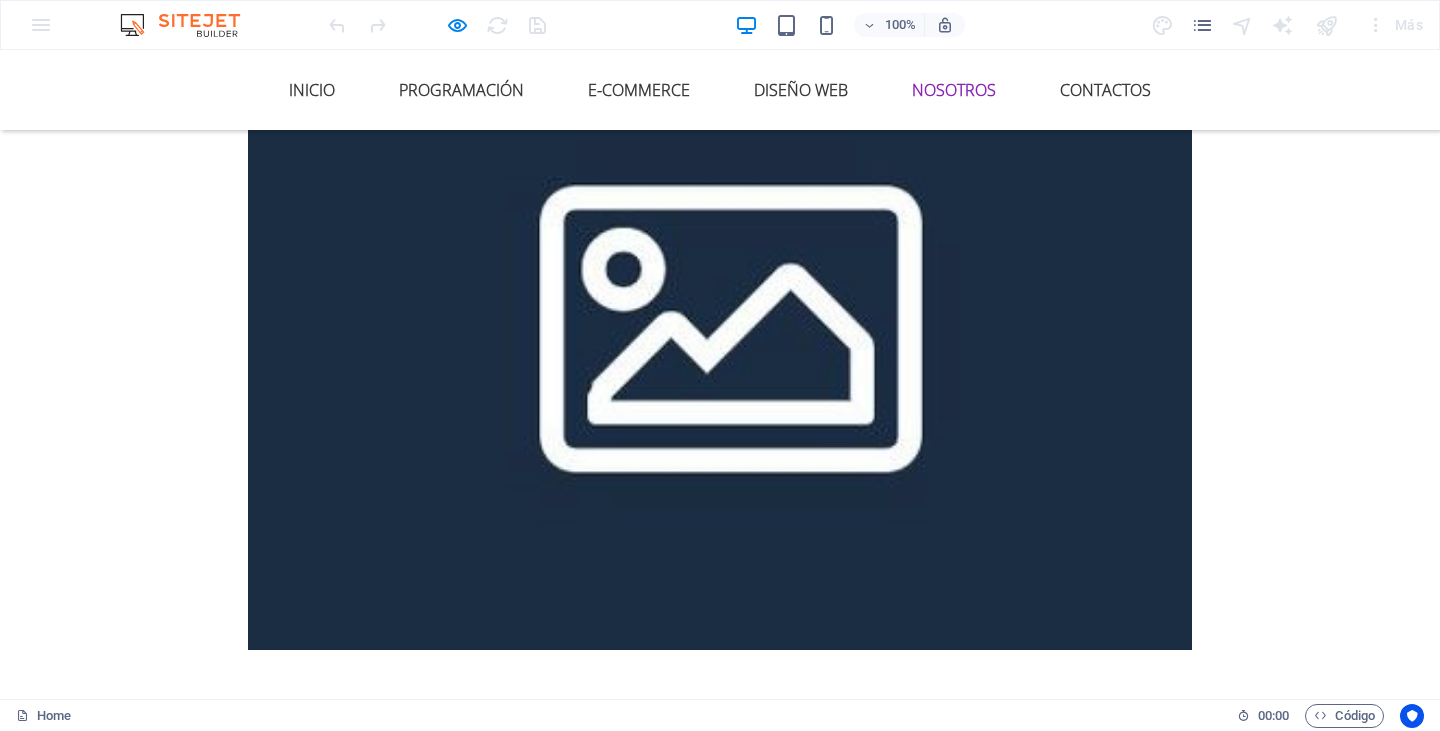 scroll, scrollTop: 1679, scrollLeft: 0, axis: vertical 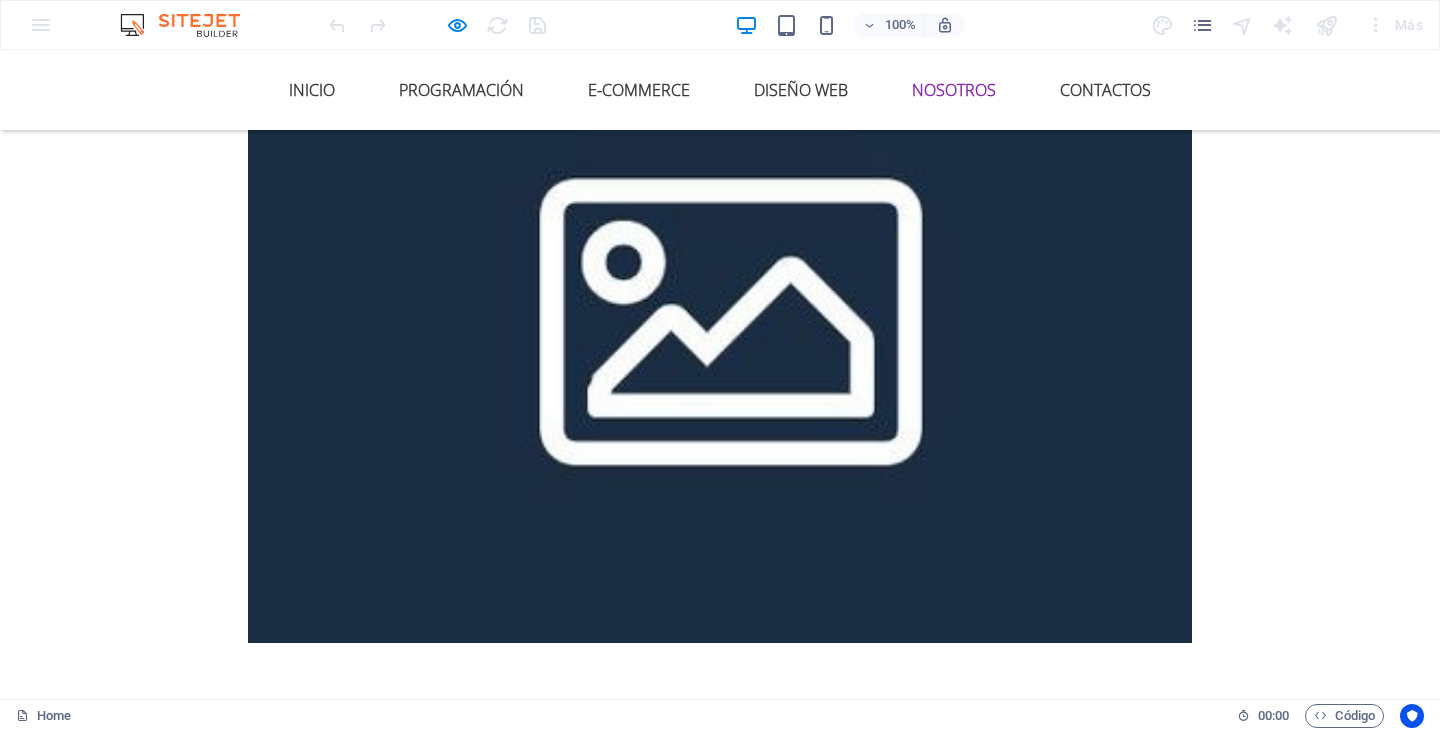 click on "Nosotros" at bounding box center [954, 90] 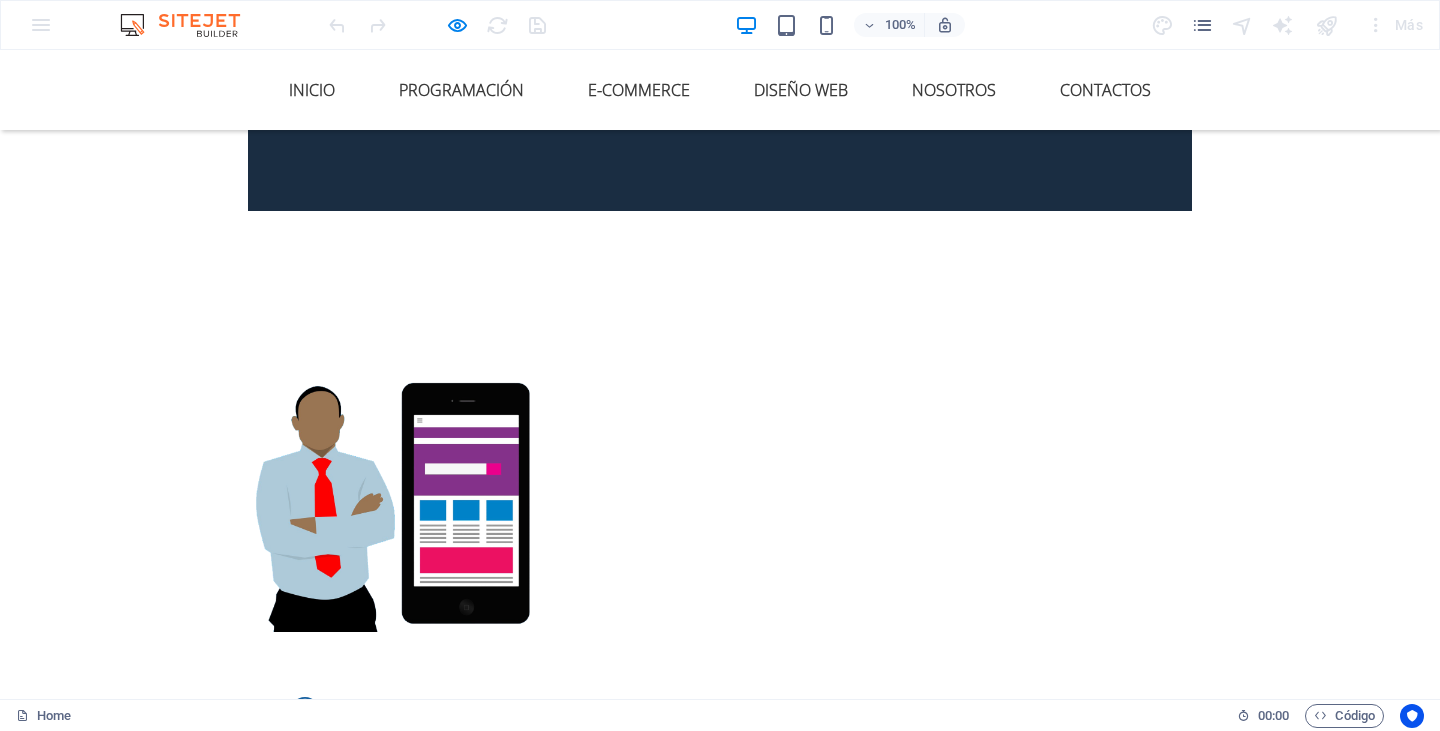 scroll, scrollTop: 5623, scrollLeft: 0, axis: vertical 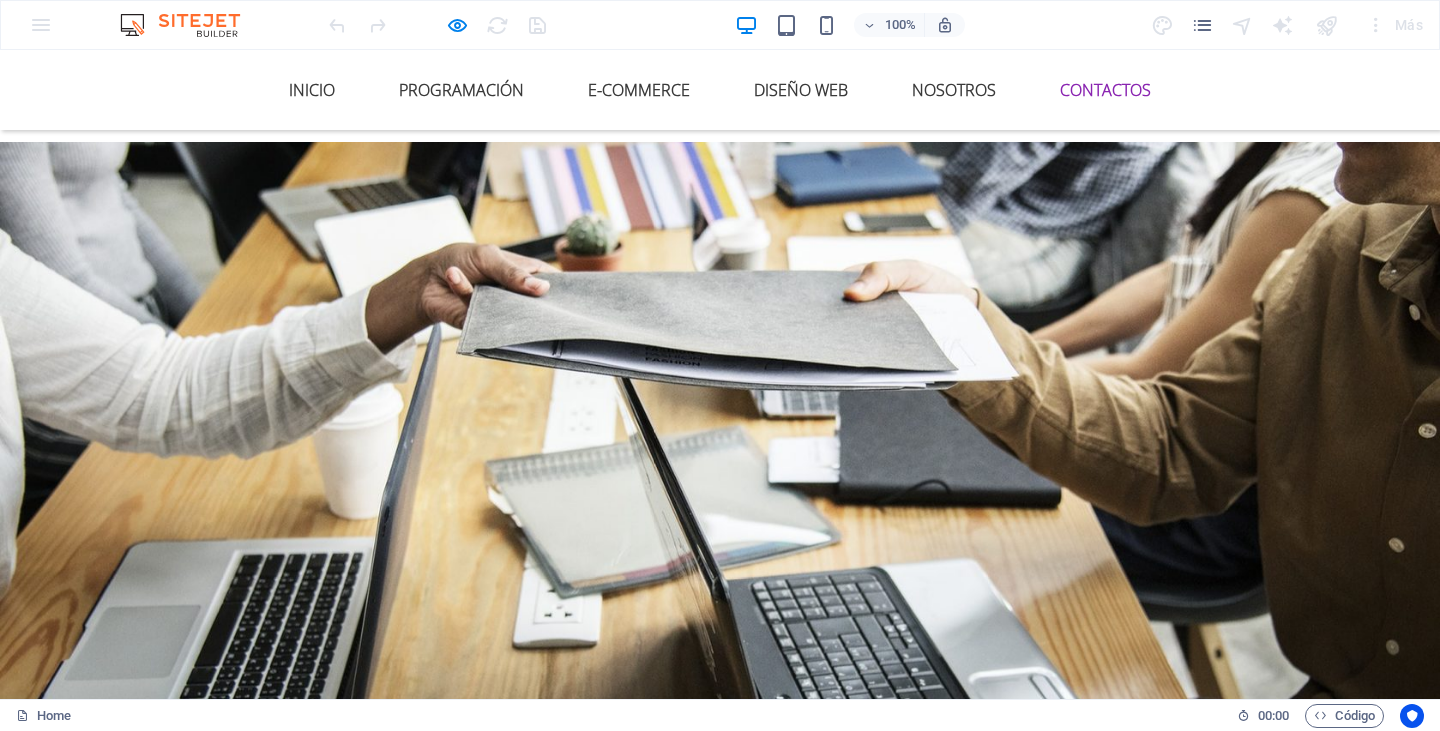 click on "Contactos" at bounding box center [1105, 90] 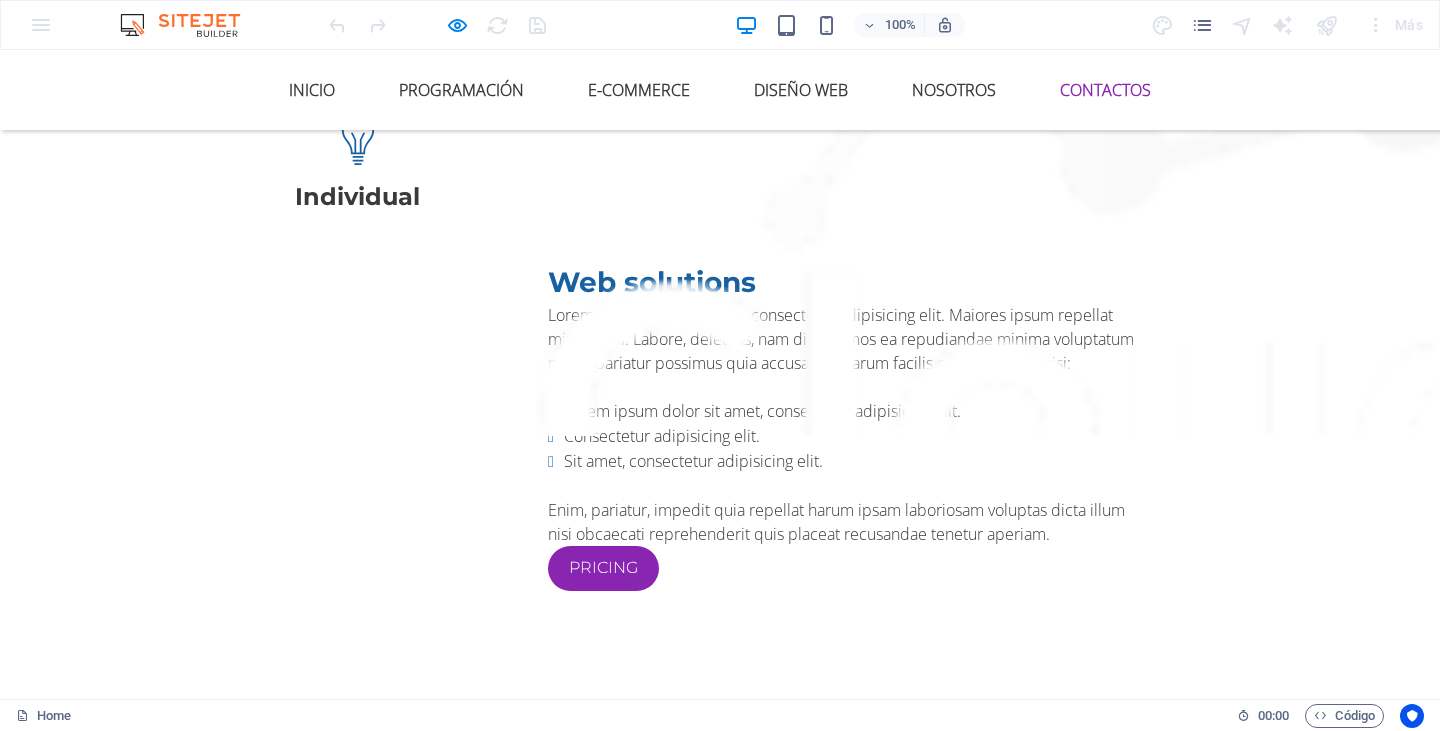 scroll, scrollTop: 6787, scrollLeft: 0, axis: vertical 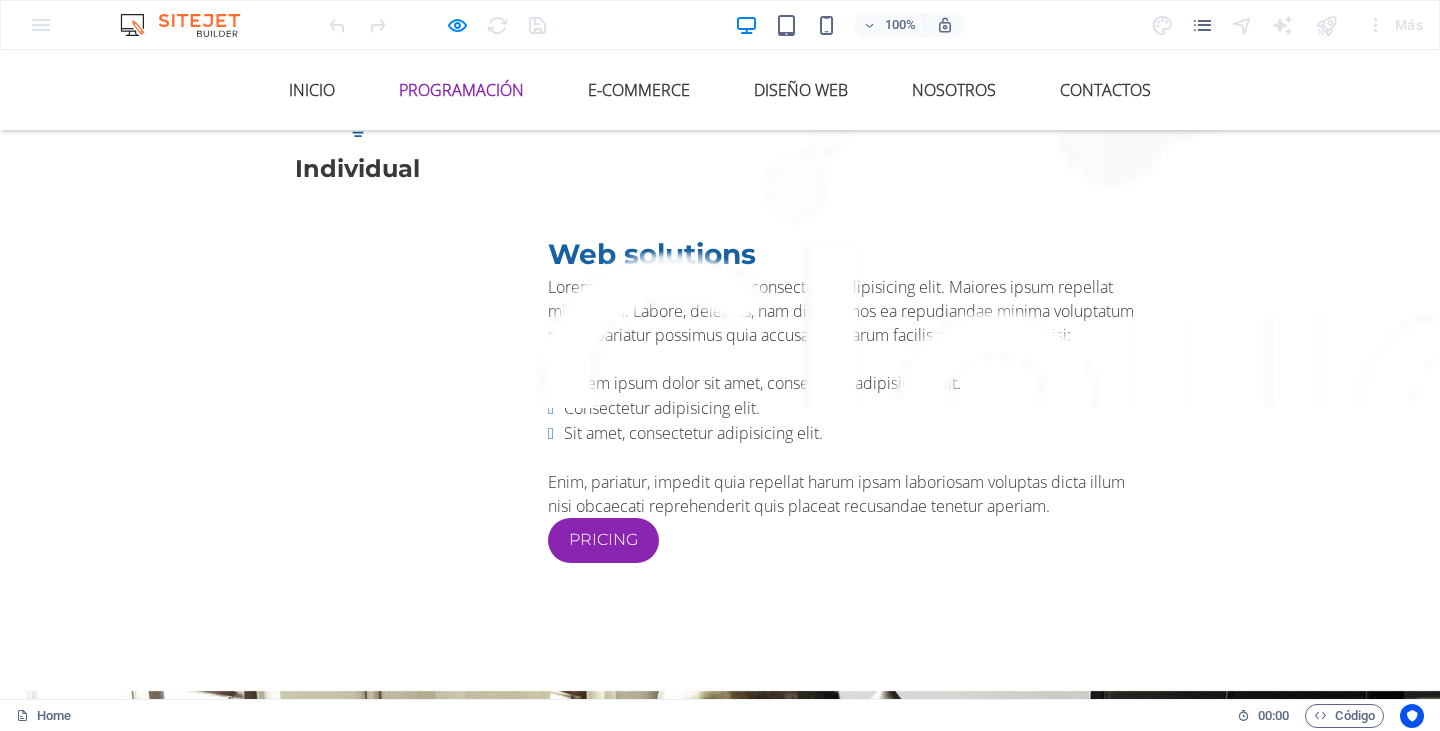 click on "Programación" at bounding box center [461, 90] 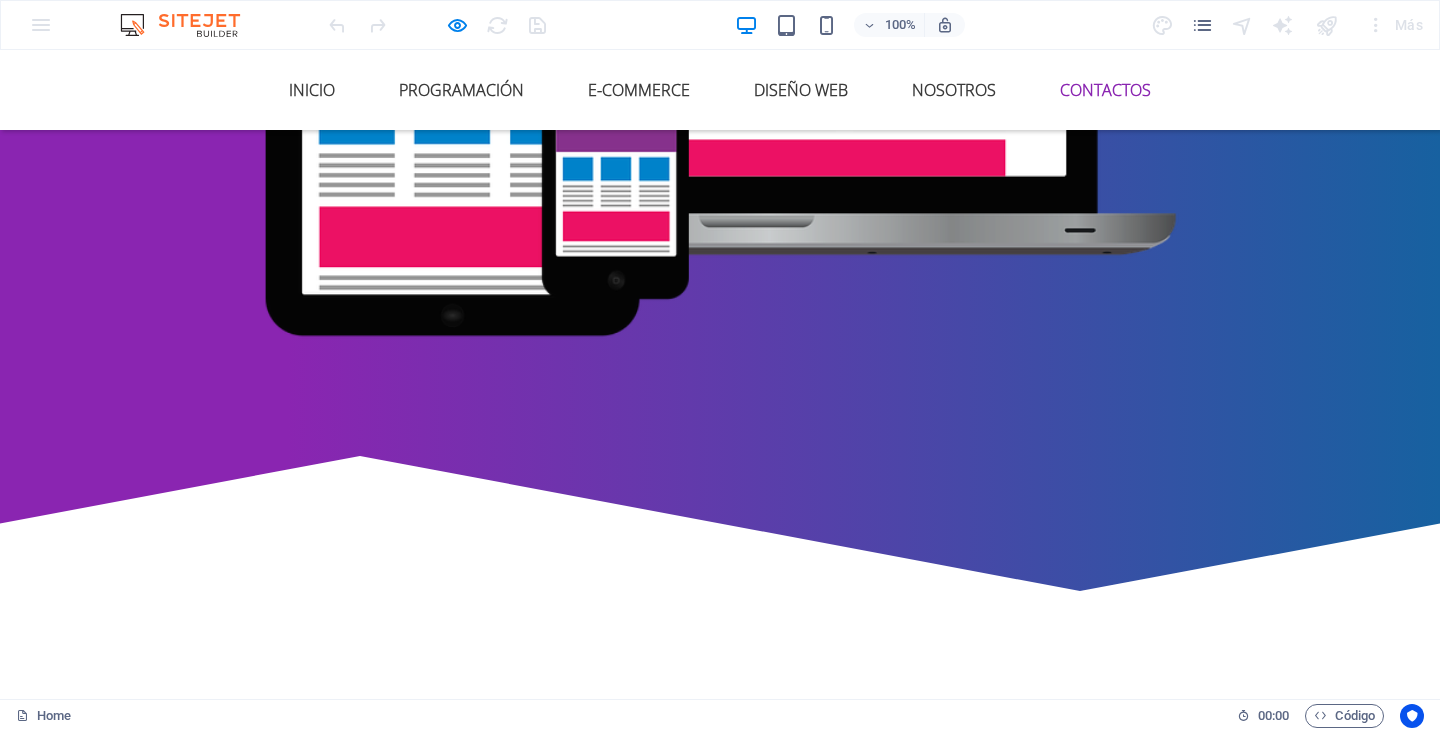 click on "Contactos" at bounding box center (1105, 90) 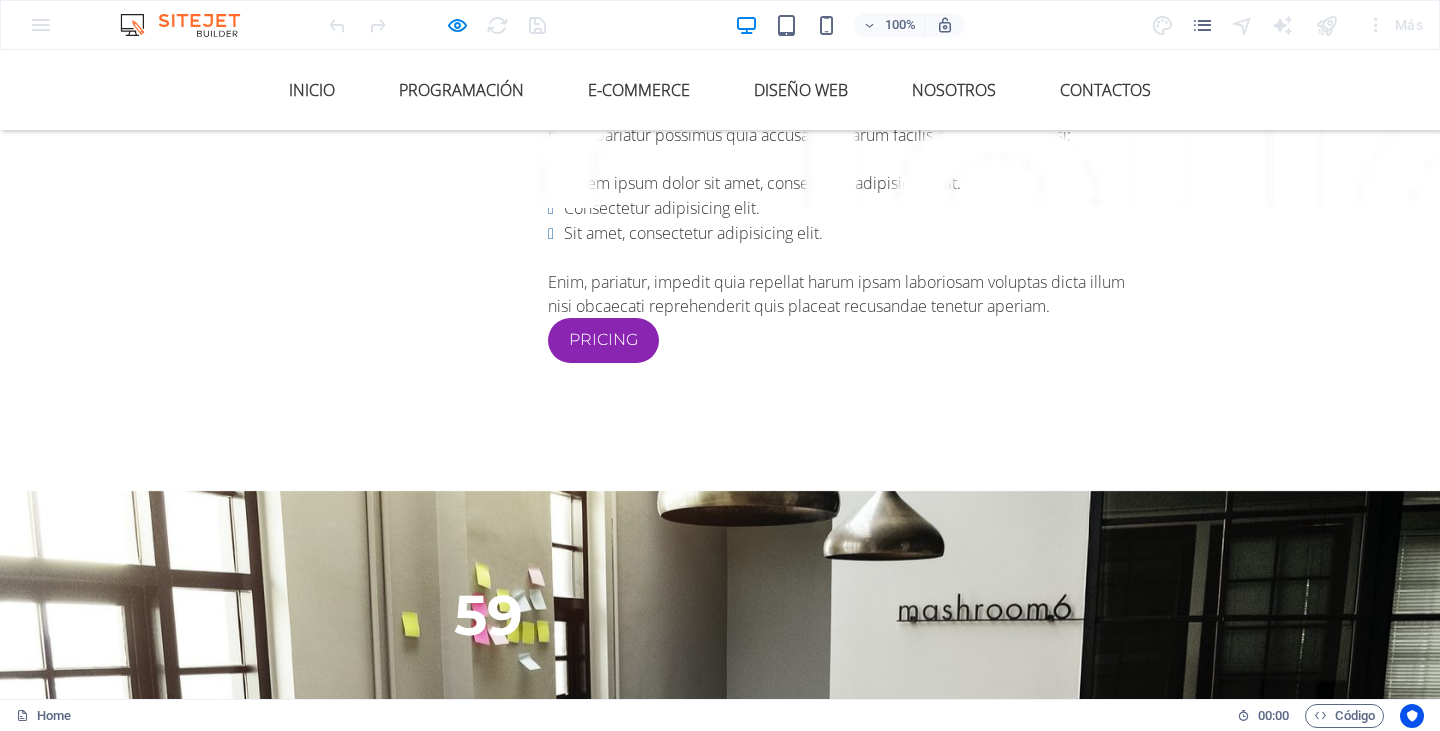 scroll, scrollTop: 6887, scrollLeft: 0, axis: vertical 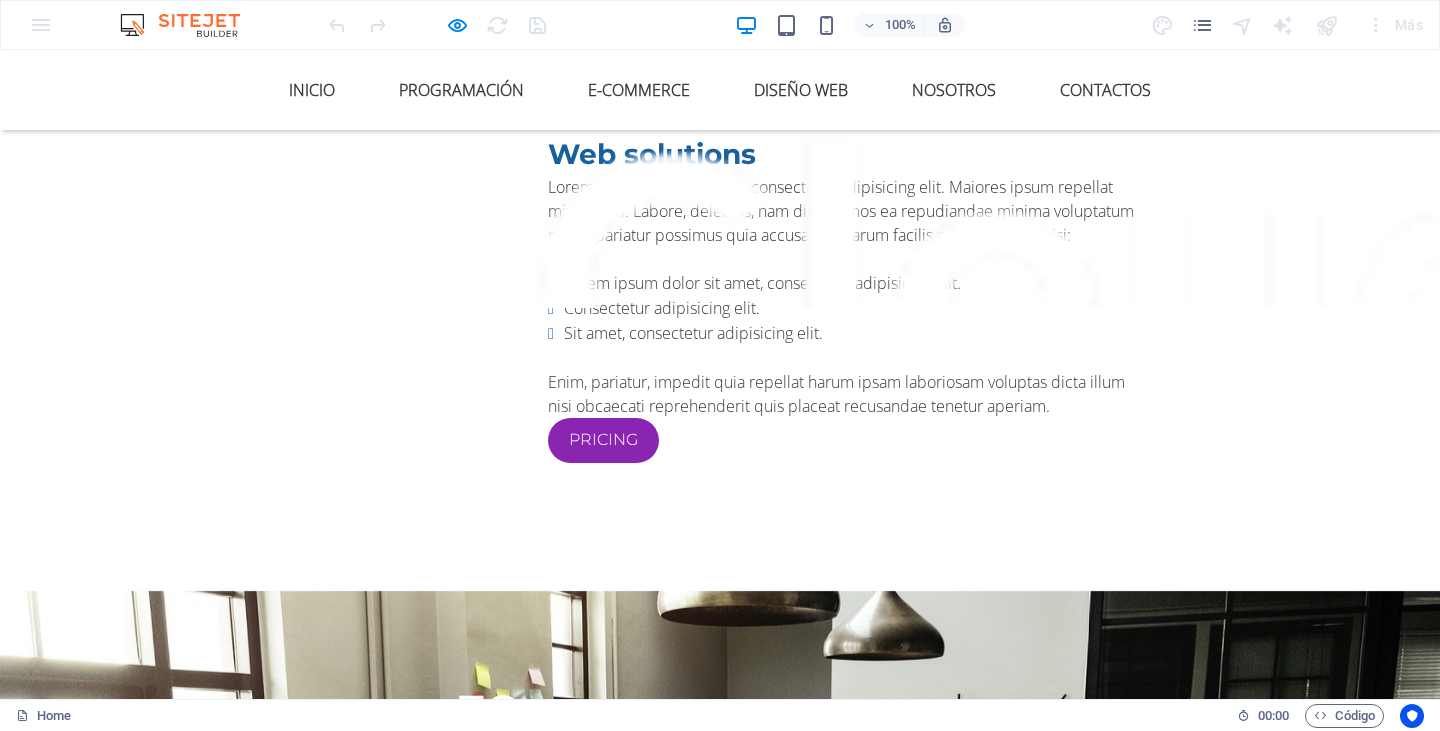 click 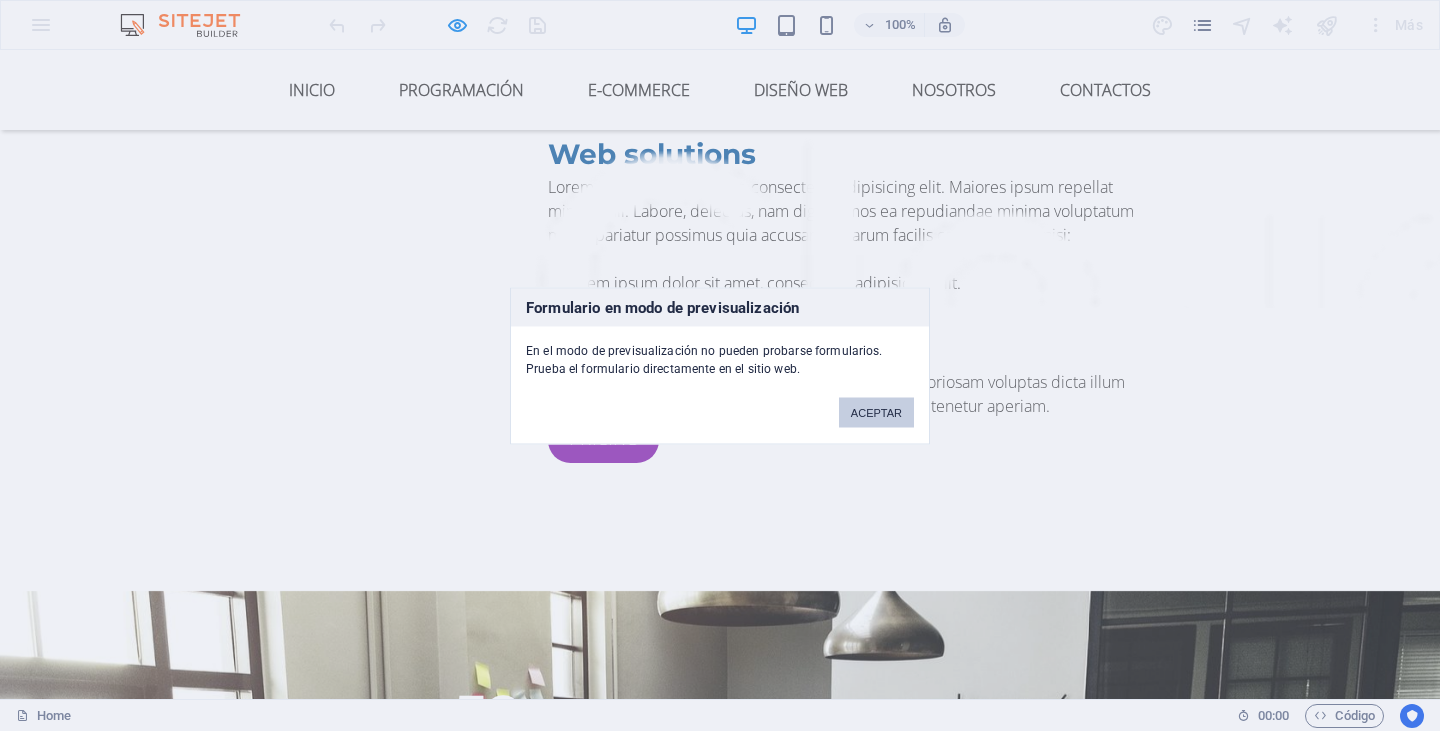 click on "ACEPTAR" at bounding box center [876, 412] 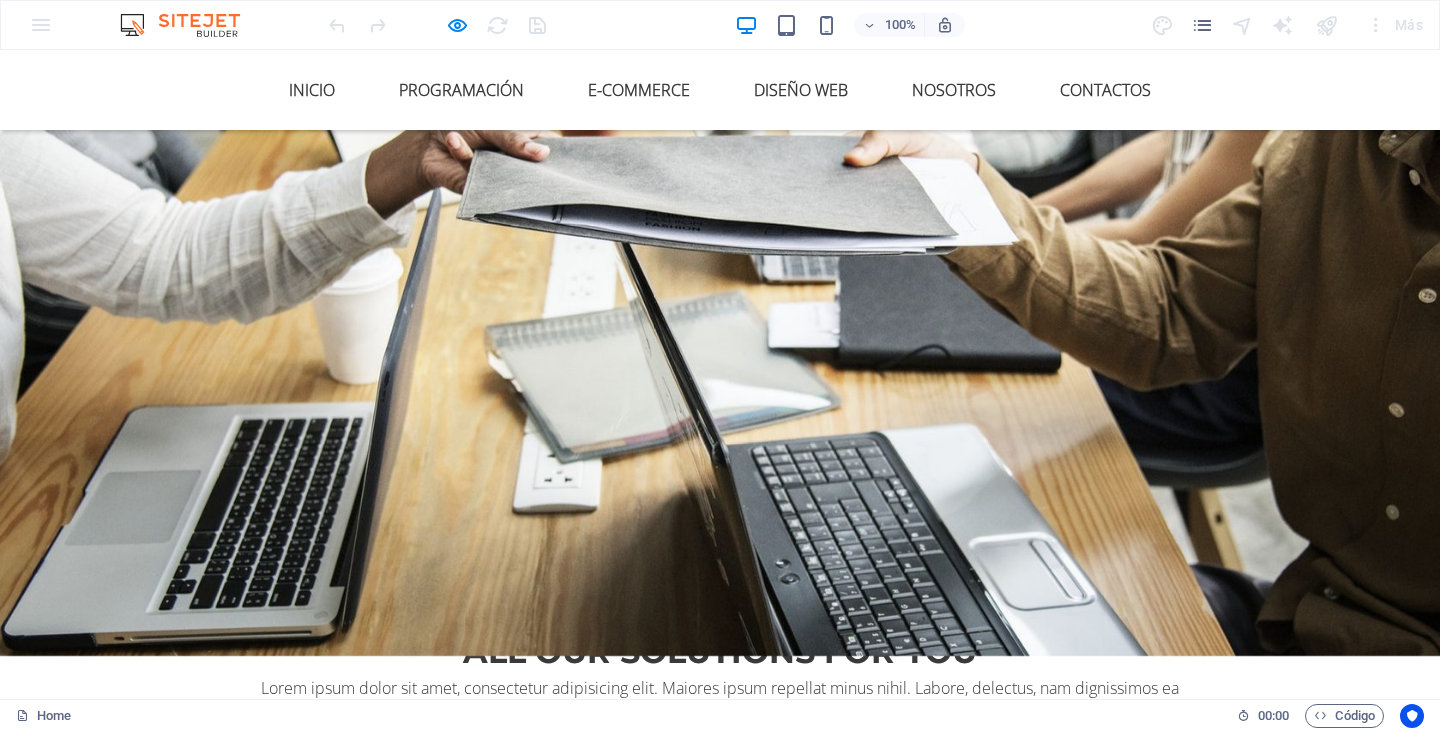 scroll, scrollTop: 5787, scrollLeft: 0, axis: vertical 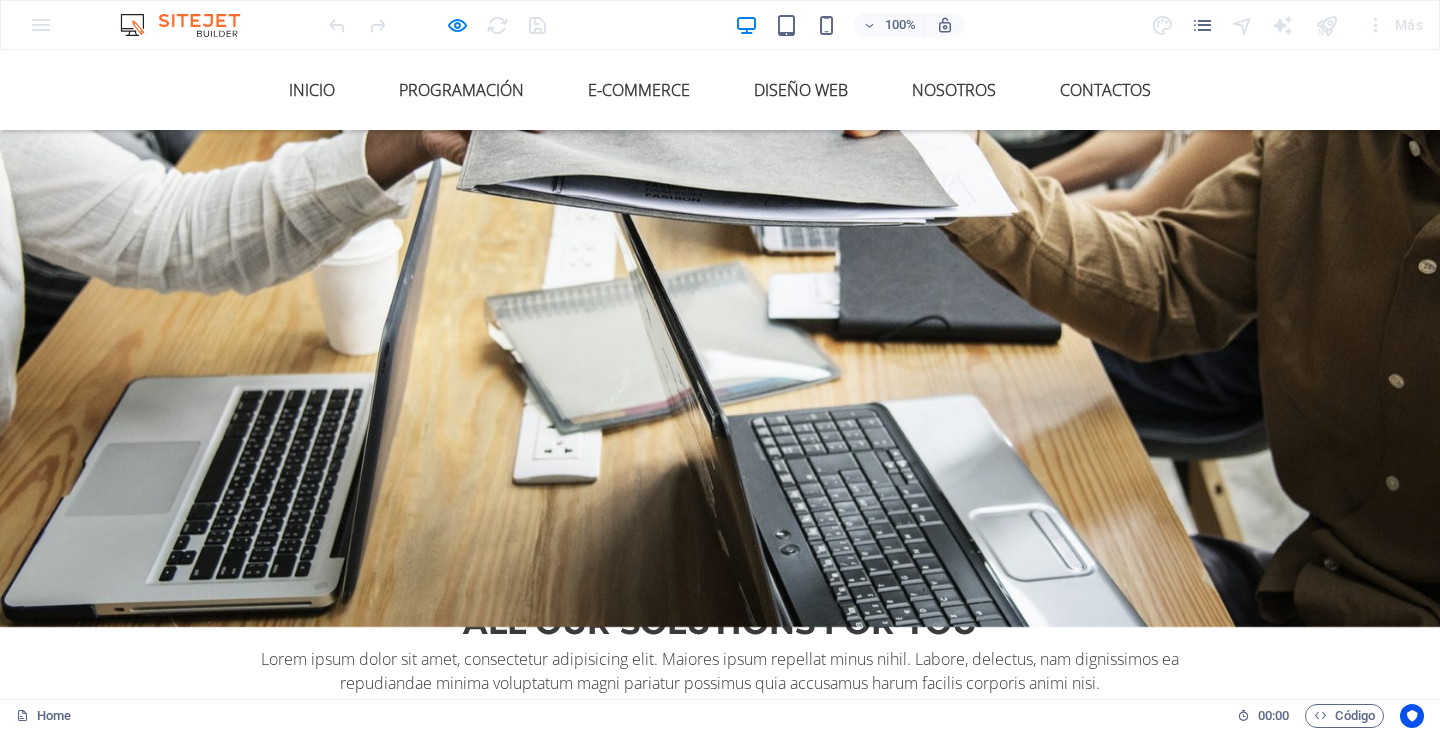 click on "5. Lanzamiento y soporte" at bounding box center (720, 4641) 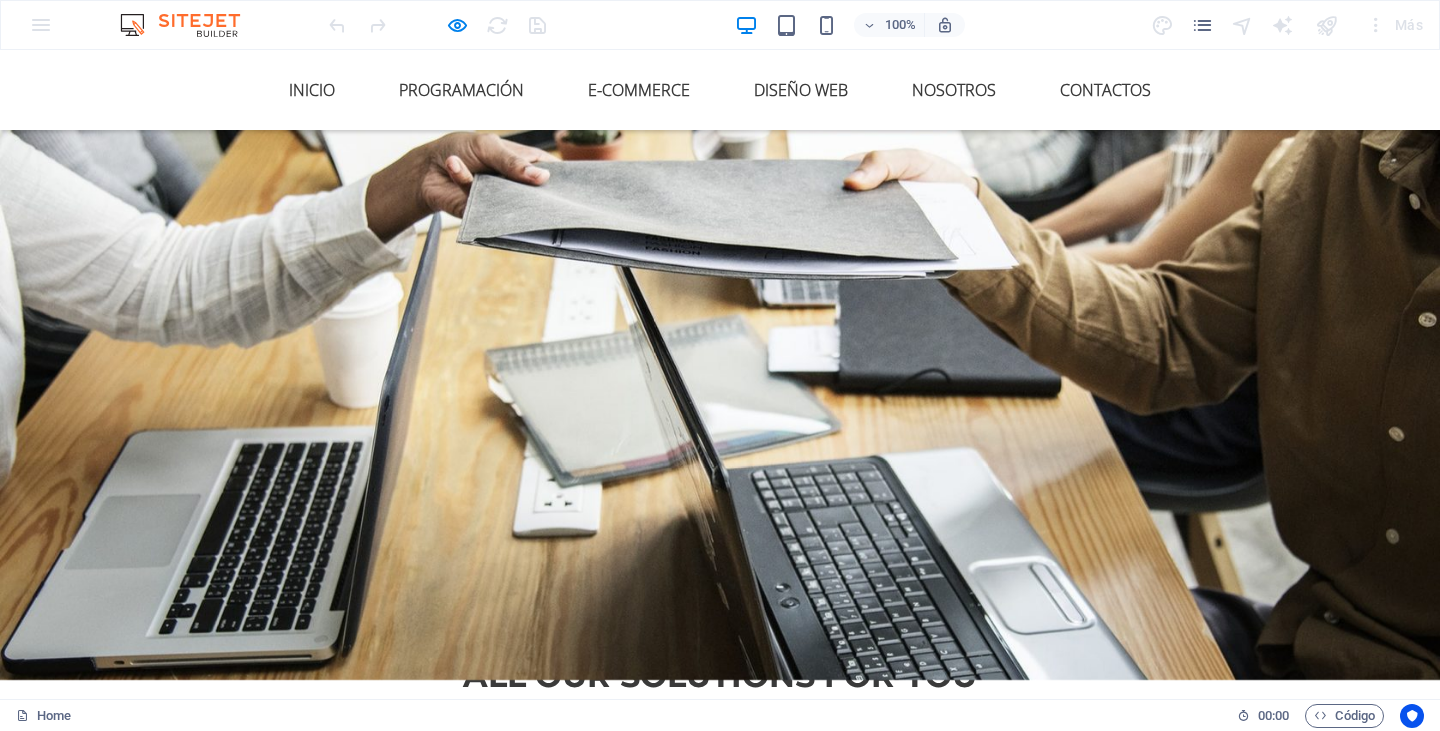 scroll, scrollTop: 5687, scrollLeft: 0, axis: vertical 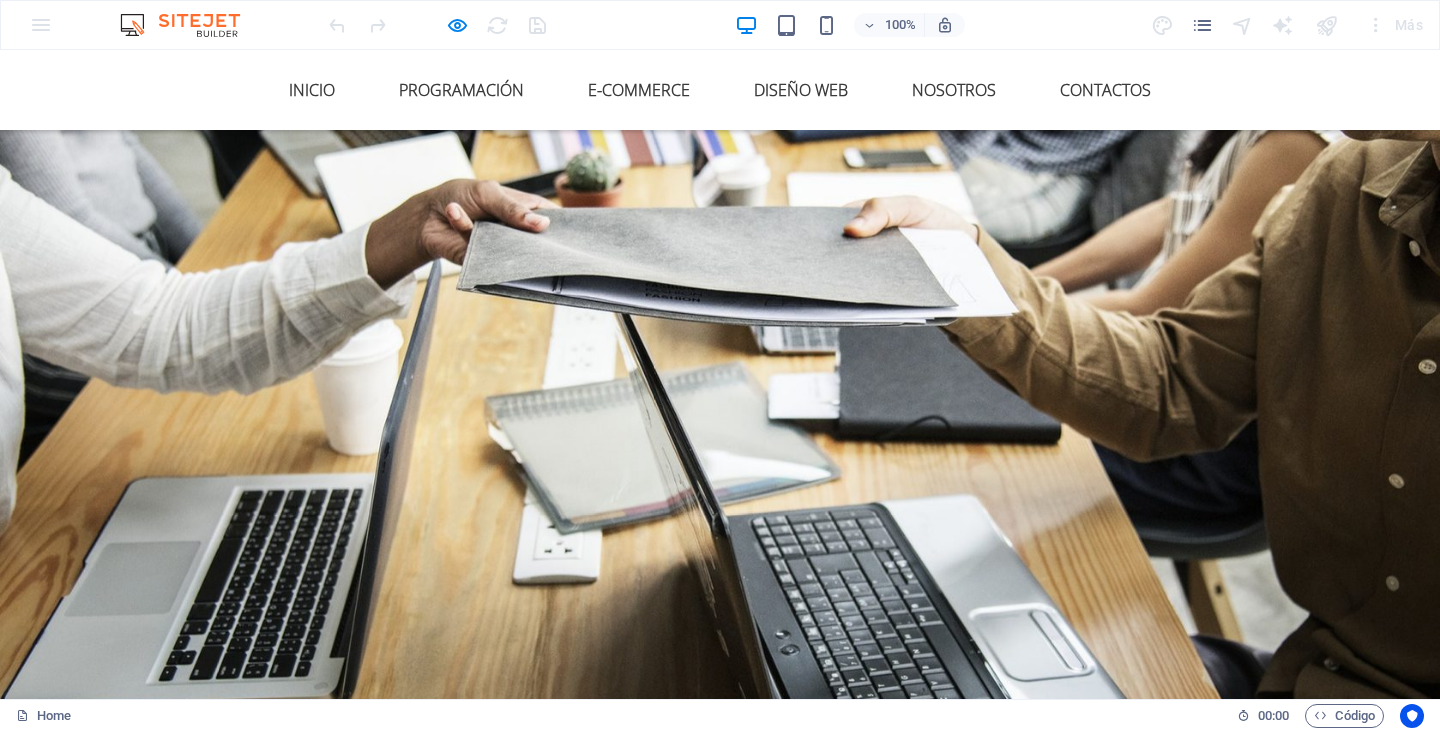 click on "01. Entender las necesidades del cliente" at bounding box center (720, 4045) 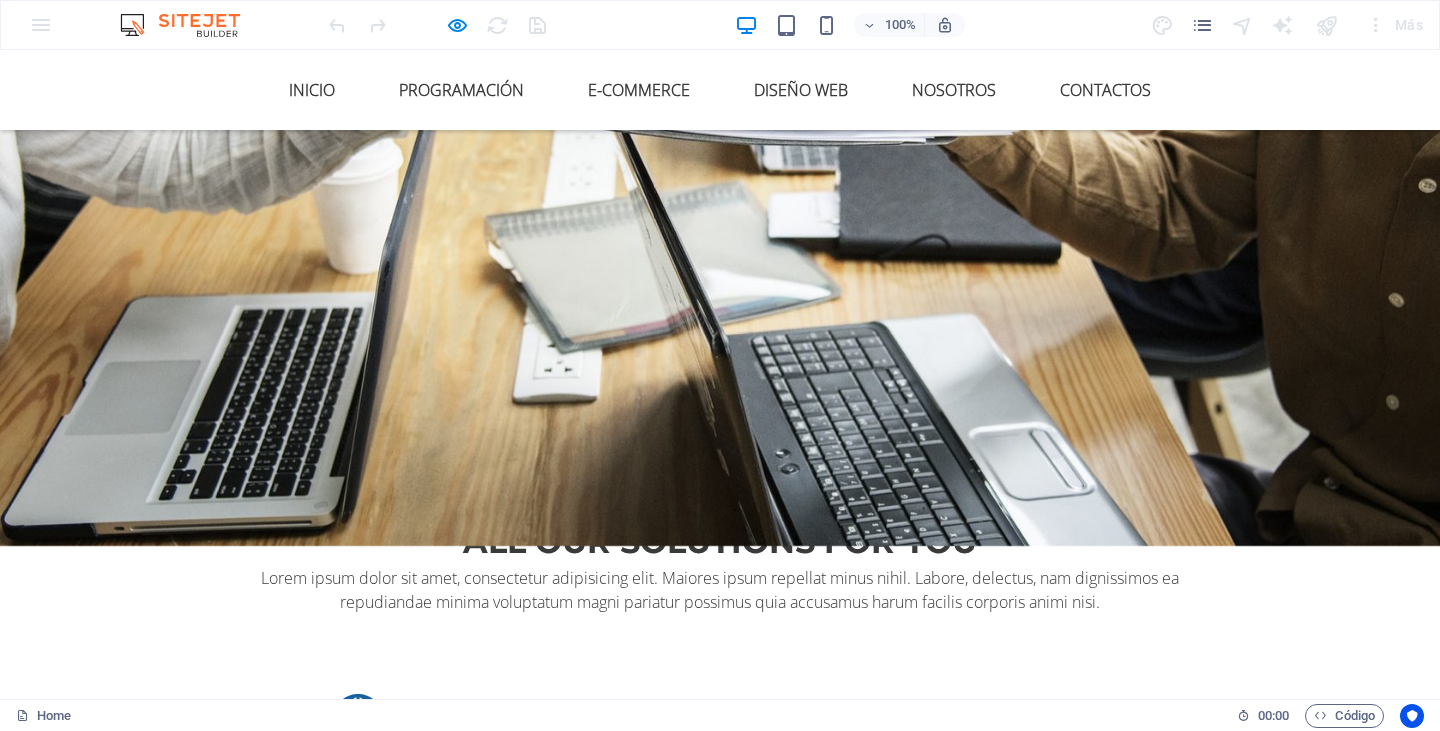 scroll, scrollTop: 5887, scrollLeft: 0, axis: vertical 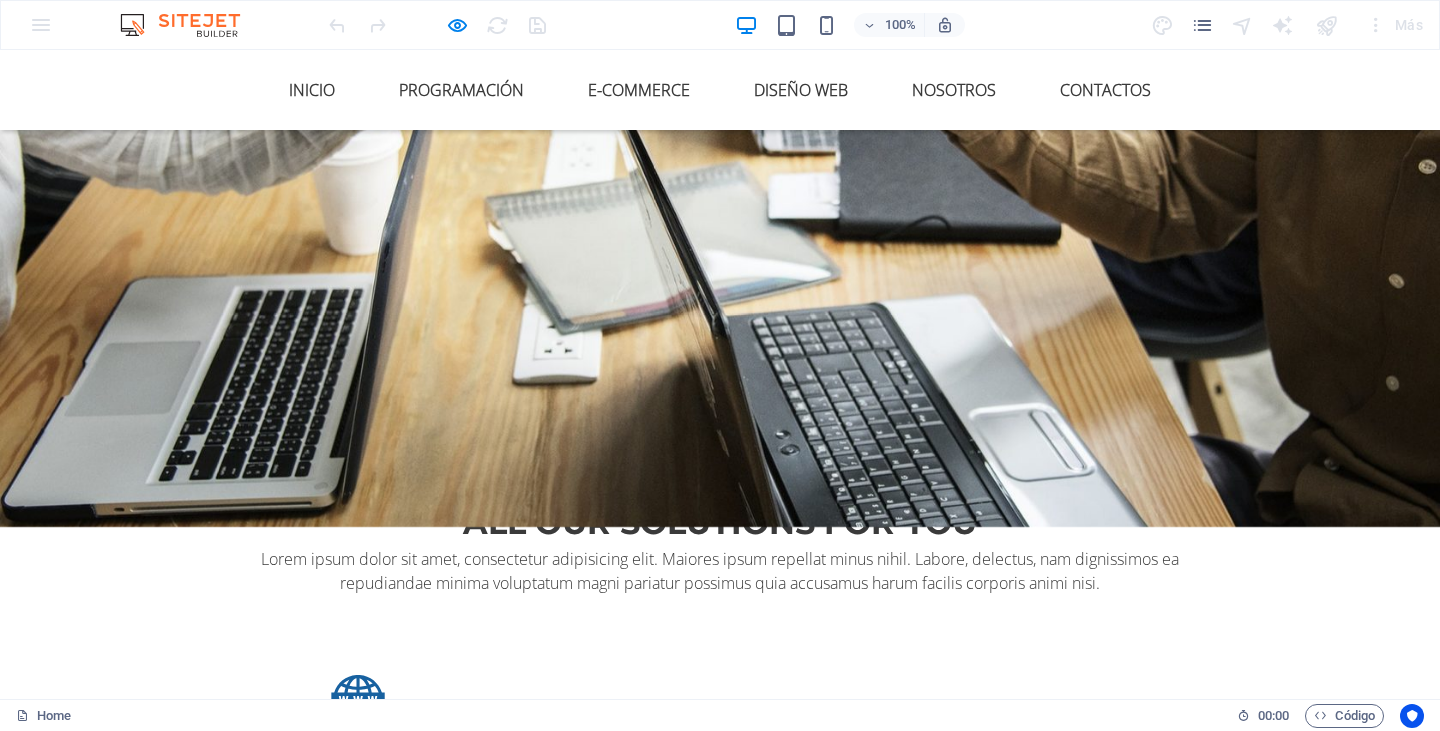 click on "2. Diseño de la estructura" at bounding box center (720, 4015) 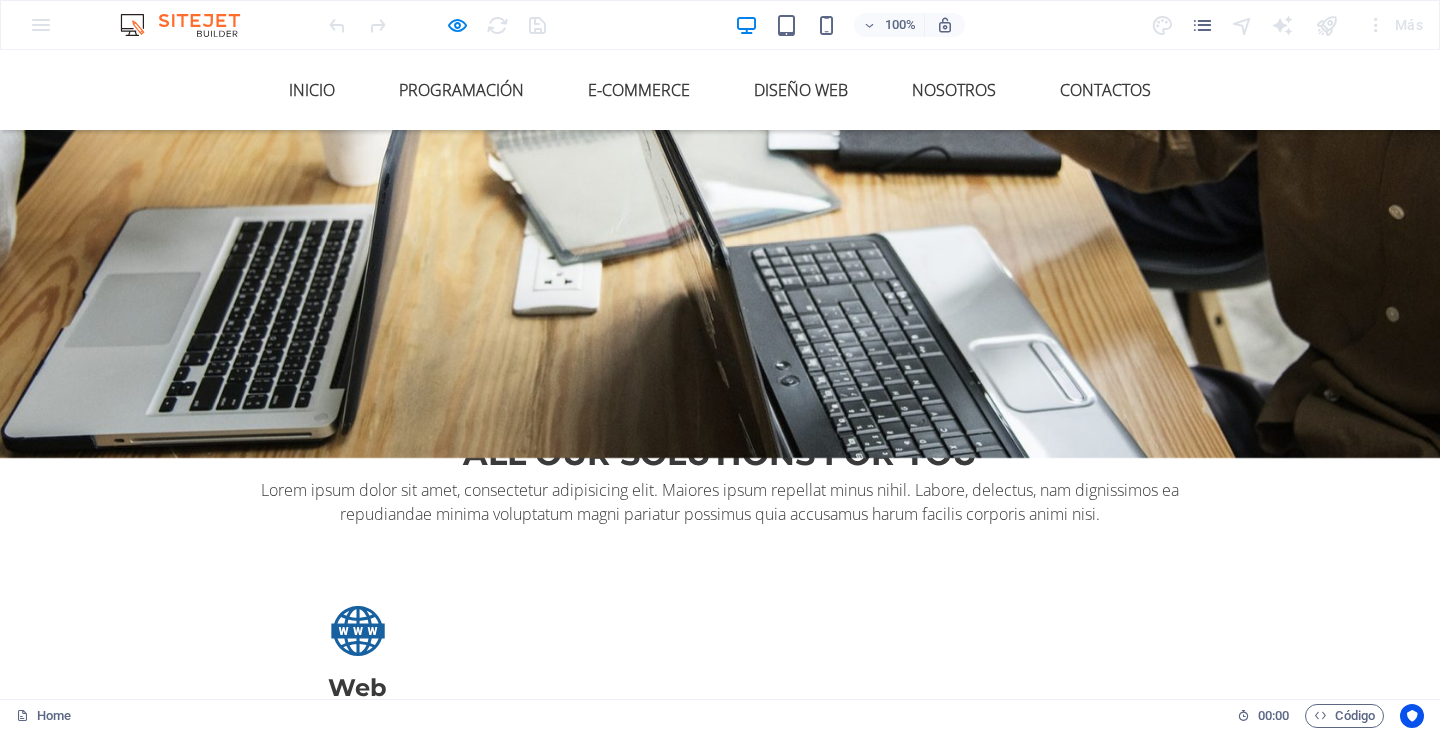 scroll, scrollTop: 5987, scrollLeft: 0, axis: vertical 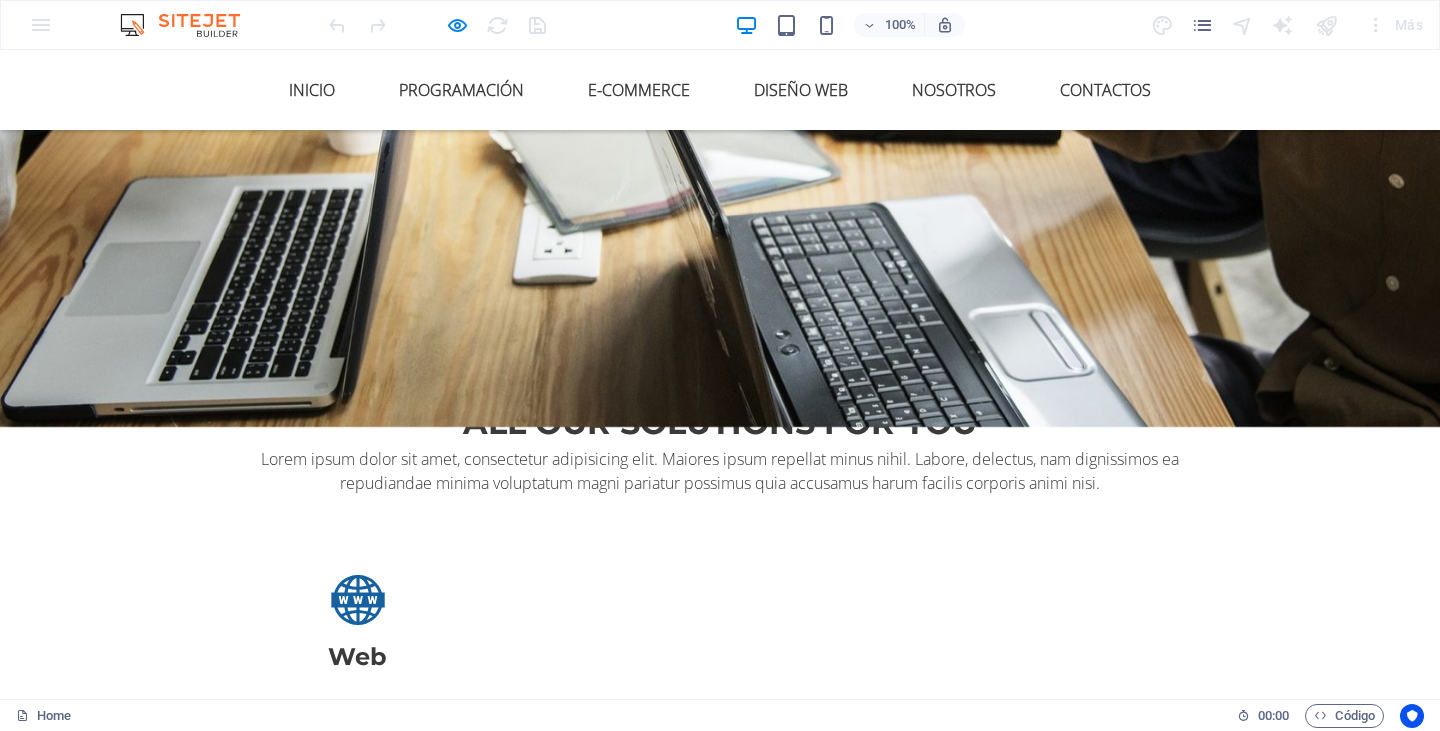 click on "3. Desarrollo y programación" at bounding box center [720, 4012] 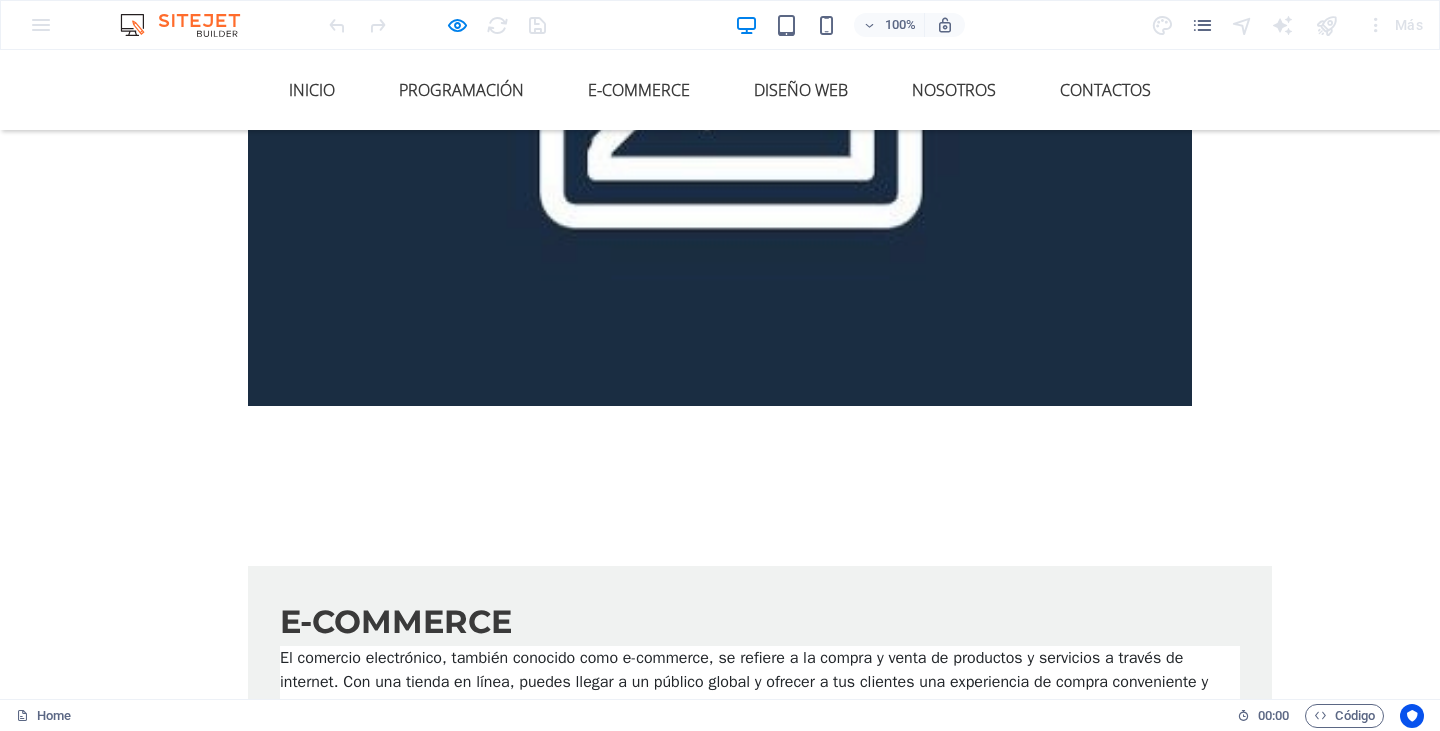 scroll, scrollTop: 2200, scrollLeft: 0, axis: vertical 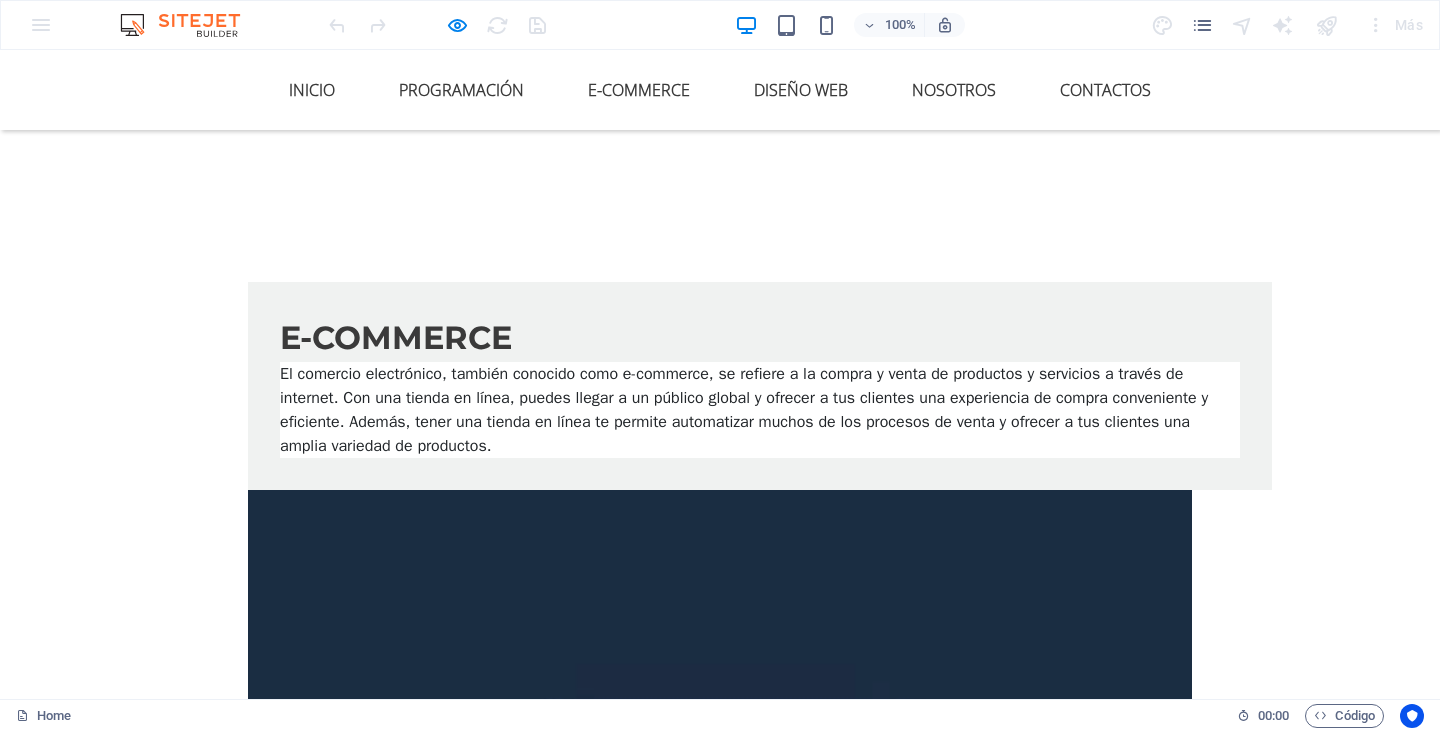 click at bounding box center [392, 2538] 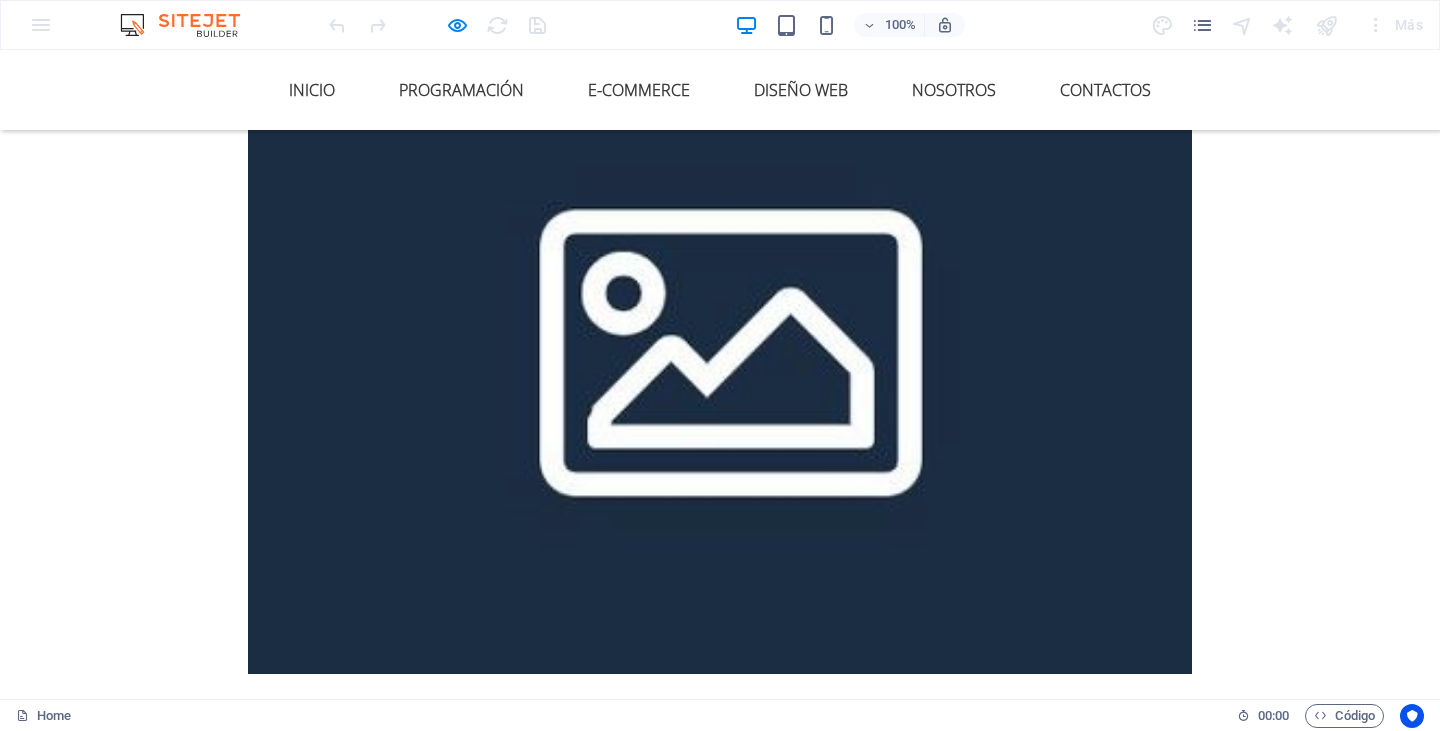 scroll, scrollTop: 2700, scrollLeft: 0, axis: vertical 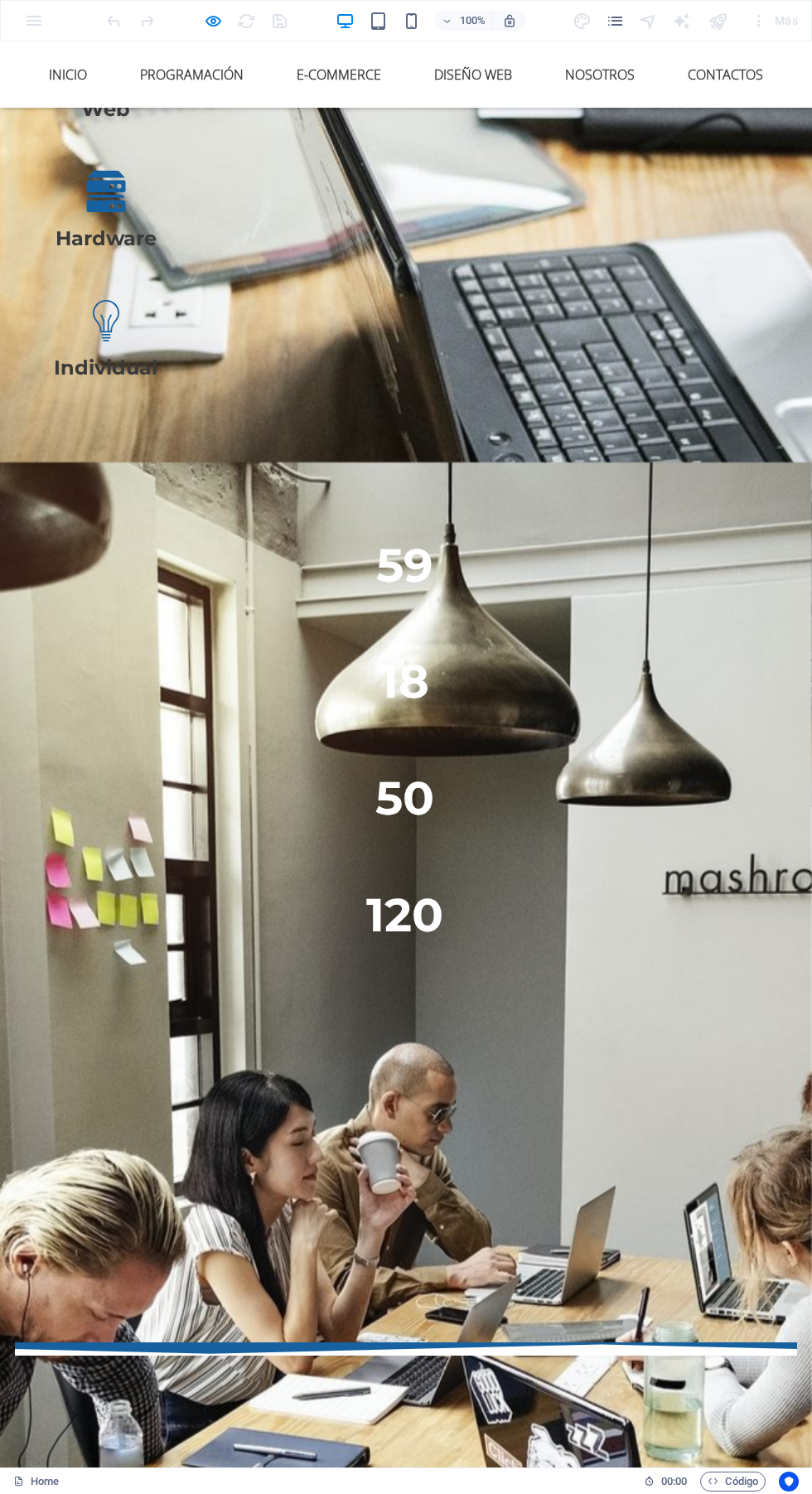 click on "Trusted by the world's best companies" at bounding box center (406, 3149) 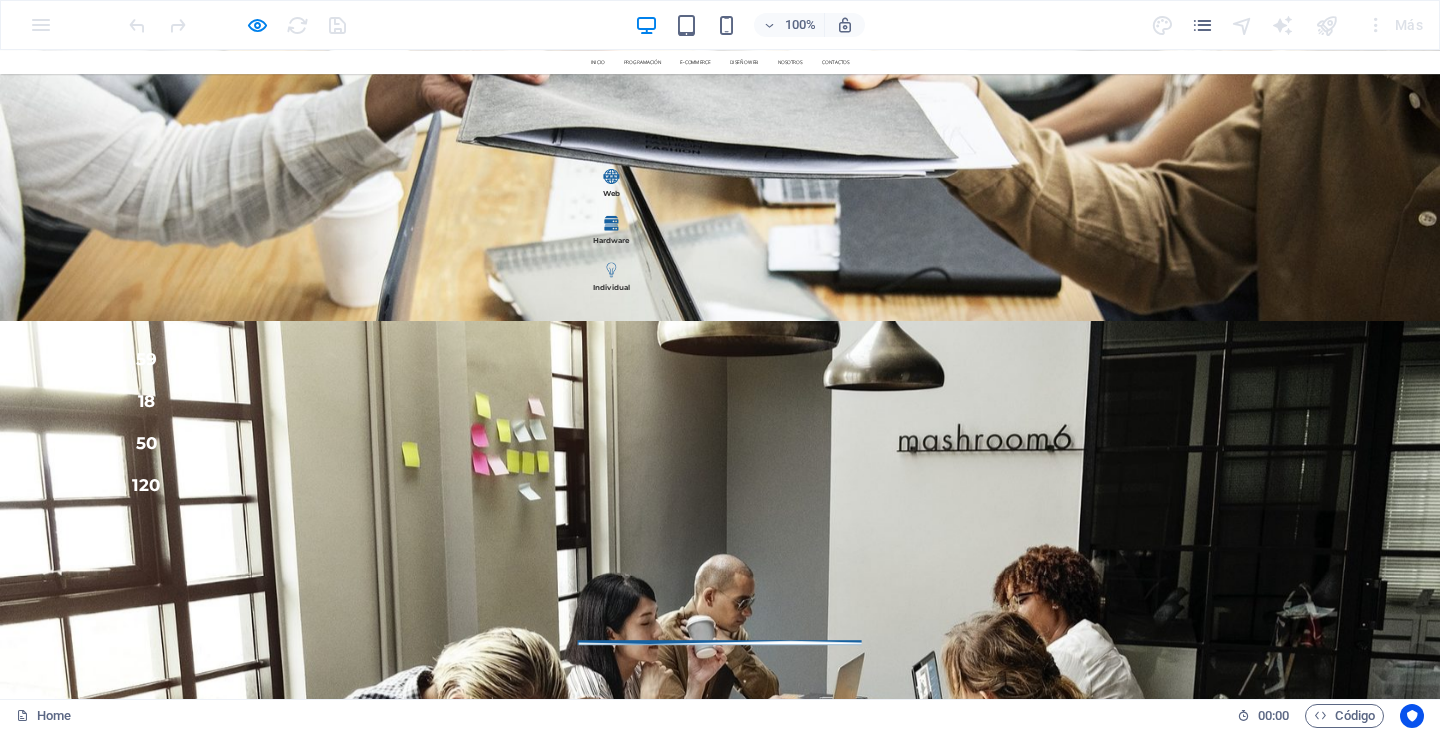 scroll, scrollTop: 5849, scrollLeft: 0, axis: vertical 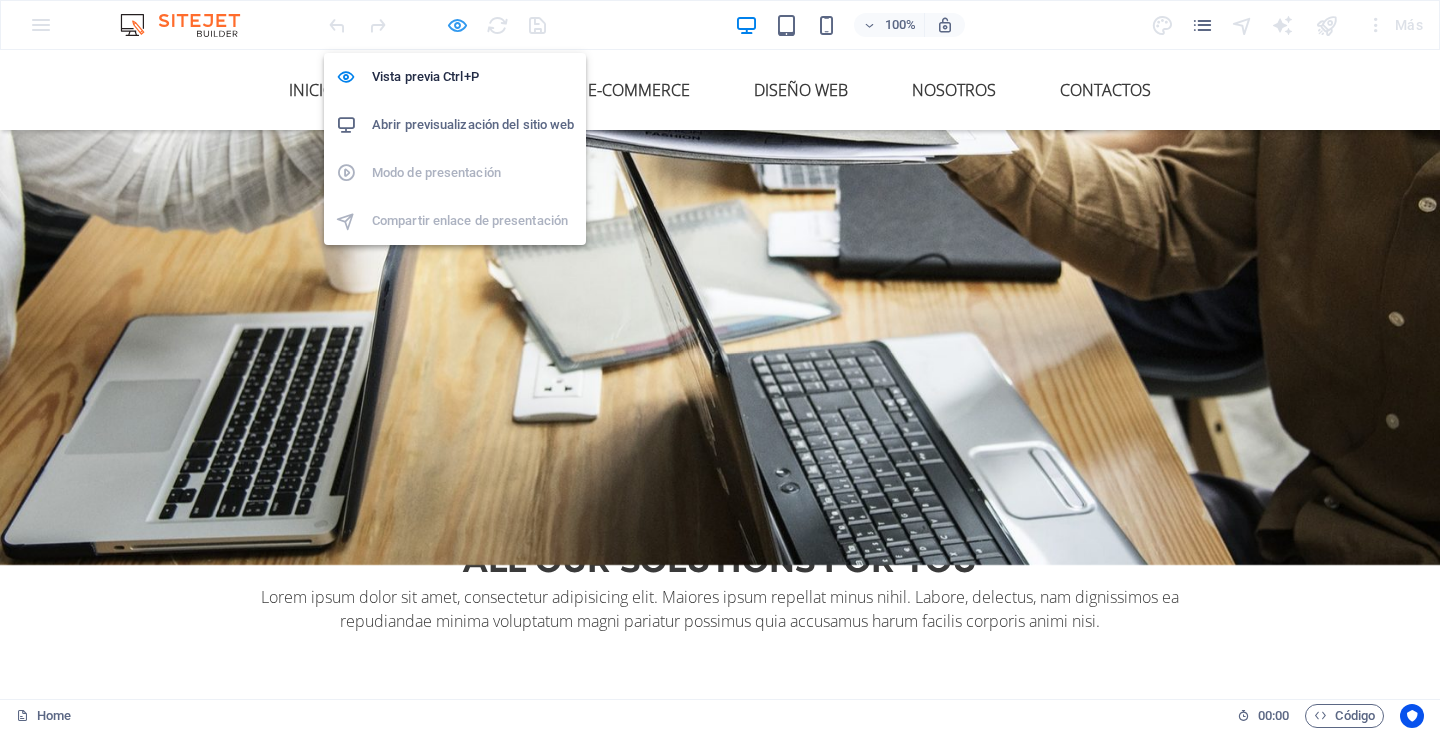 click at bounding box center (457, 25) 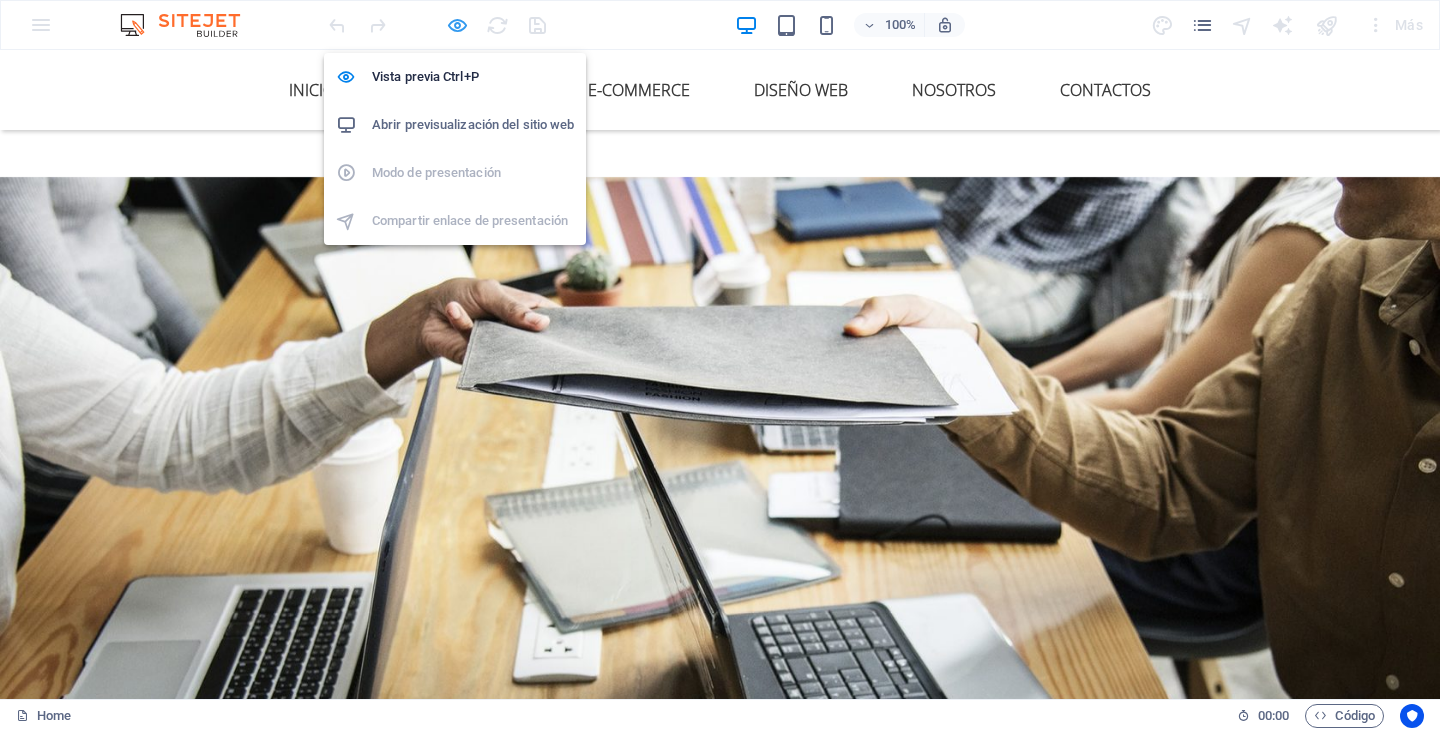 scroll, scrollTop: 6653, scrollLeft: 0, axis: vertical 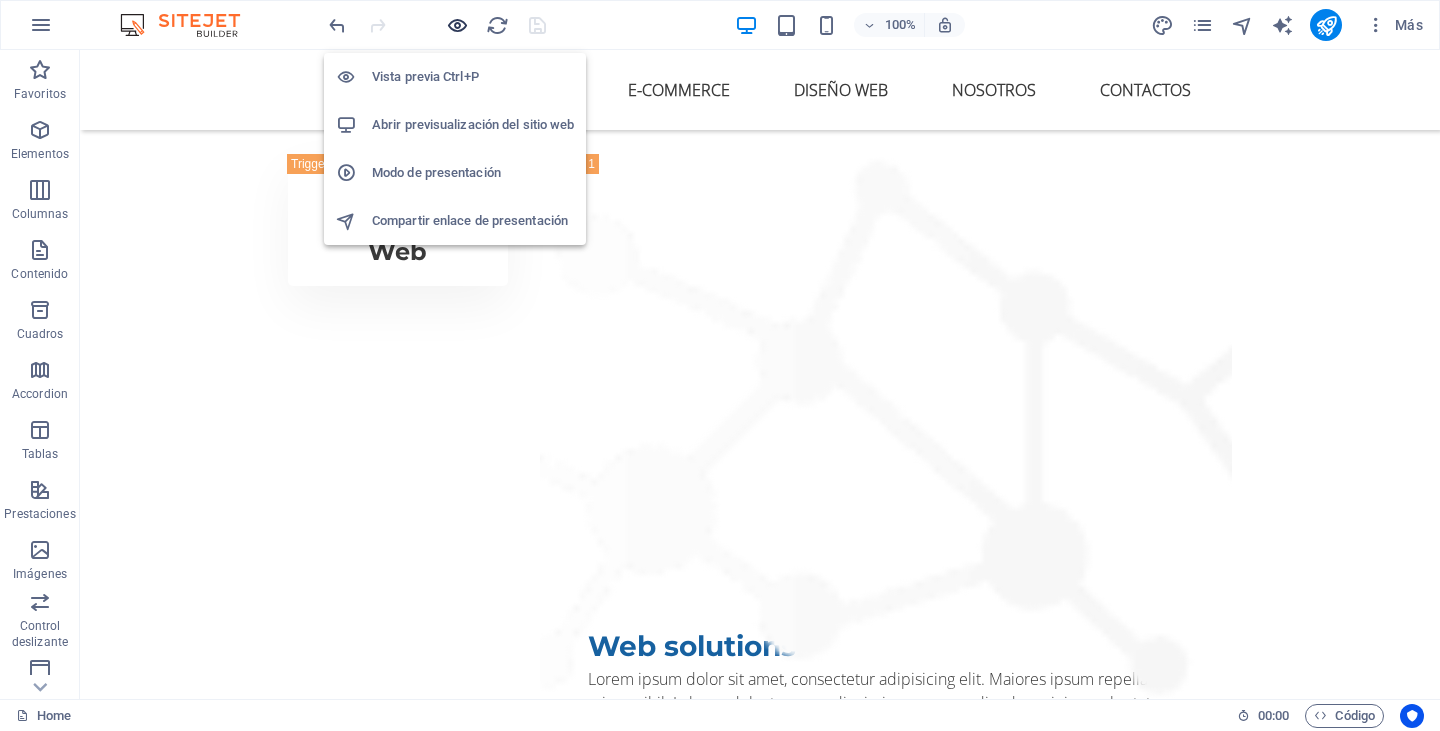 click at bounding box center [457, 25] 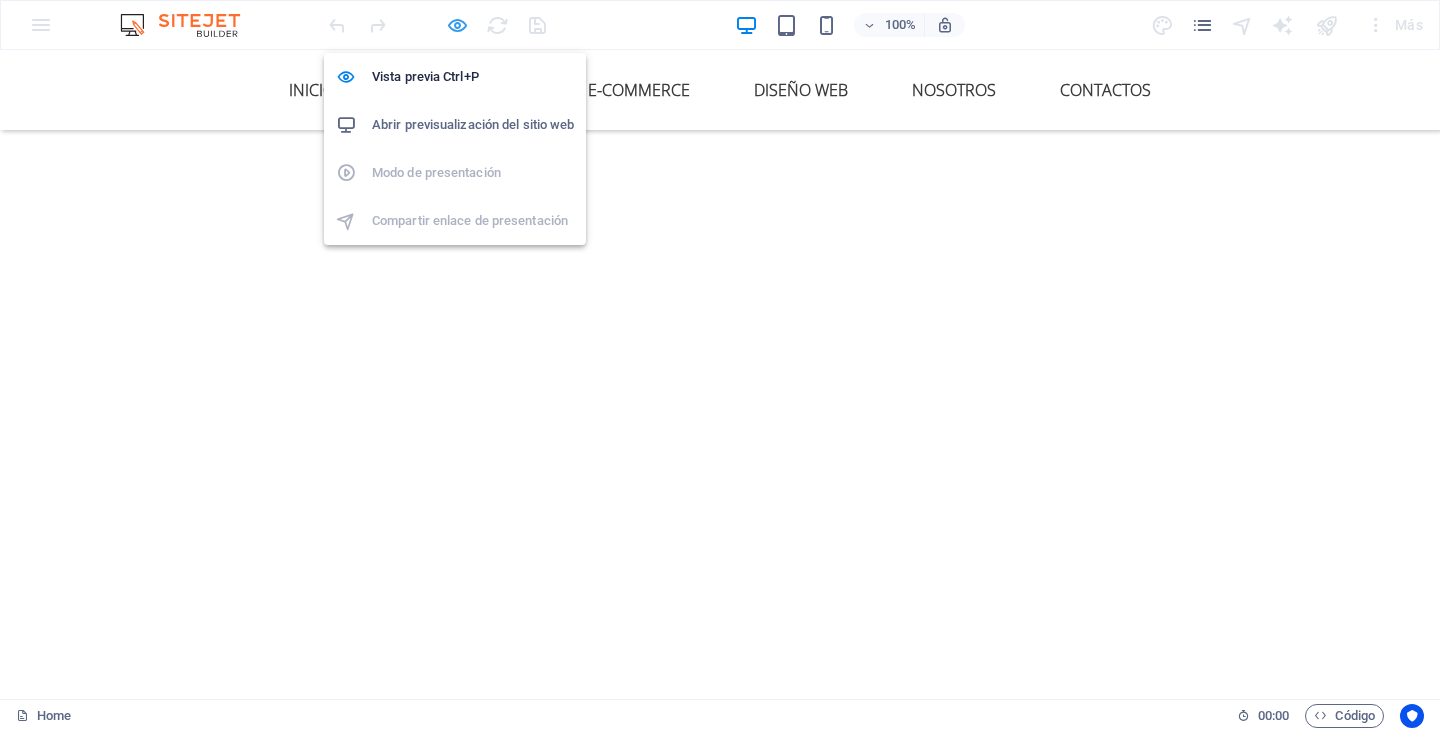 scroll, scrollTop: 5849, scrollLeft: 0, axis: vertical 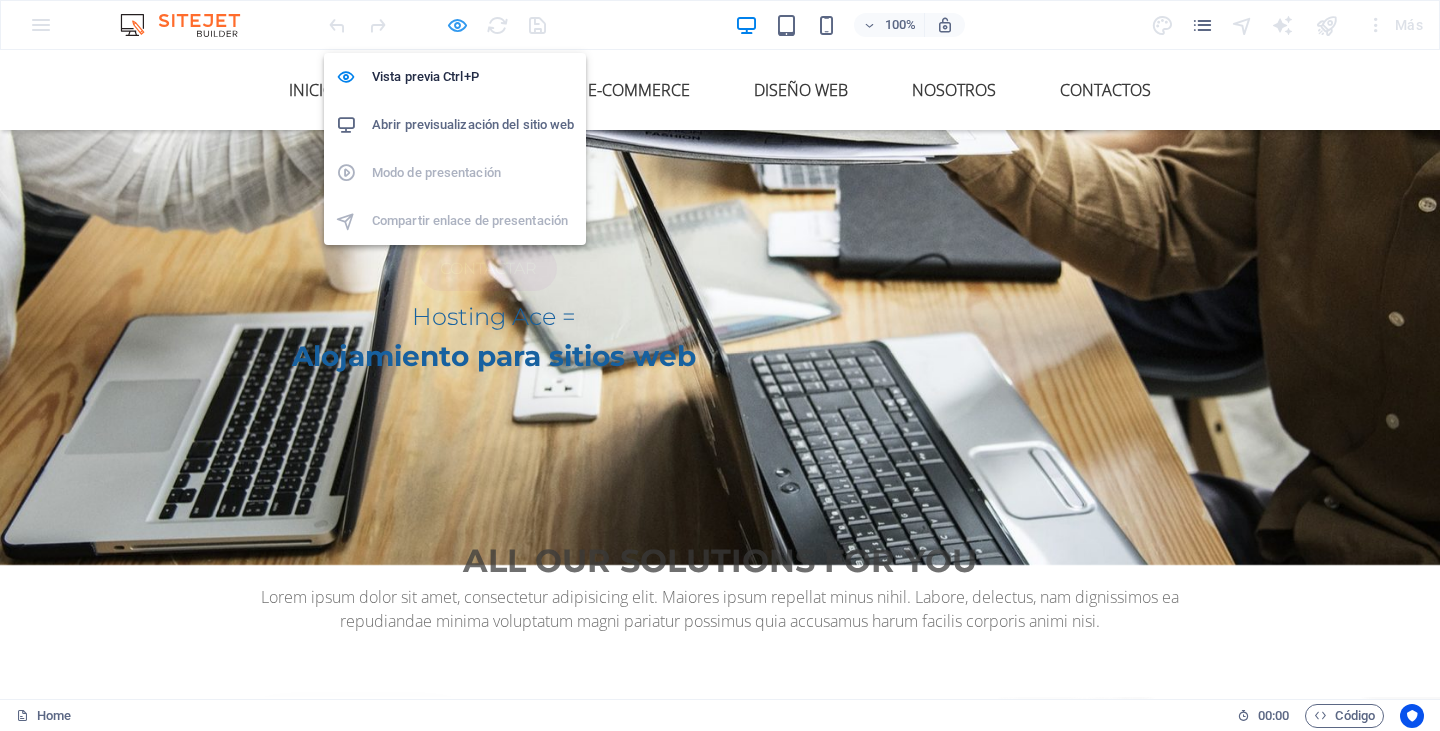 click at bounding box center (457, 25) 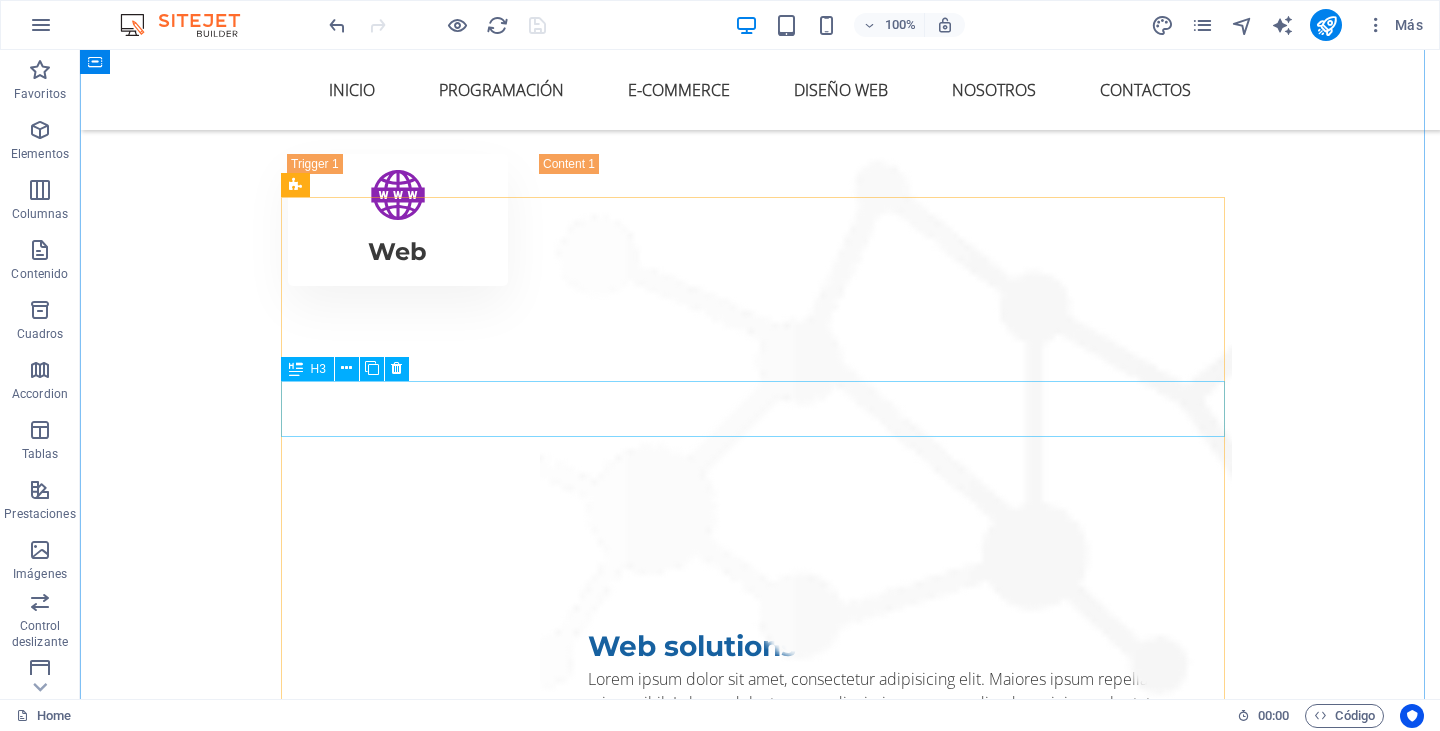 click on "2. Diseño de la estructura" at bounding box center [760, 5502] 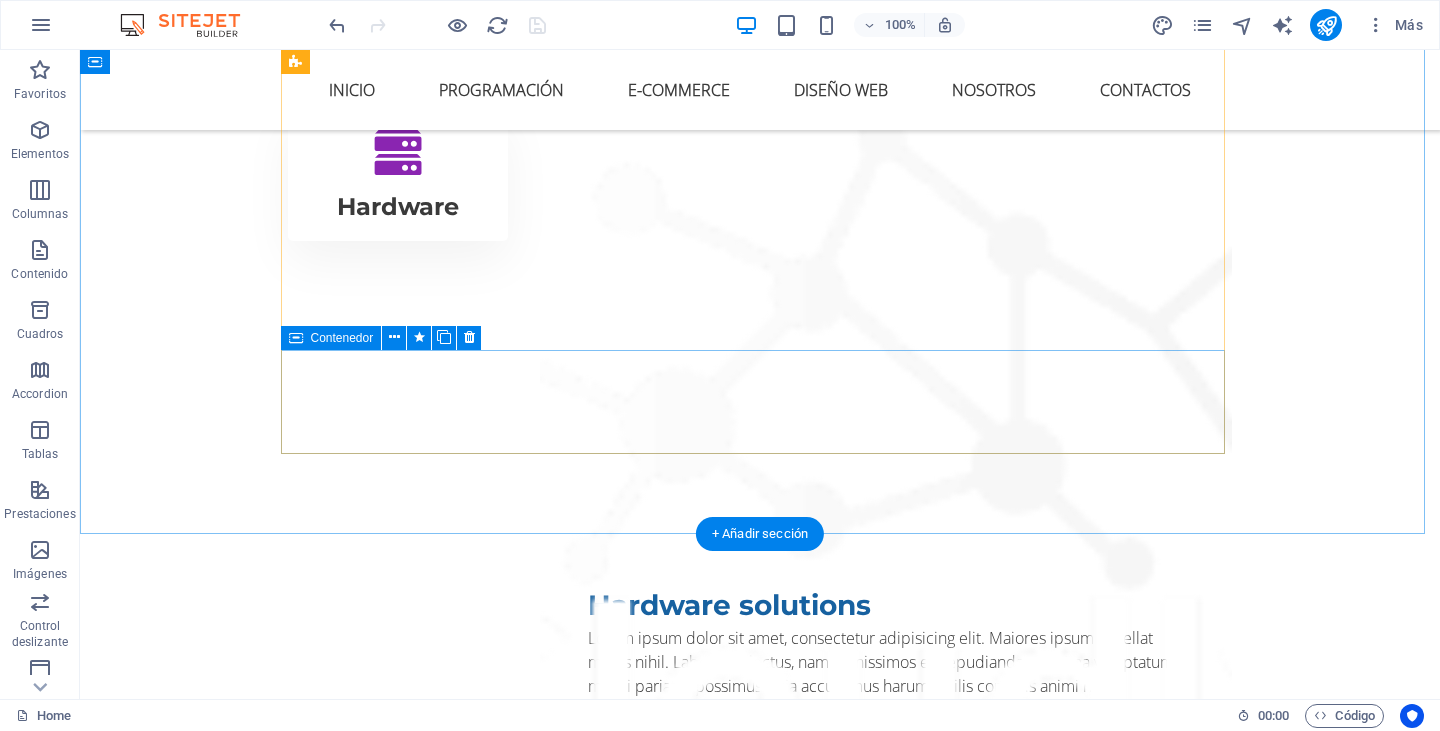 scroll, scrollTop: 7753, scrollLeft: 0, axis: vertical 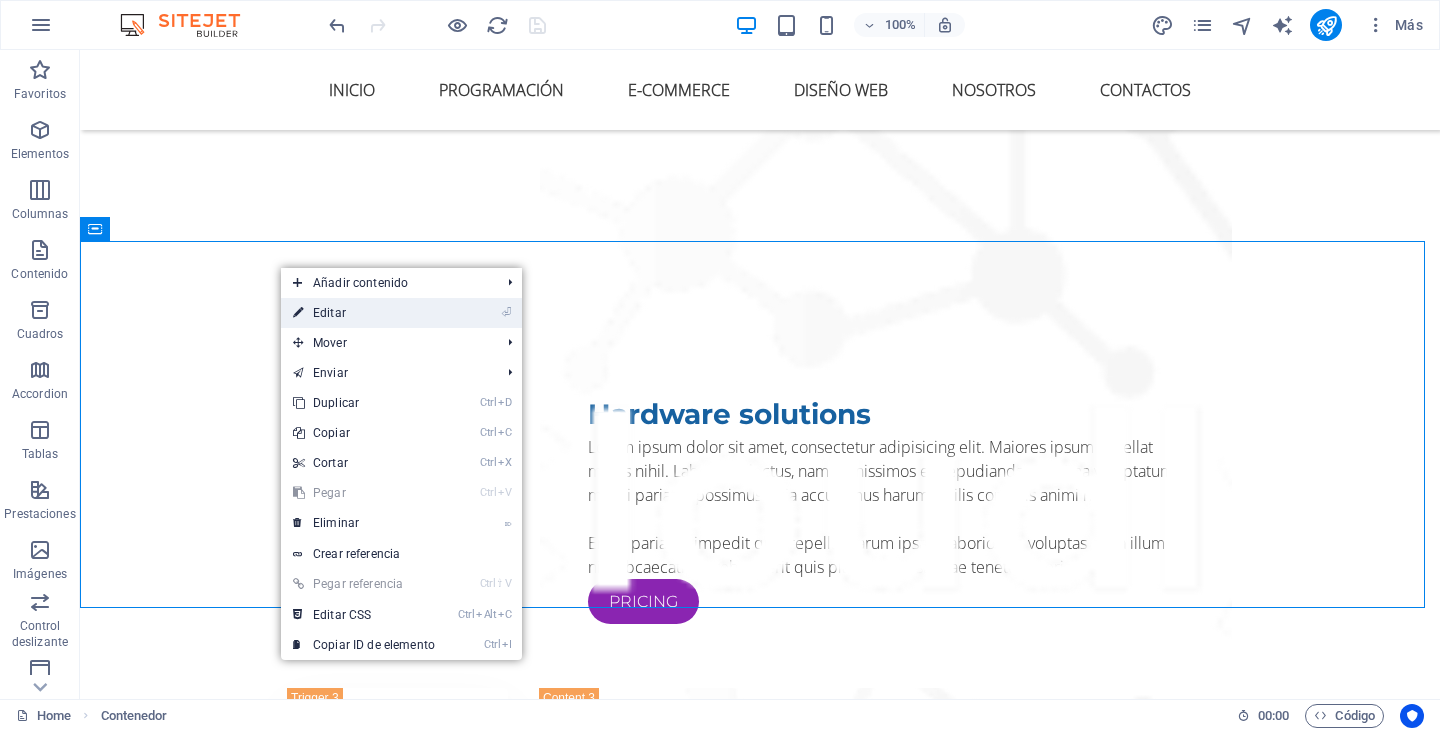 click on "⏎  Editar" at bounding box center (364, 313) 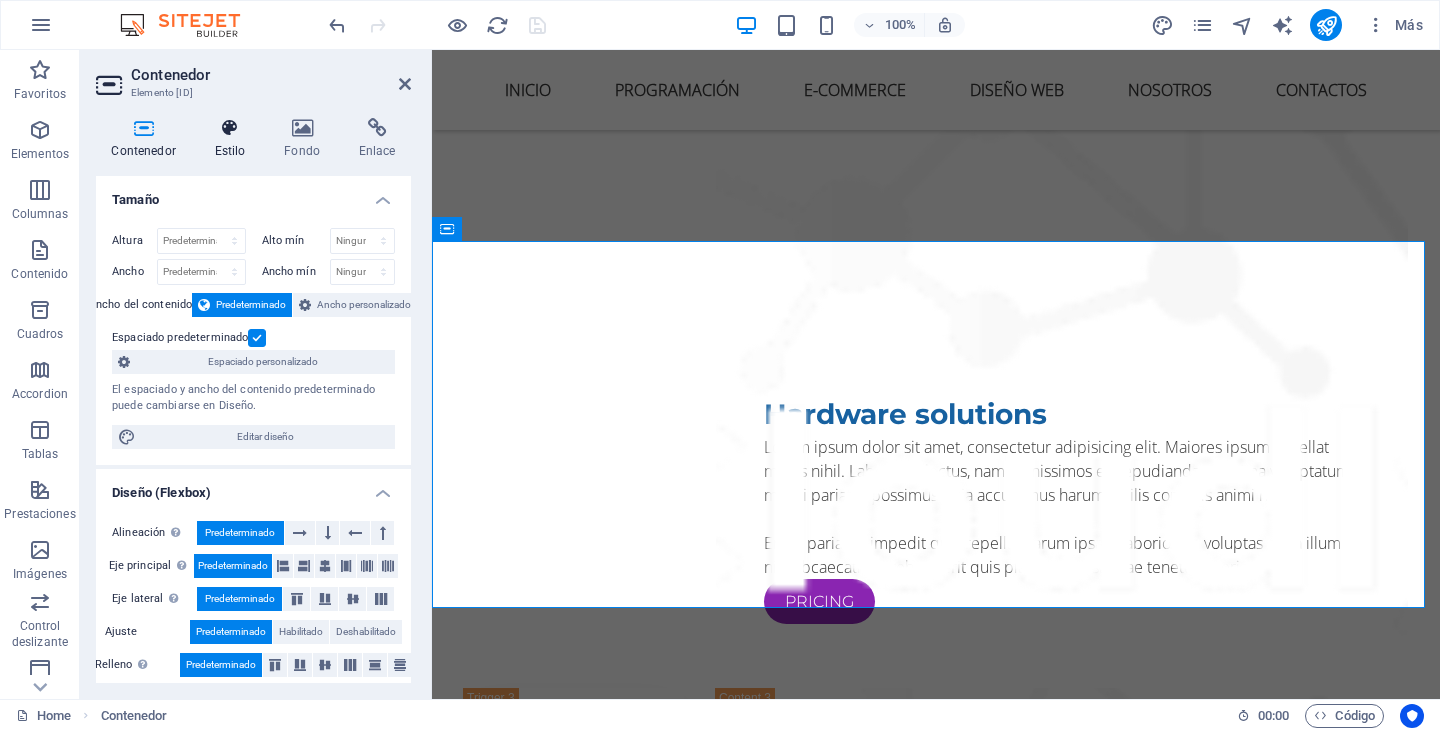 click on "Estilo" at bounding box center (234, 139) 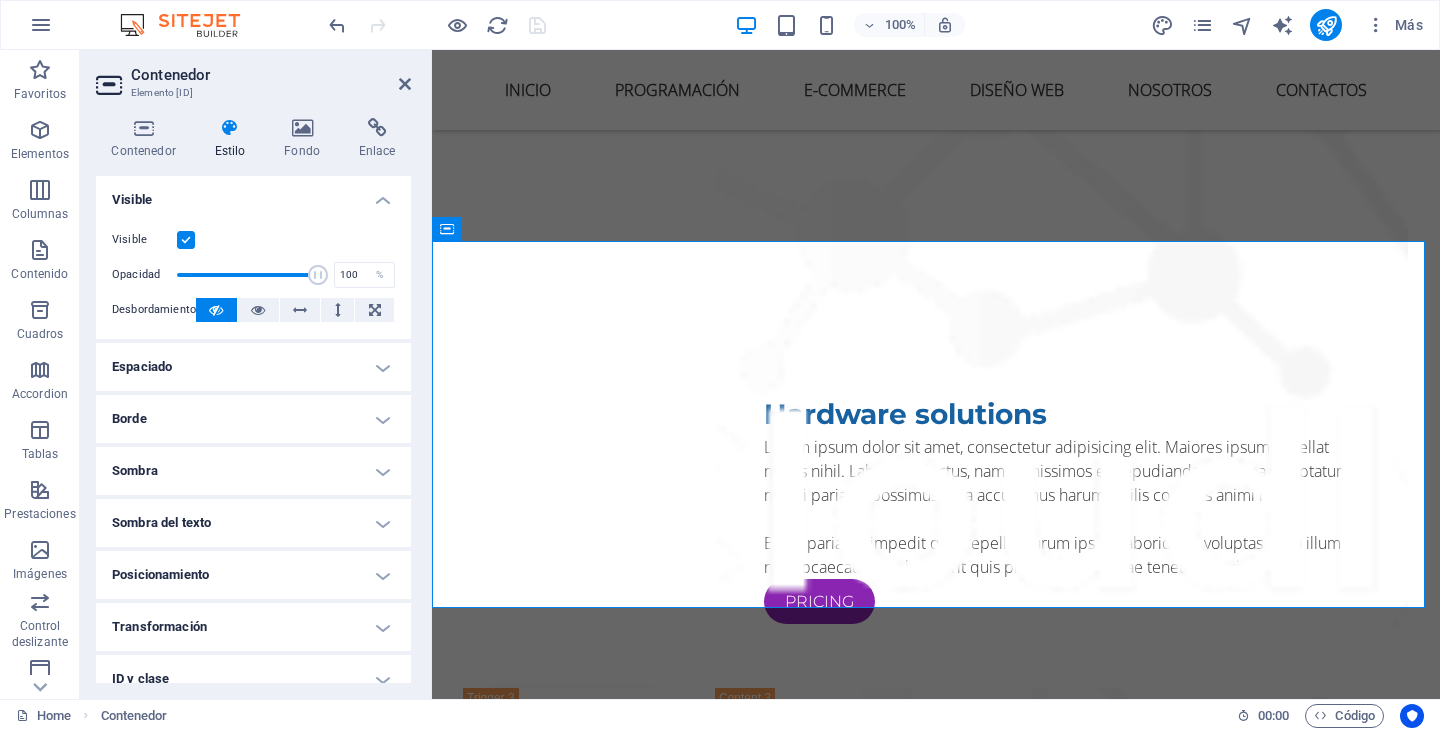 click at bounding box center [186, 240] 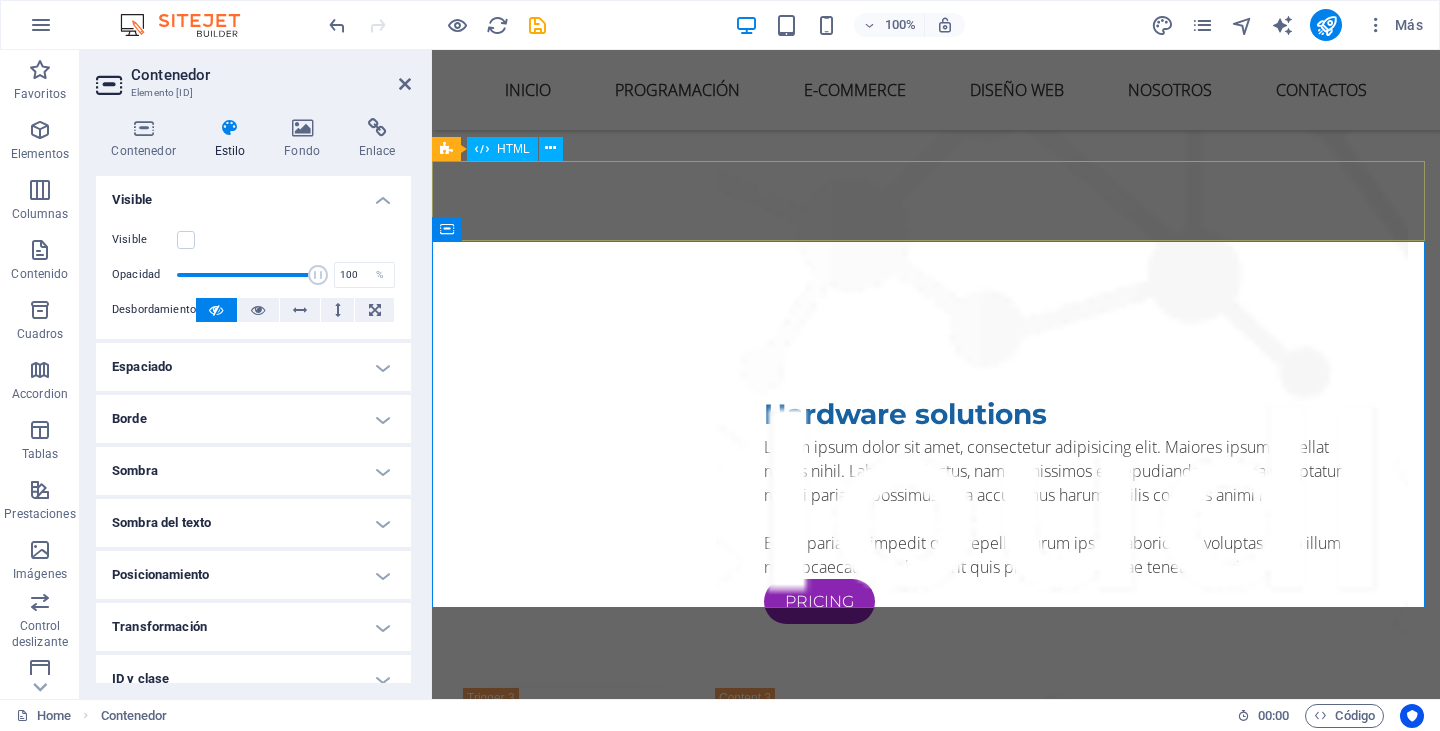 click at bounding box center [936, 5255] 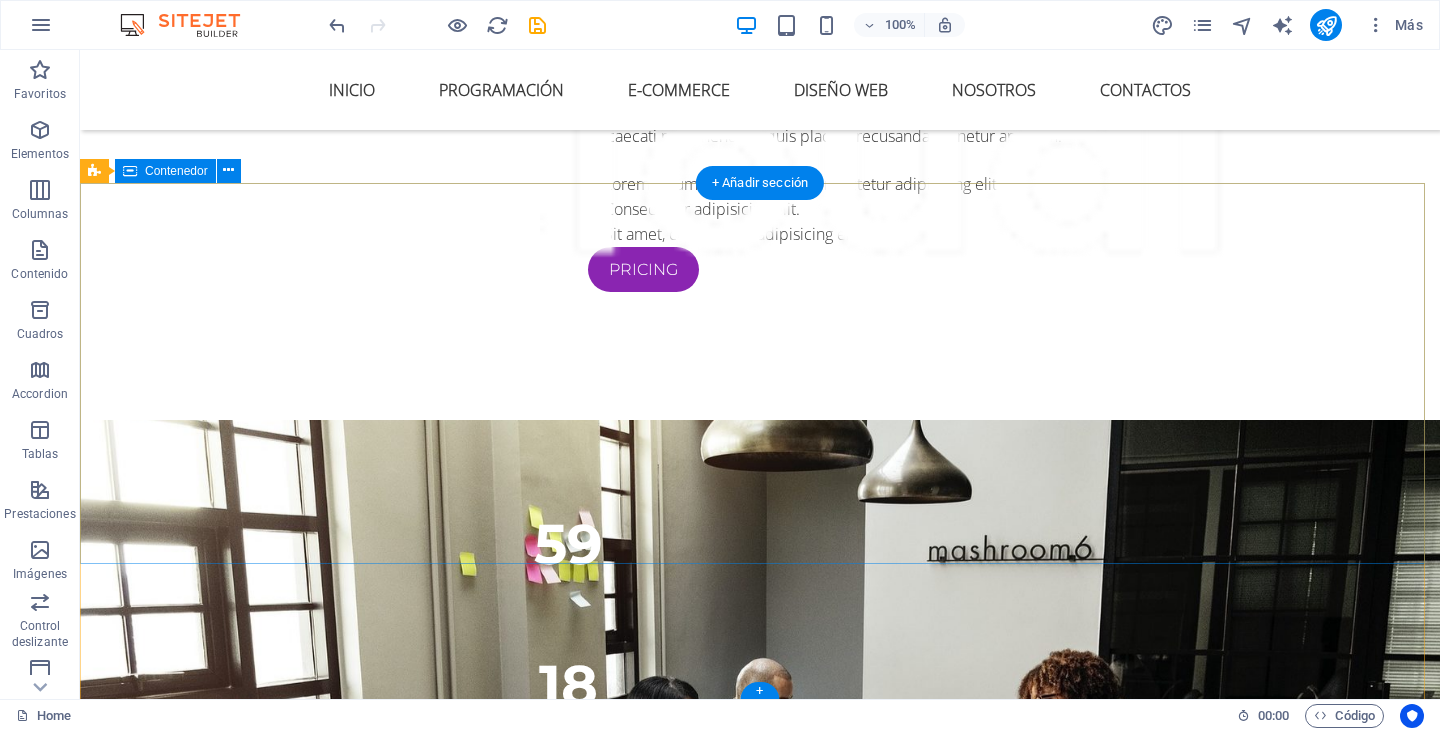 scroll, scrollTop: 8924, scrollLeft: 0, axis: vertical 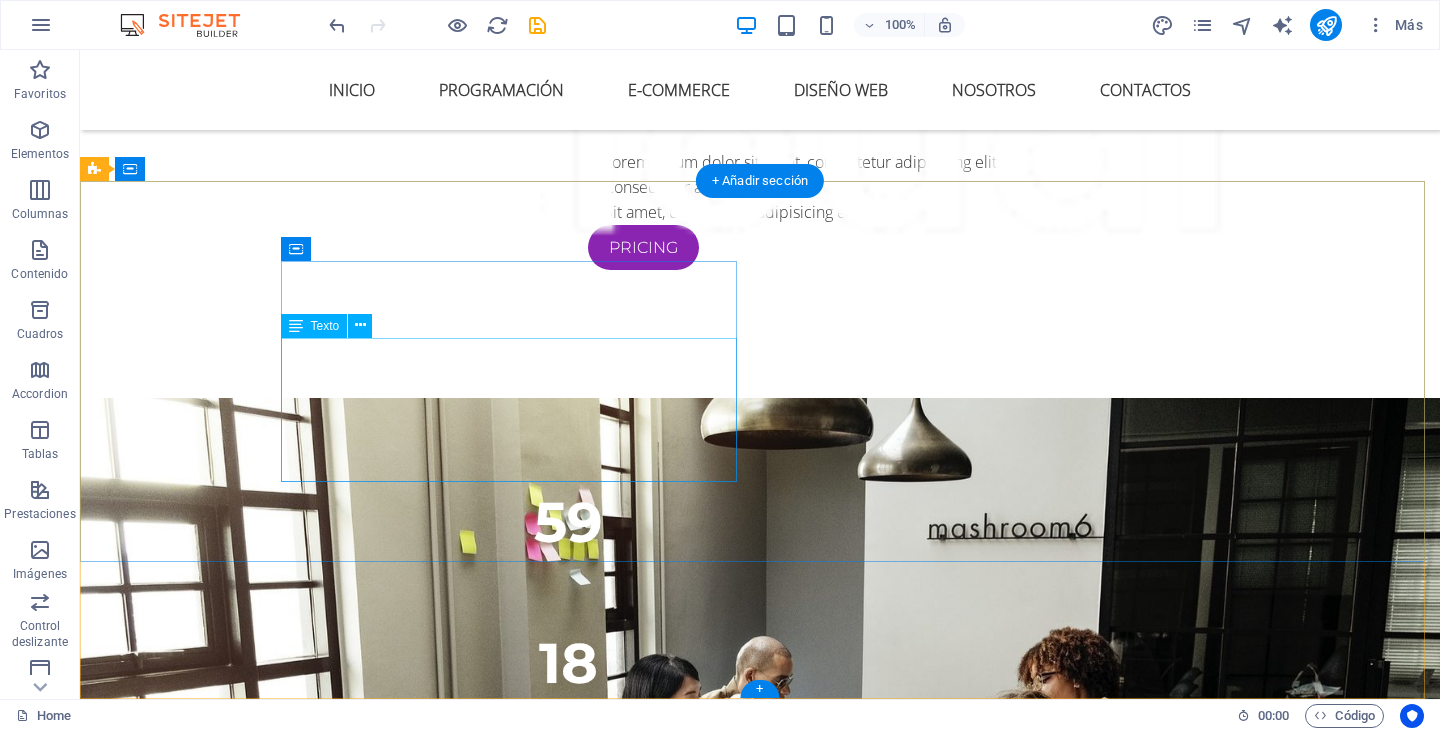 click on "Lorem ipsum dolor sit amet, consetetur sadipscing elitr, sed diam nonumy eirmod tempor invidunt ut labore et dolore magna aliquyam erat, sed diam voluptua. At vero eos et accusam et justo duo dolores et ea rebum. Stet clita kasd gubergren, no sea takimata sanctus est Lorem ipsum dolor sit amet." at bounding box center [568, 5839] 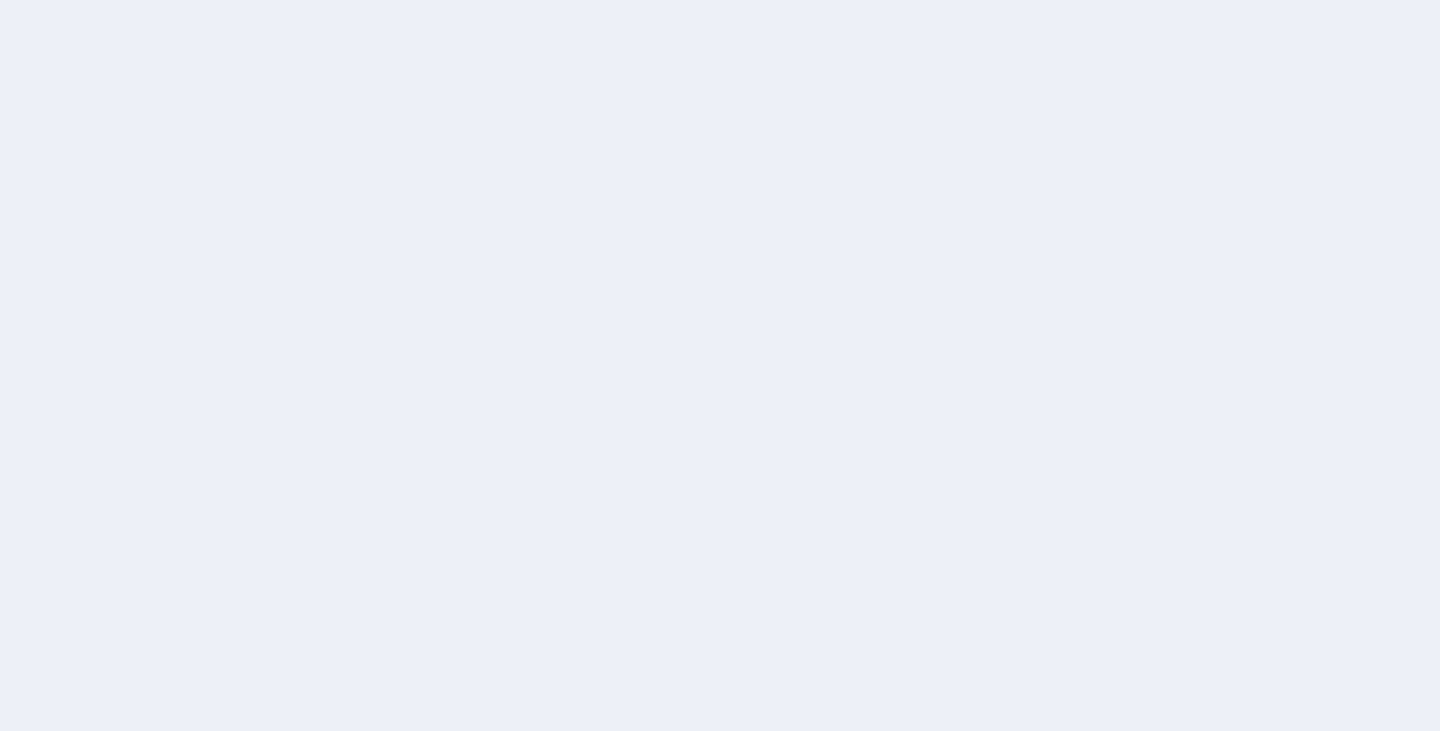 scroll, scrollTop: 0, scrollLeft: 0, axis: both 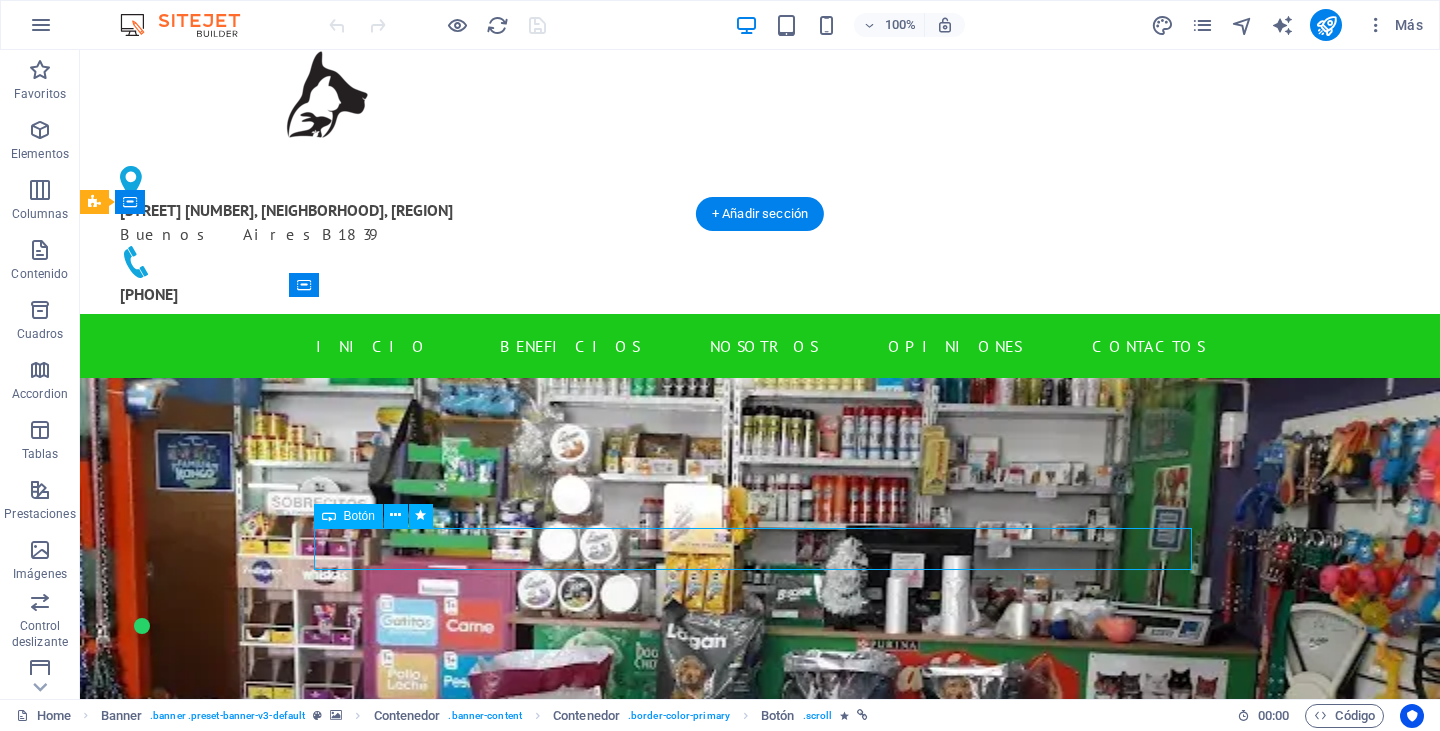 drag, startPoint x: 817, startPoint y: 547, endPoint x: 768, endPoint y: 558, distance: 50.219517 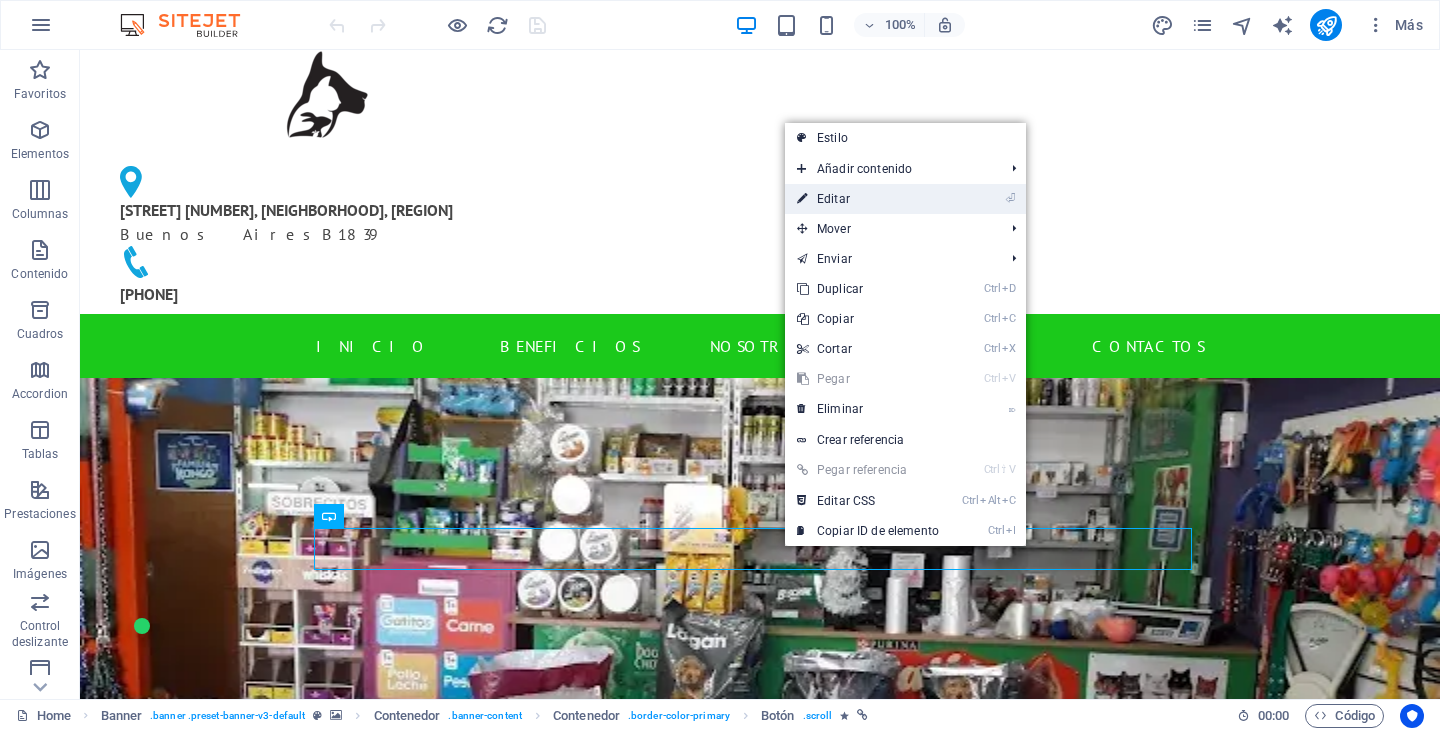 click on "⏎  Editar" at bounding box center [868, 199] 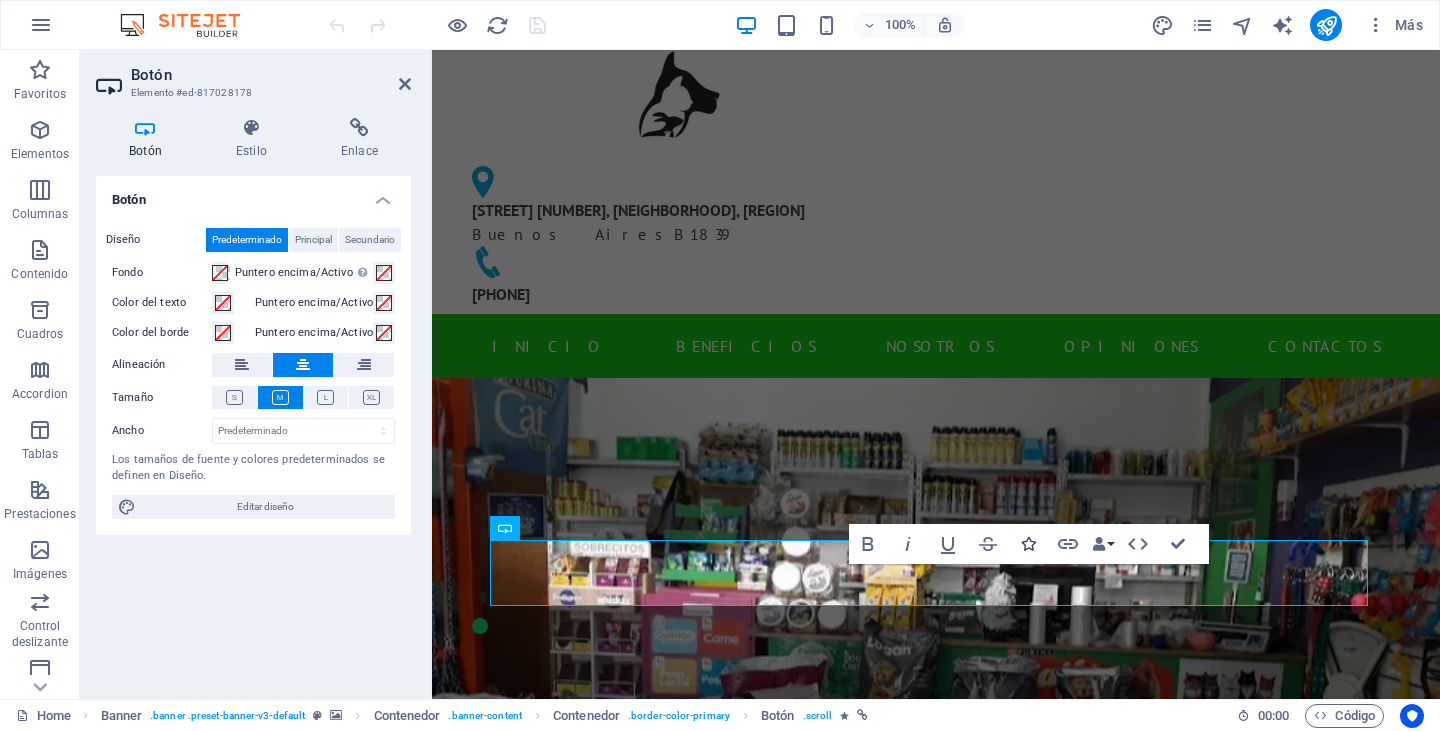 copy 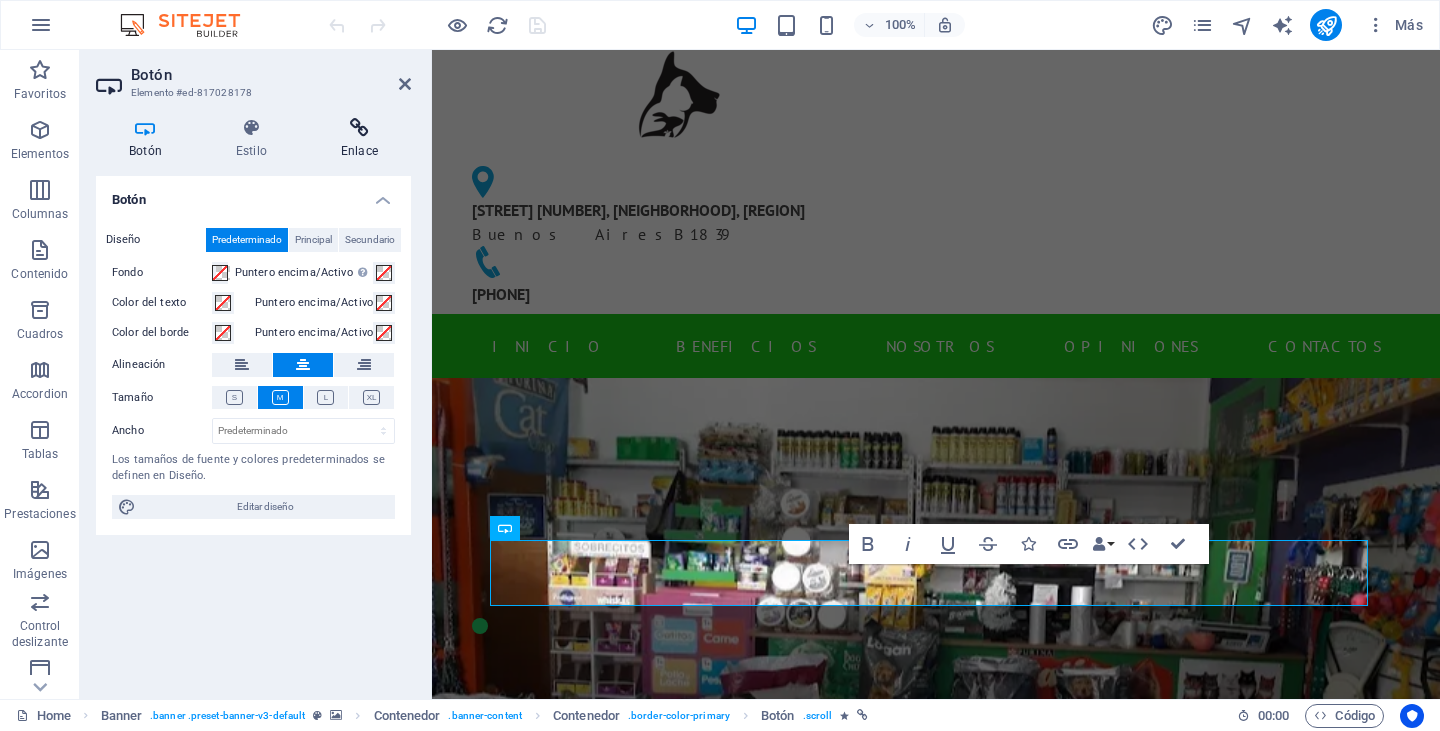 click on "Enlace" at bounding box center (359, 139) 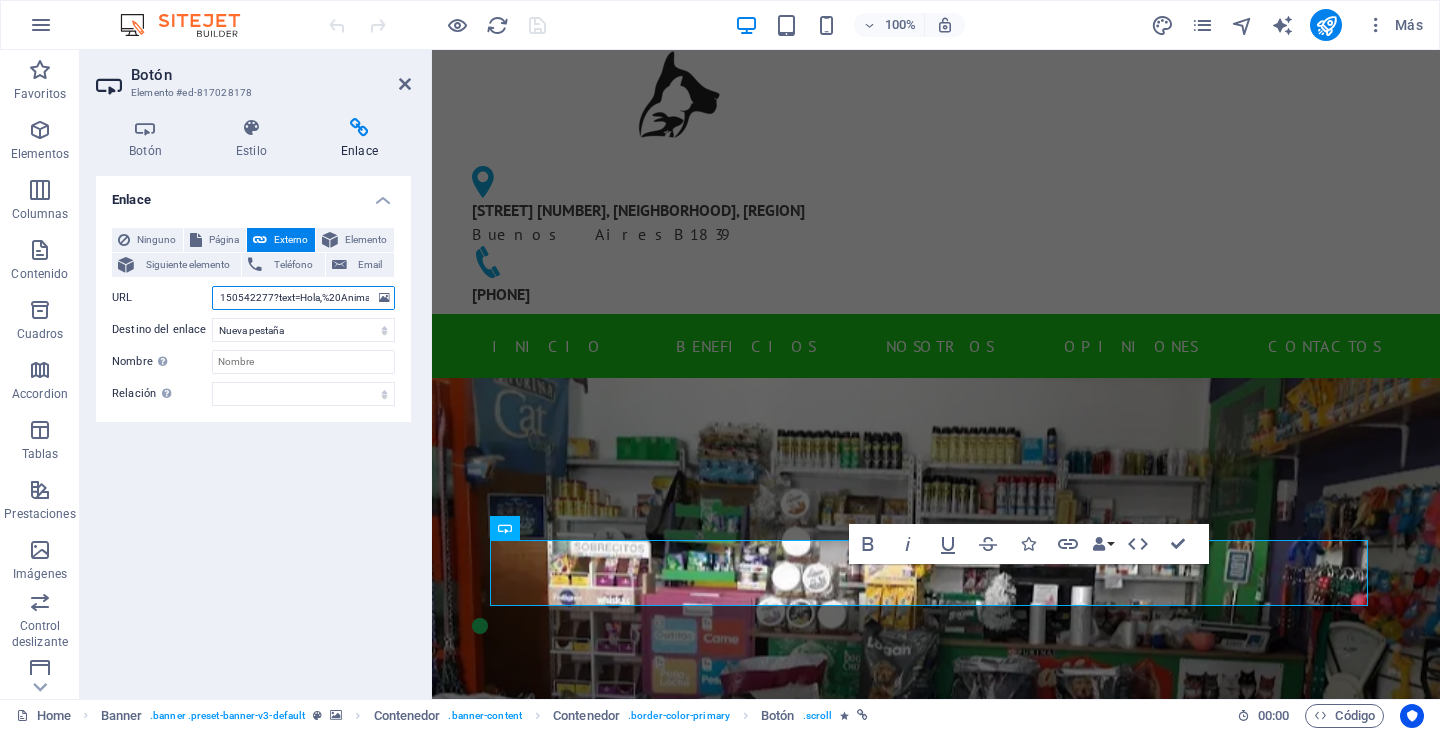 scroll, scrollTop: 0, scrollLeft: 100, axis: horizontal 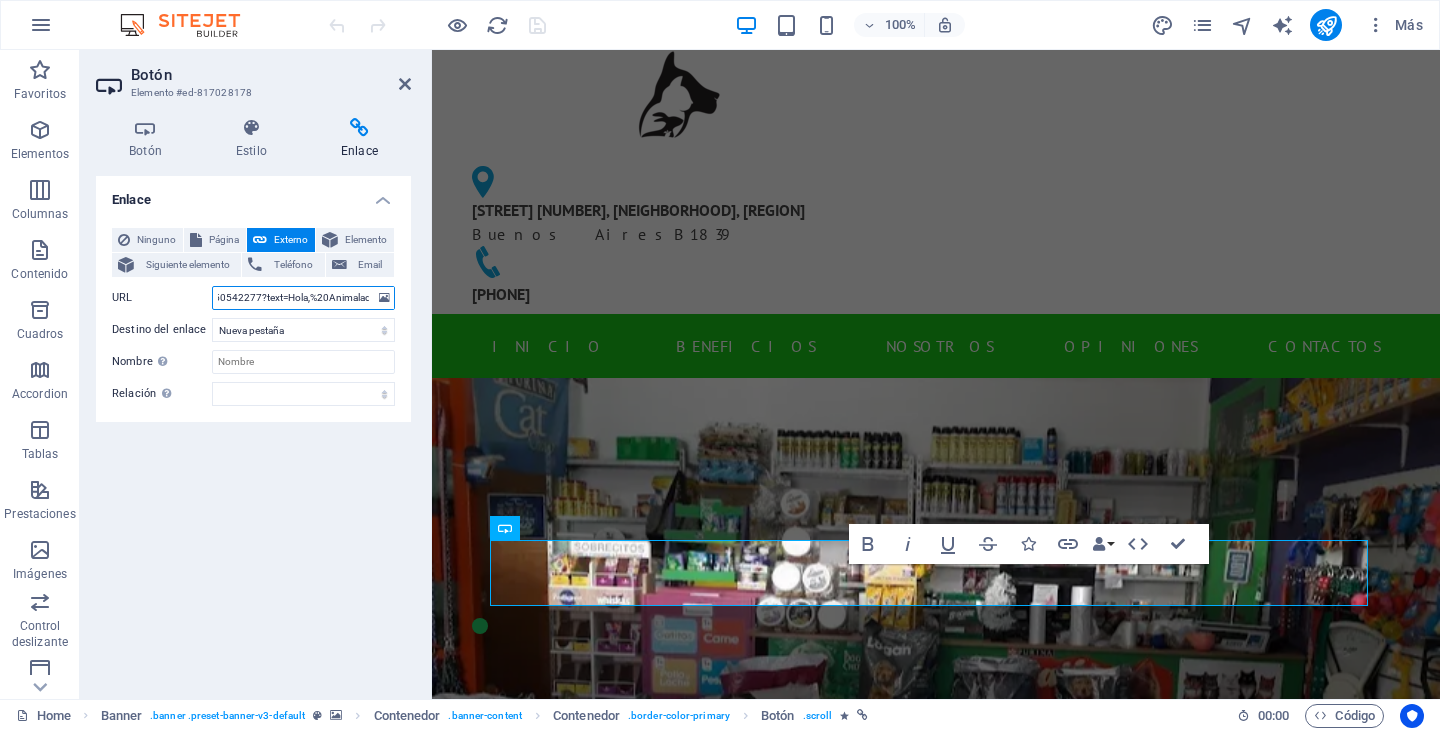 drag, startPoint x: 313, startPoint y: 296, endPoint x: 274, endPoint y: 302, distance: 39.45884 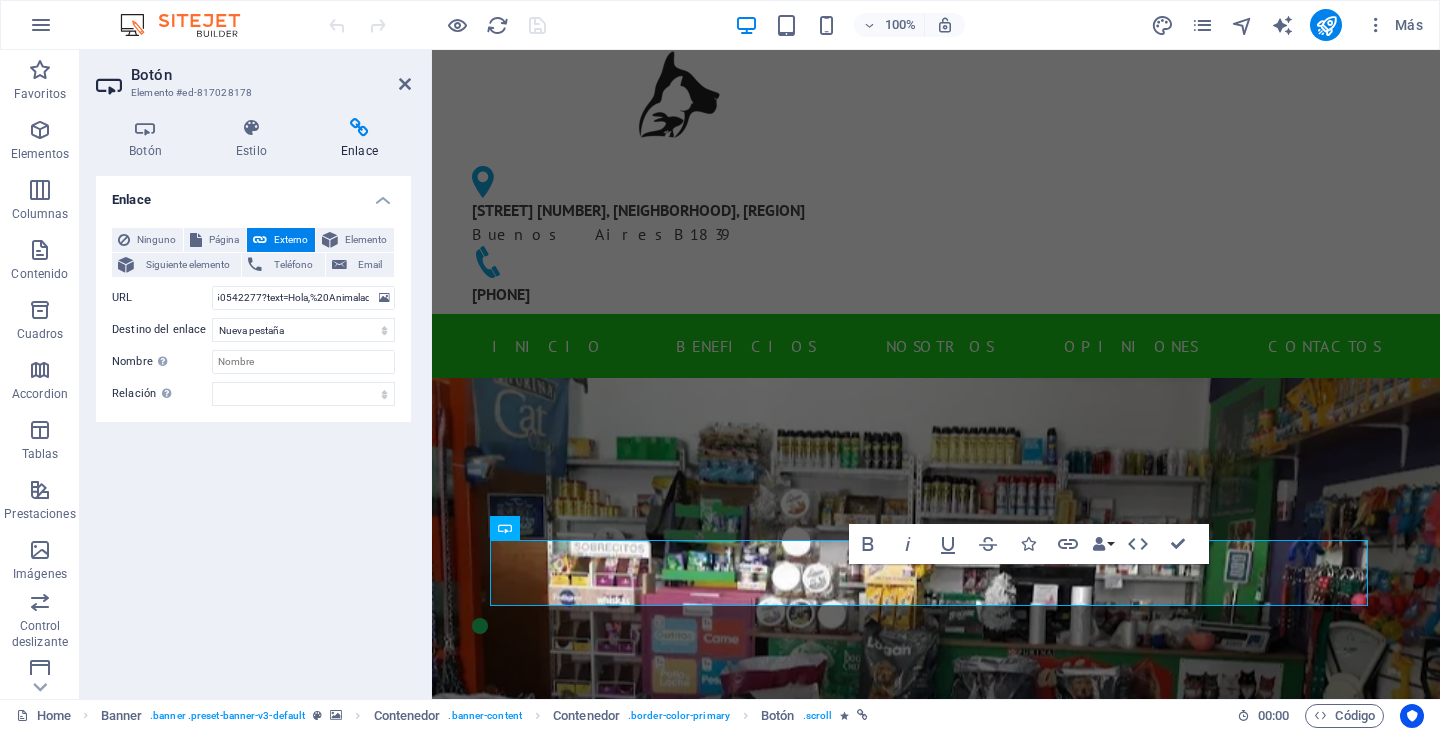 click on "Enlace Ninguno Página Externo Elemento Siguiente elemento Teléfono Email Página Home Elemento
URL https://wa.me/5491150542277?text=Hola,%20Animaladas%20Me%20contacto%20por%20el%20producto%20 Teléfono Email Destino del enlace Nueva pestaña Misma pestaña Superposición Nombre Una descripción adicional del enlace no debería ser igual al texto del enlace. El título suele mostrarse como un texto de información cuando se mueve el ratón por encima del elemento. Déjalo en blanco en caso de dudas. Relación Define la  relación de este enlace con el destino del enlace . Por ejemplo, el valor "nofollow" indica a los buscadores que no sigan al enlace. Puede dejarse vacío. alternativo autor marcador externo ayuda licencia siguiente nofollow noreferrer noopener ant buscar etiqueta" at bounding box center [253, 429] 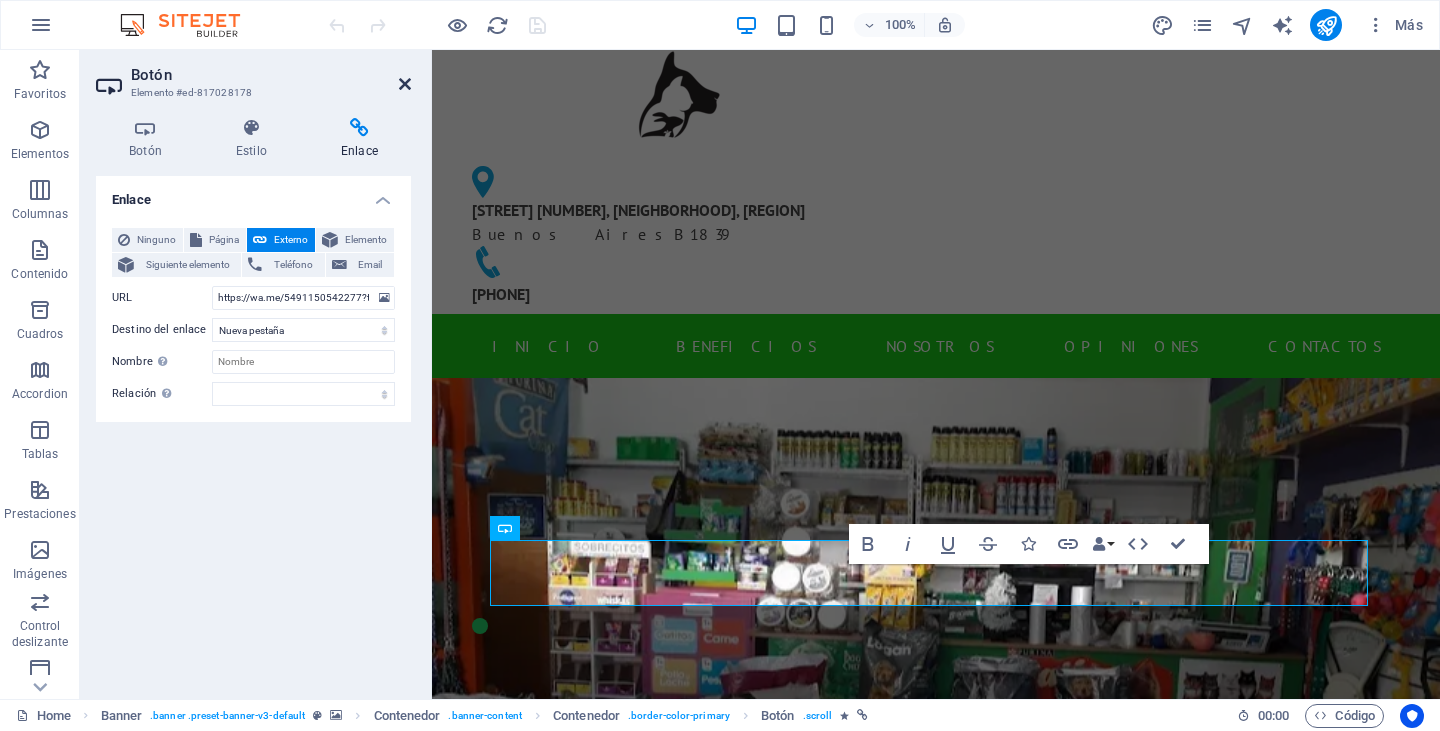click at bounding box center [405, 84] 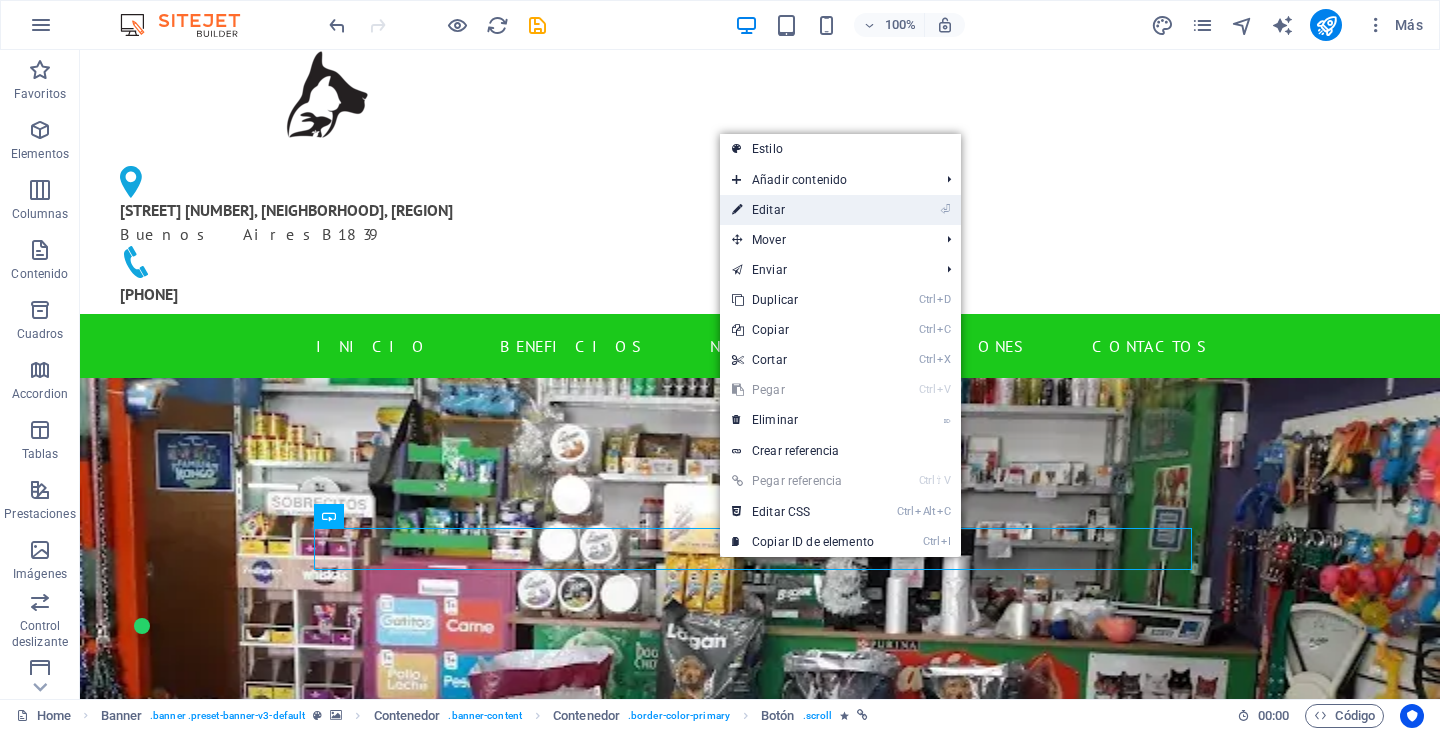 click on "⏎  Editar" at bounding box center (803, 210) 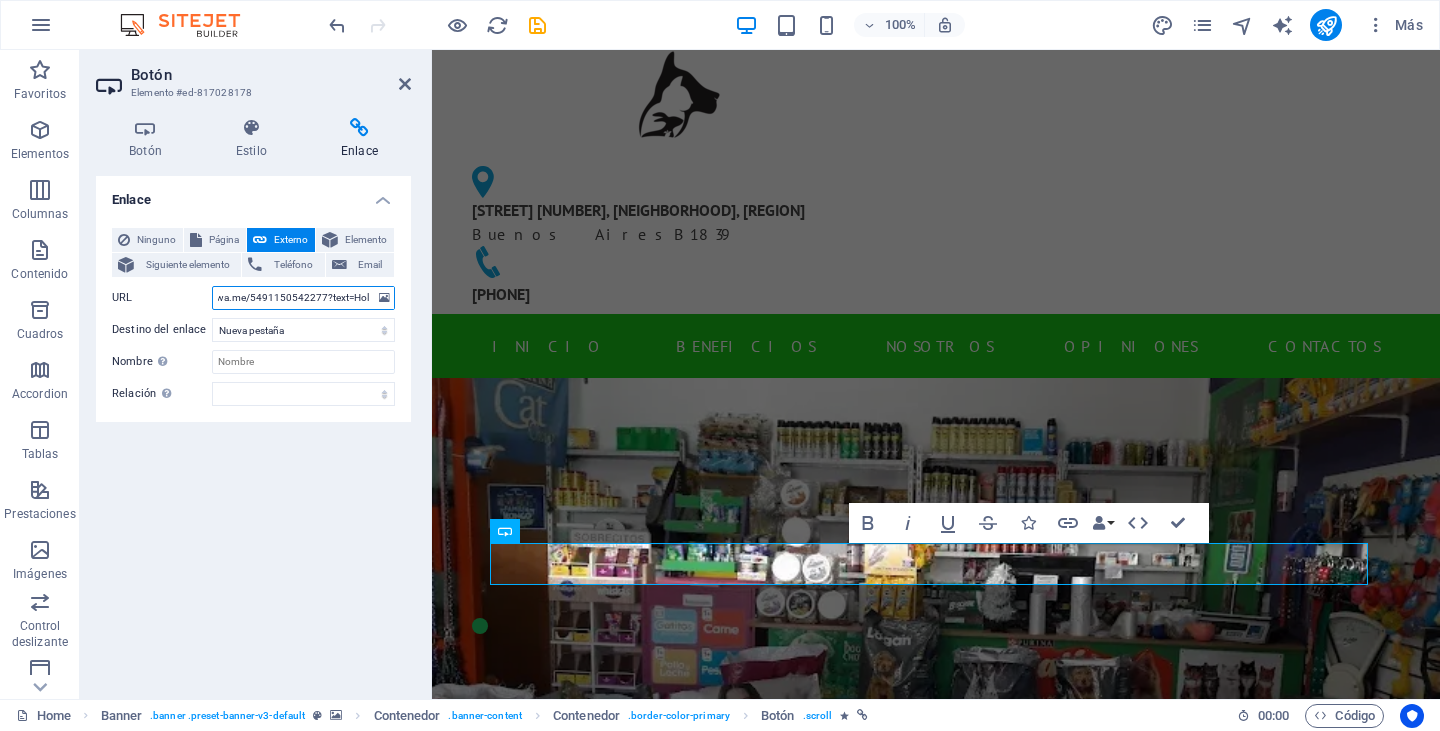 scroll, scrollTop: 0, scrollLeft: 63, axis: horizontal 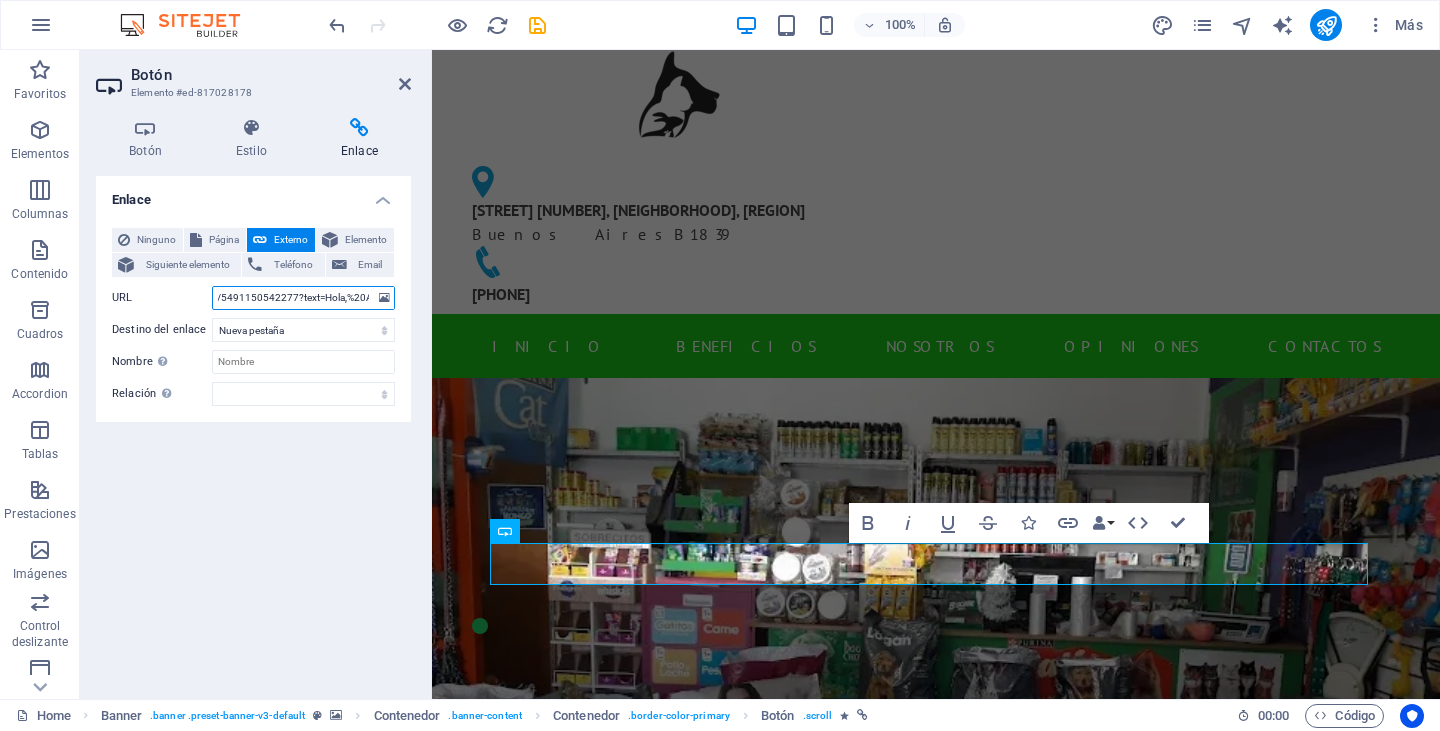 drag, startPoint x: 312, startPoint y: 296, endPoint x: 292, endPoint y: 309, distance: 23.853722 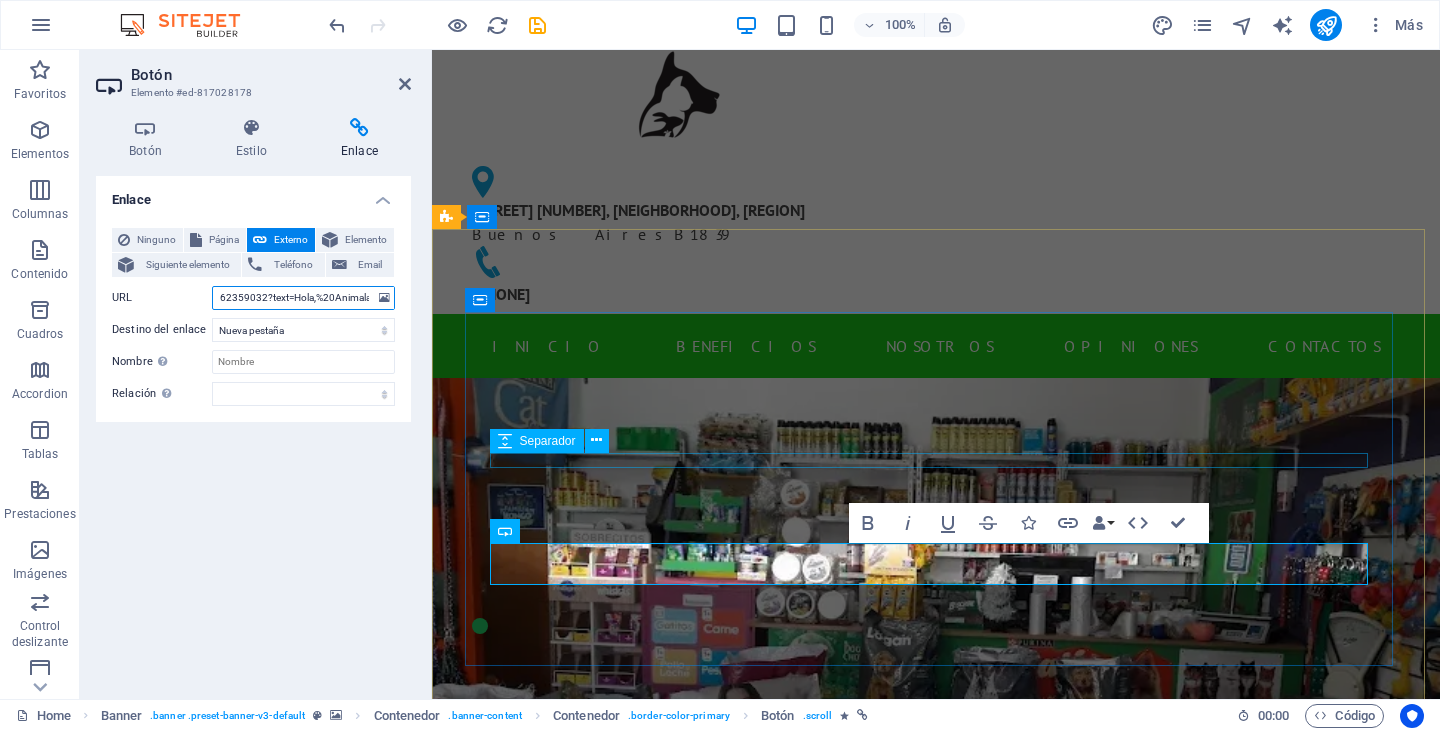 scroll, scrollTop: 0, scrollLeft: 99, axis: horizontal 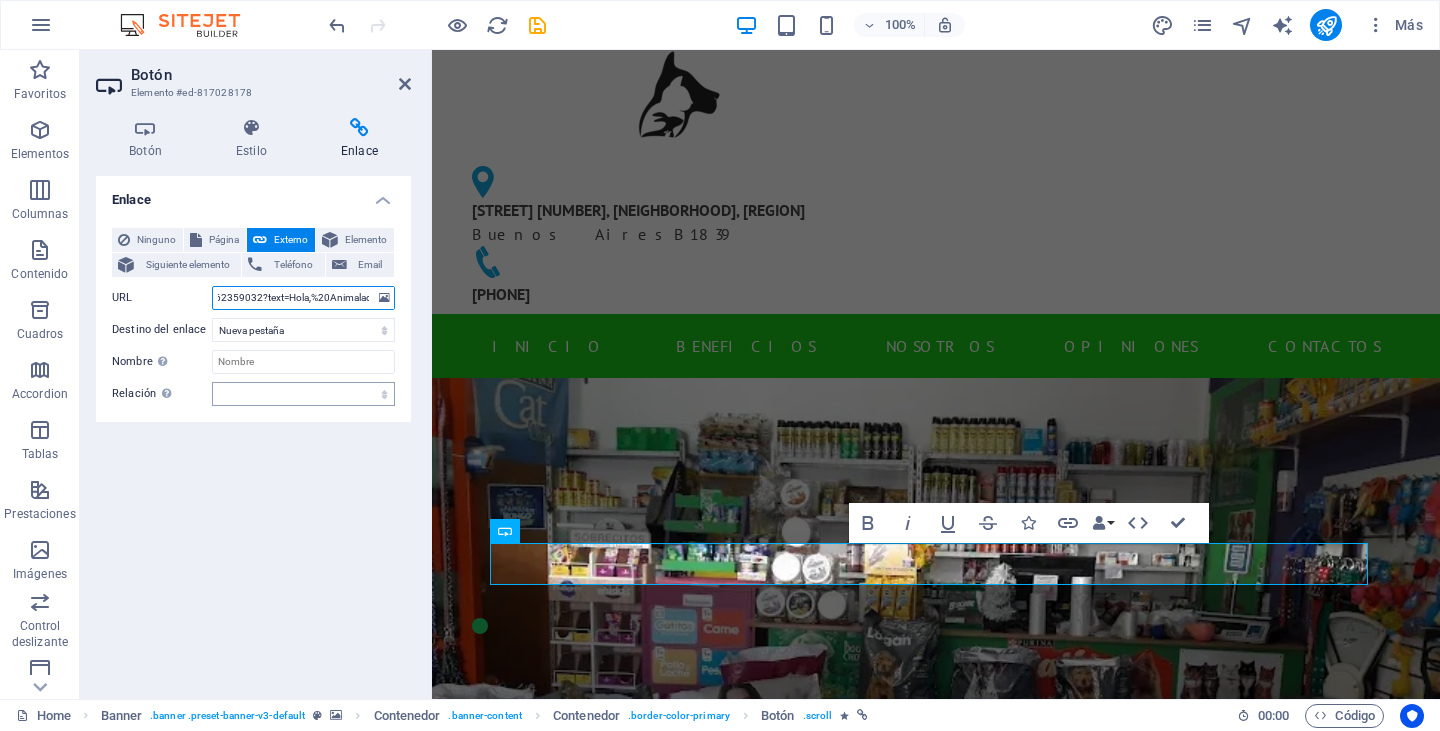 type on "https://wa.me/5491162359032?text=Hola,%20Animaladas%20Me%20contacto%20por%20el%20producto%20" 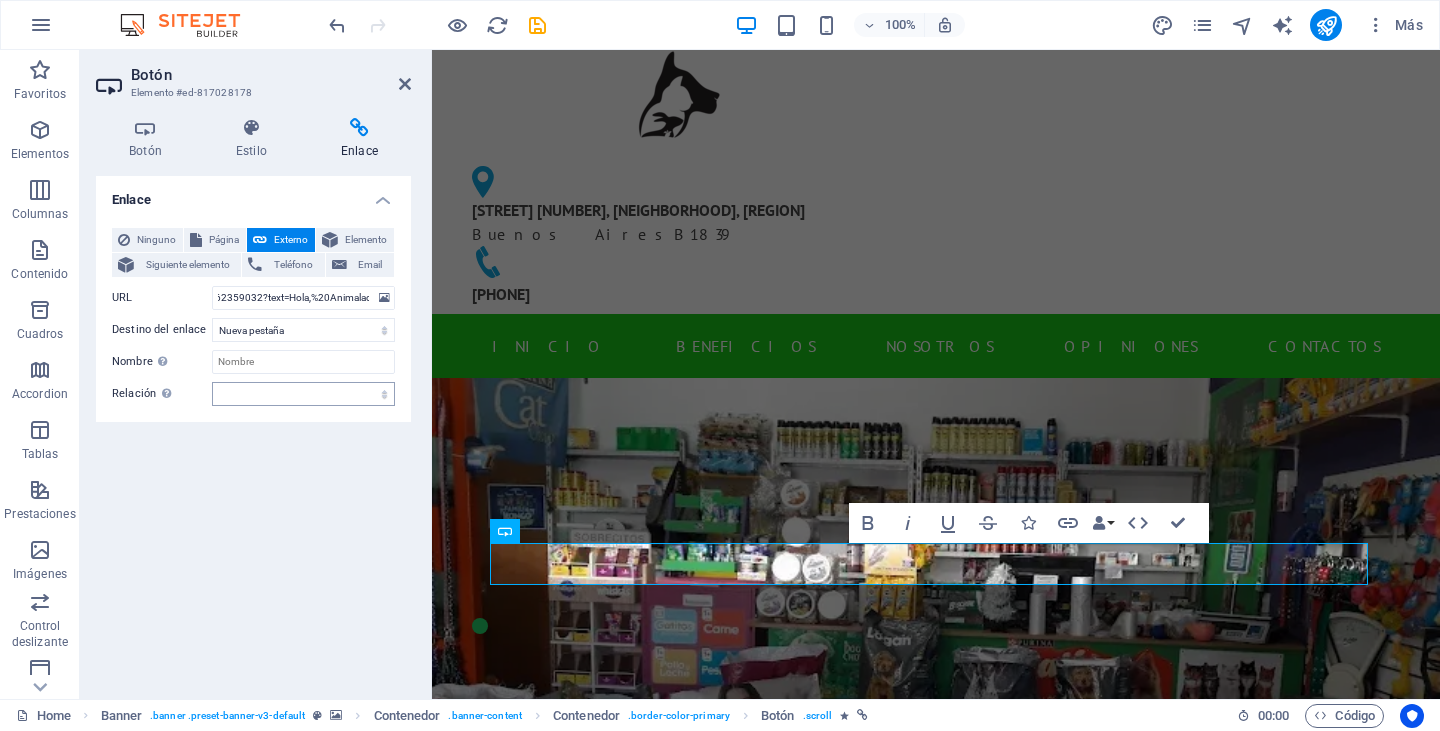scroll, scrollTop: 0, scrollLeft: 0, axis: both 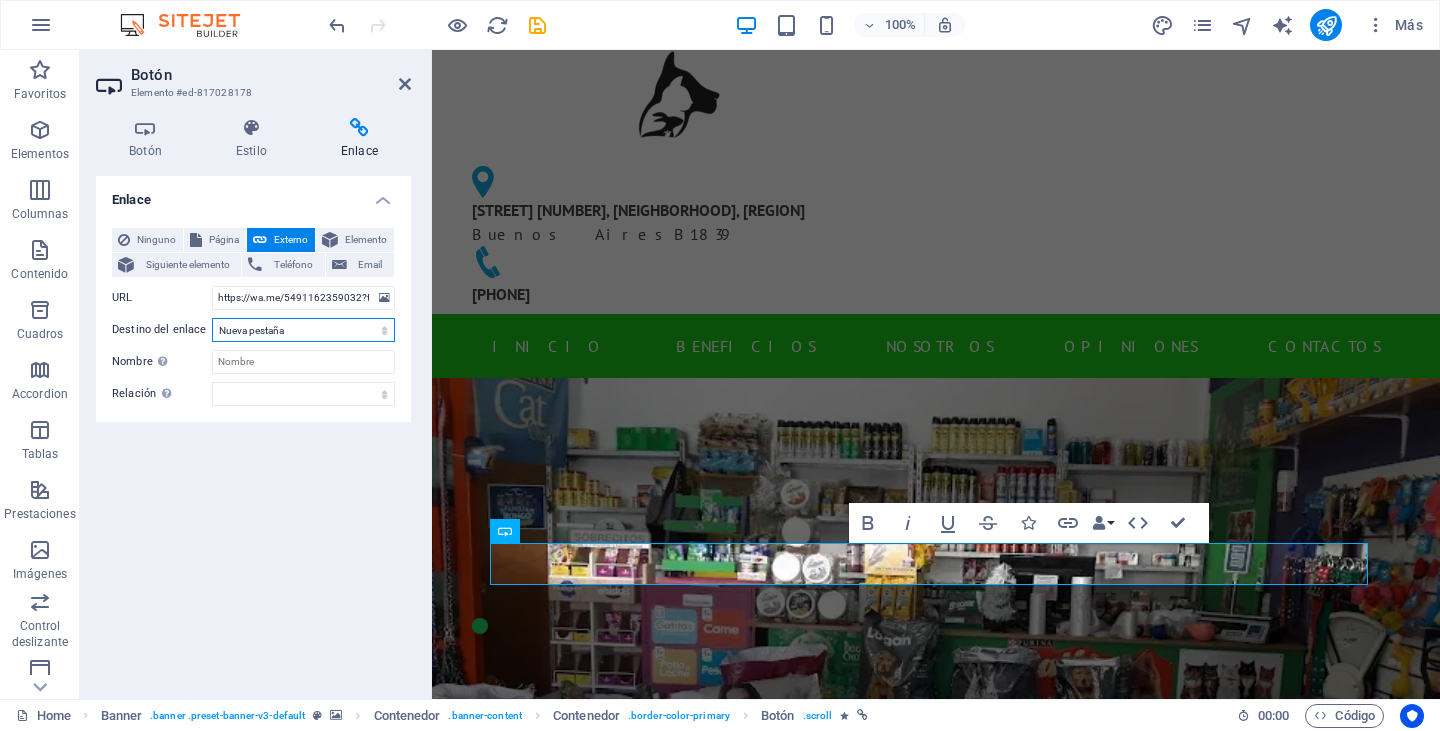 click on "Nueva pestaña Misma pestaña Superposición" at bounding box center [303, 330] 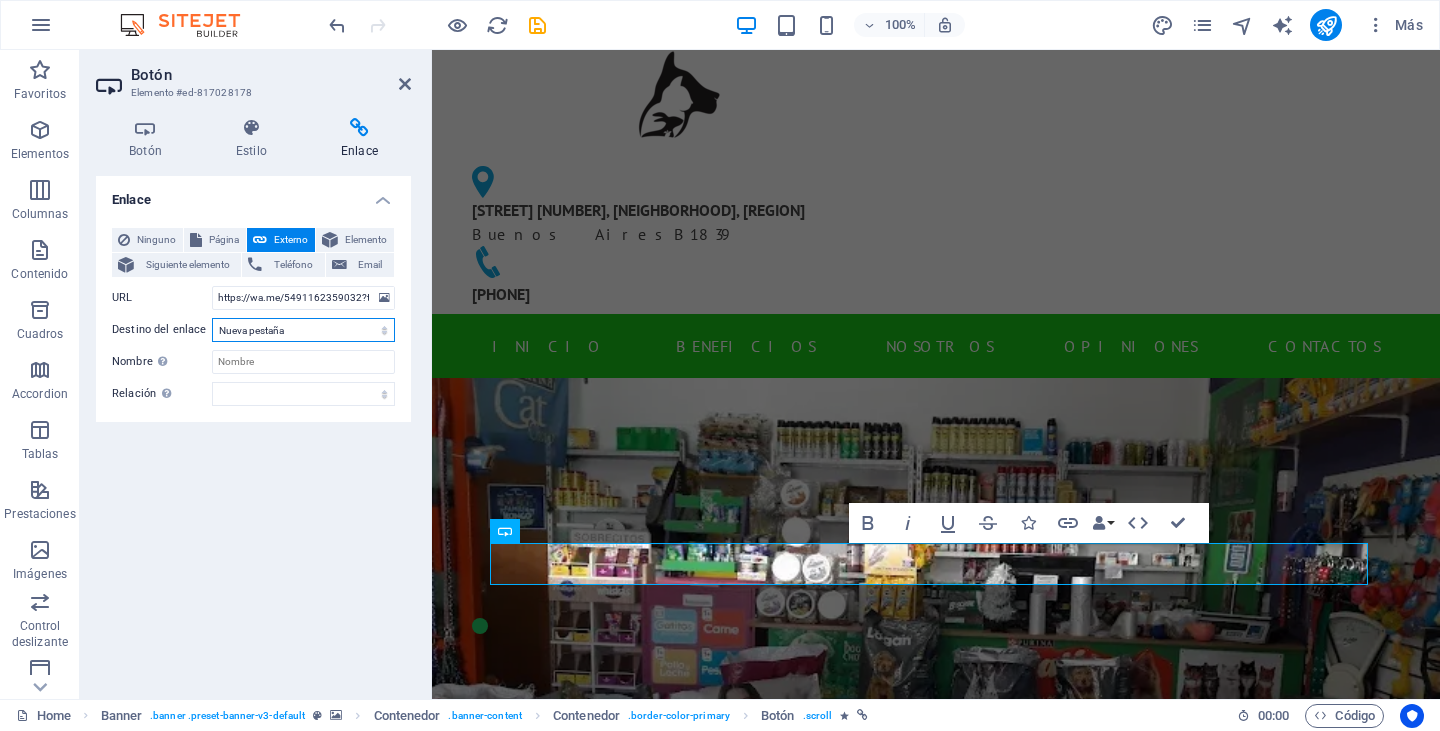 select on "overlay" 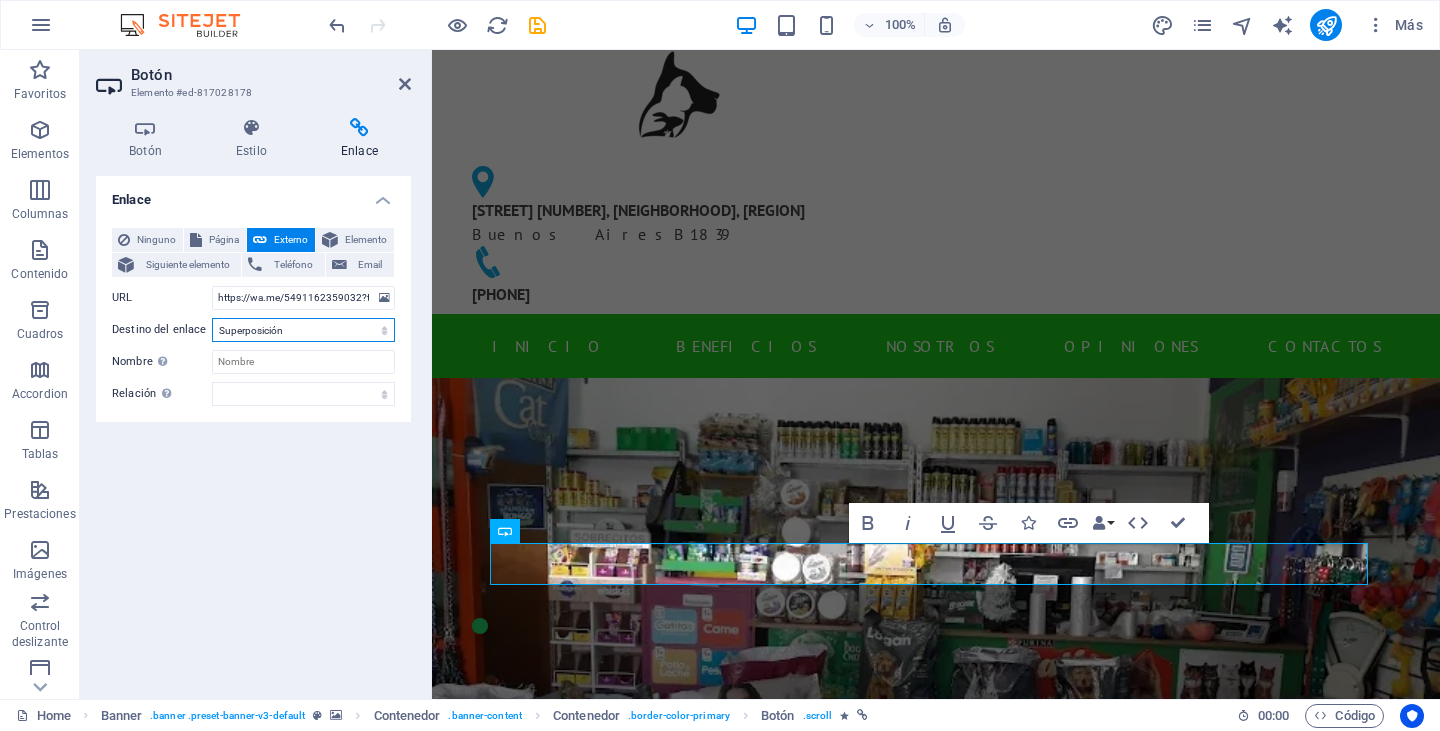 click on "Nueva pestaña Misma pestaña Superposición" at bounding box center (303, 330) 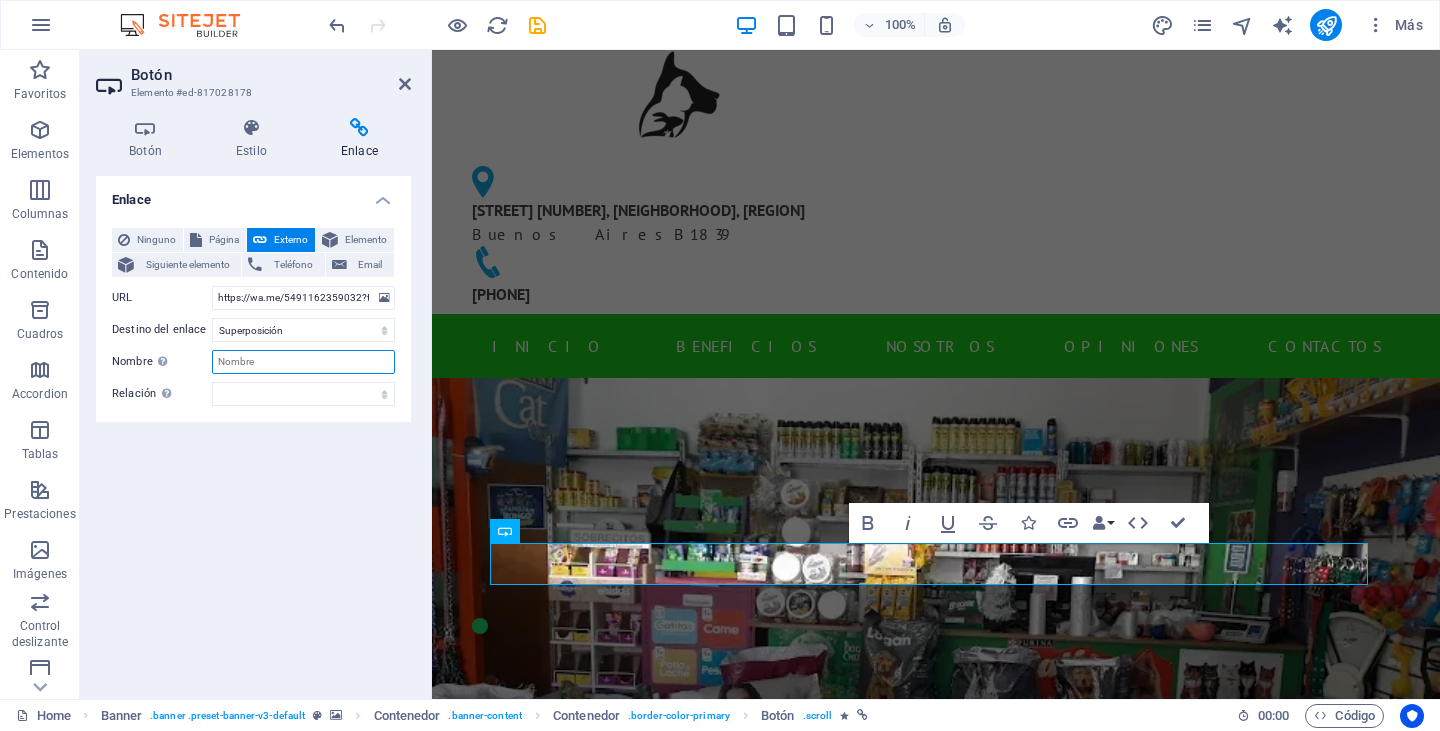 click on "Nombre Una descripción adicional del enlace no debería ser igual al texto del enlace. El título suele mostrarse como un texto de información cuando se mueve el ratón por encima del elemento. Déjalo en blanco en caso de dudas." at bounding box center (303, 362) 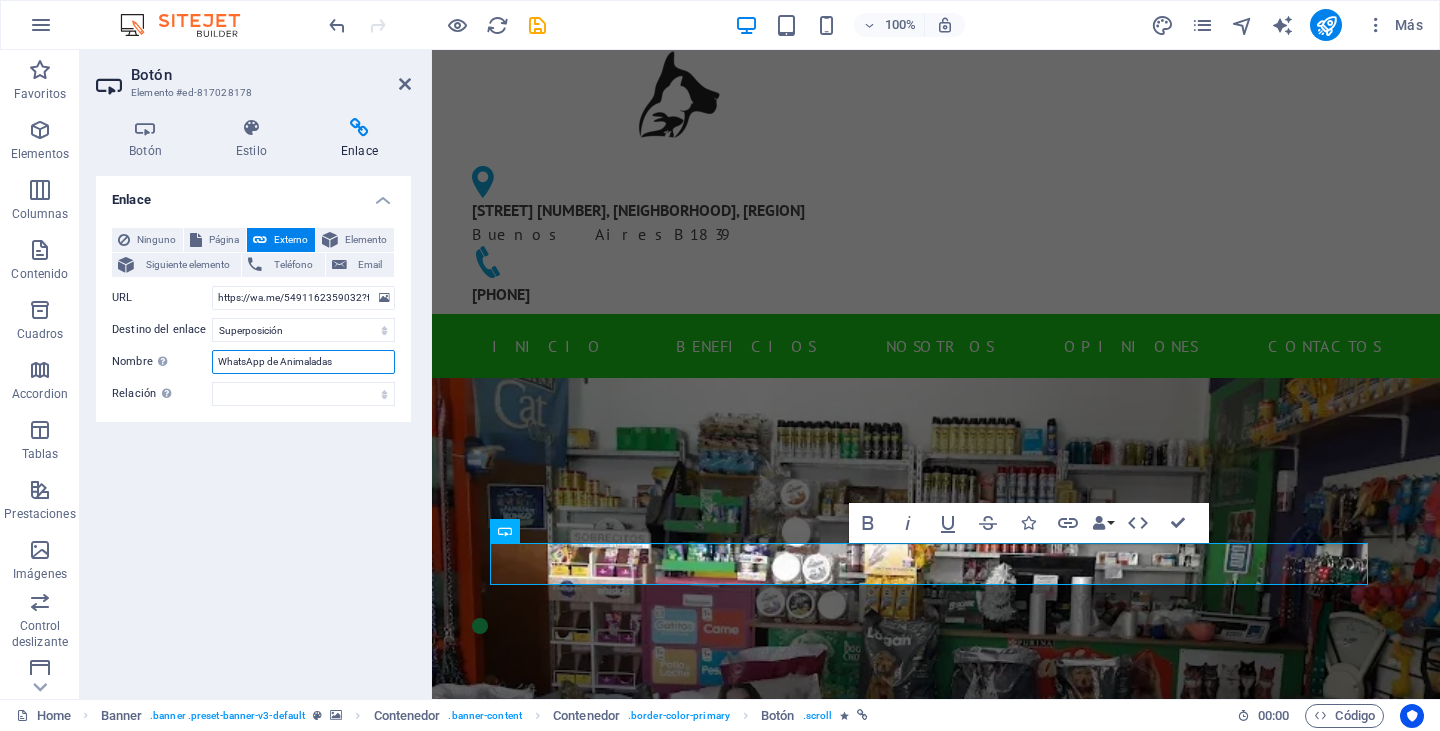 type on "WhatsApp de Animaladas" 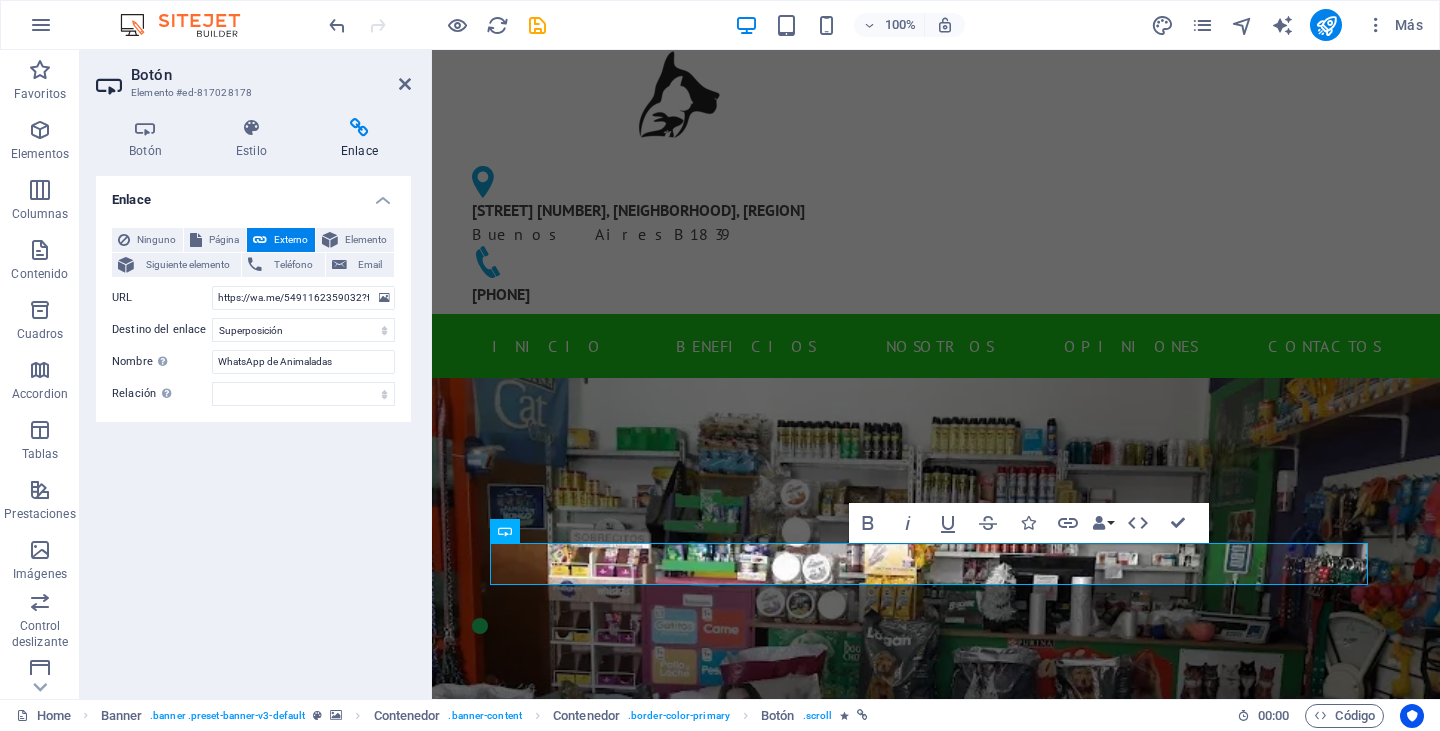 click on "Enlace Ninguno Página Externo Elemento Siguiente elemento Teléfono Email Página Home Elemento
URL https://wa.me/5491162359032?text=Hola,%20Animaladas%20Me%20contacto%20por%20el%20producto%20 Teléfono Email Destino del enlace Nueva pestaña Misma pestaña Superposición Nombre Una descripción adicional del enlace no debería ser igual al texto del enlace. El título suele mostrarse como un texto de información cuando se mueve el ratón por encima del elemento. Déjalo en blanco en caso de dudas. WhatsApp de Animaladas Relación Define la  relación de este enlace con el destino del enlace . Por ejemplo, el valor "nofollow" indica a los buscadores que no sigan al enlace. Puede dejarse vacío. alternativo autor marcador externo ayuda licencia siguiente nofollow noreferrer noopener ant buscar etiqueta" at bounding box center (253, 429) 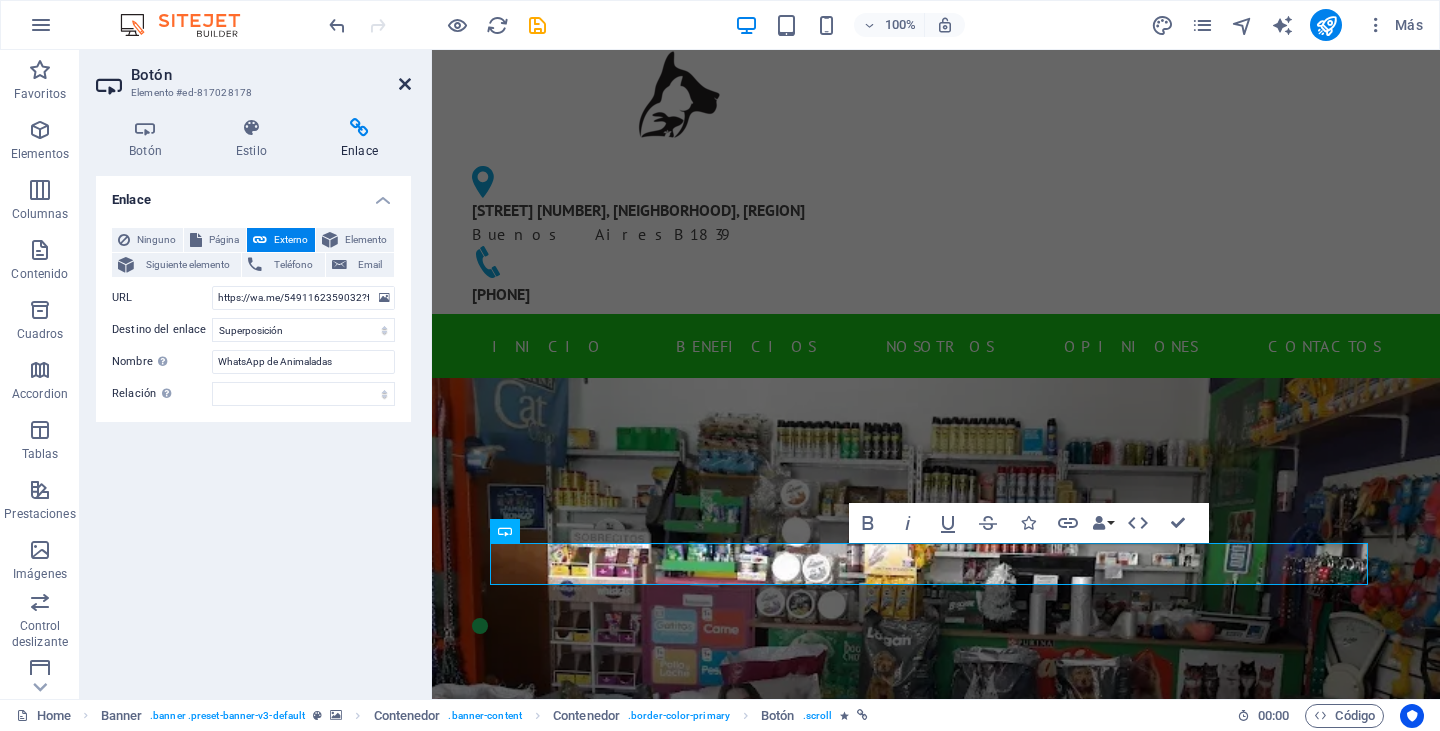 click at bounding box center [405, 84] 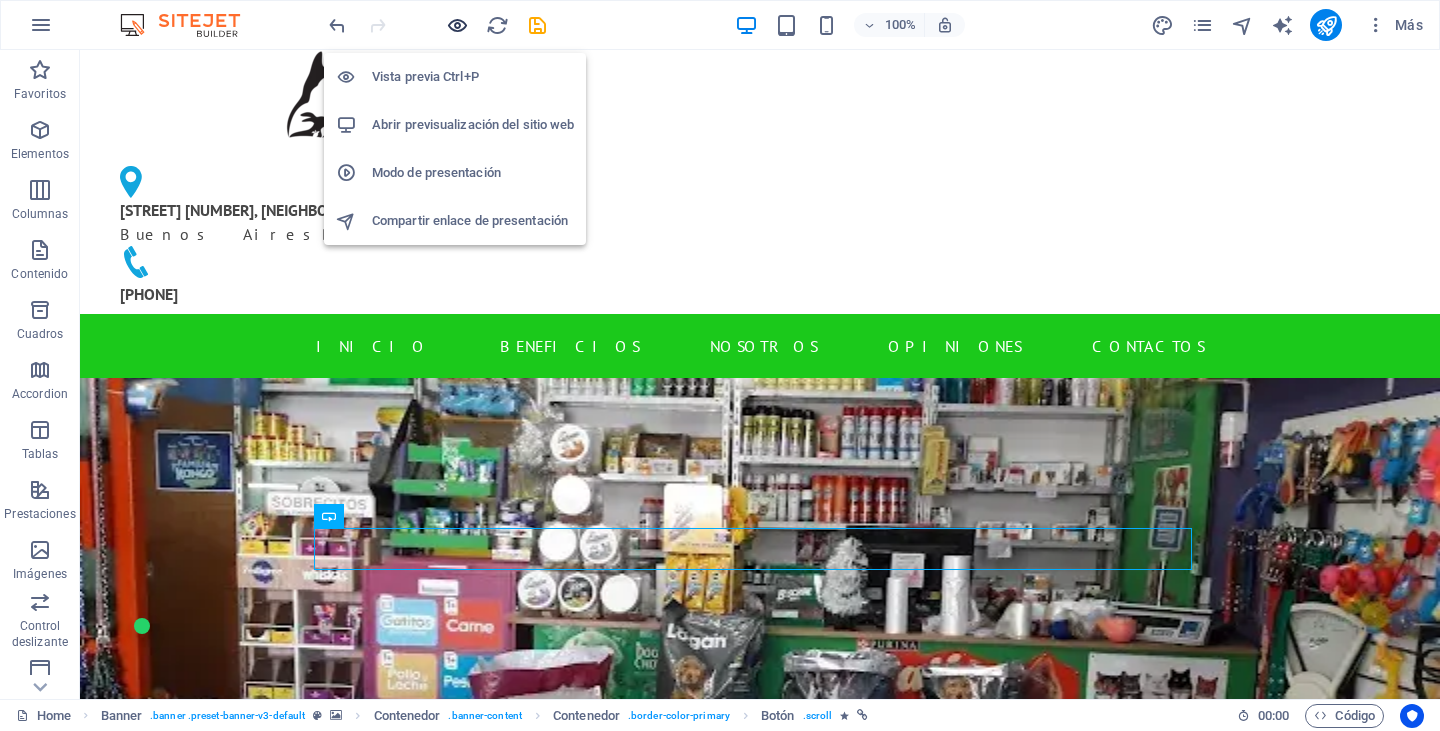 click at bounding box center (457, 25) 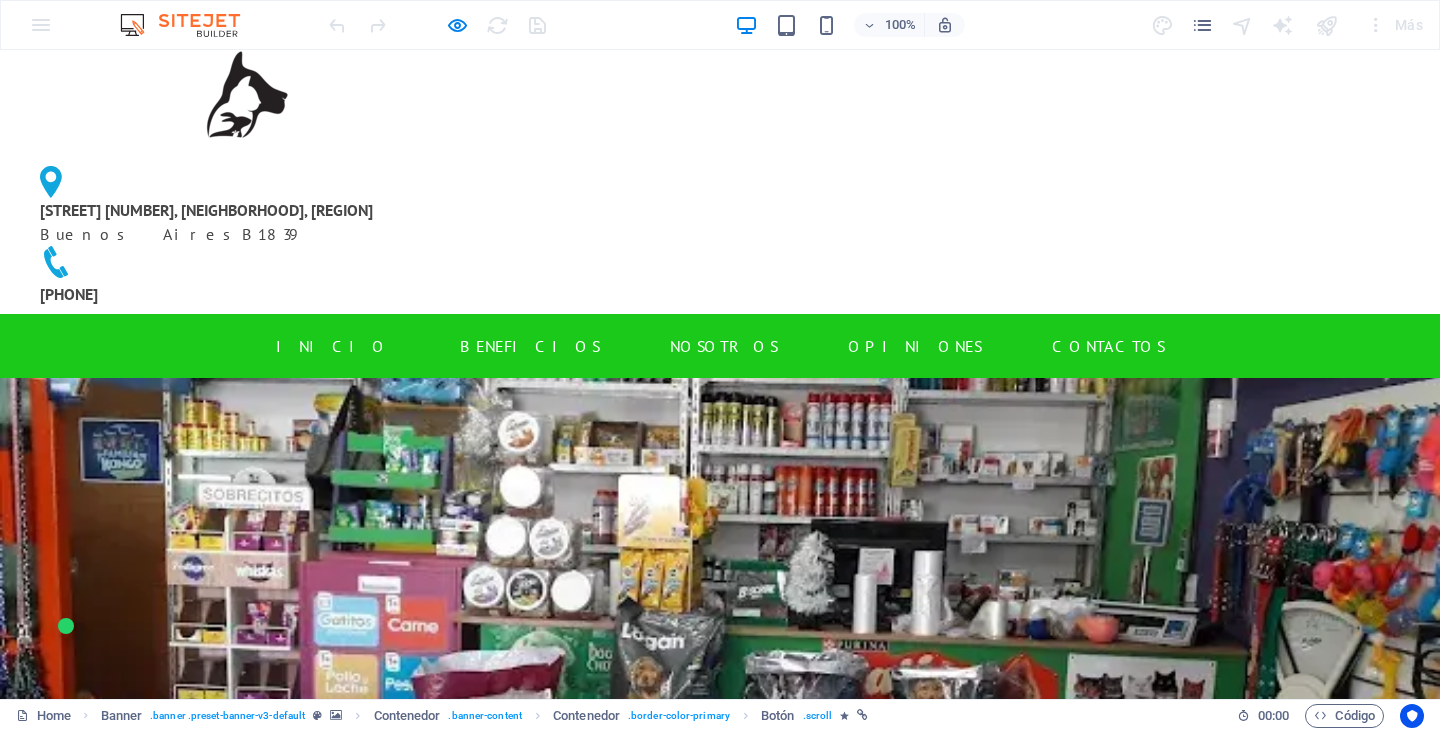 drag, startPoint x: 776, startPoint y: 477, endPoint x: 833, endPoint y: 480, distance: 57.07889 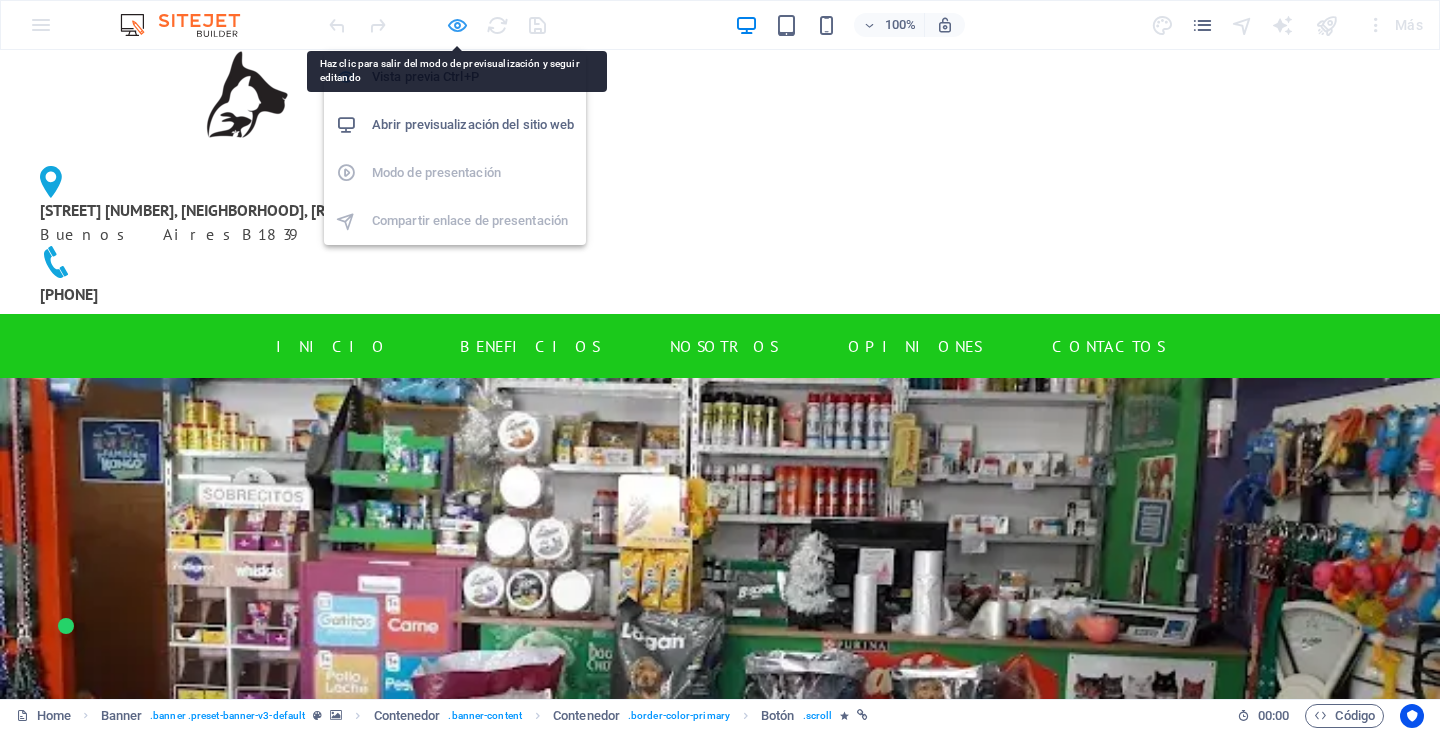 click at bounding box center (457, 25) 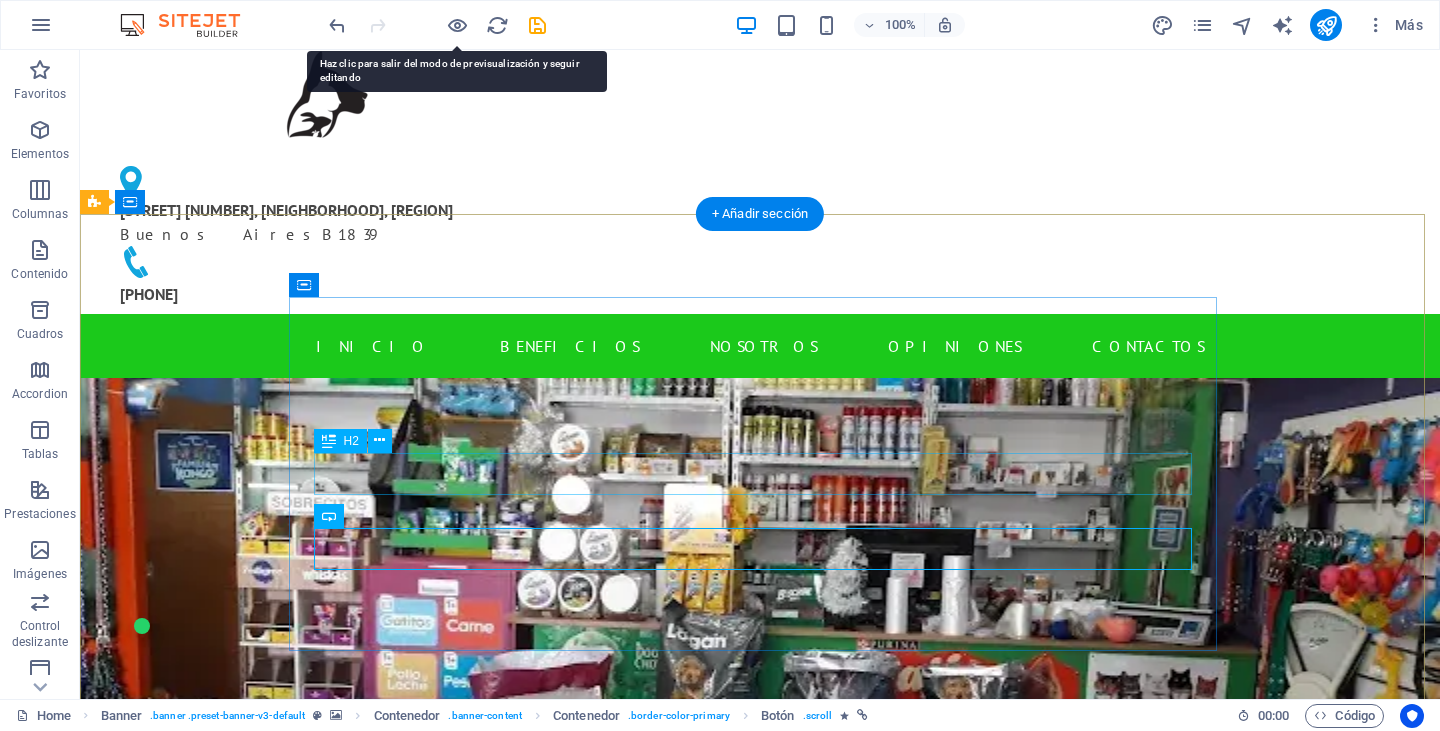 click on "Tienda de productos para mascotas" at bounding box center [760, 1154] 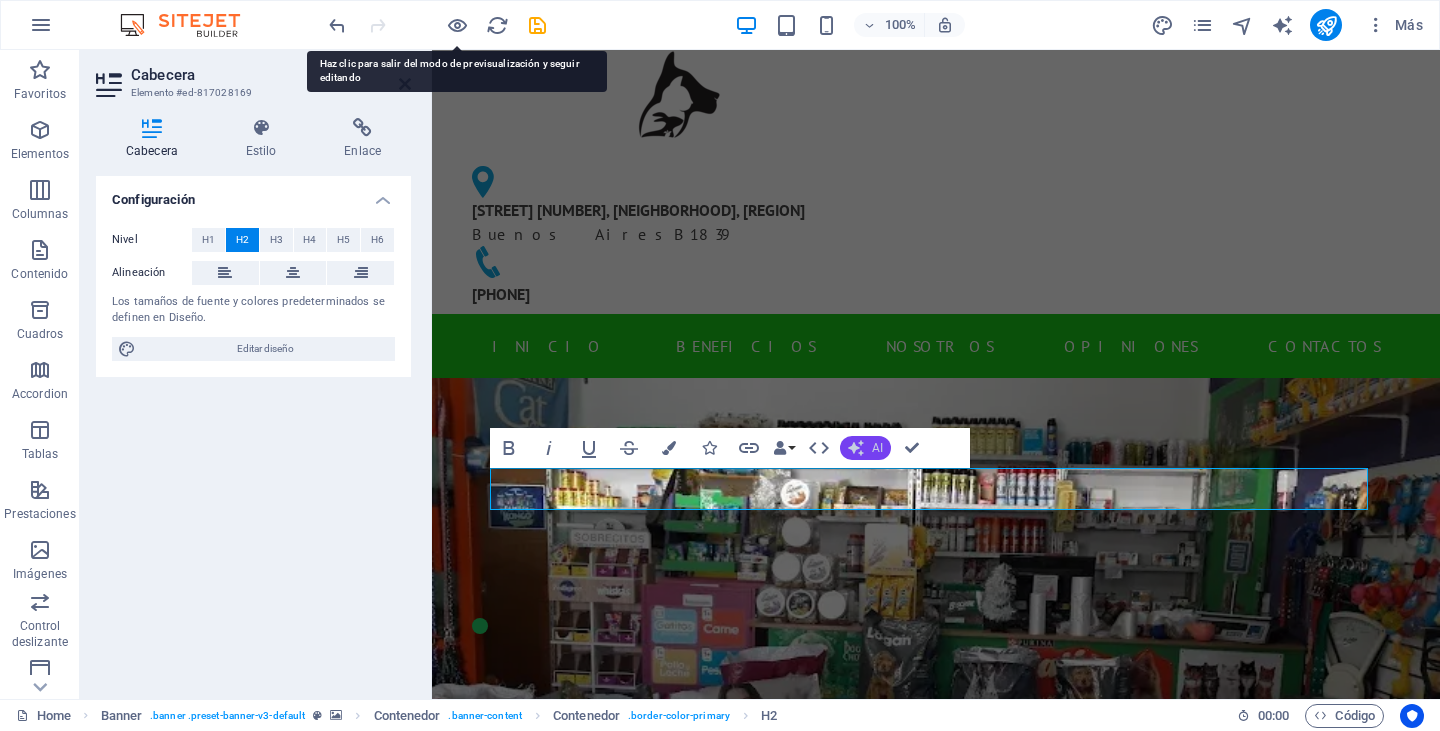 click 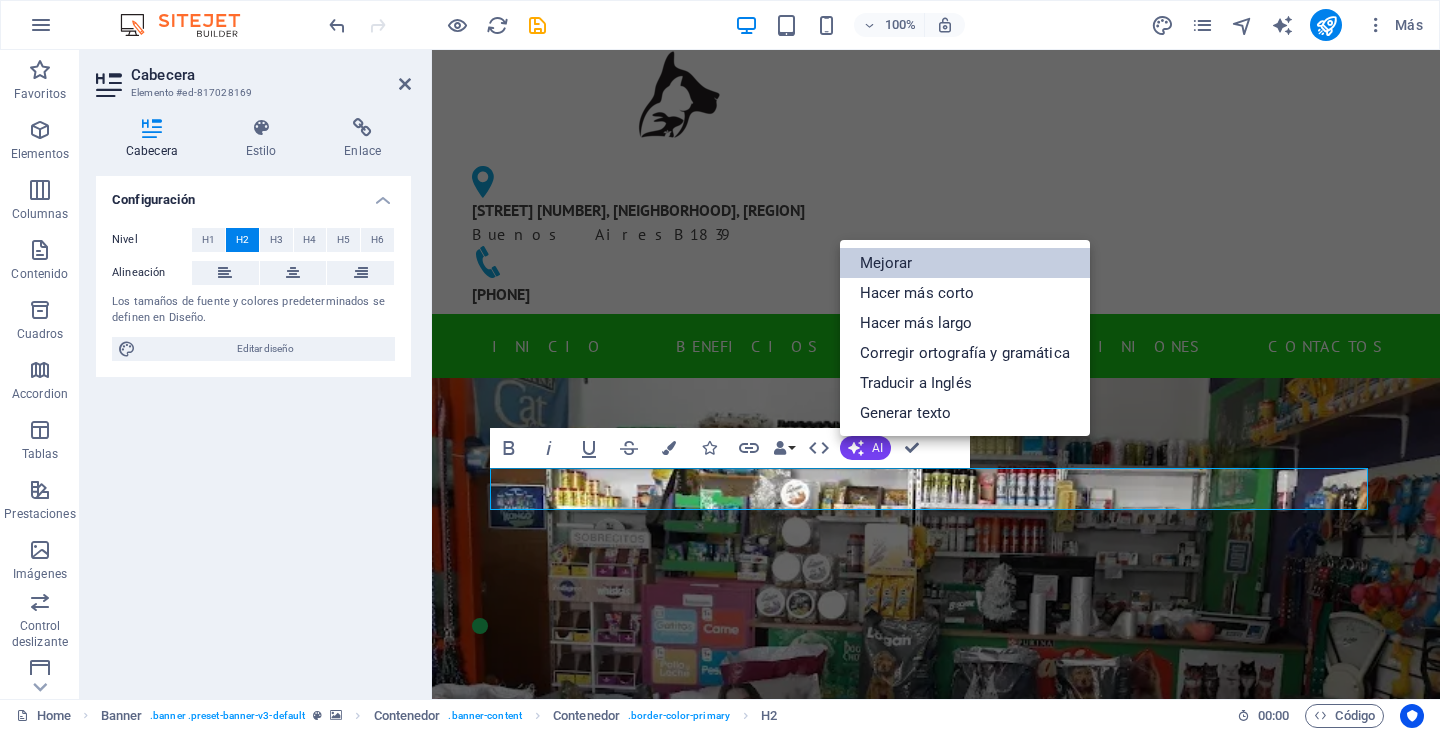 click on "Mejorar" at bounding box center [965, 263] 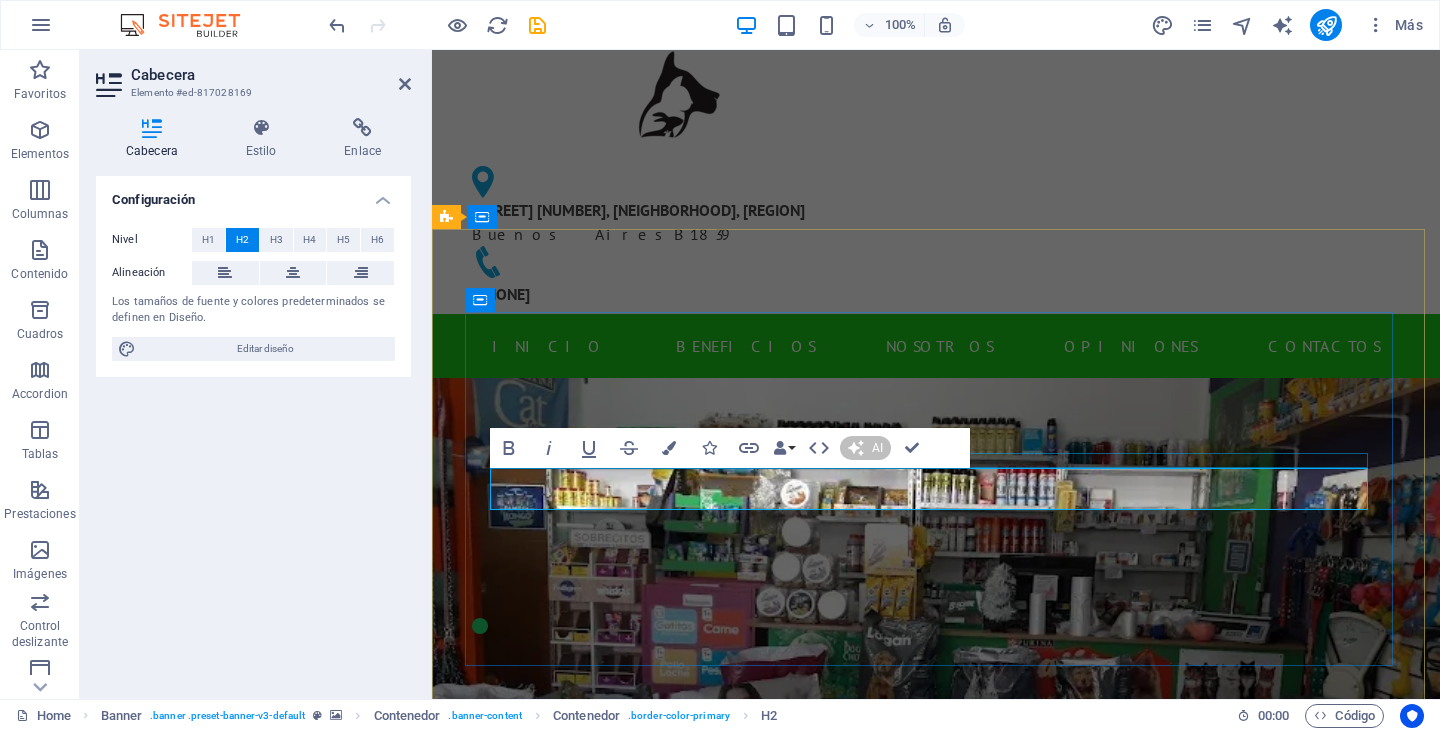 type 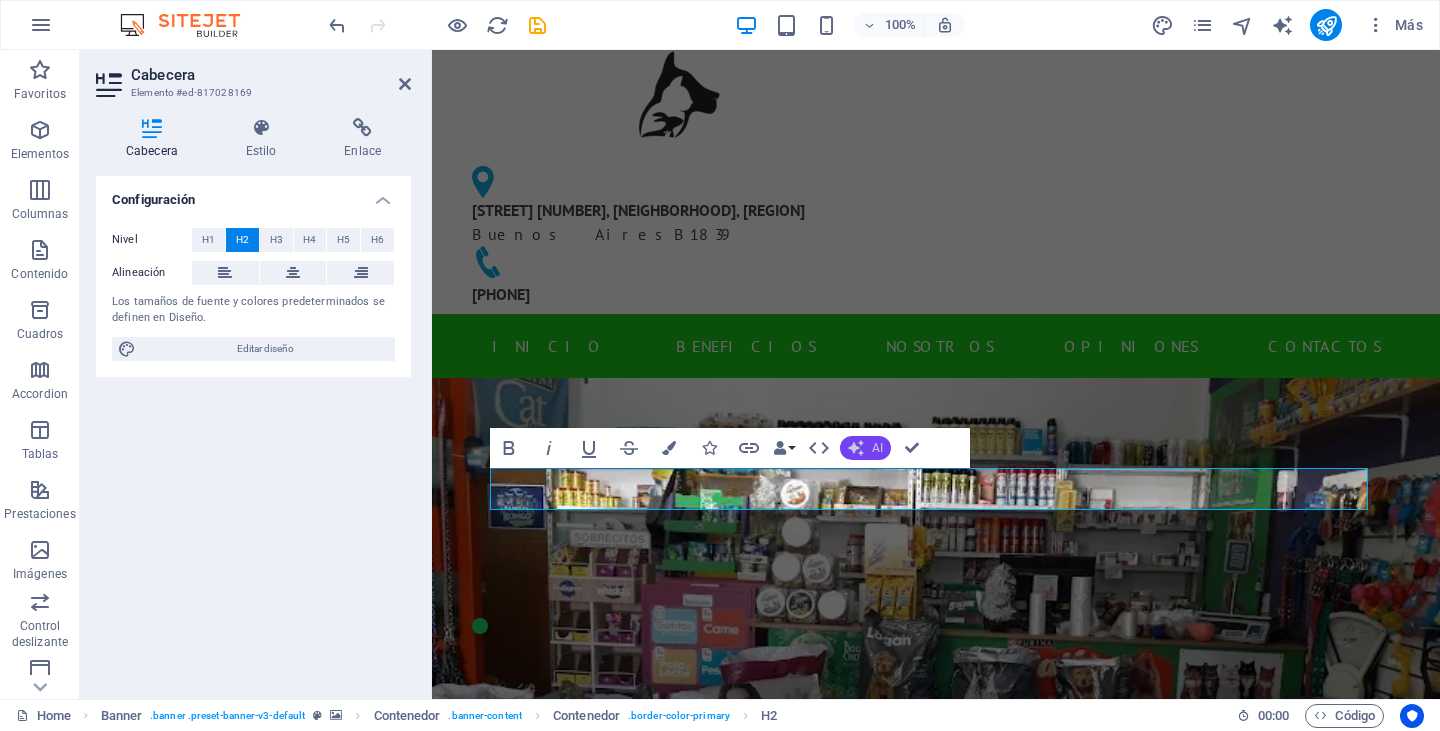 click on "AI" at bounding box center [865, 448] 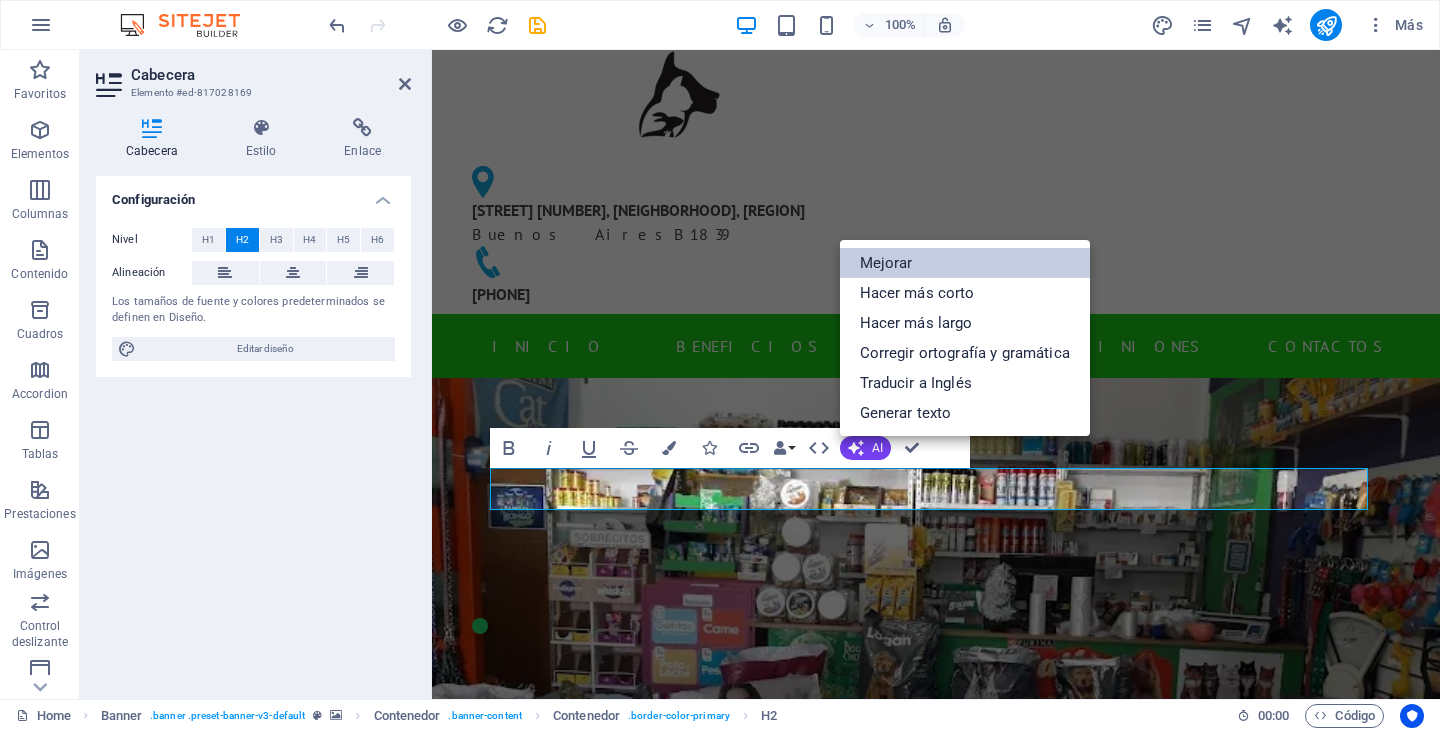click on "Mejorar" at bounding box center [965, 263] 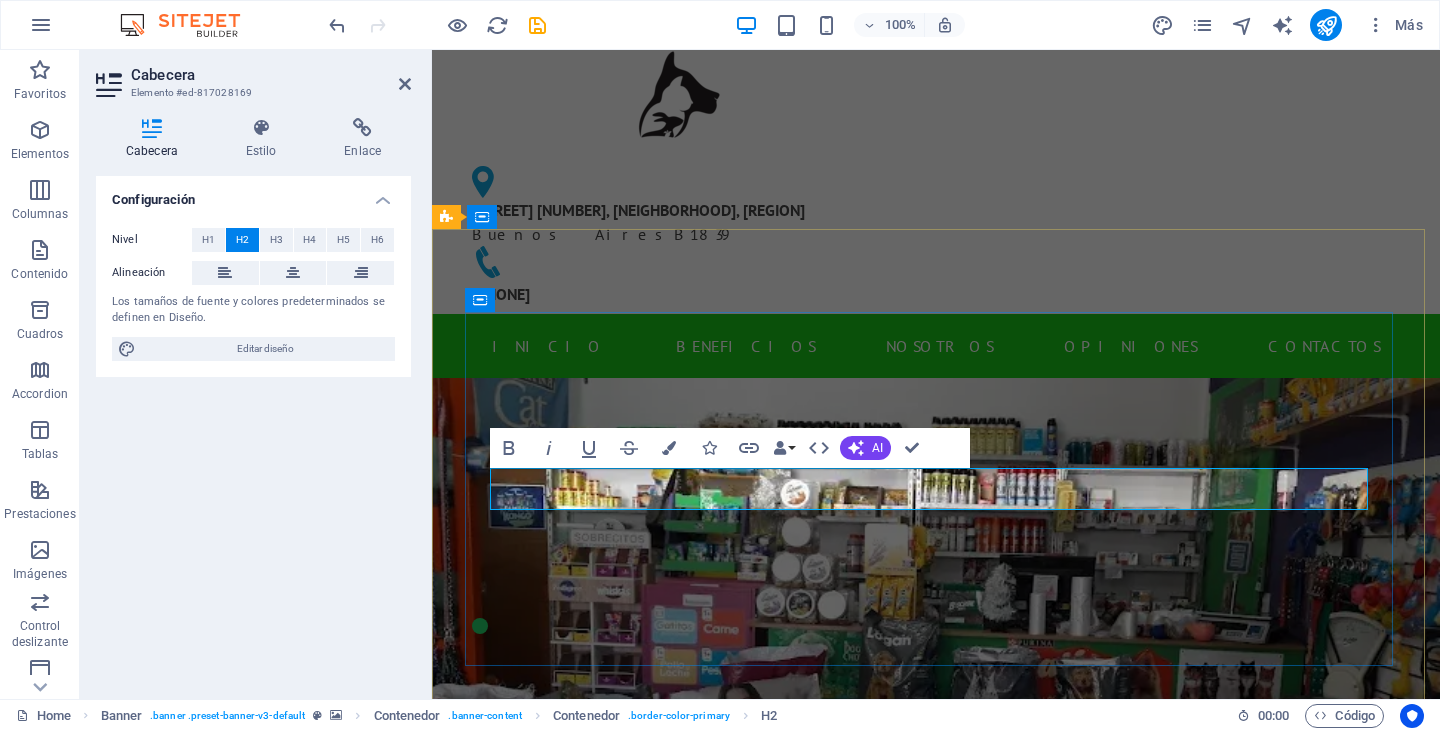 click on "TIENDA DE PRODUCTOS EXCEPCIONALES PARA MASCOTAS" at bounding box center (936, 1154) 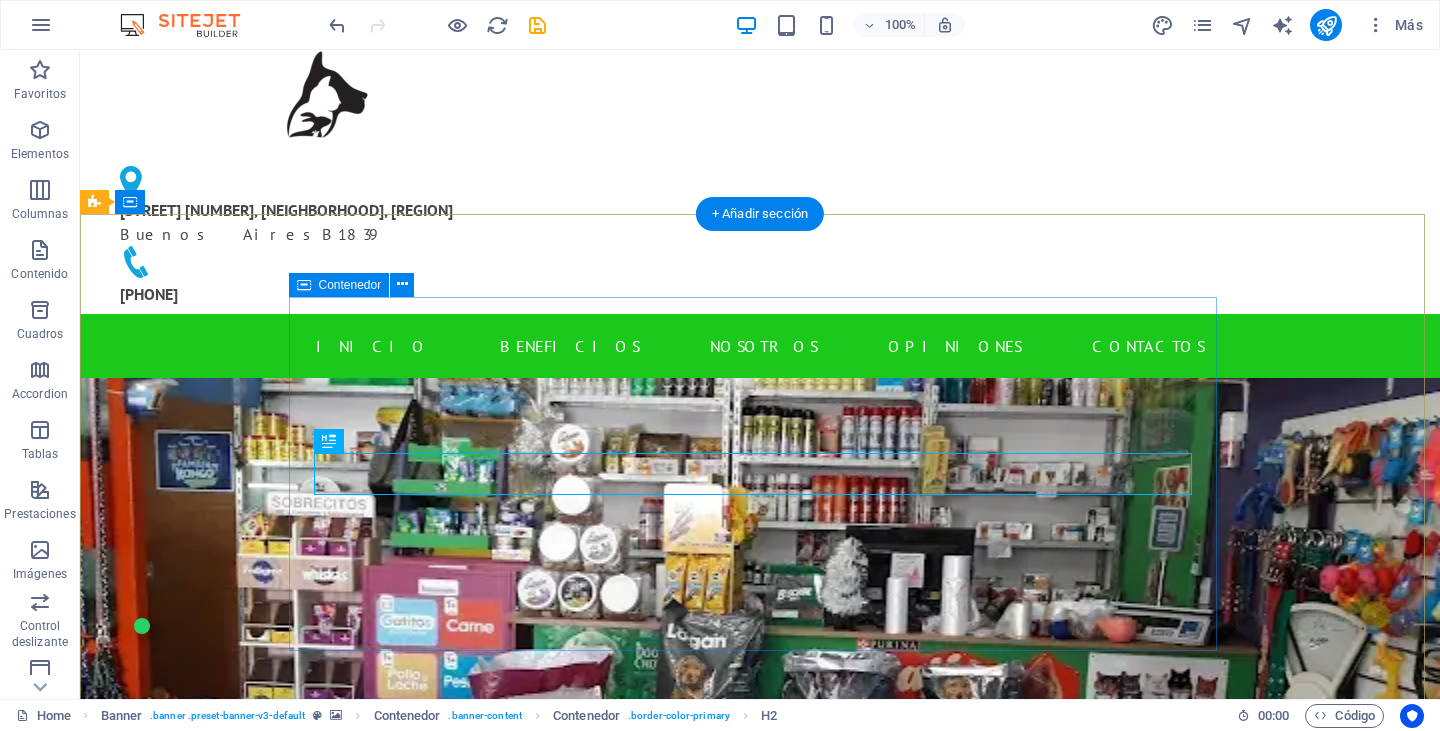 drag, startPoint x: 955, startPoint y: 578, endPoint x: 967, endPoint y: 576, distance: 12.165525 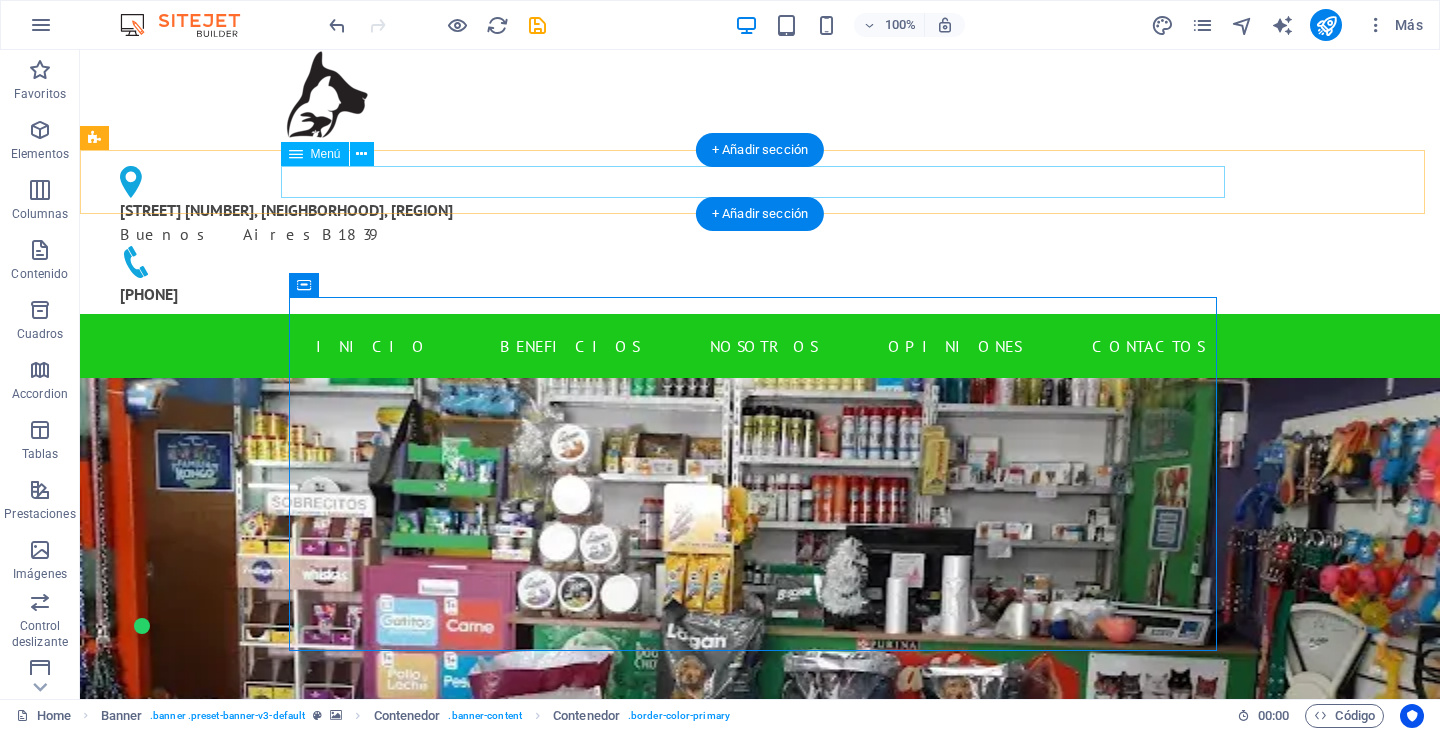 click on "Inicio BENEFICIOS Nosotros Opiniones contactos" at bounding box center [760, 346] 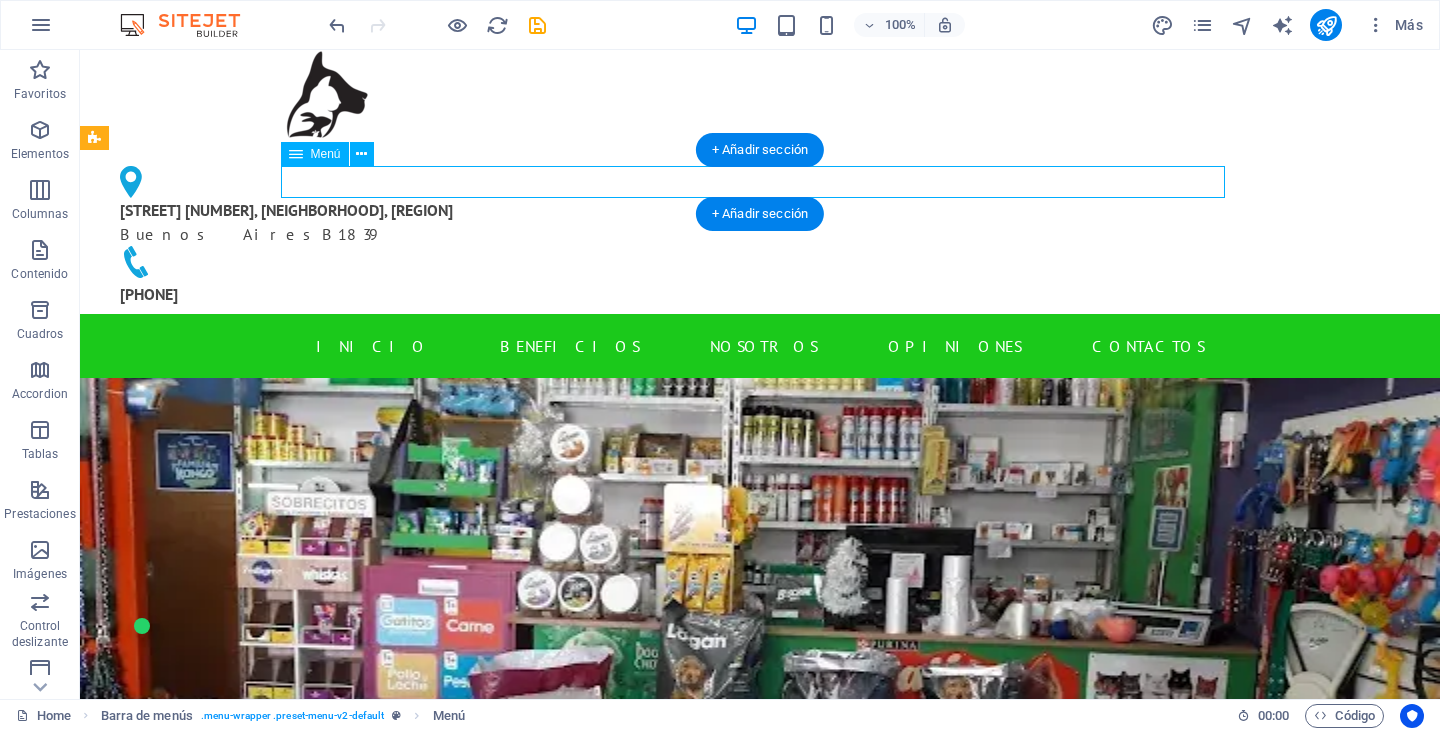 click on "Inicio BENEFICIOS Nosotros Opiniones contactos" at bounding box center (760, 346) 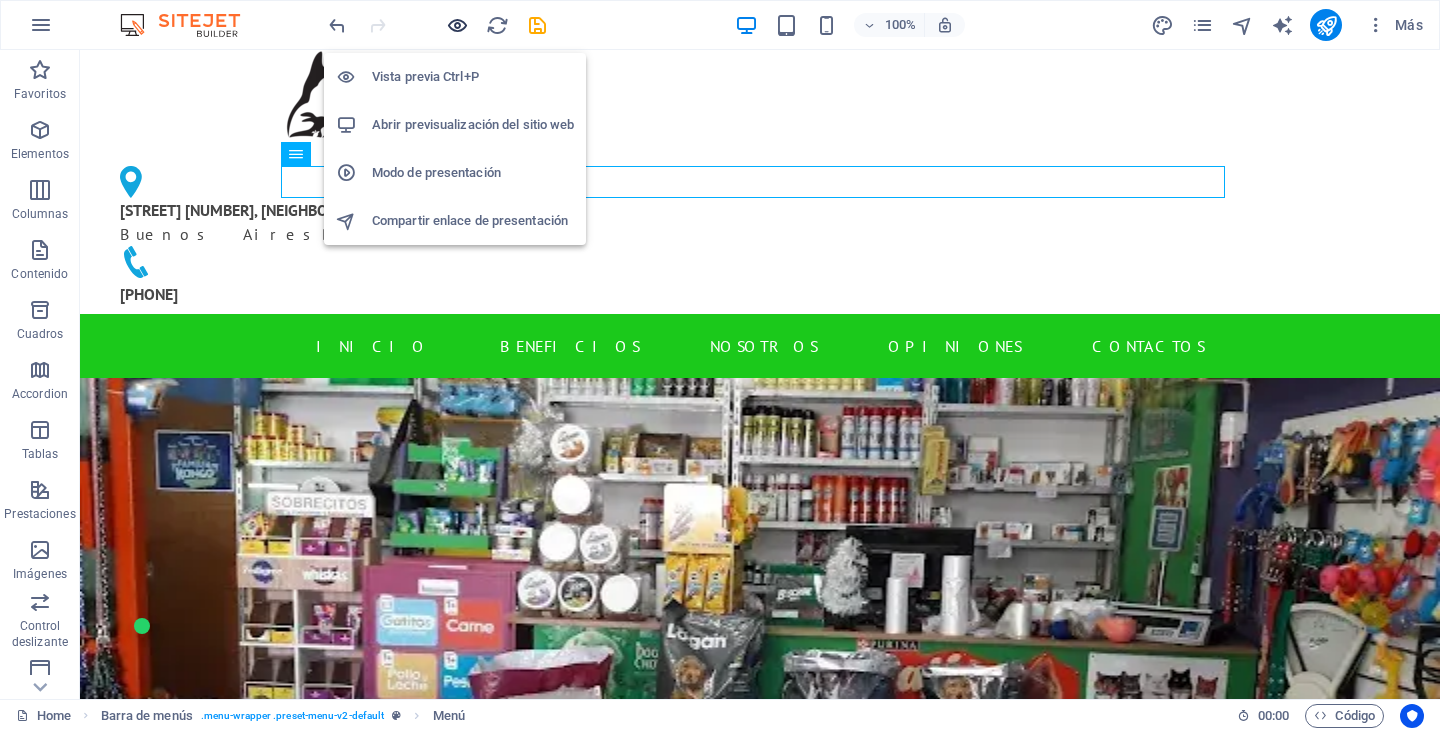 click at bounding box center (457, 25) 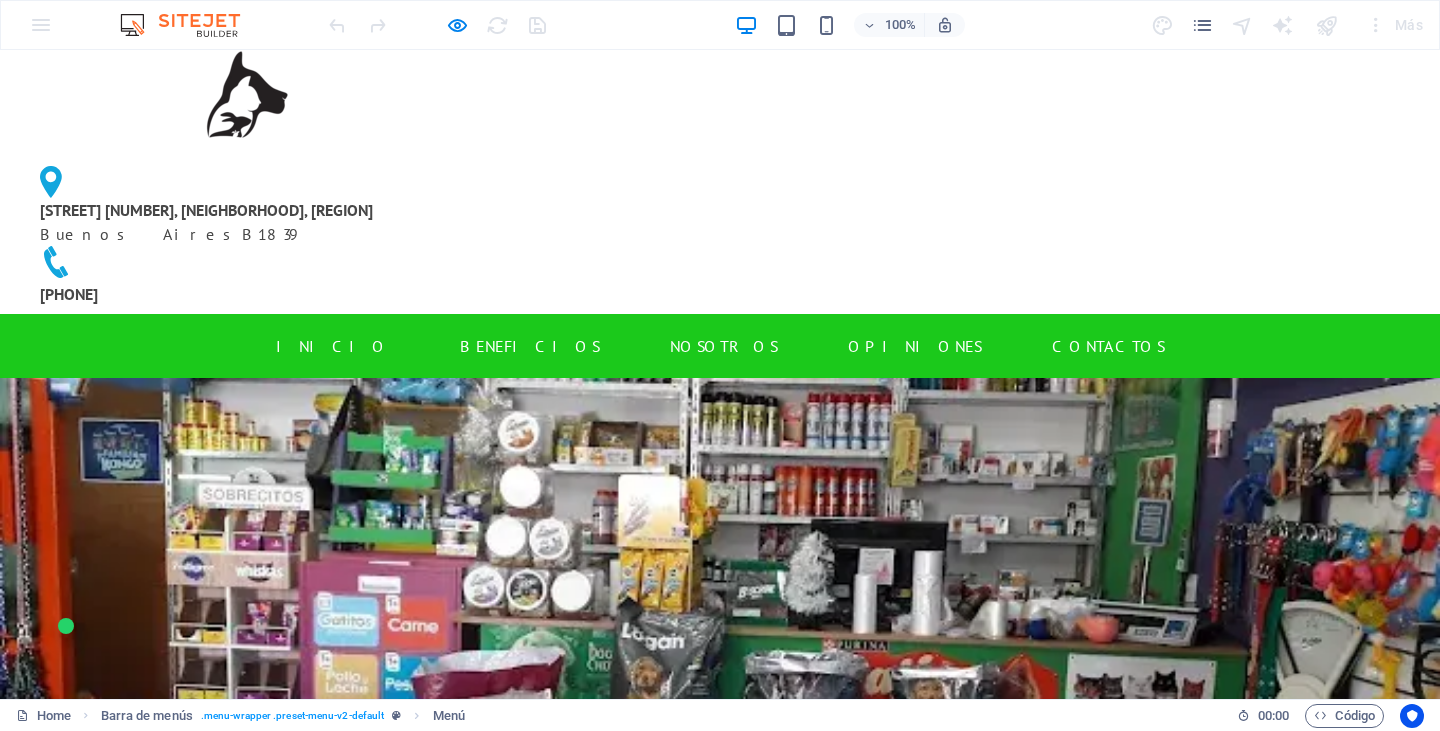 click on "BENEFICIOS" at bounding box center (529, 346) 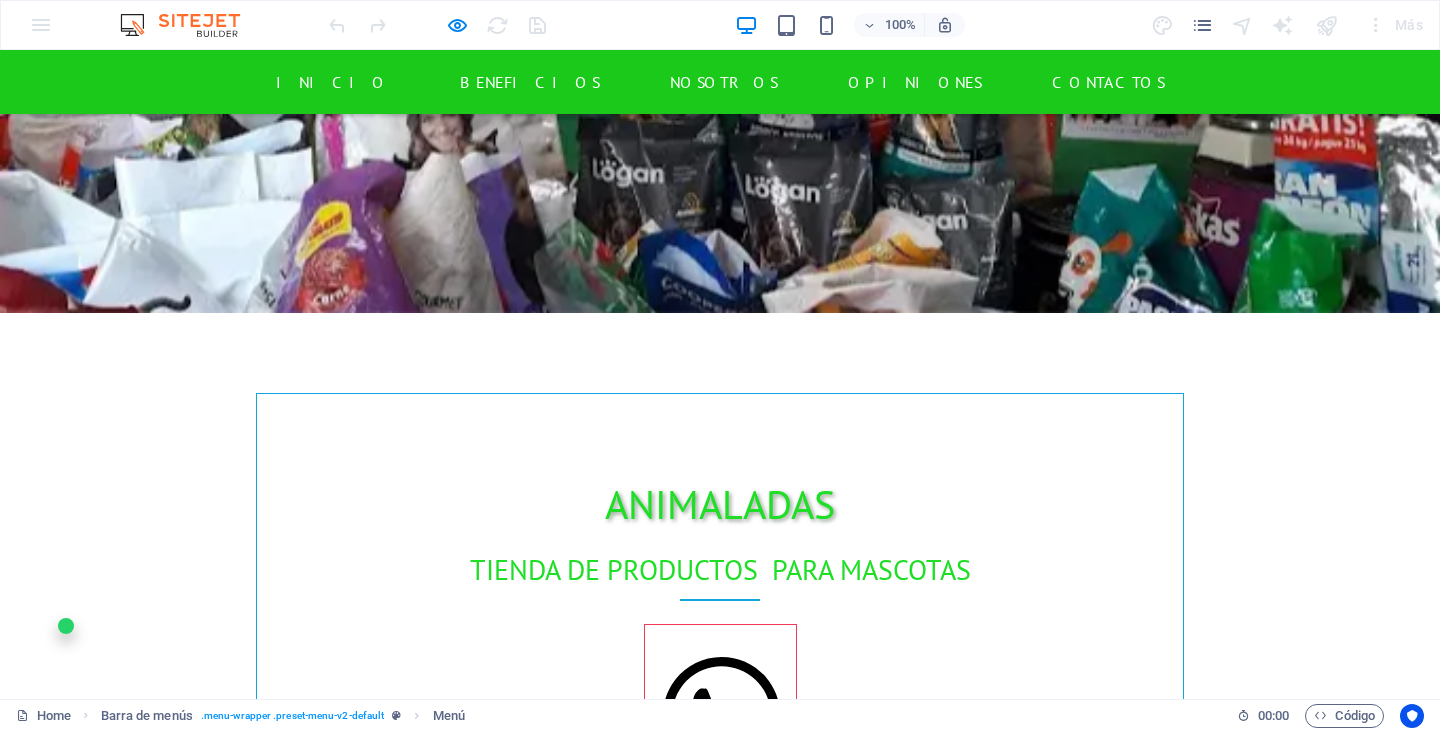 scroll, scrollTop: 614, scrollLeft: 0, axis: vertical 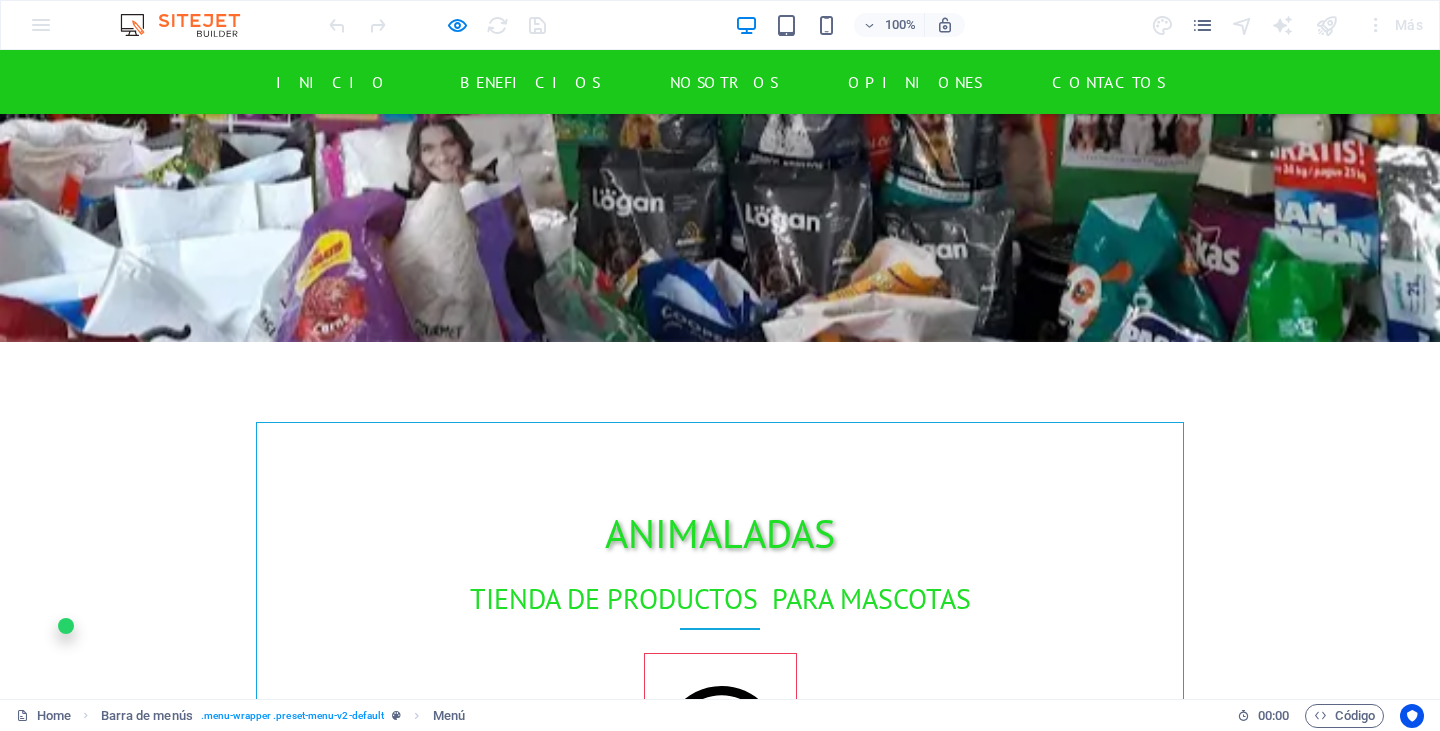 click on "Nosotros" at bounding box center (723, 82) 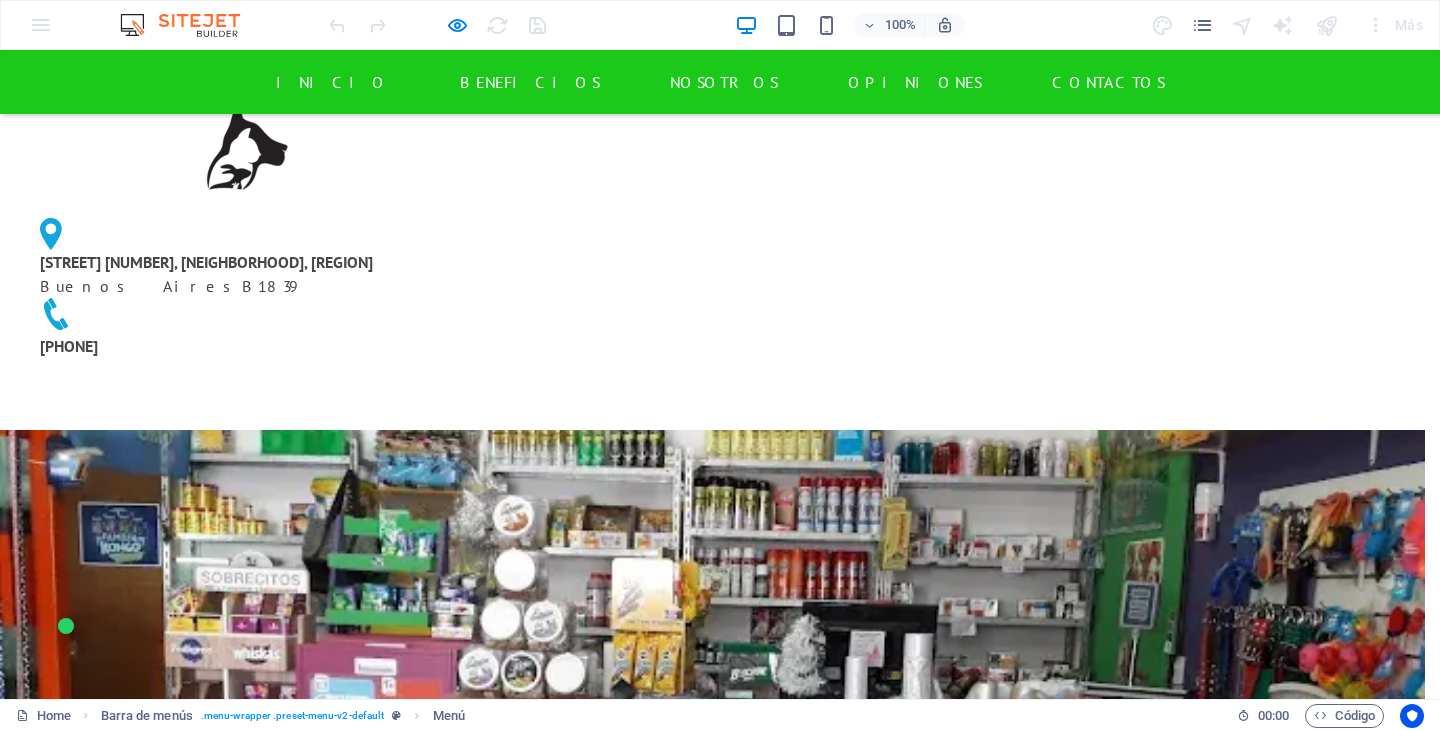 click on "×" at bounding box center [232, 66] 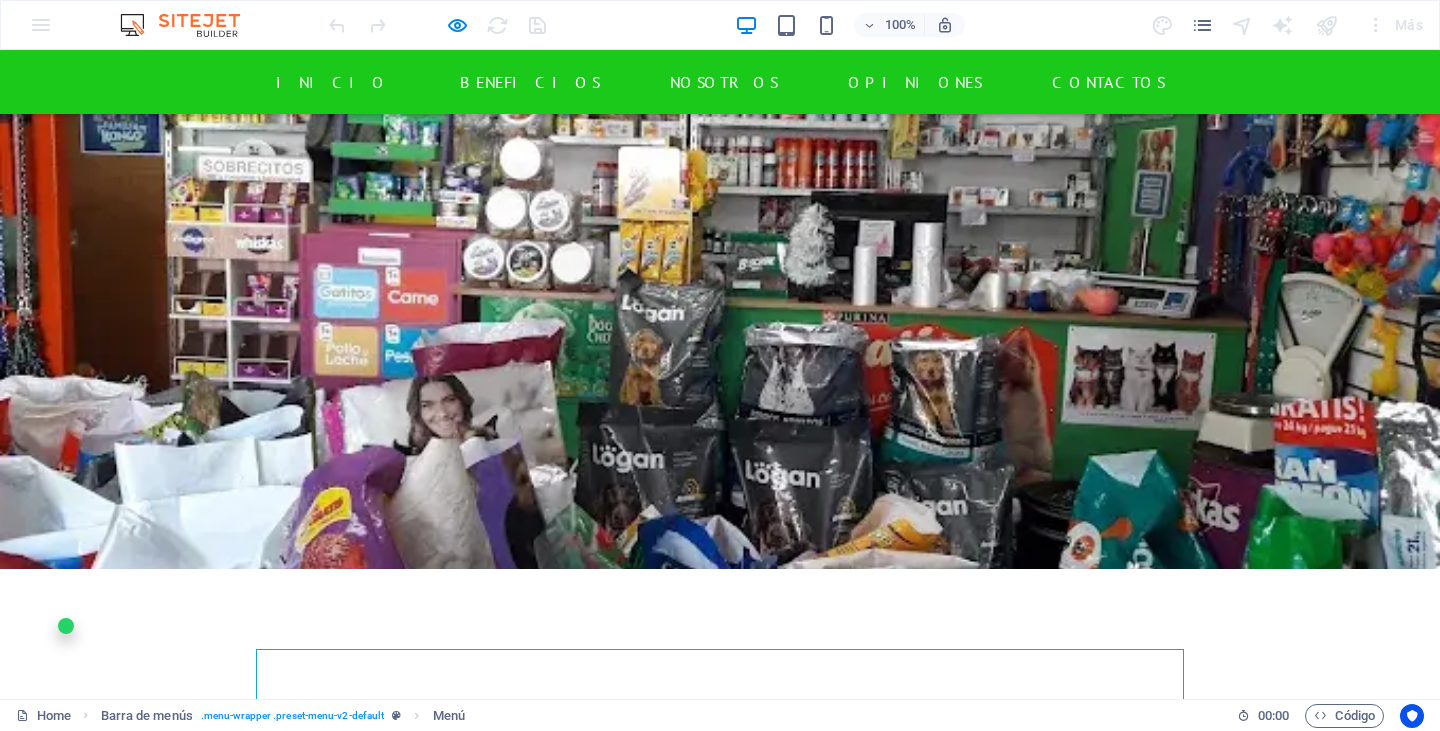 scroll, scrollTop: 600, scrollLeft: 0, axis: vertical 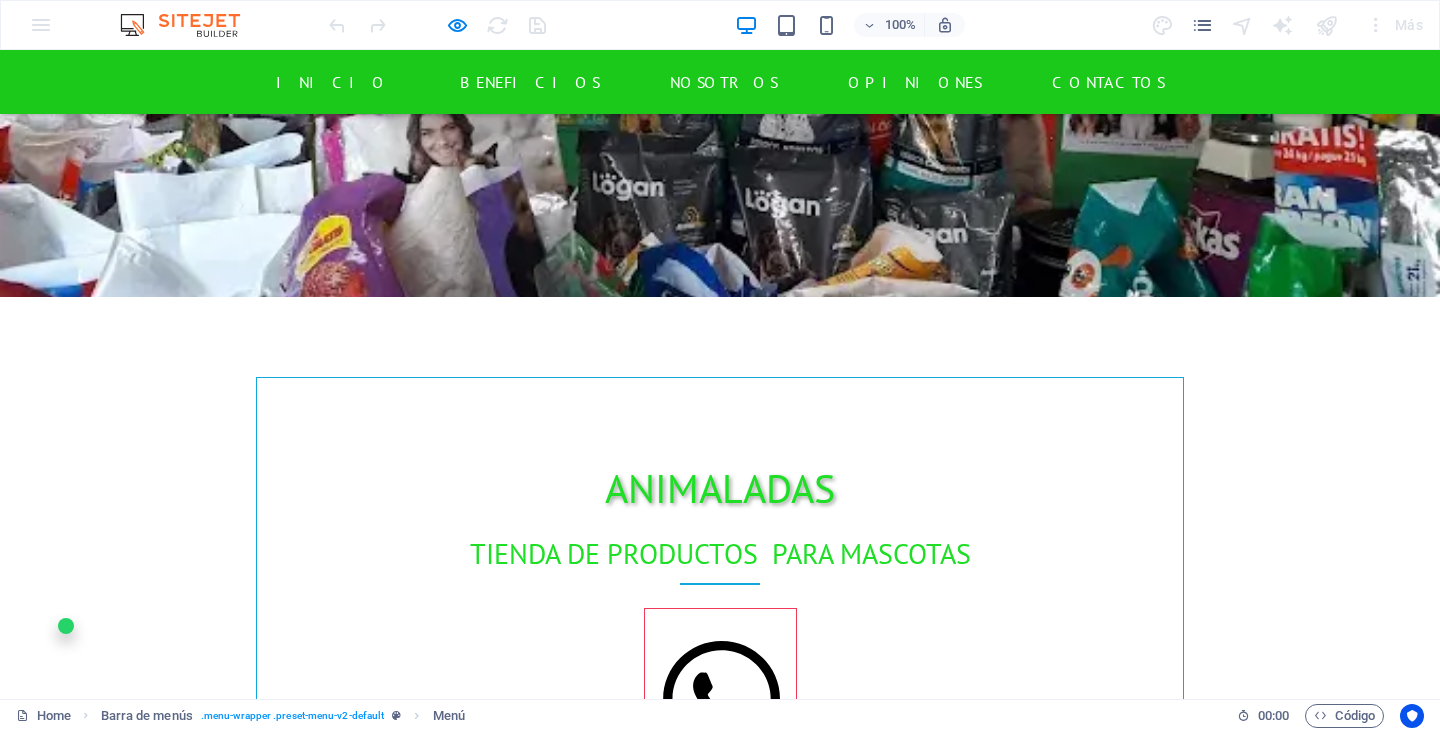 click at bounding box center [437, 25] 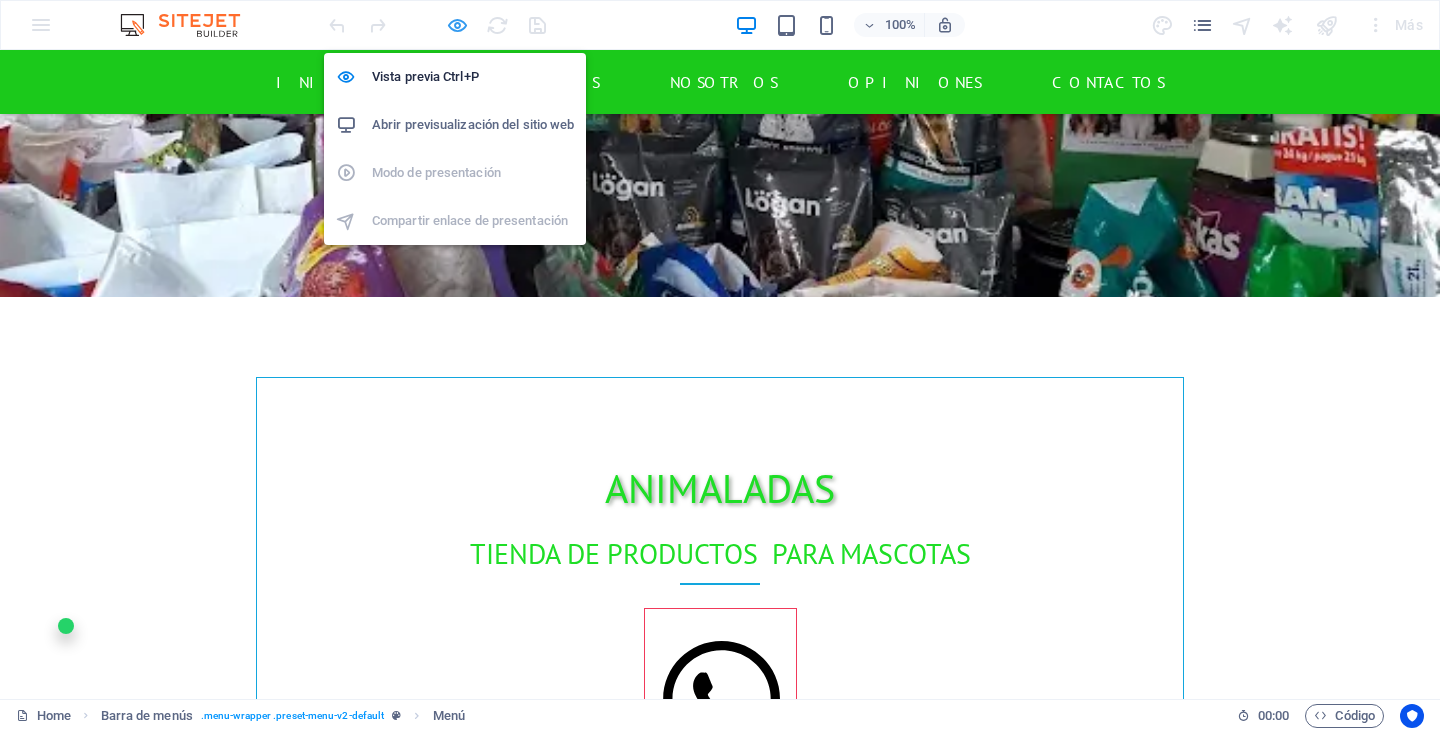 click at bounding box center [457, 25] 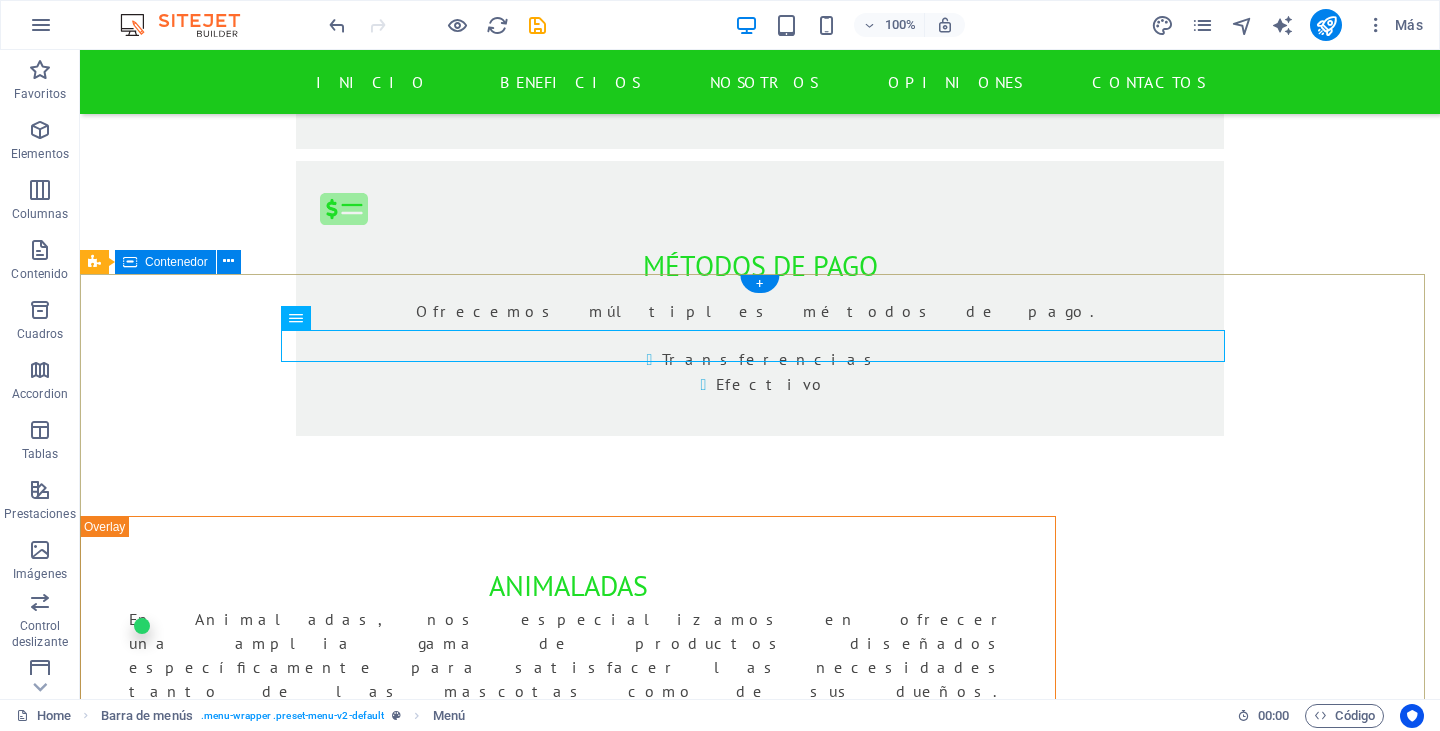 scroll, scrollTop: 2100, scrollLeft: 0, axis: vertical 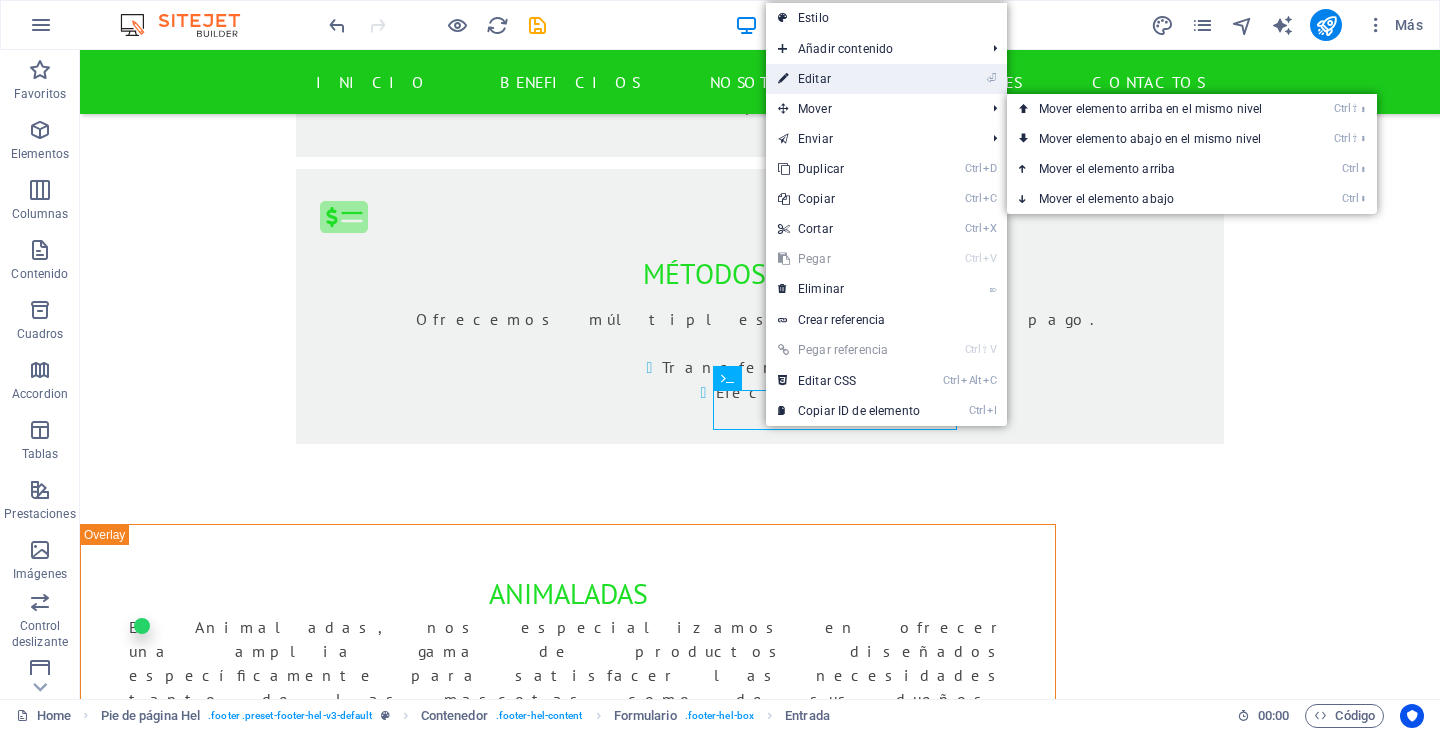 click on "⏎  Editar" at bounding box center (849, 79) 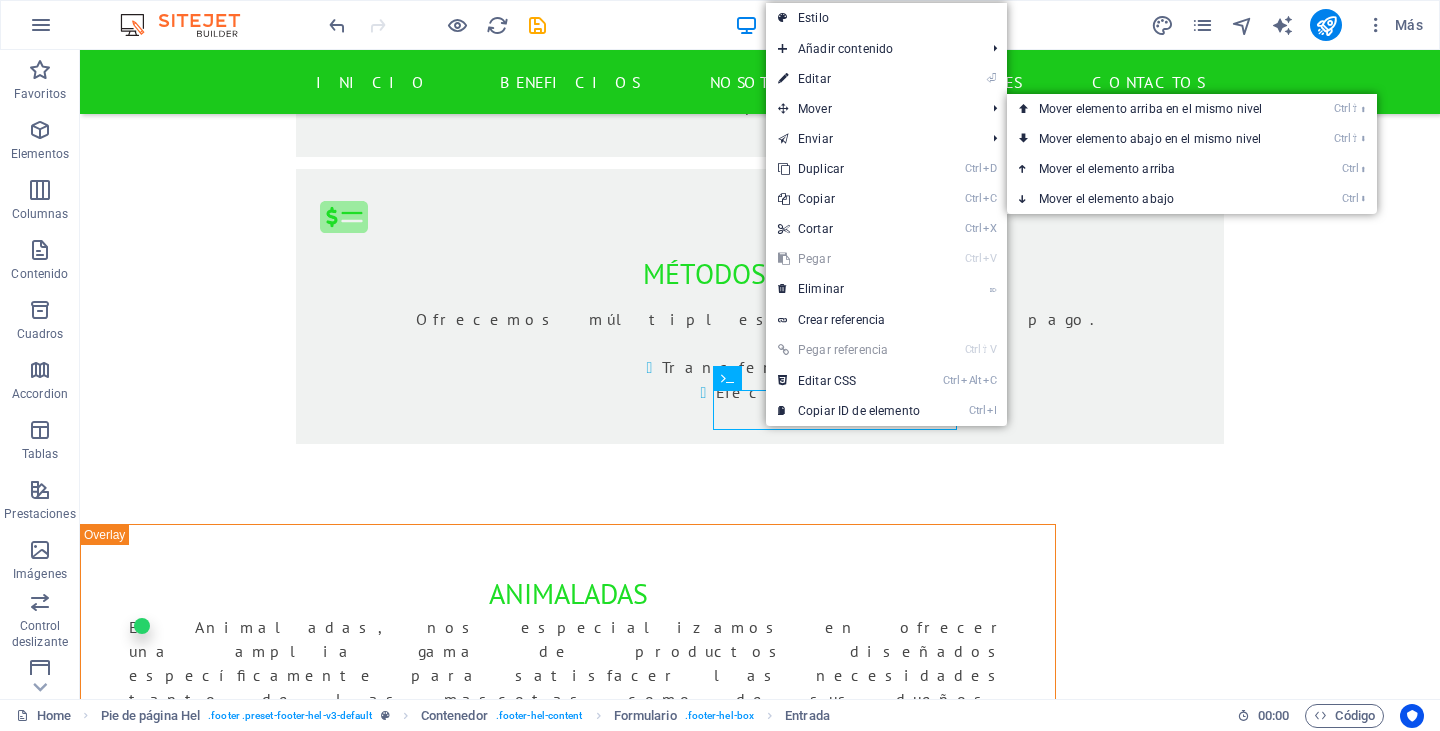 scroll, scrollTop: 2115, scrollLeft: 0, axis: vertical 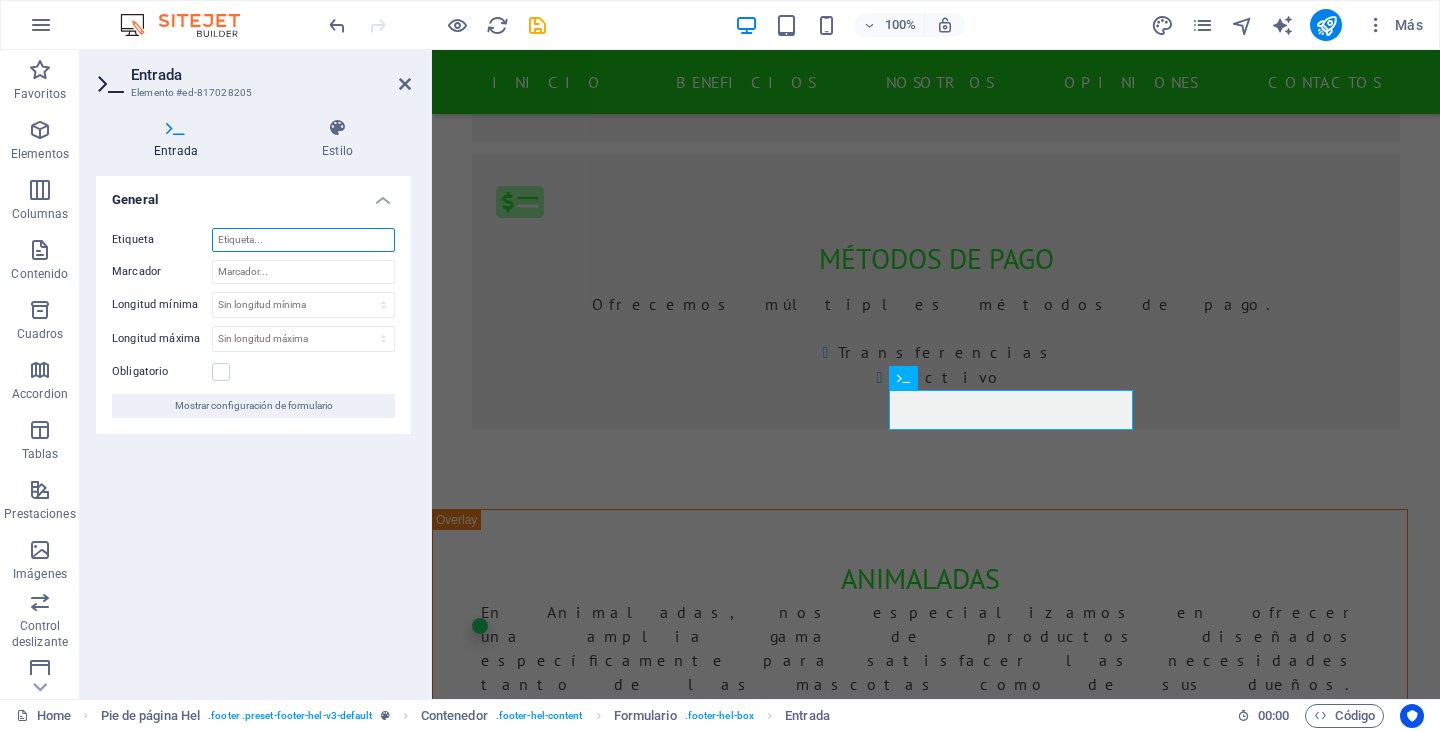 click on "Etiqueta" at bounding box center (303, 240) 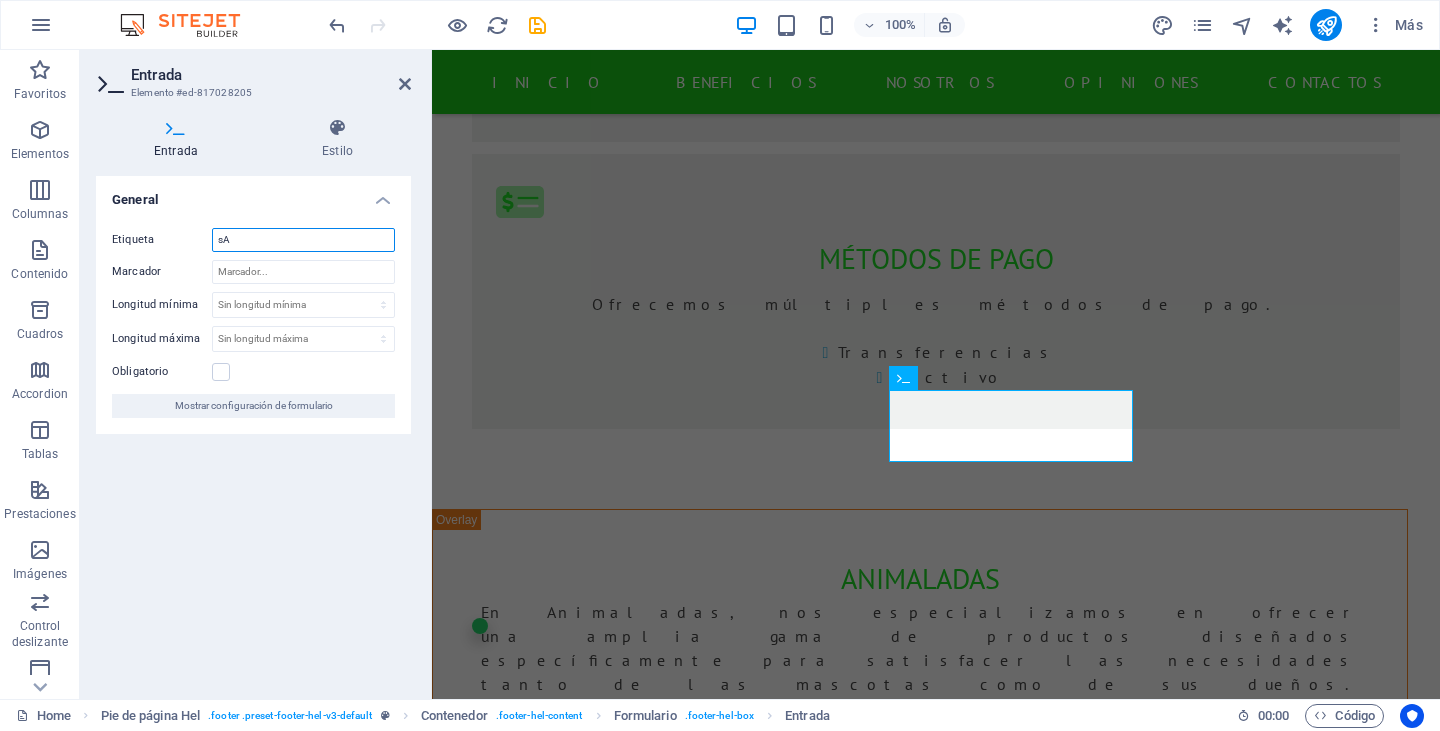 type on "s" 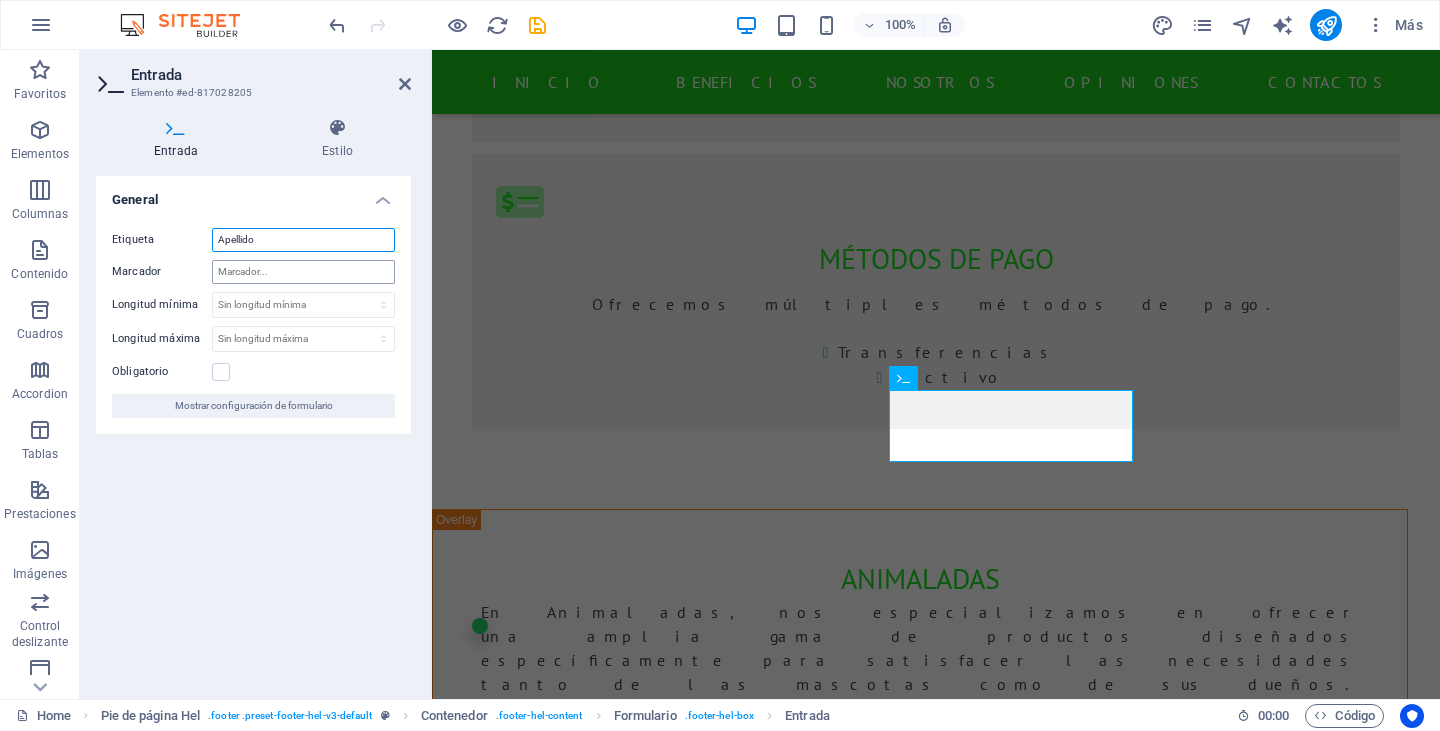 type on "Apellido" 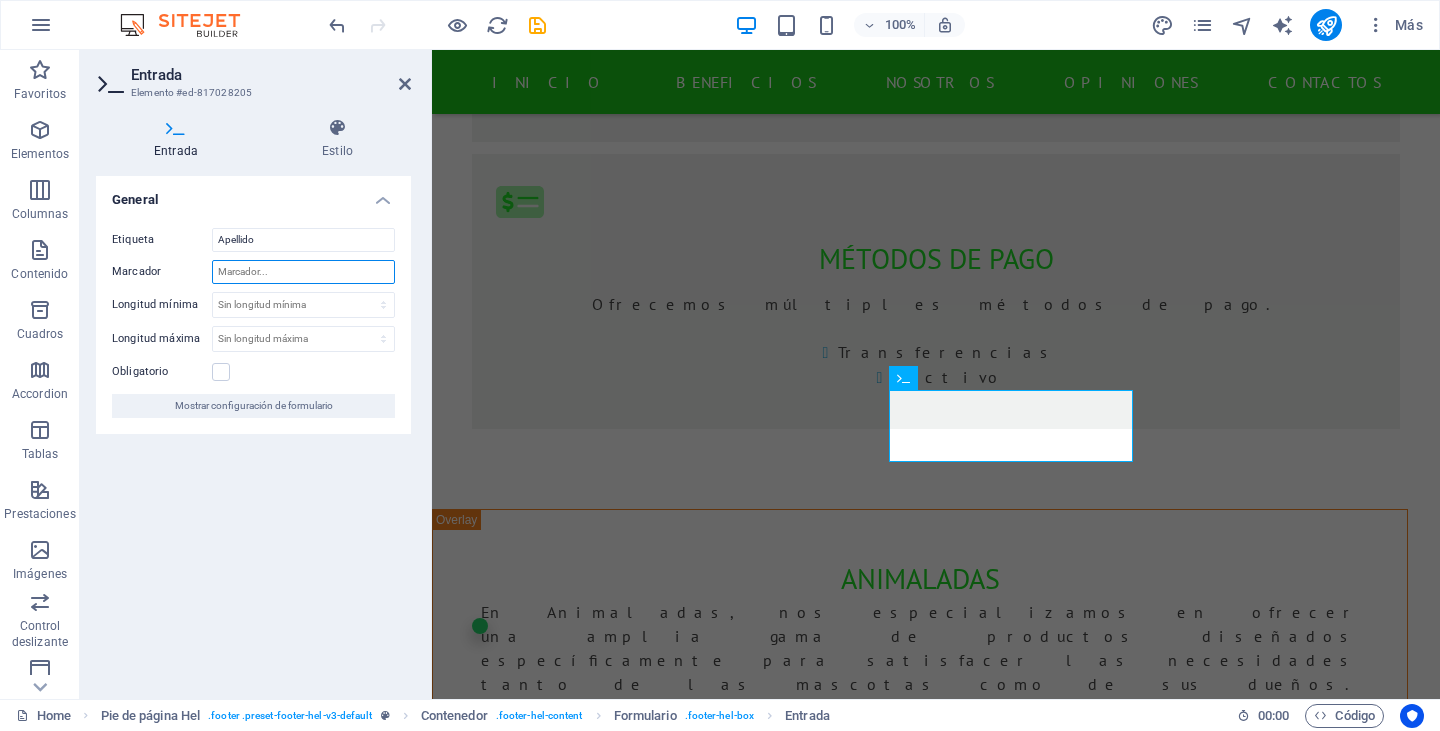 click on "Marcador" at bounding box center [303, 272] 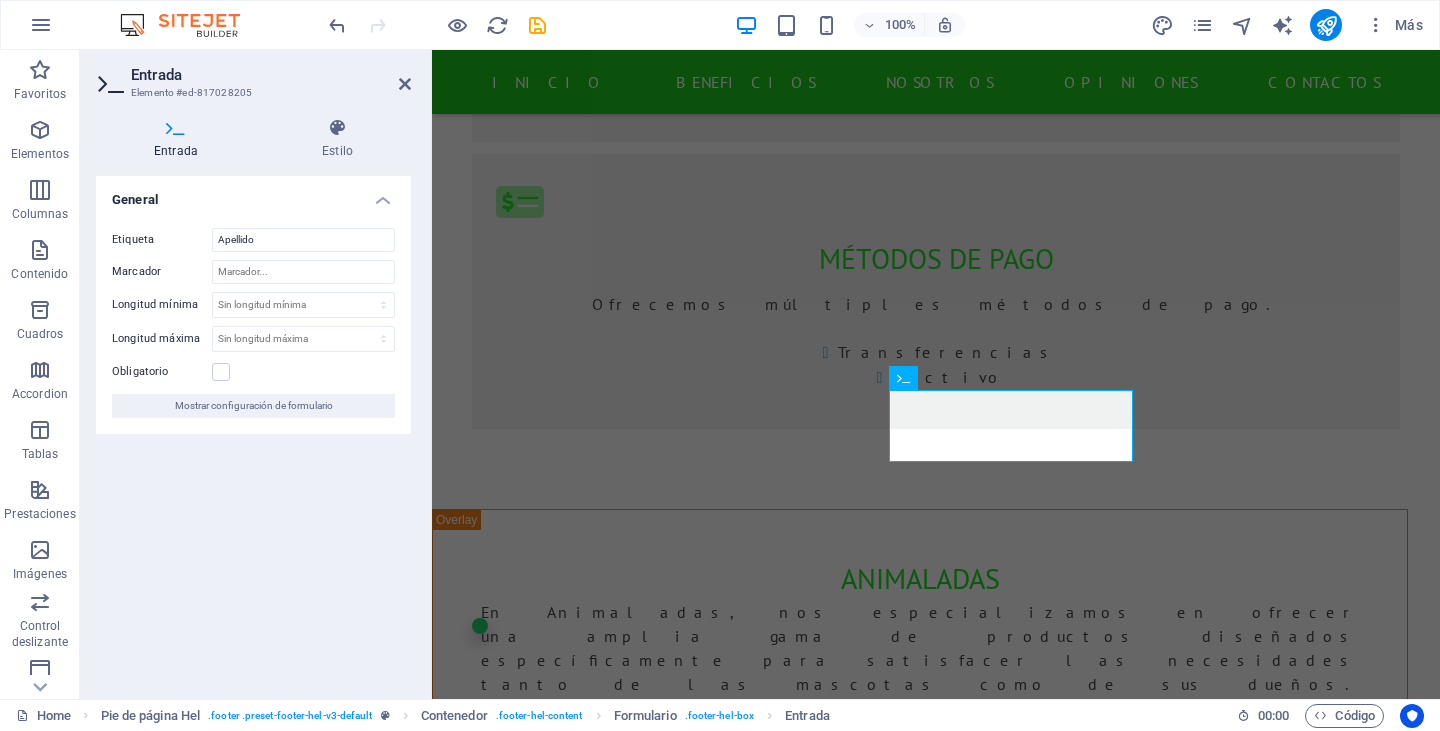 click on "General Etiqueta Apellido Marcador Longitud mínima Sin longitud mínima carácteres Longitud máxima Sin longitud máxima carácteres Obligatorio Mostrar configuración de formulario" at bounding box center (253, 429) 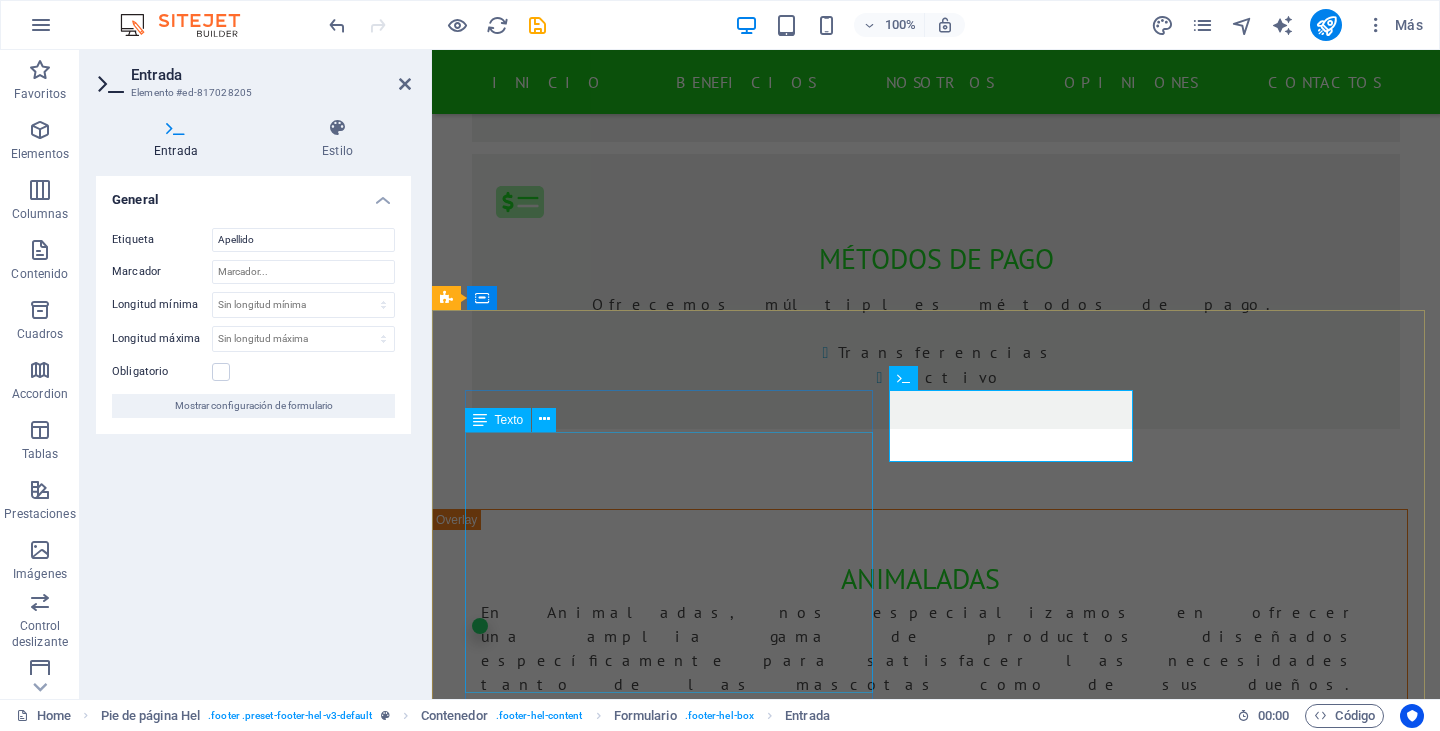 click on "[DOMAIN] [STREET] [NUMBER], [CITY] [POSTAL_CODE] [PHONE] [EMAIL]
Horarios de Atención
Lunes a viernes: 9 a.m. – 13:30 p.m., 17–8:30 p.m." at bounding box center (920, 8301) 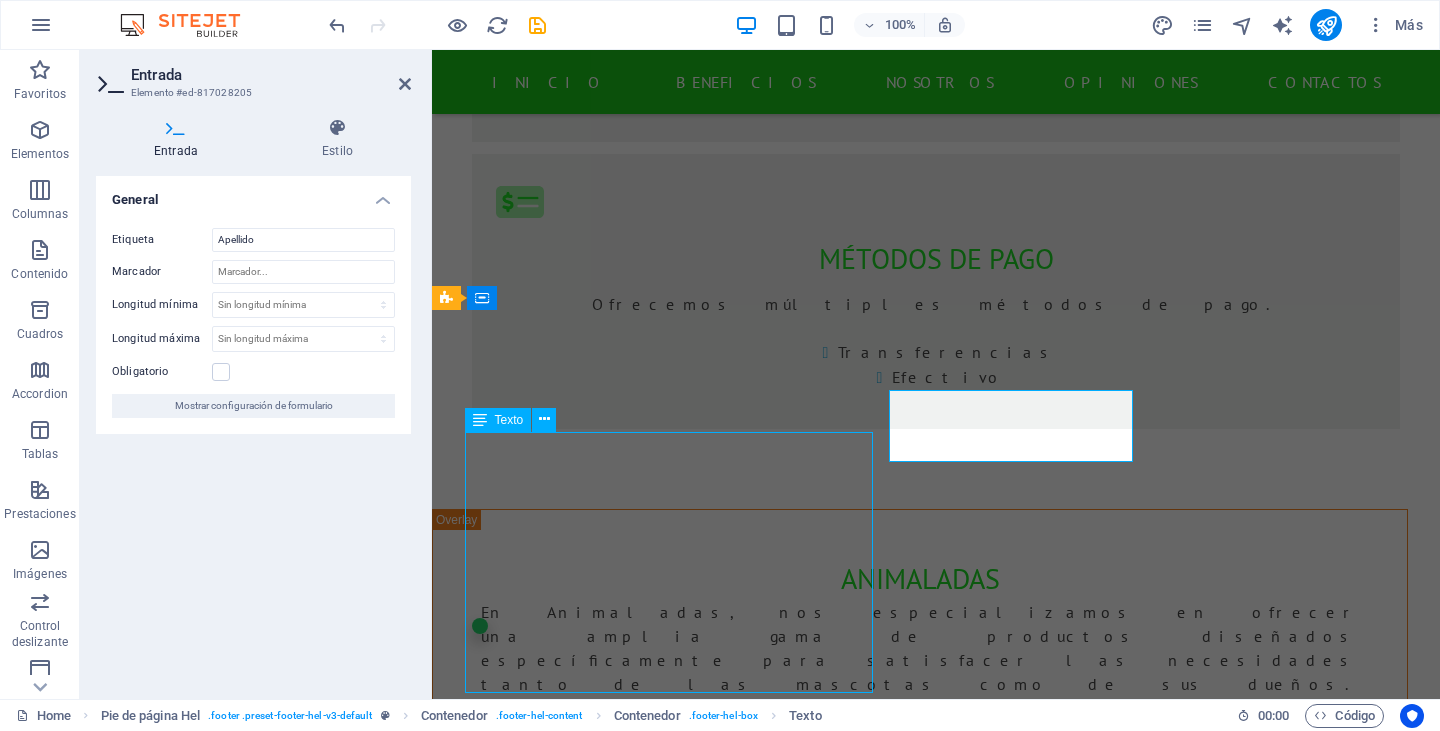 scroll, scrollTop: 2100, scrollLeft: 0, axis: vertical 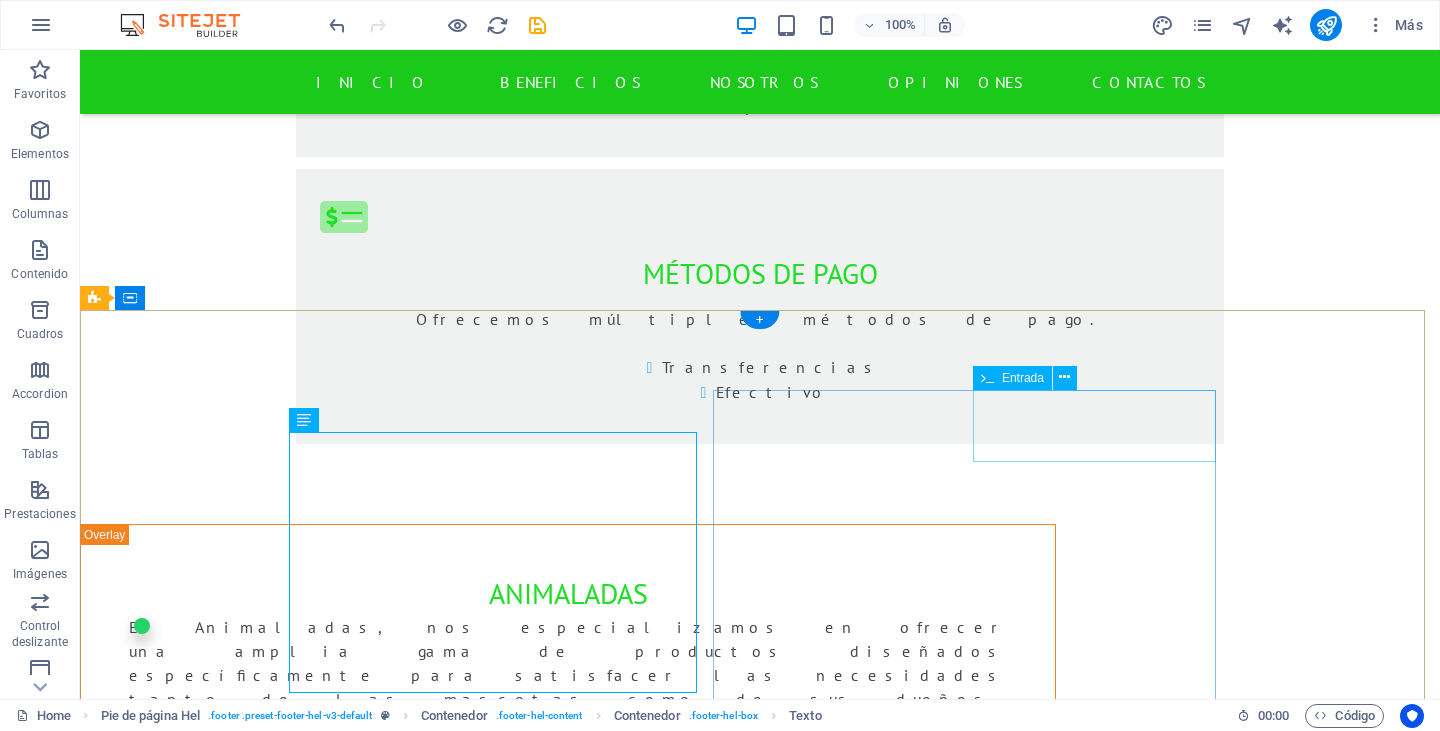 click 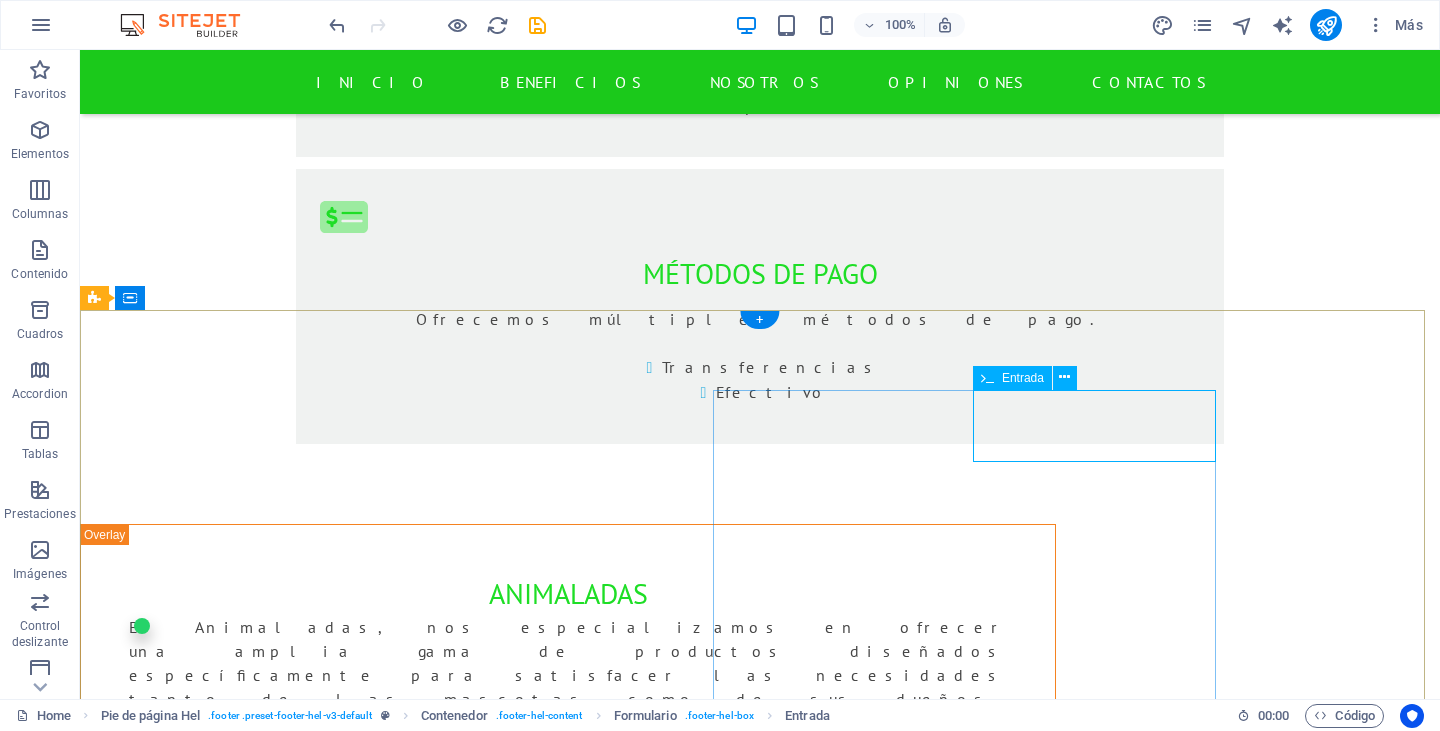 click 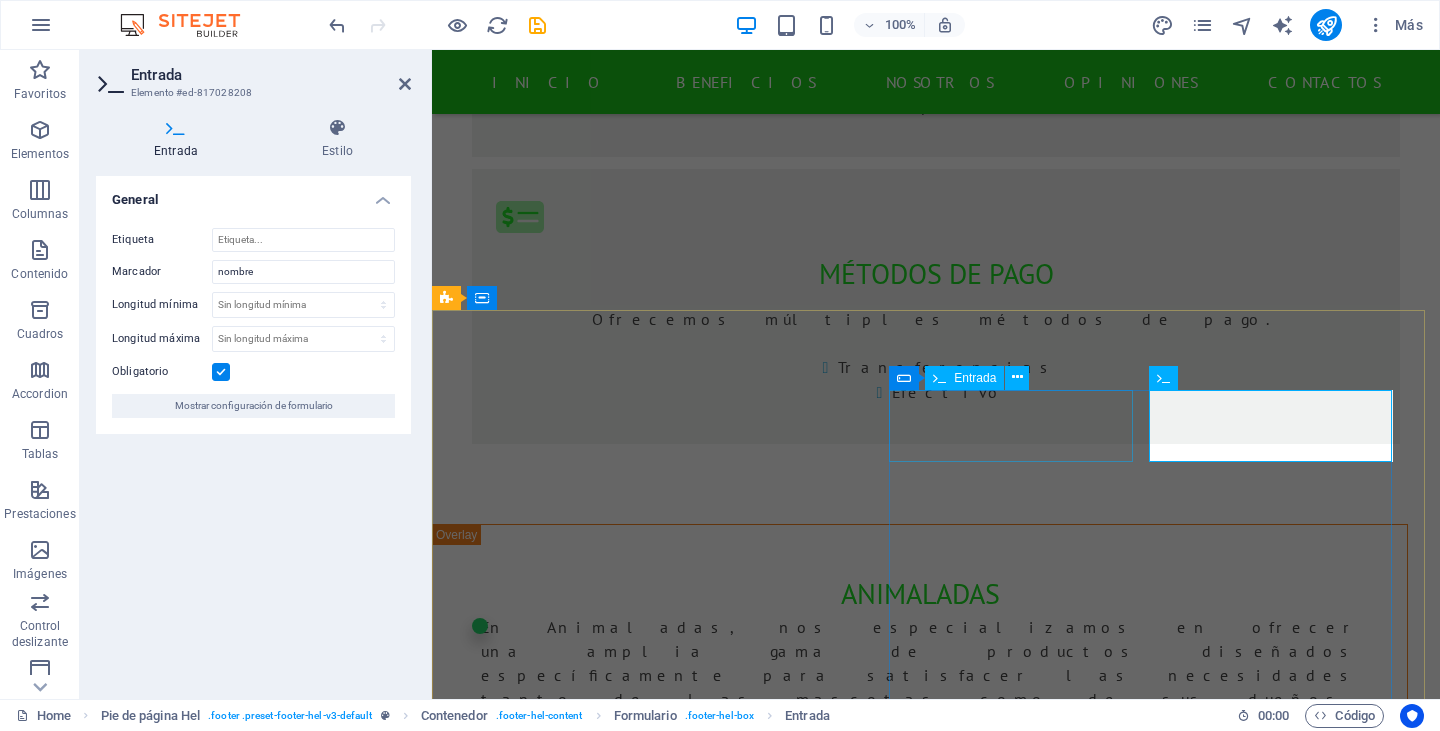 scroll, scrollTop: 2115, scrollLeft: 0, axis: vertical 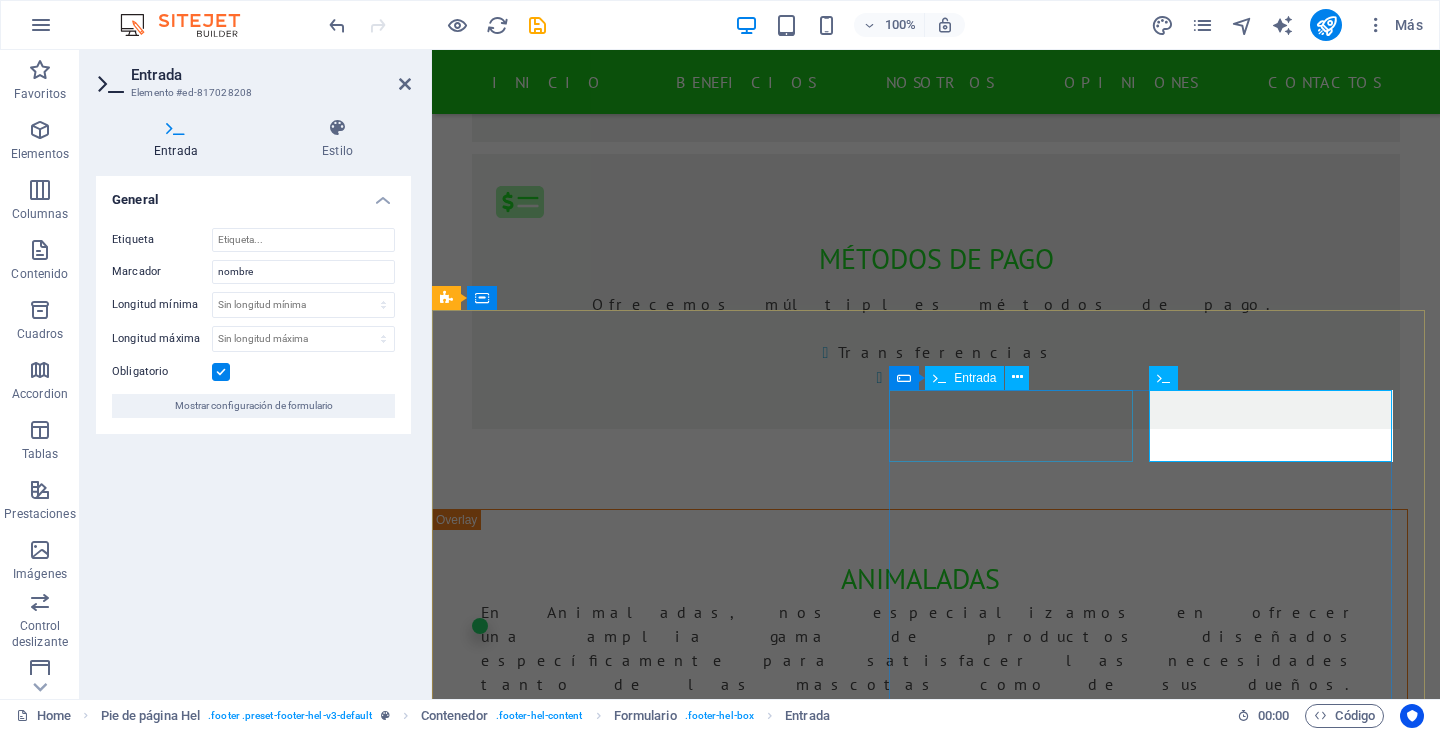 click on "Apellido" 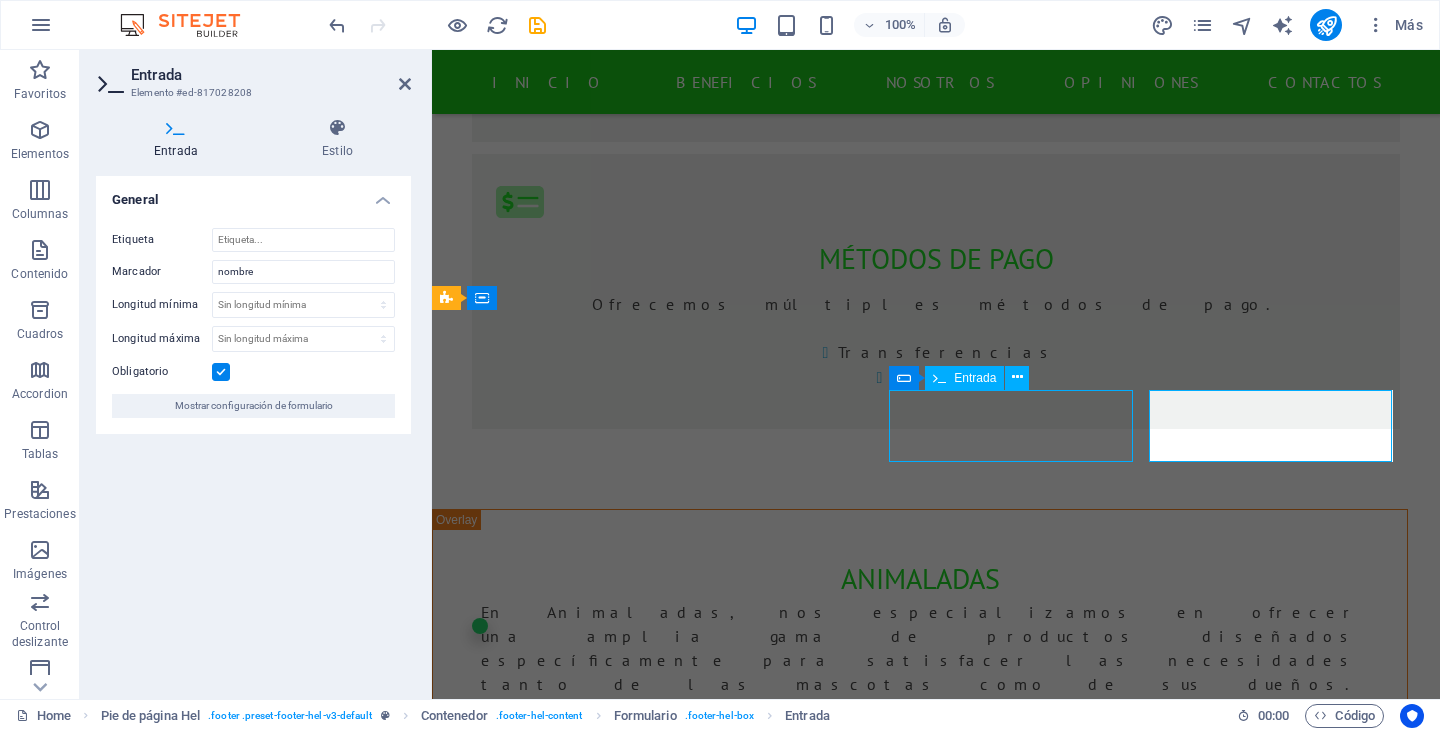 scroll, scrollTop: 2100, scrollLeft: 0, axis: vertical 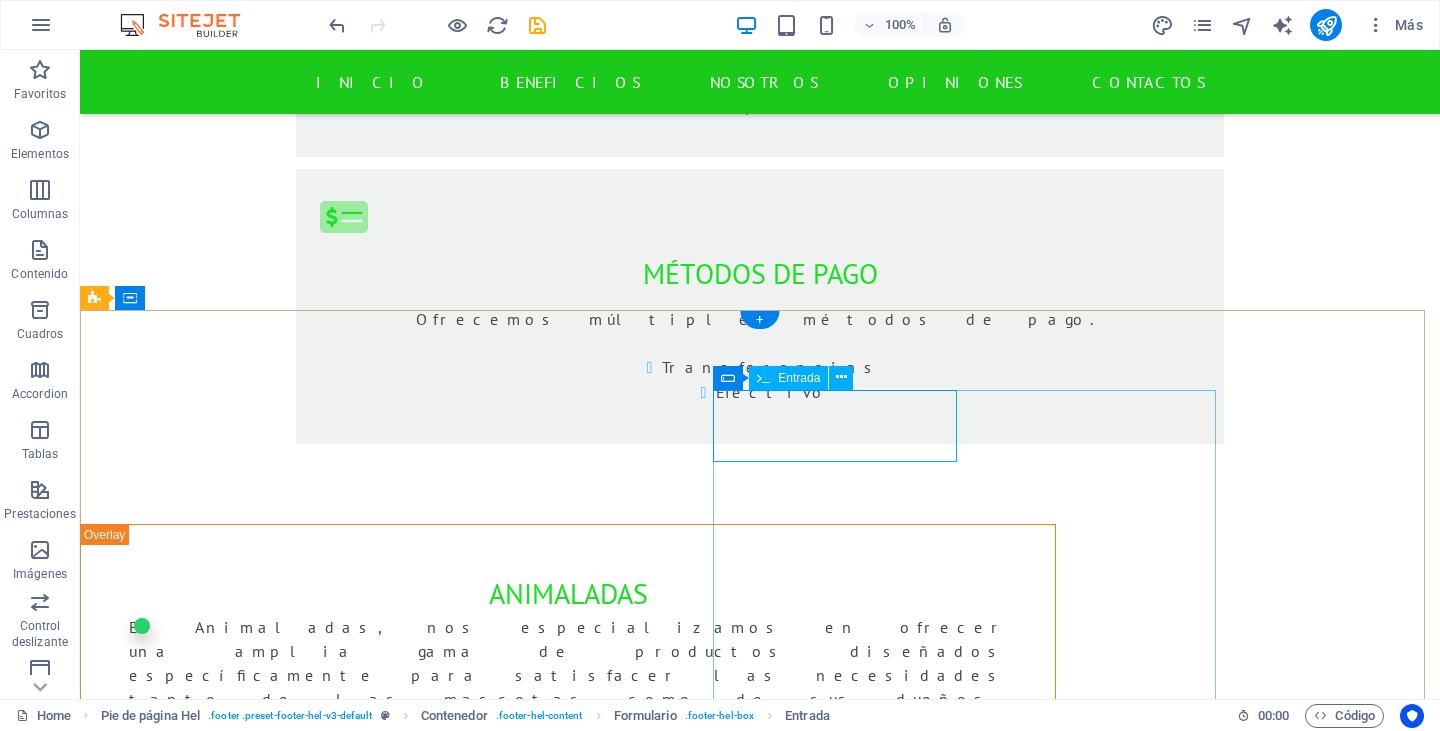 click on "Apellido" 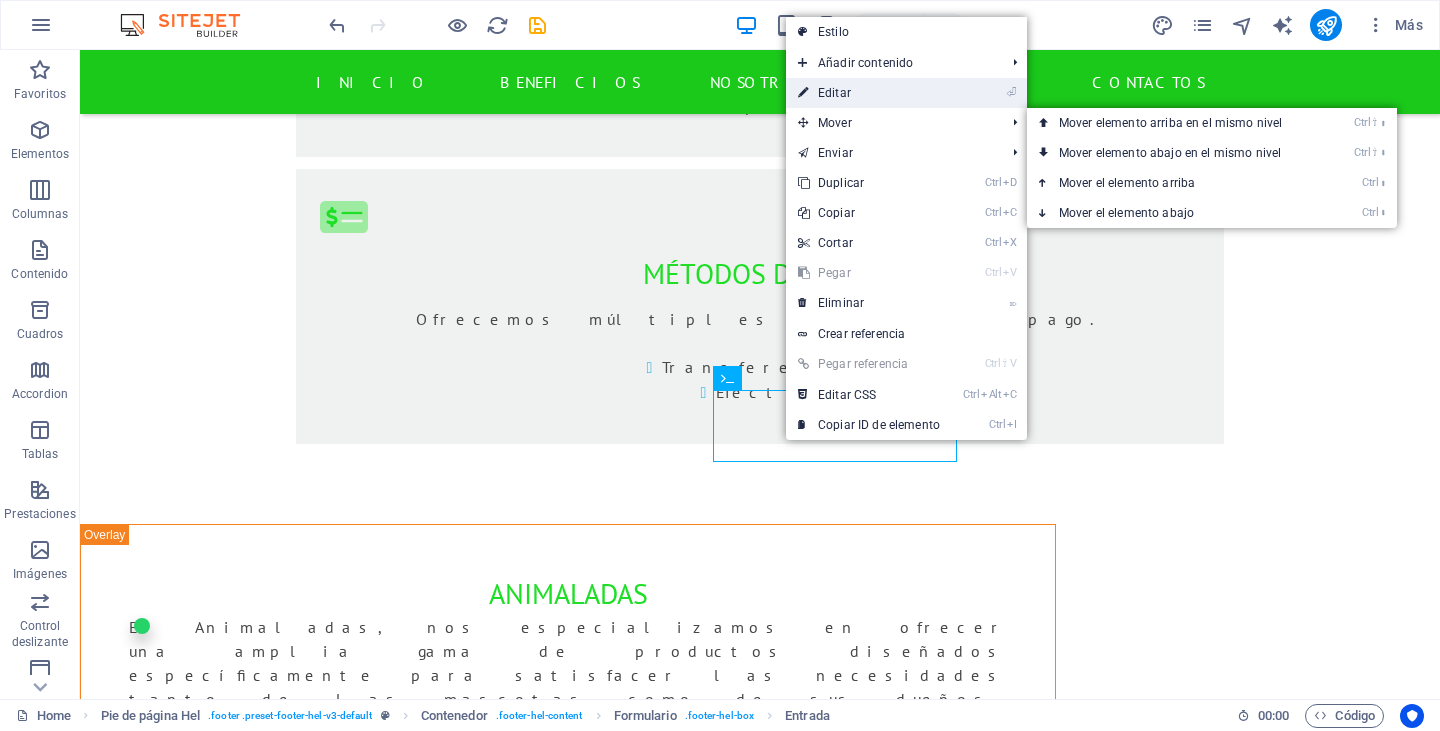 click on "⏎  Editar" at bounding box center [869, 93] 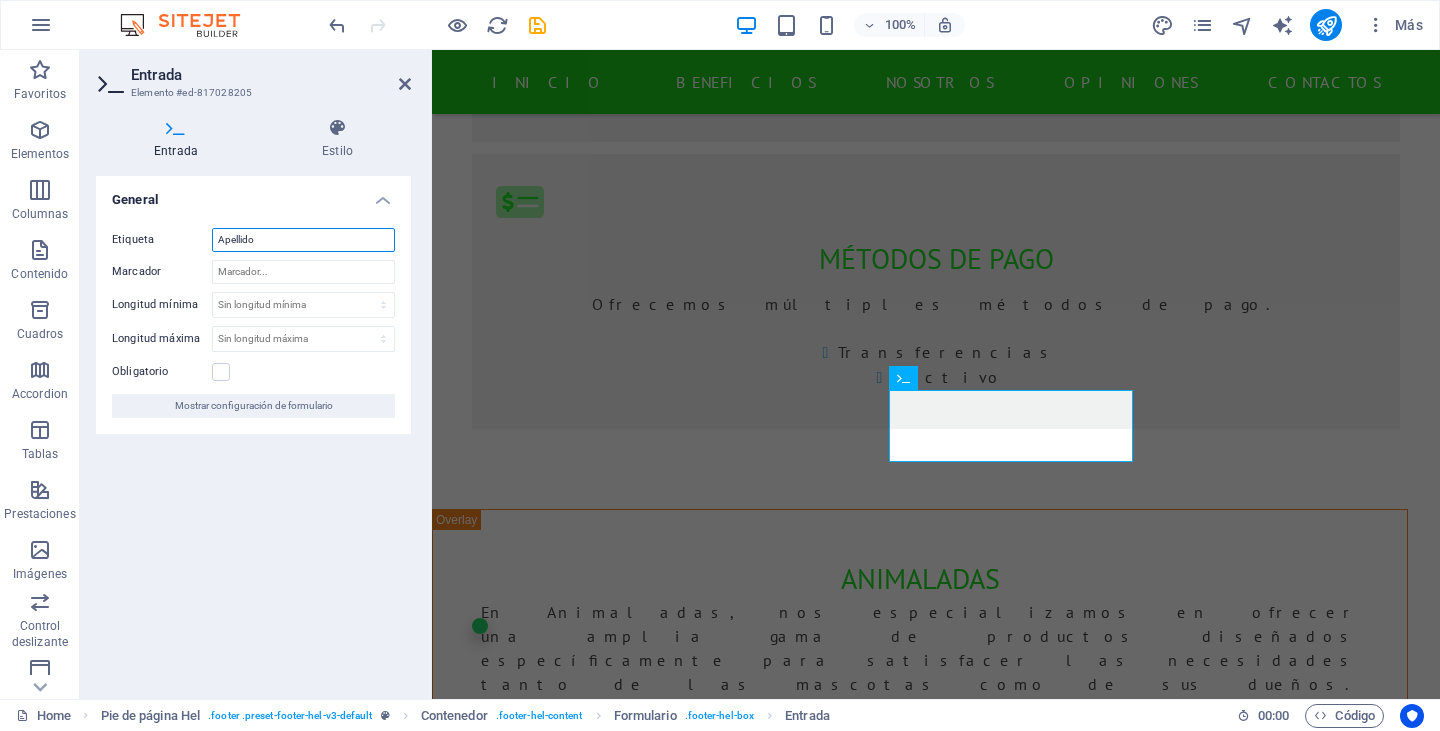 drag, startPoint x: 259, startPoint y: 245, endPoint x: 203, endPoint y: 256, distance: 57.070133 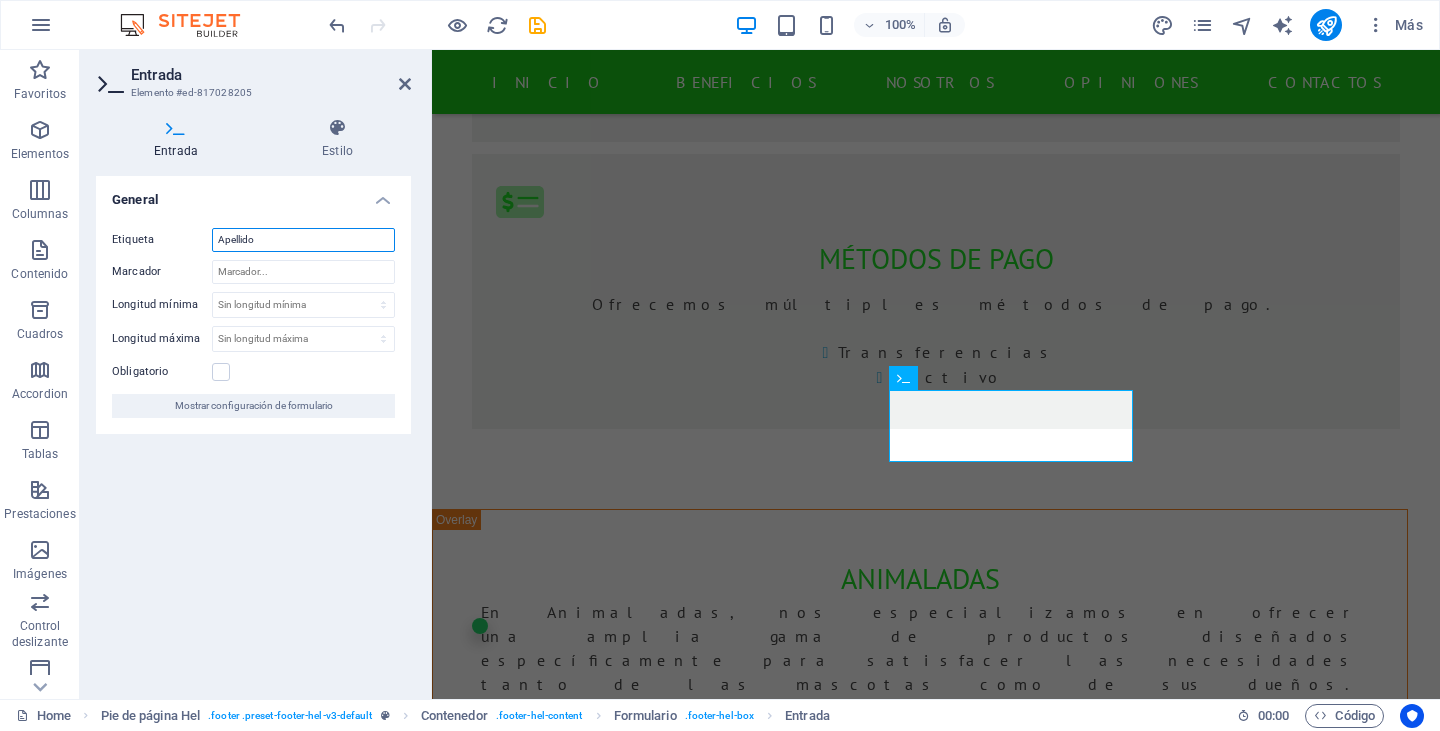 click on "Etiqueta Apellido Marcador Longitud mínima Sin longitud mínima carácteres Longitud máxima Sin longitud máxima carácteres Obligatorio Mostrar configuración de formulario" at bounding box center (253, 323) 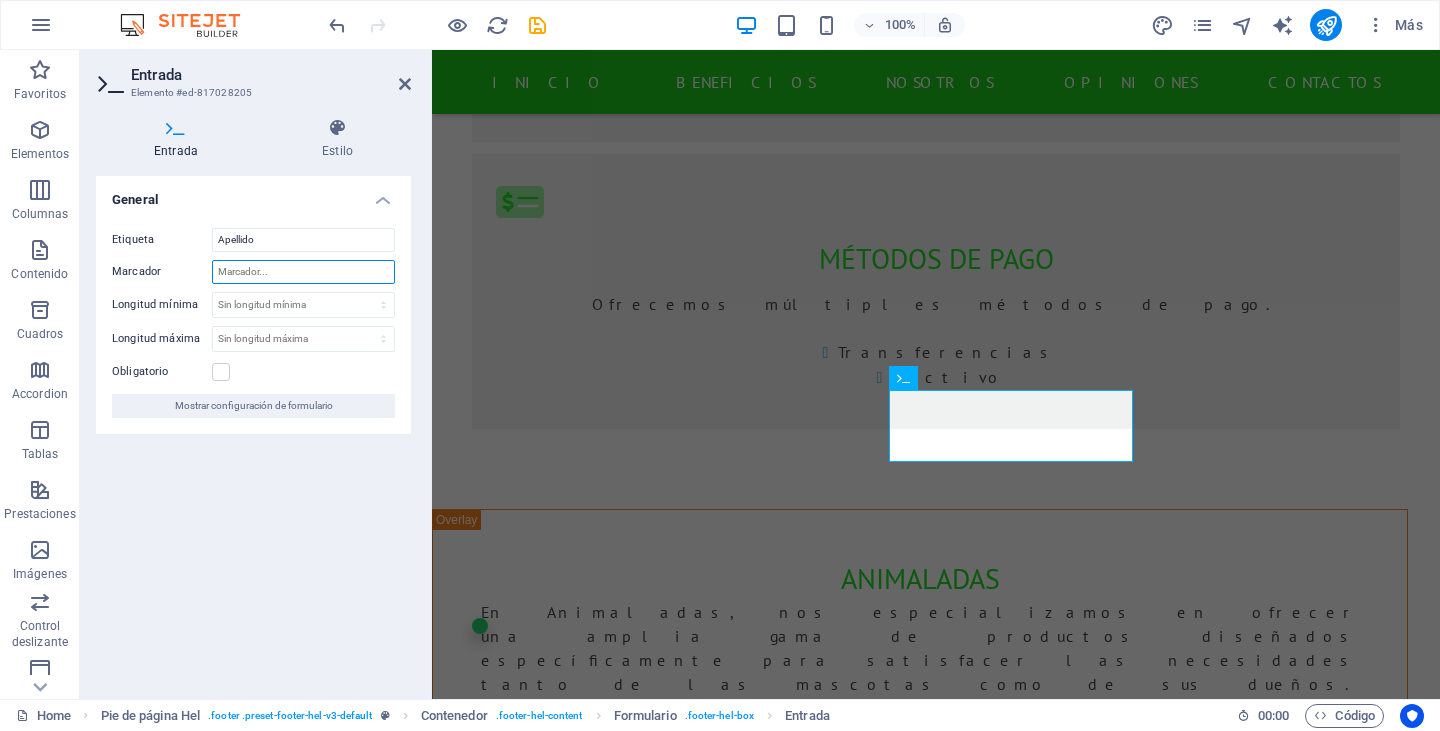 click on "Marcador" at bounding box center (303, 272) 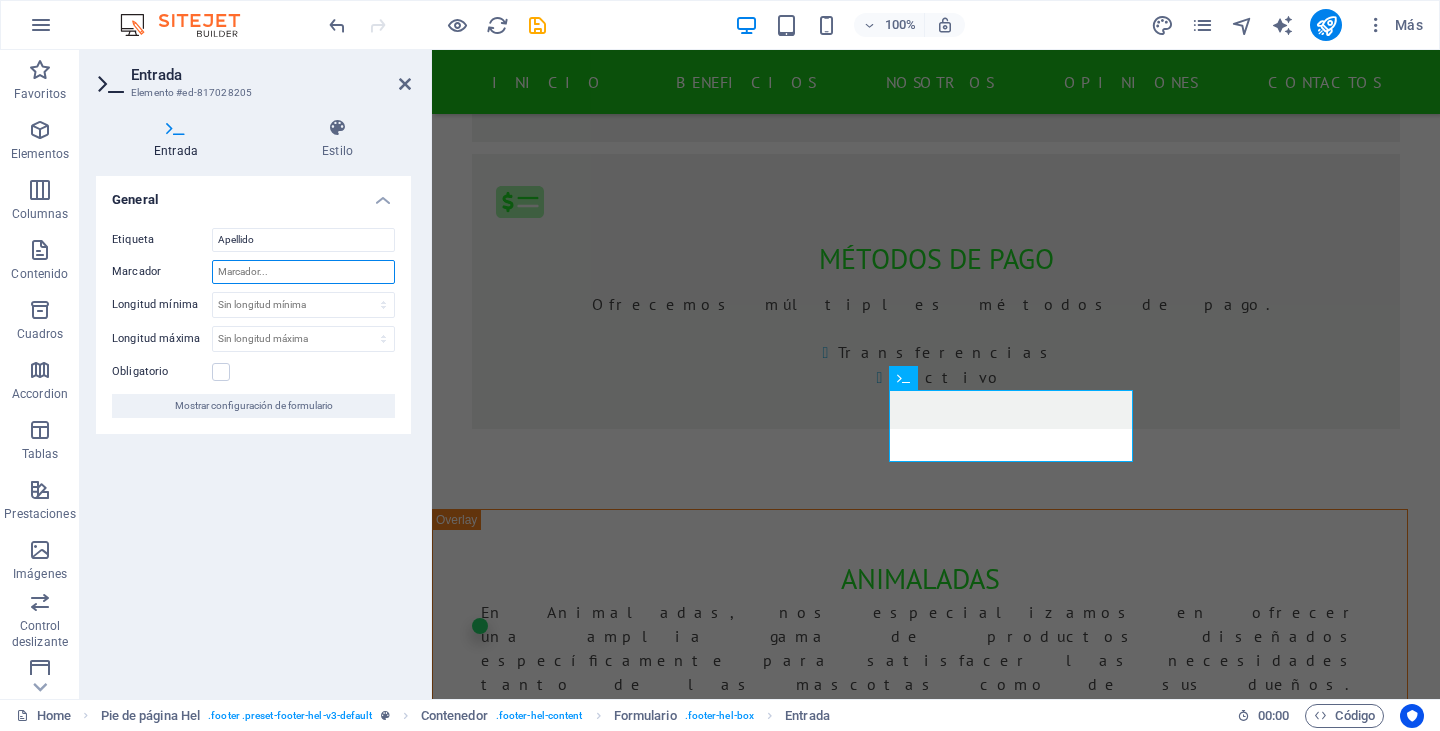 paste on "Apellido" 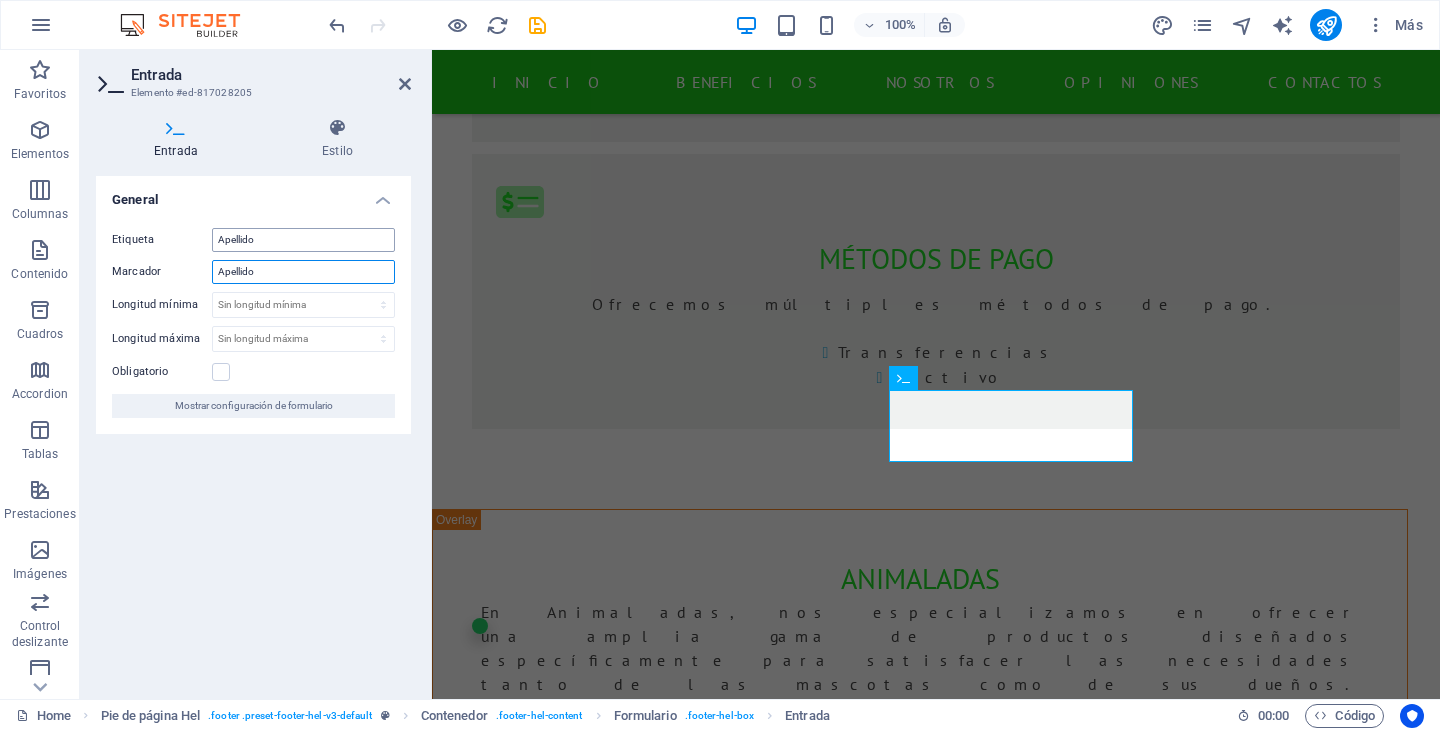 type on "Apellido" 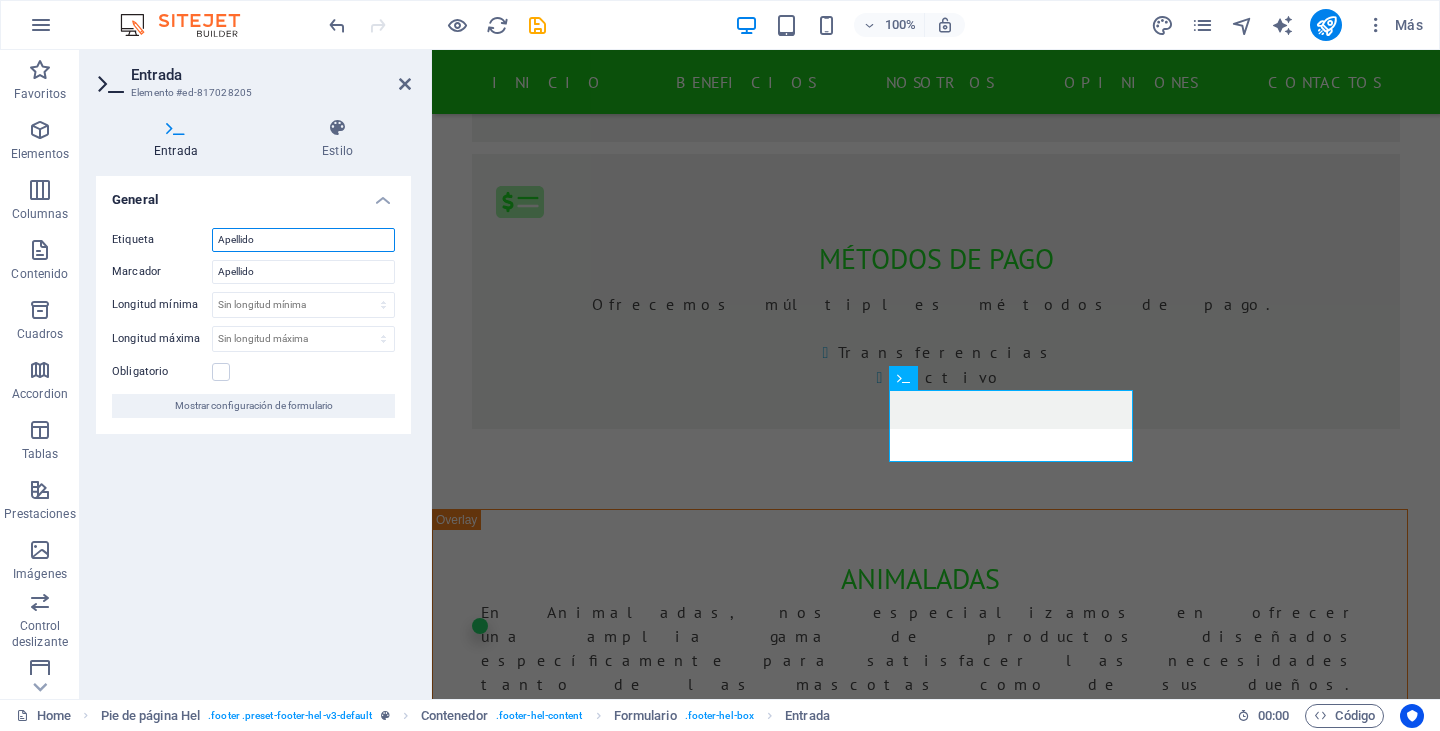 click on "Apellido" at bounding box center (303, 240) 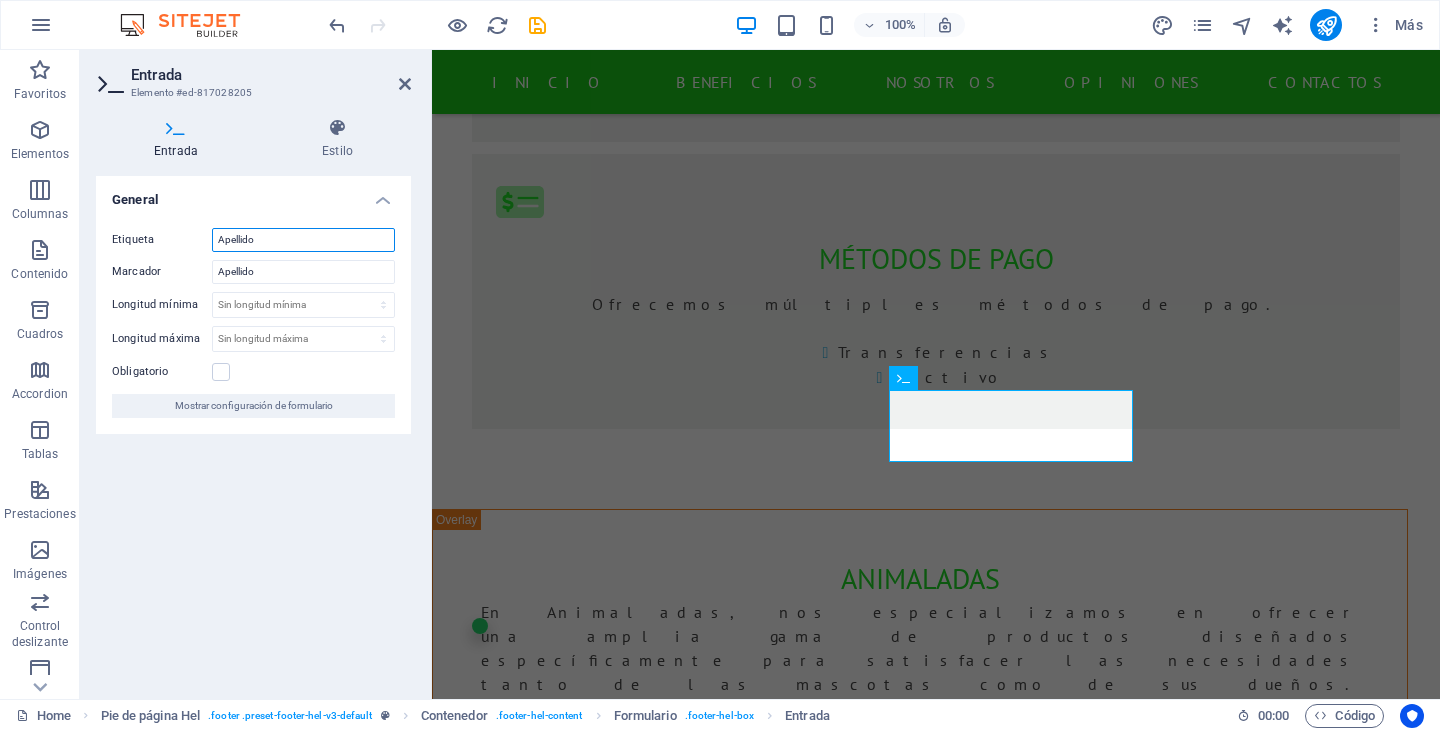 click on "Apellido" at bounding box center (303, 240) 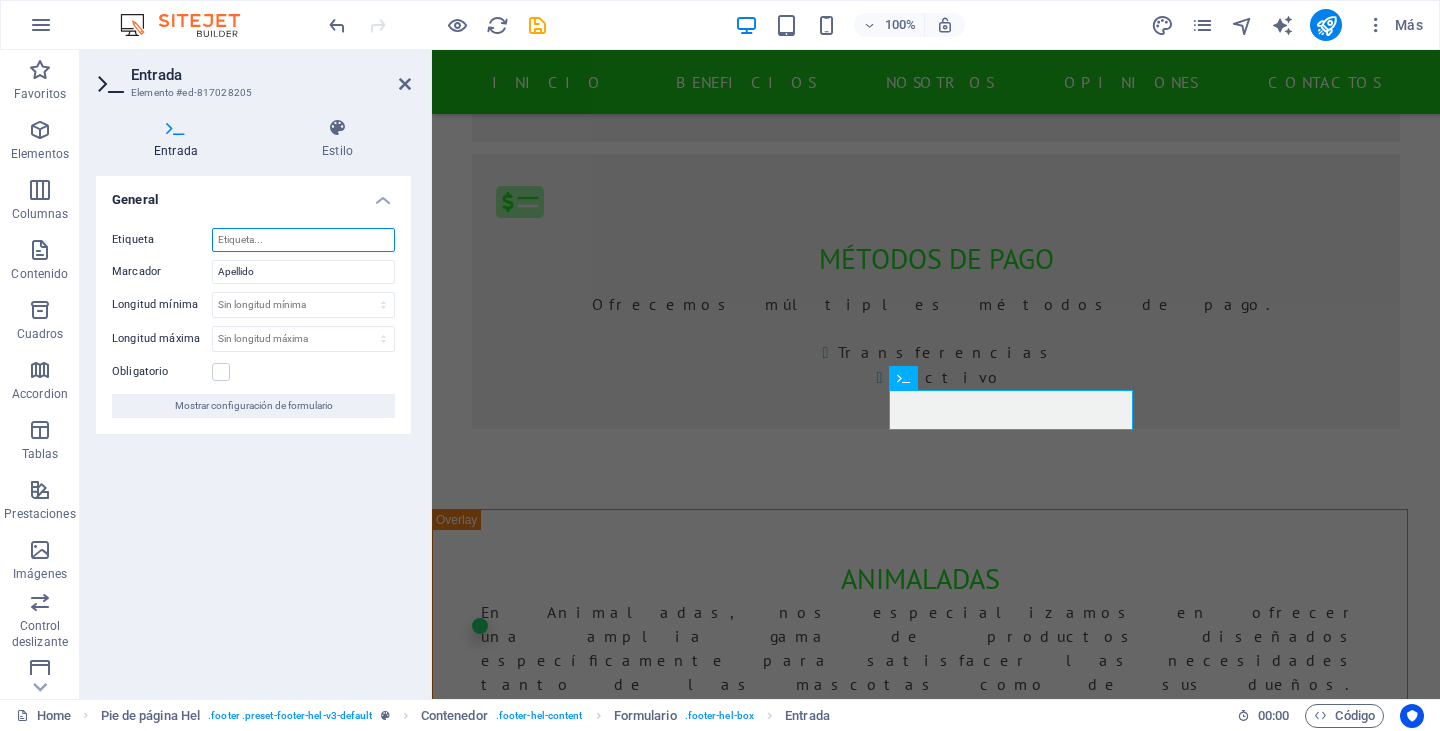 type 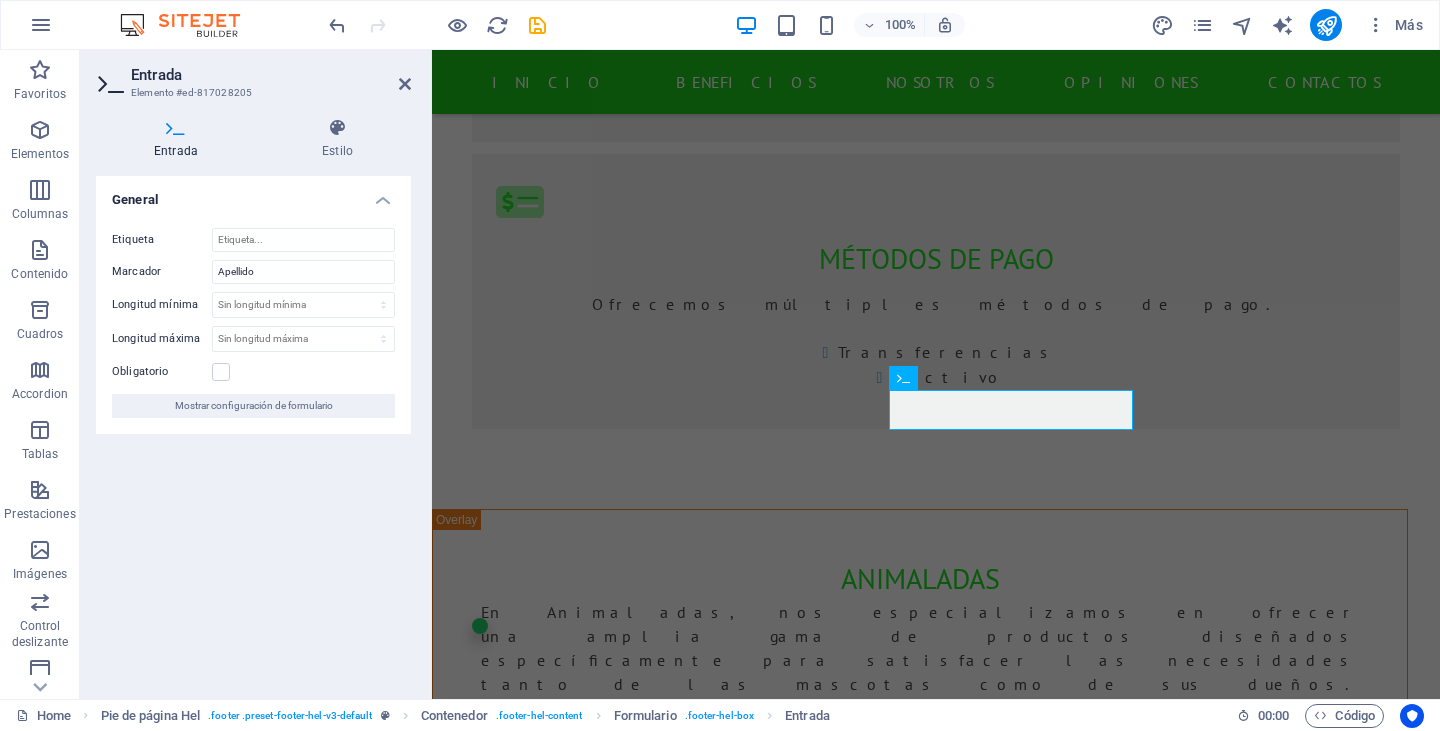 click on "General Etiqueta Marcador Apellido Longitud mínima Sin longitud mínima carácteres Longitud máxima Sin longitud máxima carácteres Obligatorio Mostrar configuración de formulario" at bounding box center [253, 429] 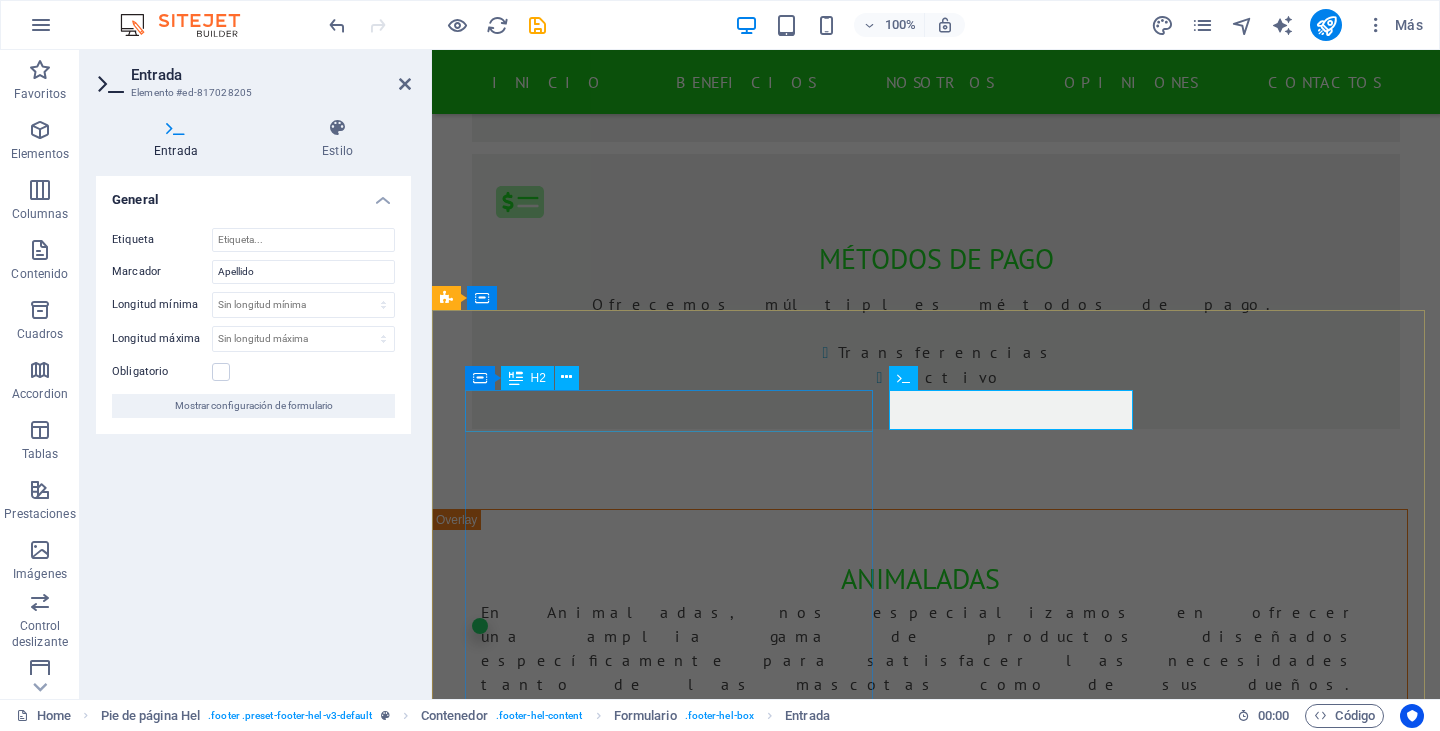 click on "INFORMACIÓN DE CONTACTO" at bounding box center [920, 8150] 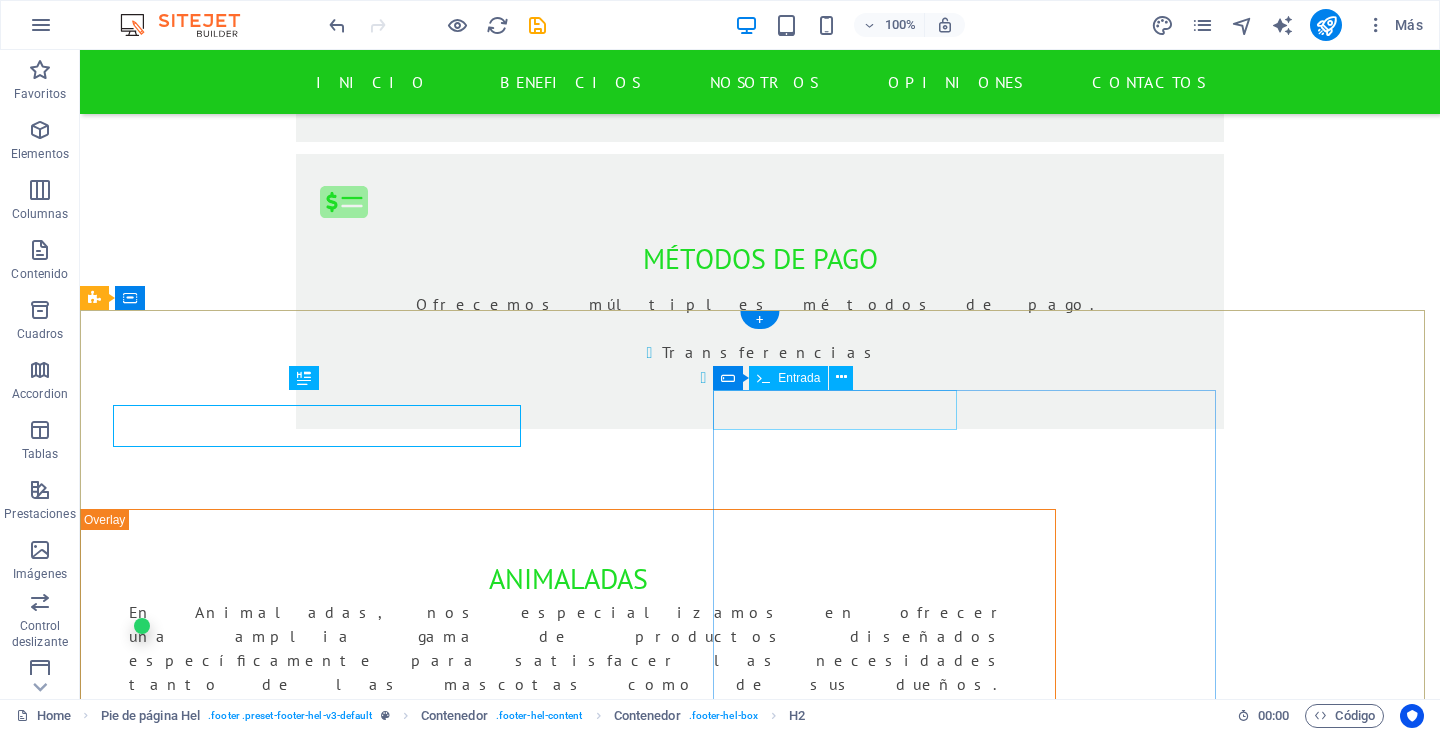 scroll, scrollTop: 2100, scrollLeft: 0, axis: vertical 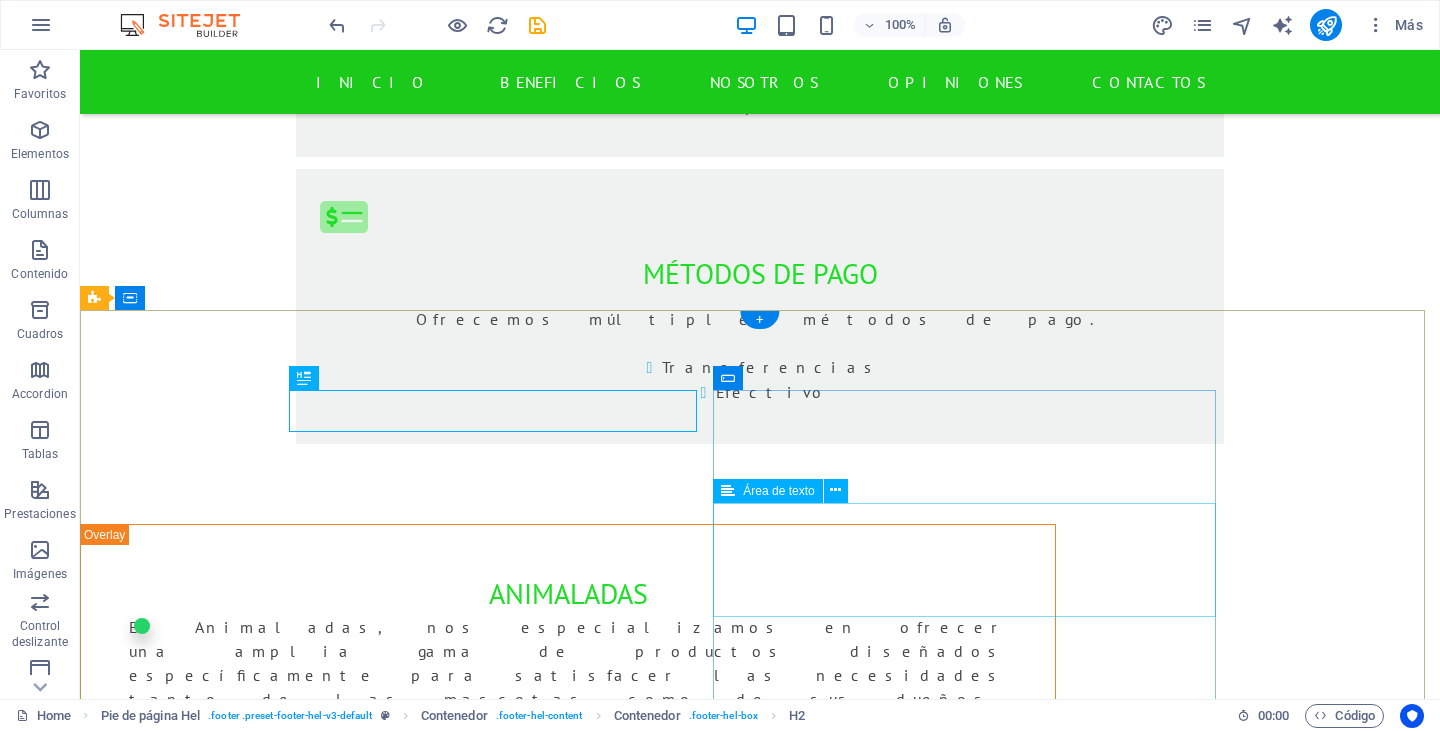 click 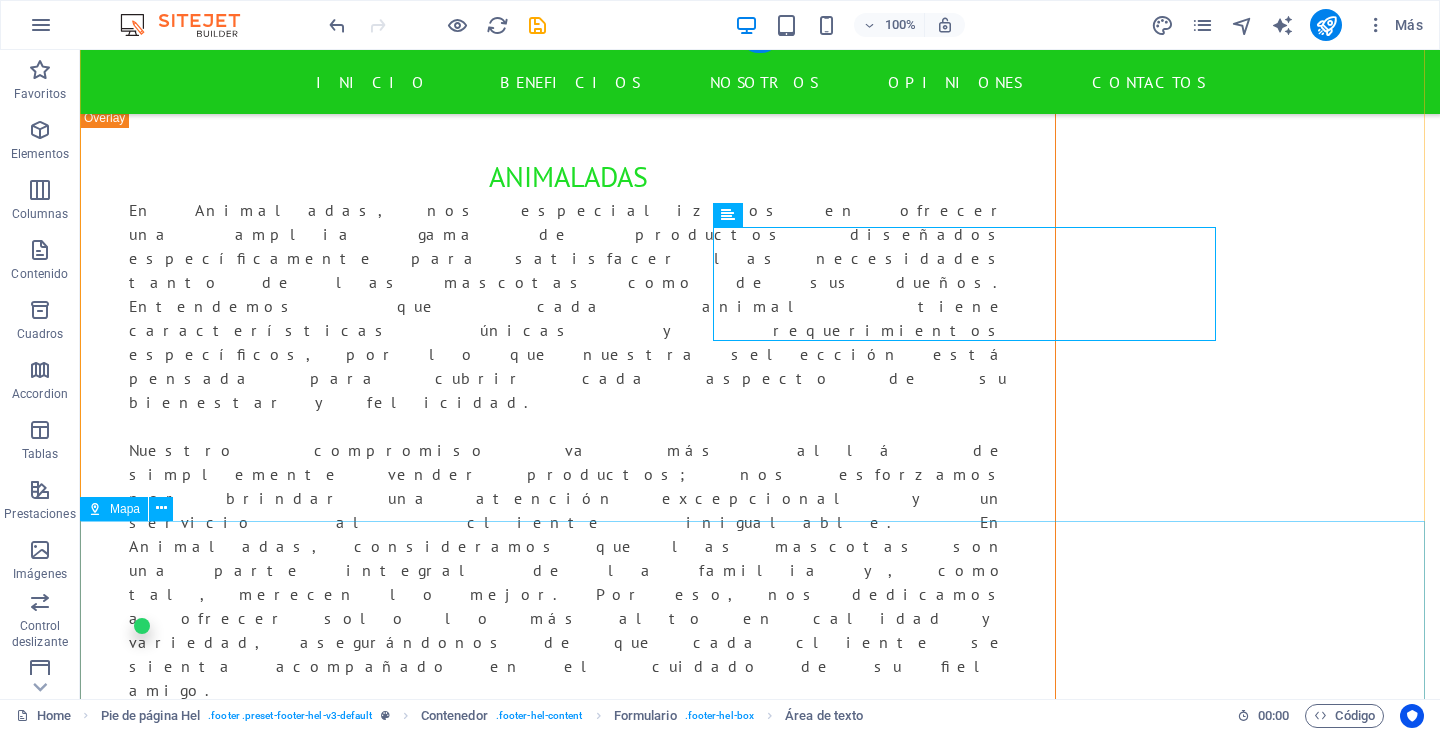 scroll, scrollTop: 2526, scrollLeft: 0, axis: vertical 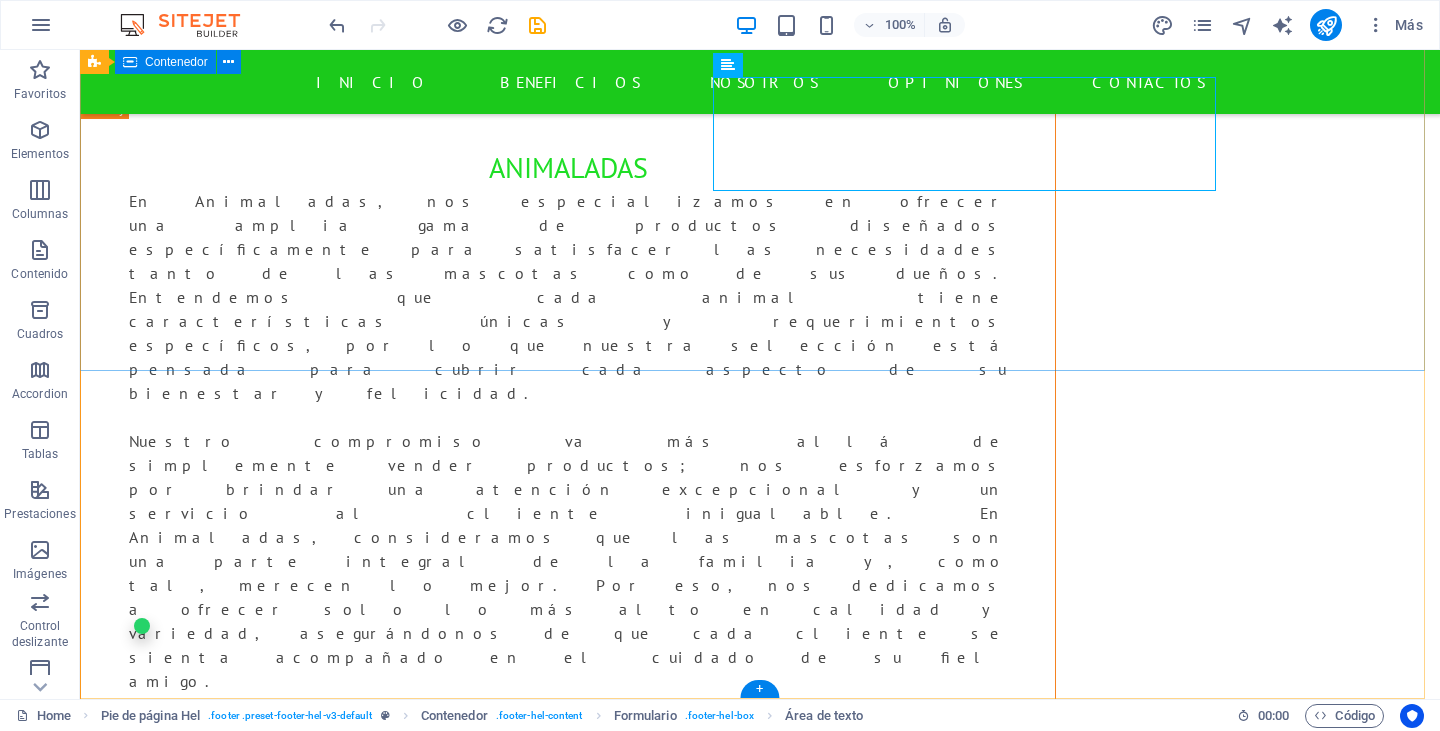 click on "INFORMACIÓN DE CONTACTO [DOMAIN] [STREET] [NUMBER], [CITY] [POSTAL_CODE] [PHONE] [EMAIL]
Horarios de Atención
Lunes a viernes: 9 a.m. – 13:30 p.m., 17–8:30 p.m.
Creado y diseñado por Desarrollo Ace  ©
I have read and understand the privacy policy. ¿Ilegible? Cargar nuevo Enviar" at bounding box center (760, 8064) 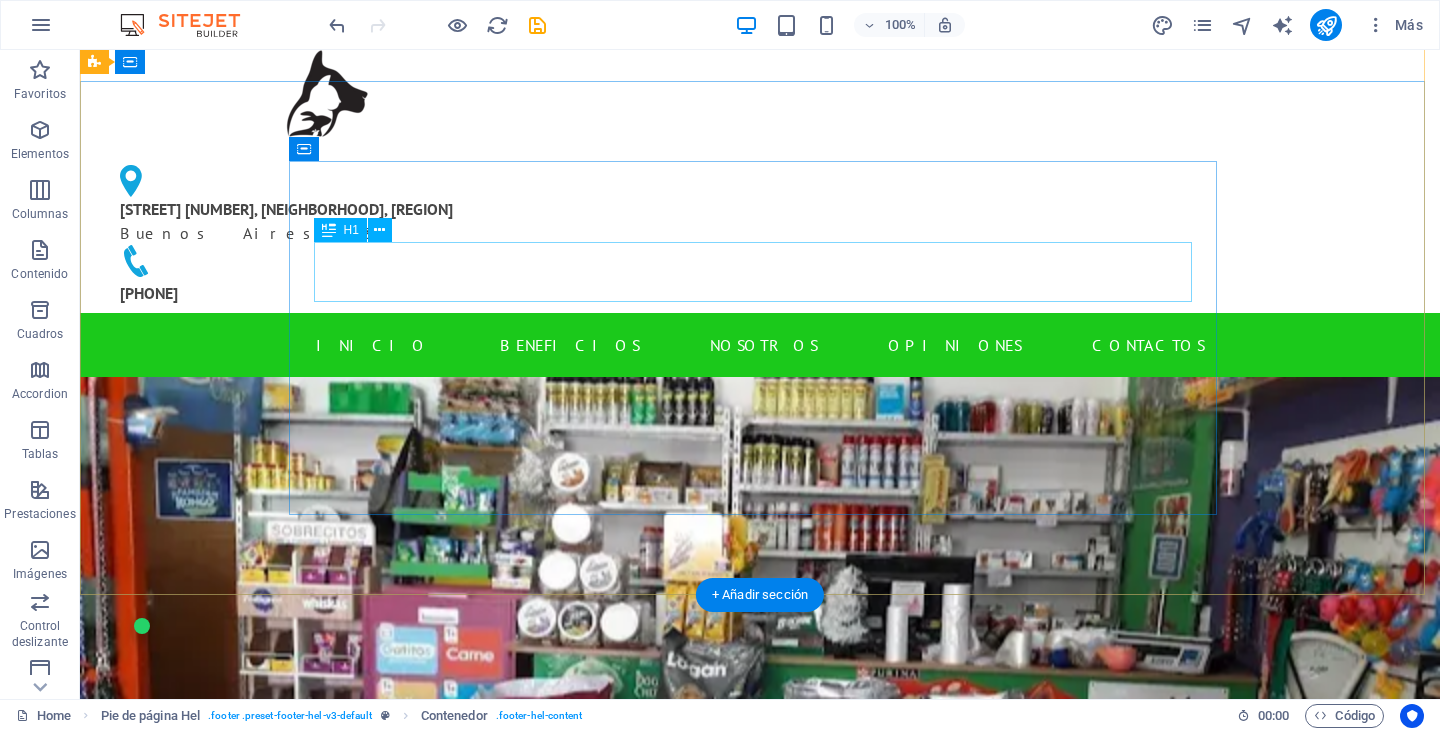 scroll, scrollTop: 0, scrollLeft: 0, axis: both 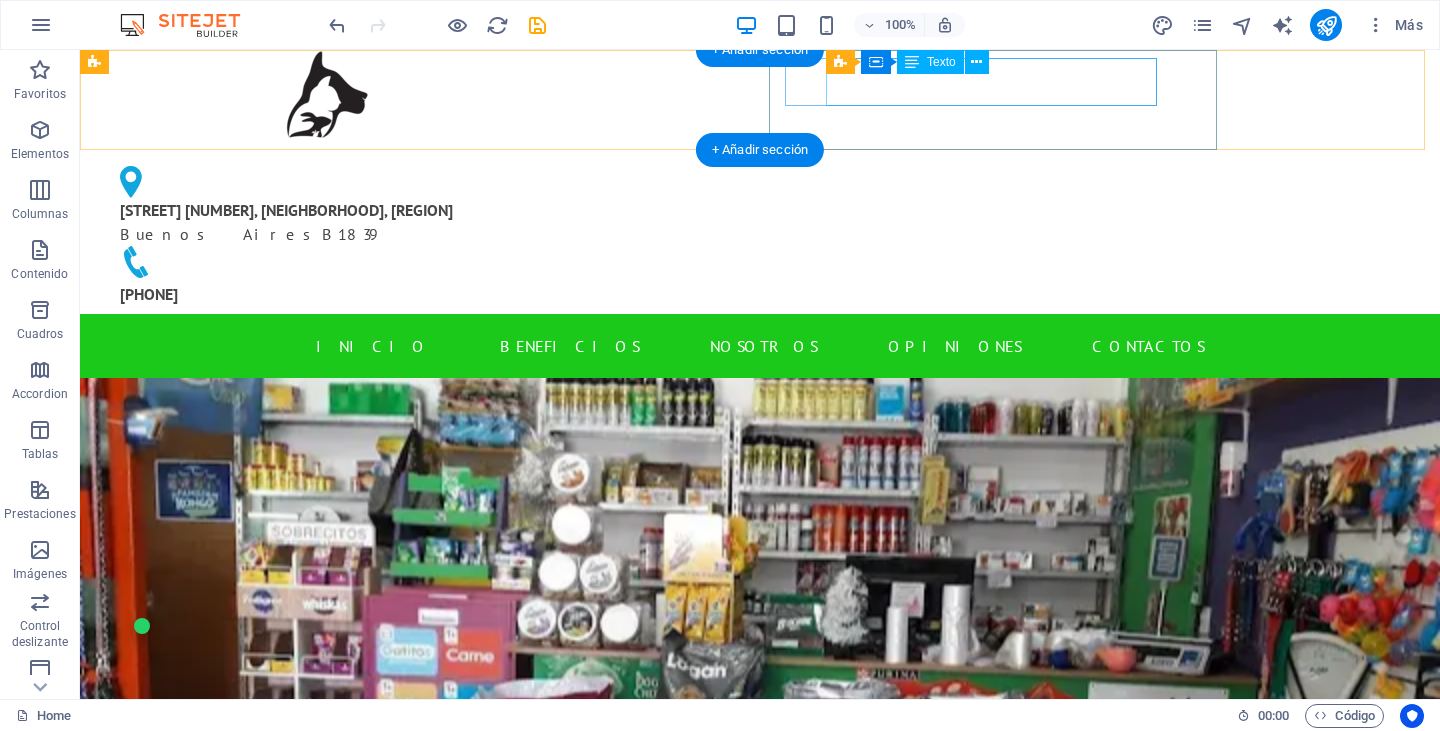 click on "[STREET] [NUMBER], [NEIGHBORHOOD], [REGION] [CITY] [POSTAL_CODE]" at bounding box center [320, 222] 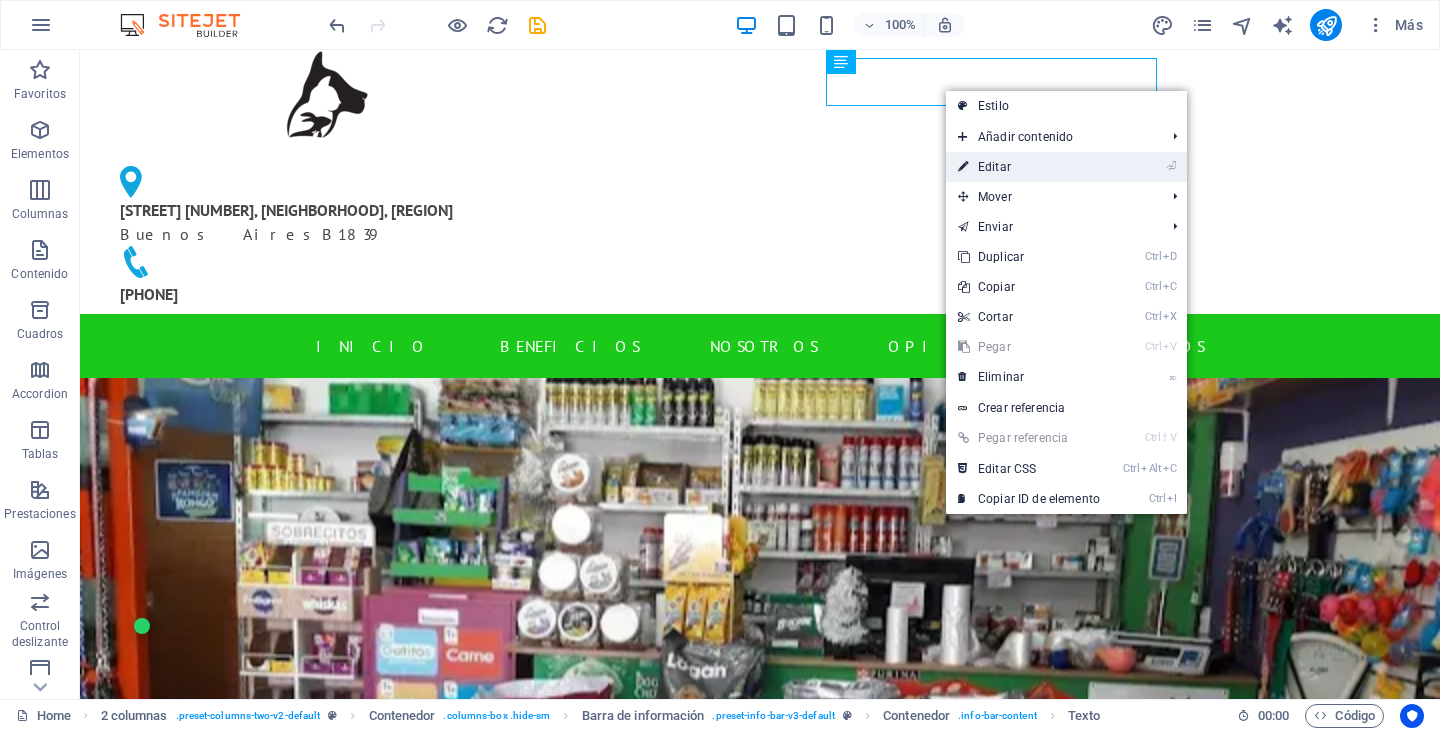 click on "⏎  Editar" at bounding box center (1029, 167) 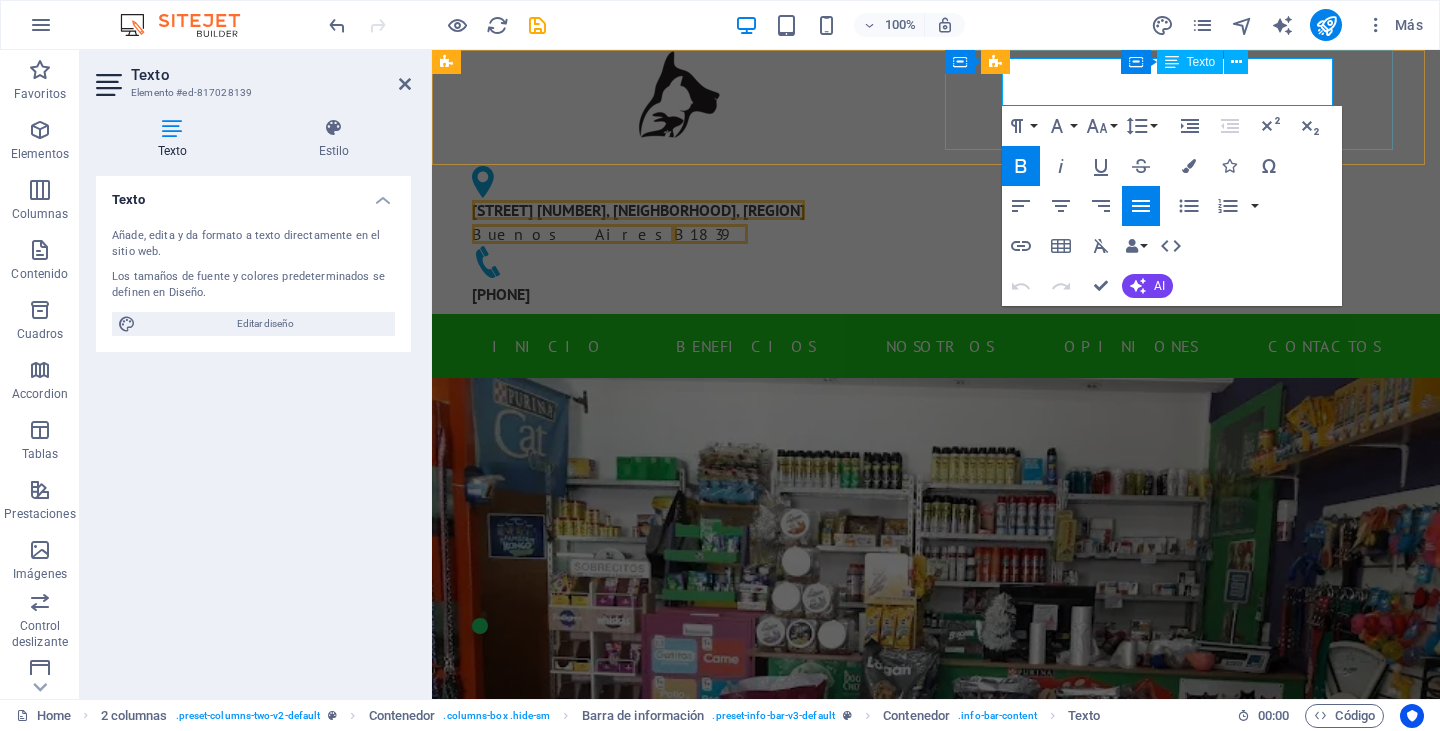 click on "B1839" at bounding box center (711, 234) 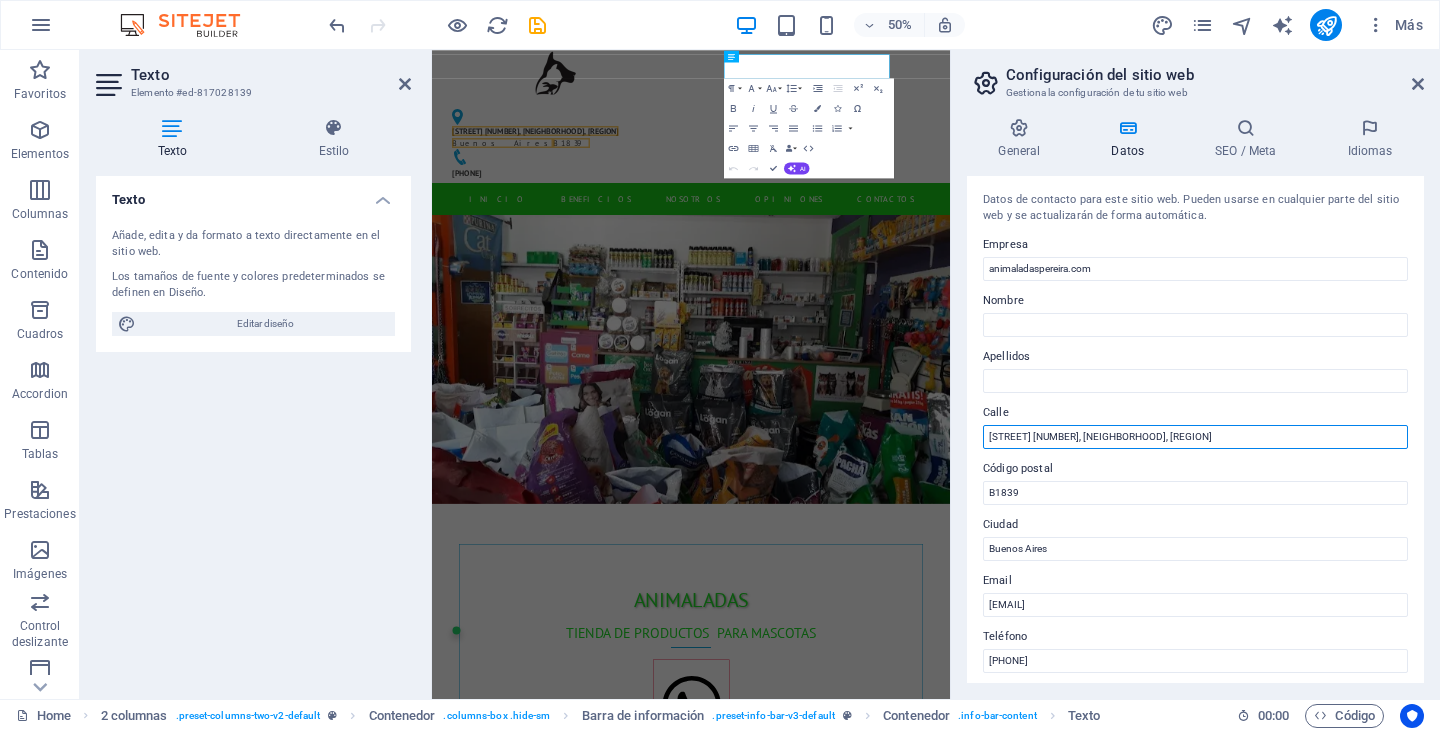 drag, startPoint x: 1212, startPoint y: 437, endPoint x: 1089, endPoint y: 429, distance: 123.25989 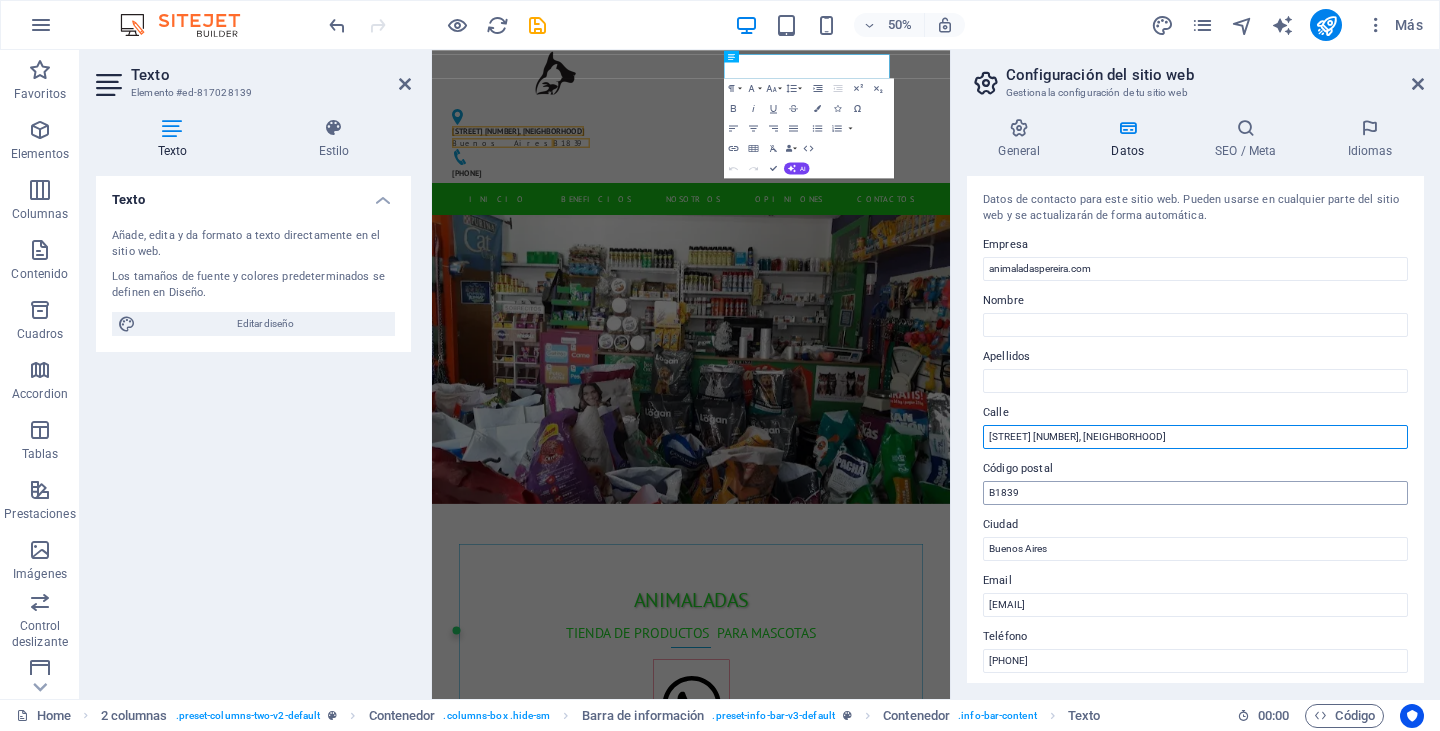 type on "[STREET] [NUMBER], [NEIGHBORHOOD]" 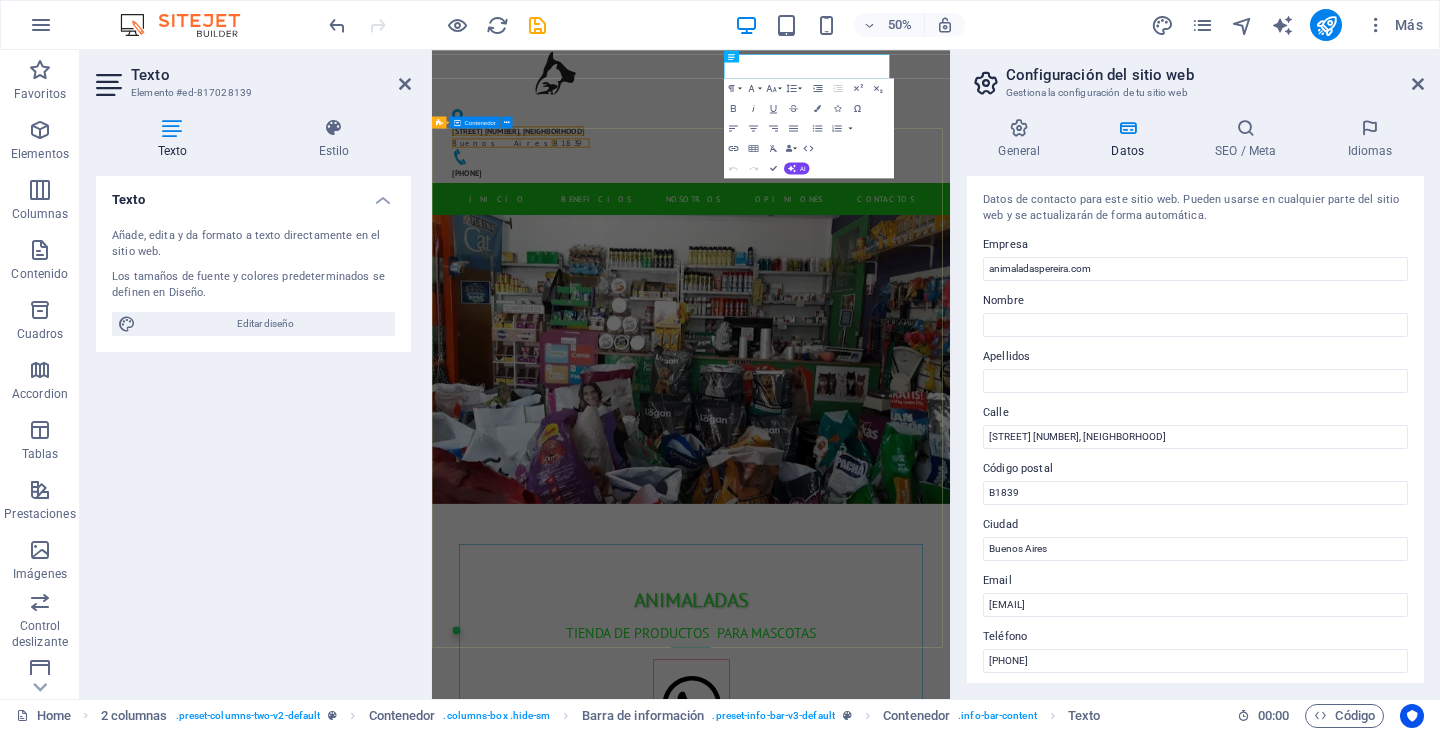click on "Animaladas TIENDA DE PRODUCTOS  PARA MASCOTAS      [PHONE]" at bounding box center (950, 1287) 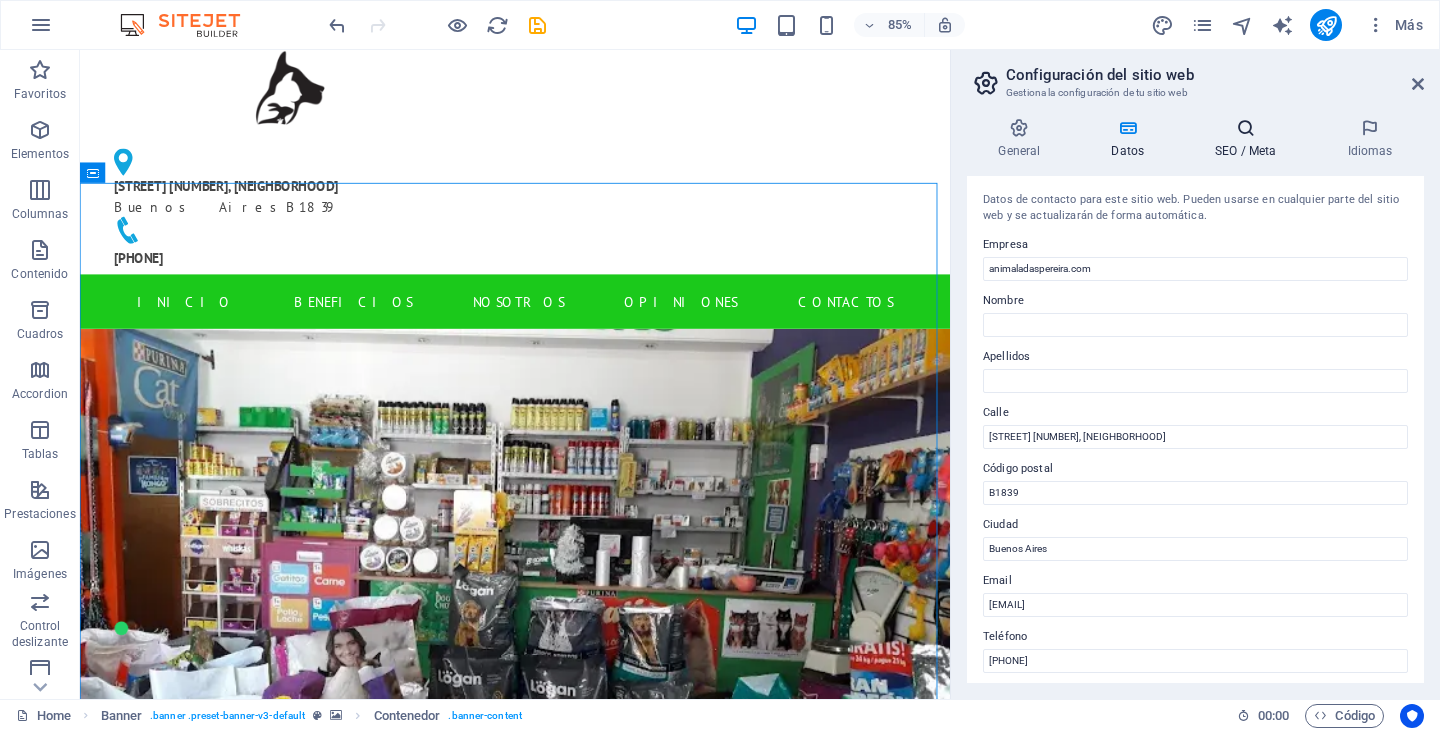click at bounding box center (1246, 128) 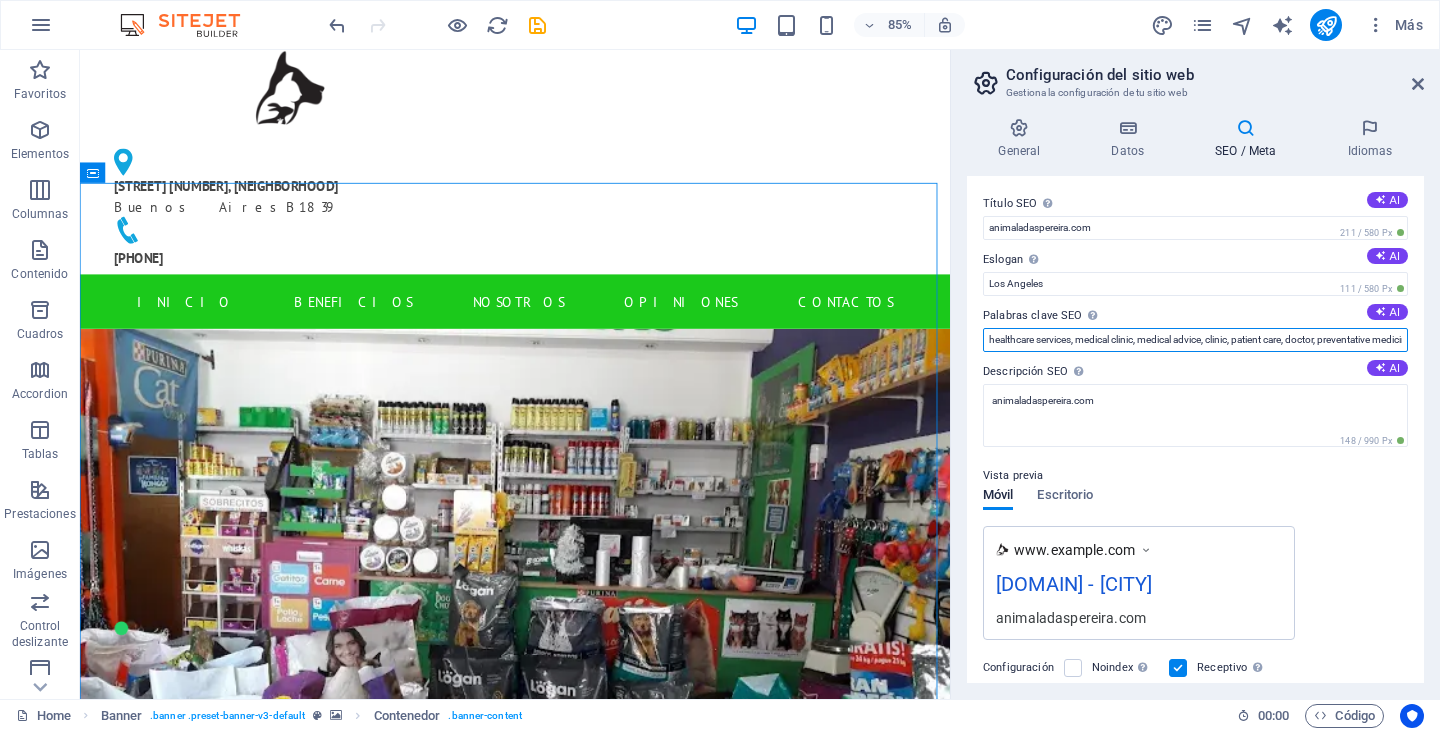 drag, startPoint x: 1148, startPoint y: 337, endPoint x: 1184, endPoint y: 332, distance: 36.345562 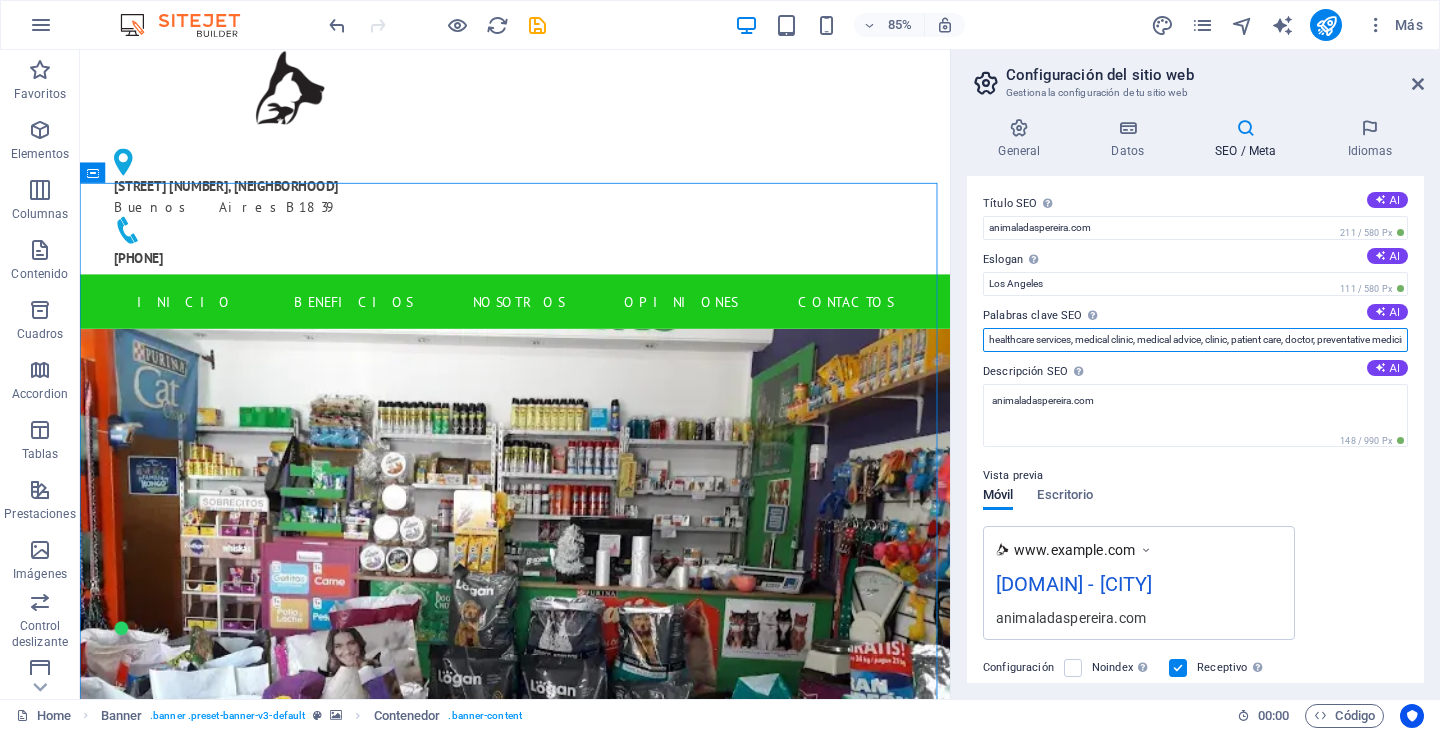 click on "healthcare services, medical clinic, medical advice, clinic, patient care, doctor, preventative medicine, health, [DOMAIN], [CITY]" at bounding box center (1195, 340) 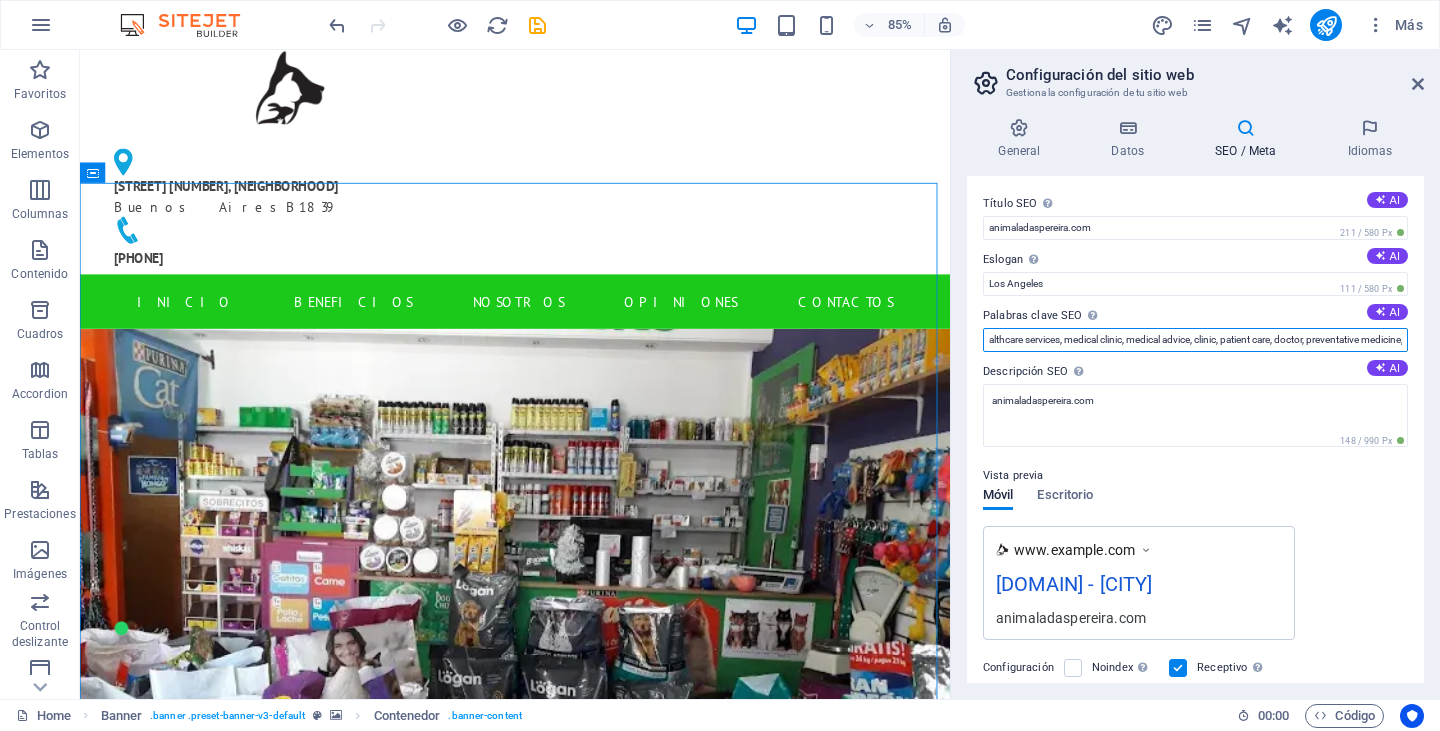 scroll, scrollTop: 0, scrollLeft: 0, axis: both 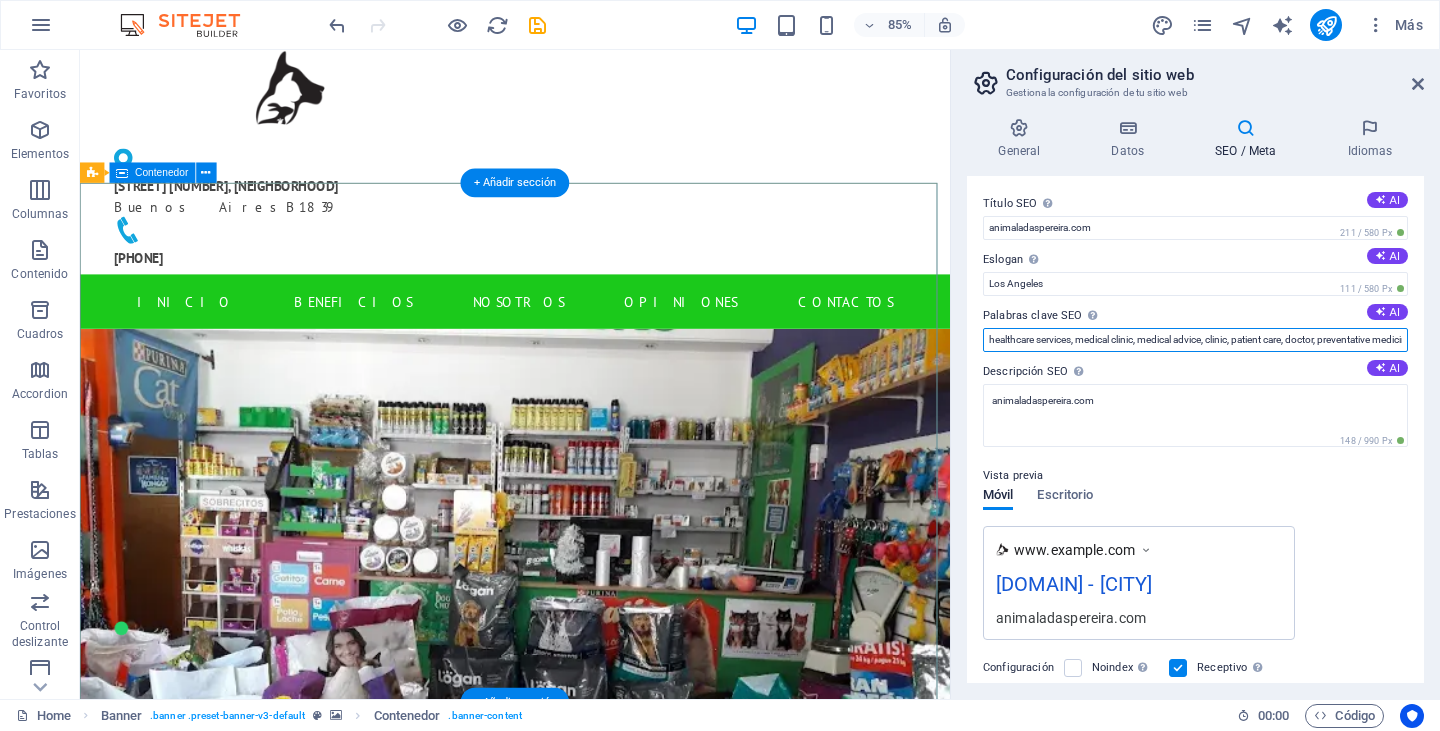 drag, startPoint x: 1469, startPoint y: 391, endPoint x: 1049, endPoint y: 412, distance: 420.52466 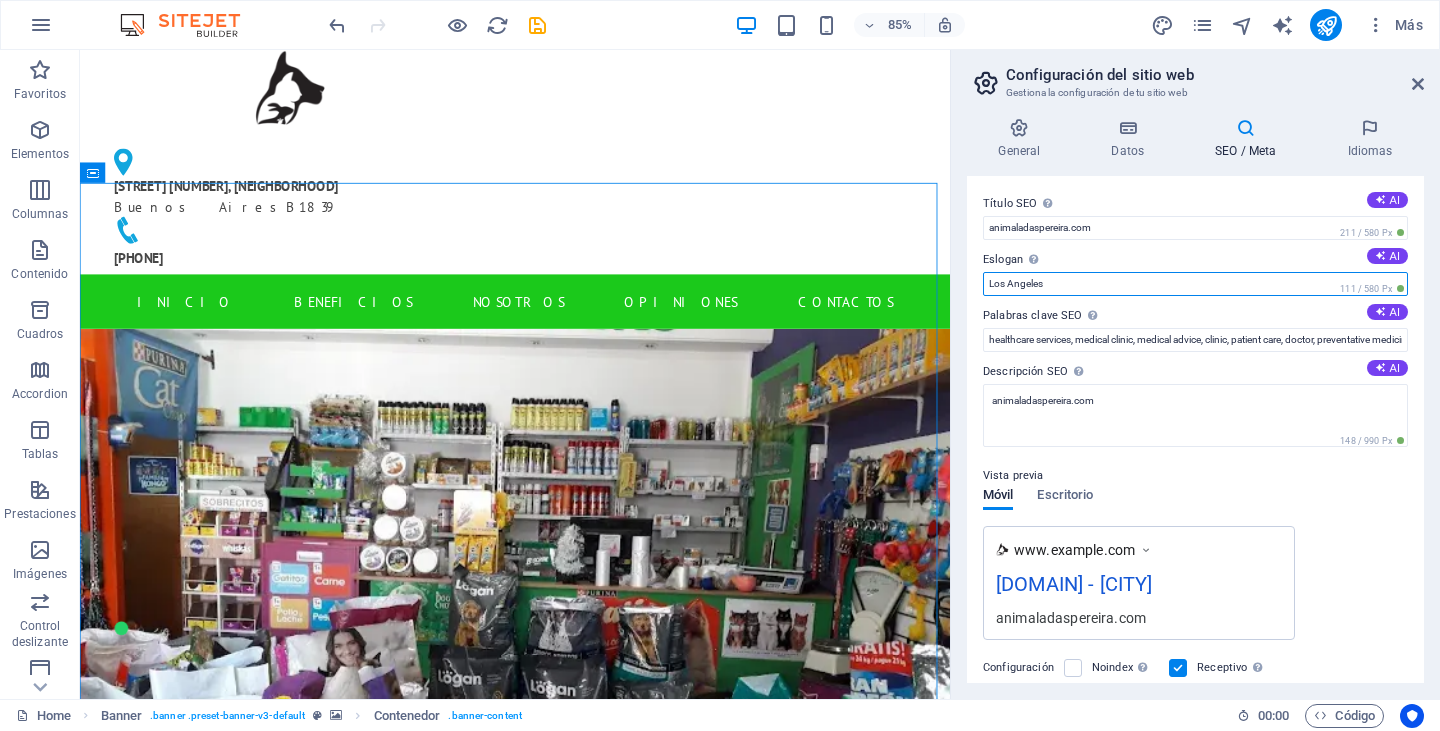 click on "Los Angeles" at bounding box center (1195, 284) 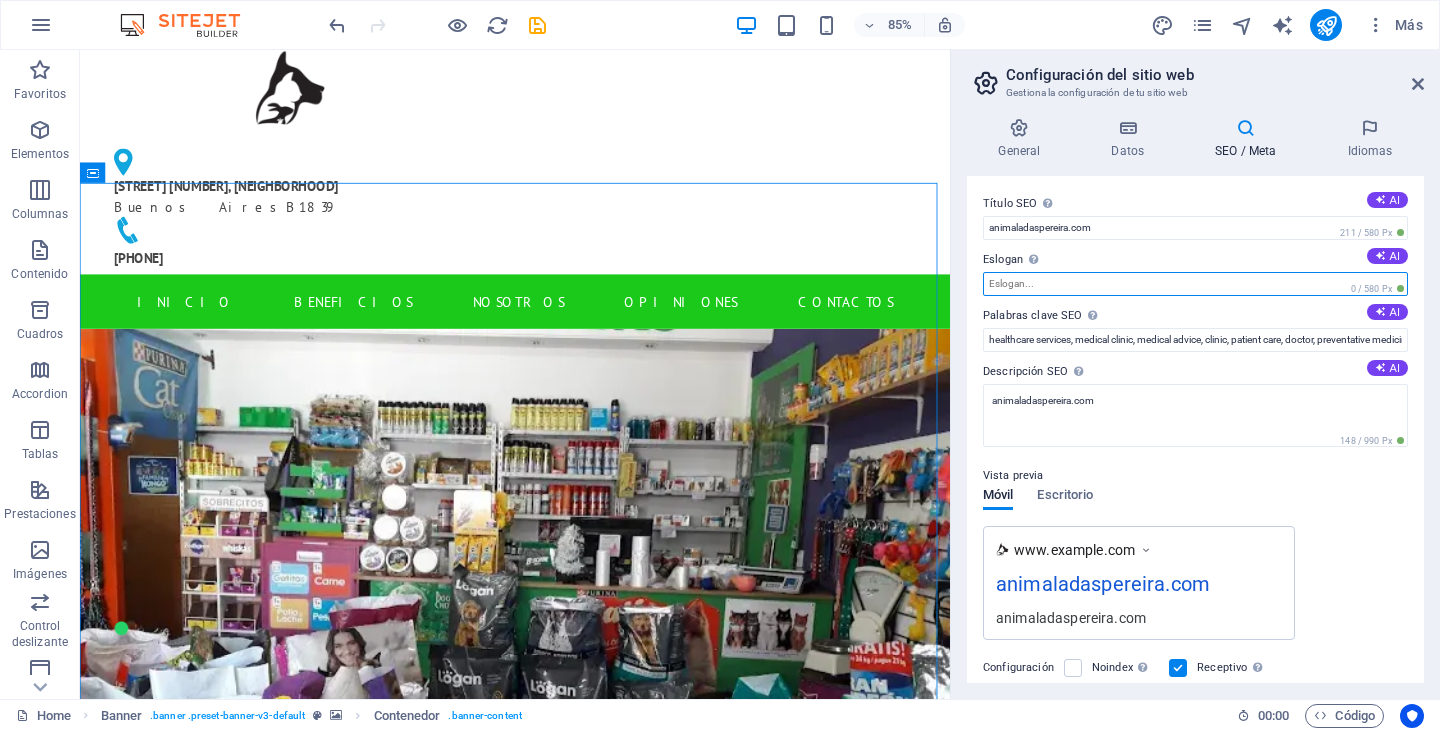 click on "Eslogan El eslogan de tu sitio web. AI" at bounding box center [1195, 284] 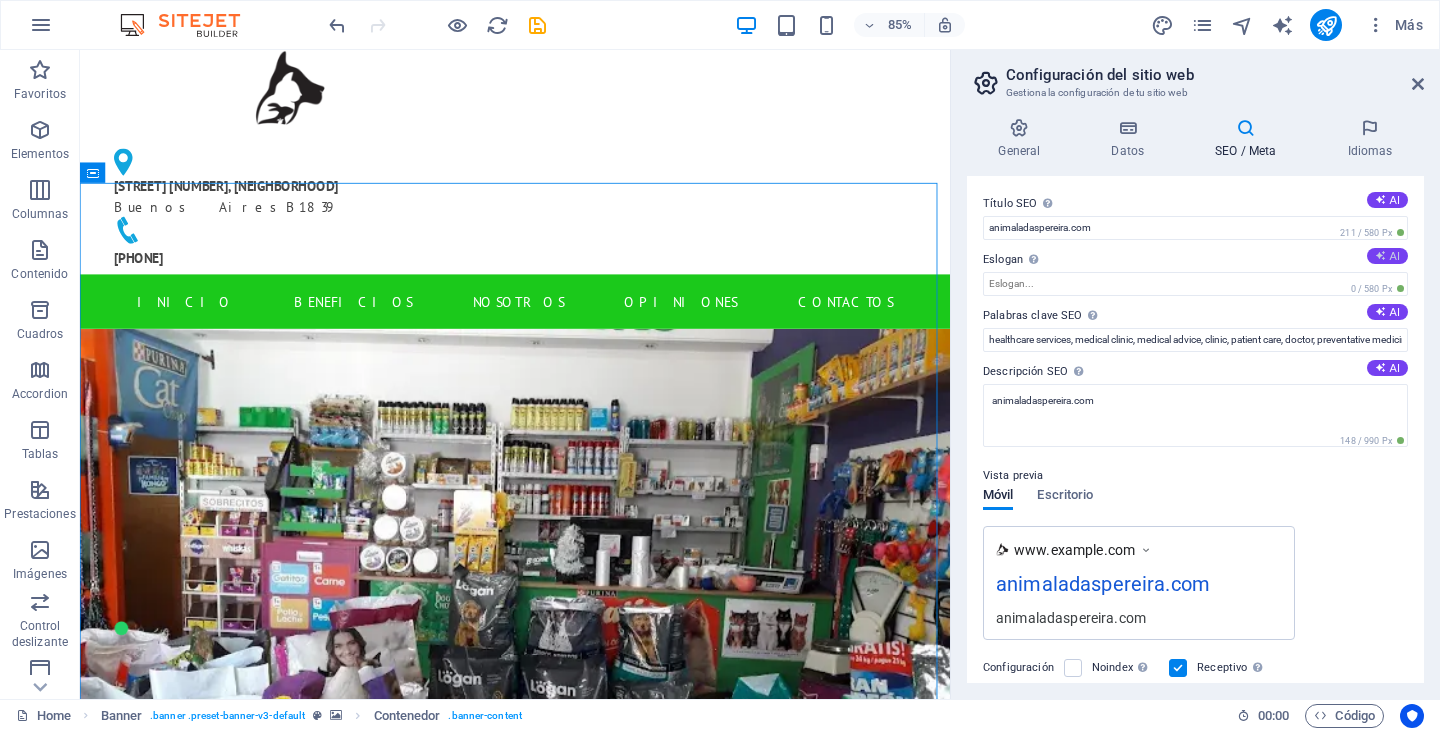 click on "AI" at bounding box center [1387, 256] 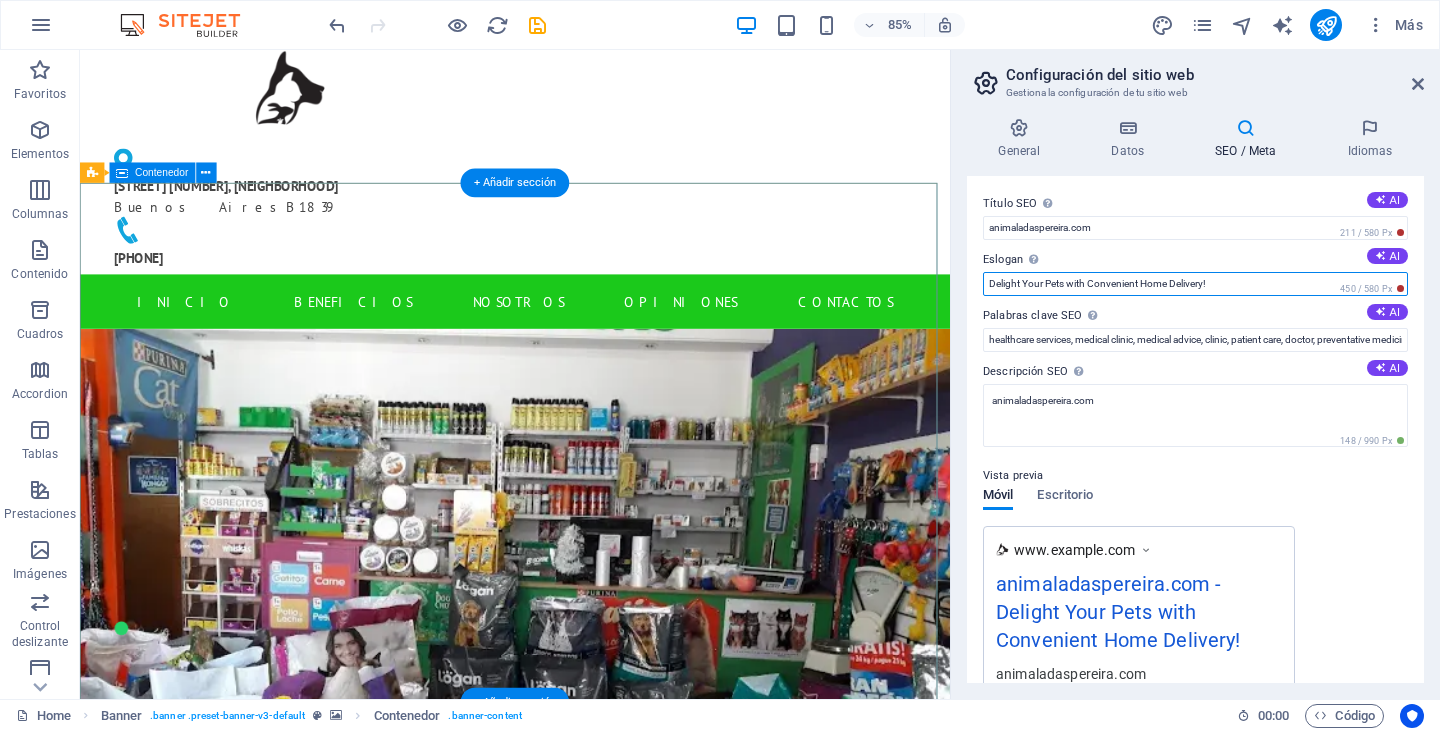 drag, startPoint x: 1315, startPoint y: 333, endPoint x: 990, endPoint y: 313, distance: 325.6148 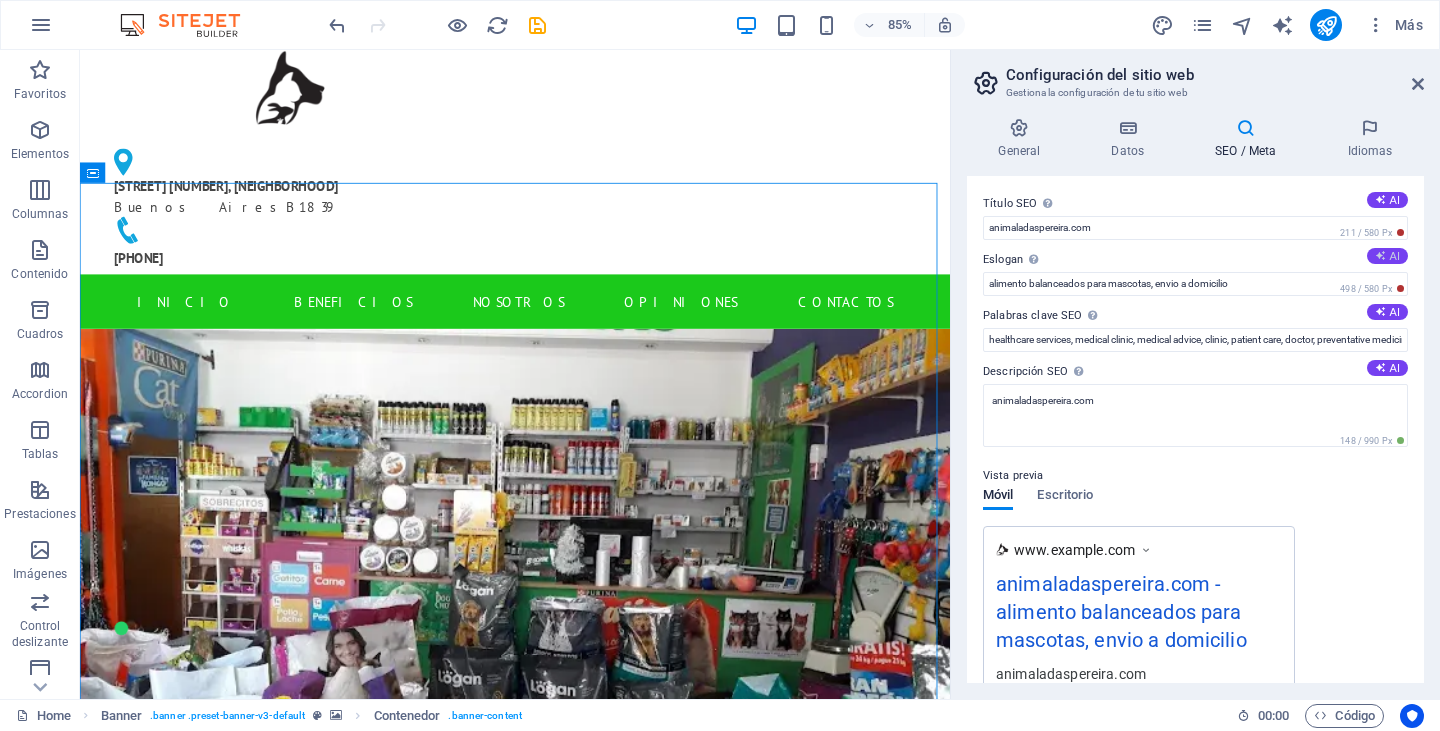 click at bounding box center (1380, 255) 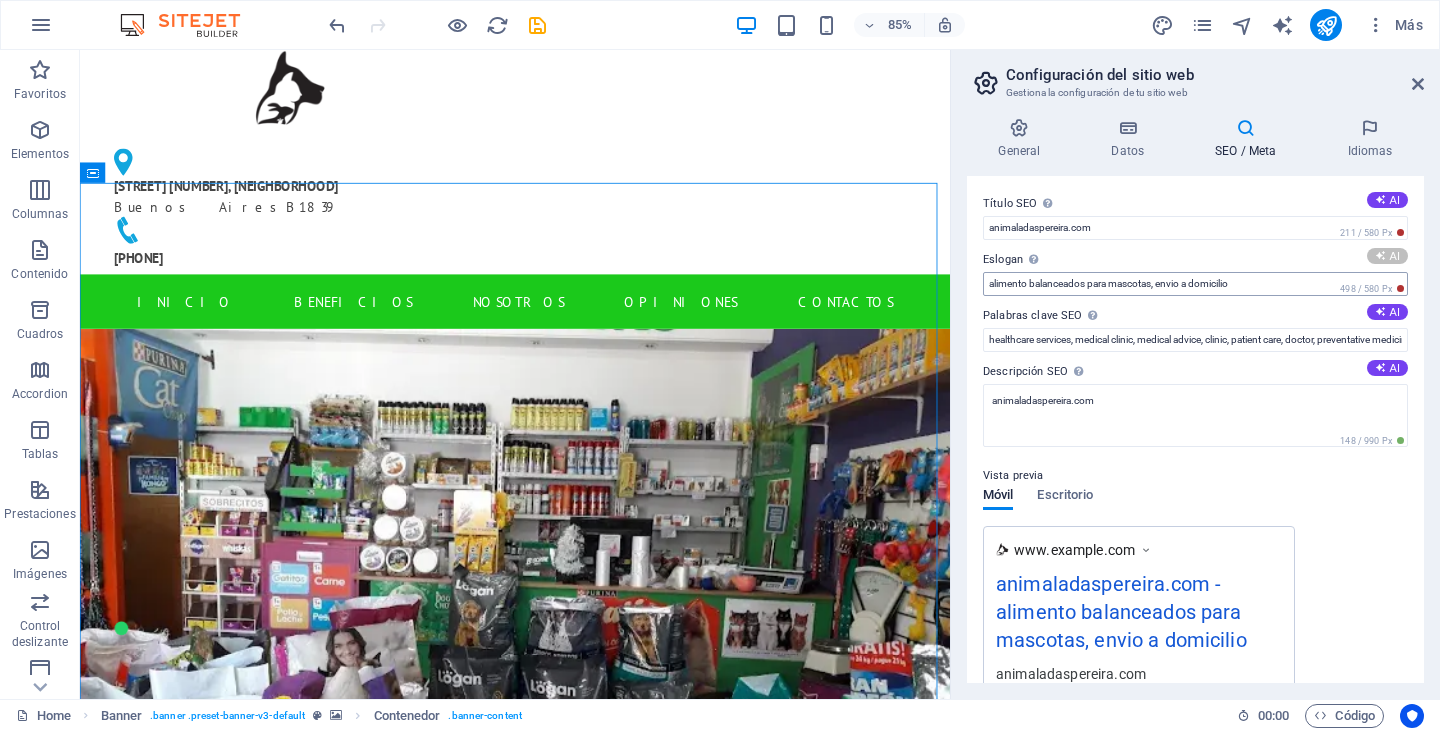 type on "Essentials for Your Pet, Delivered with Care!" 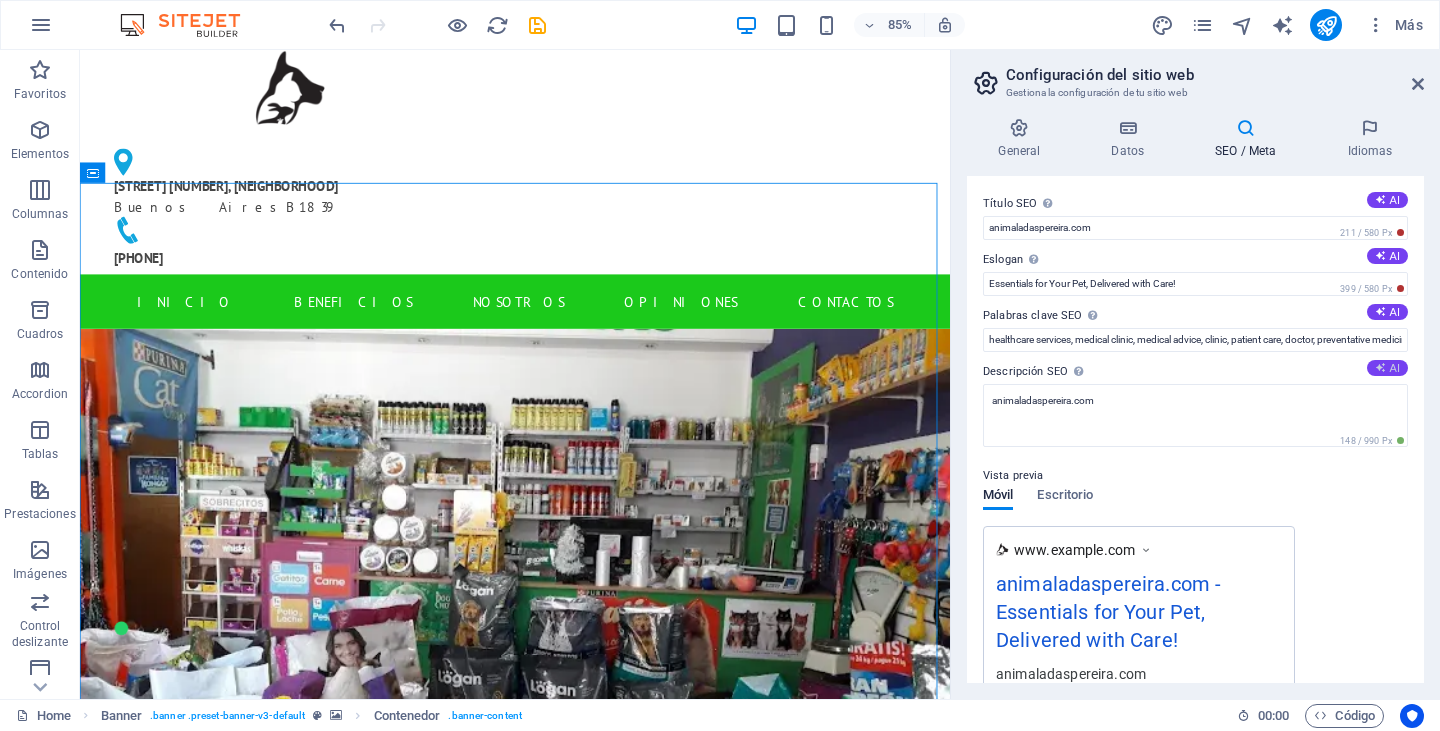 click on "AI" at bounding box center [1387, 368] 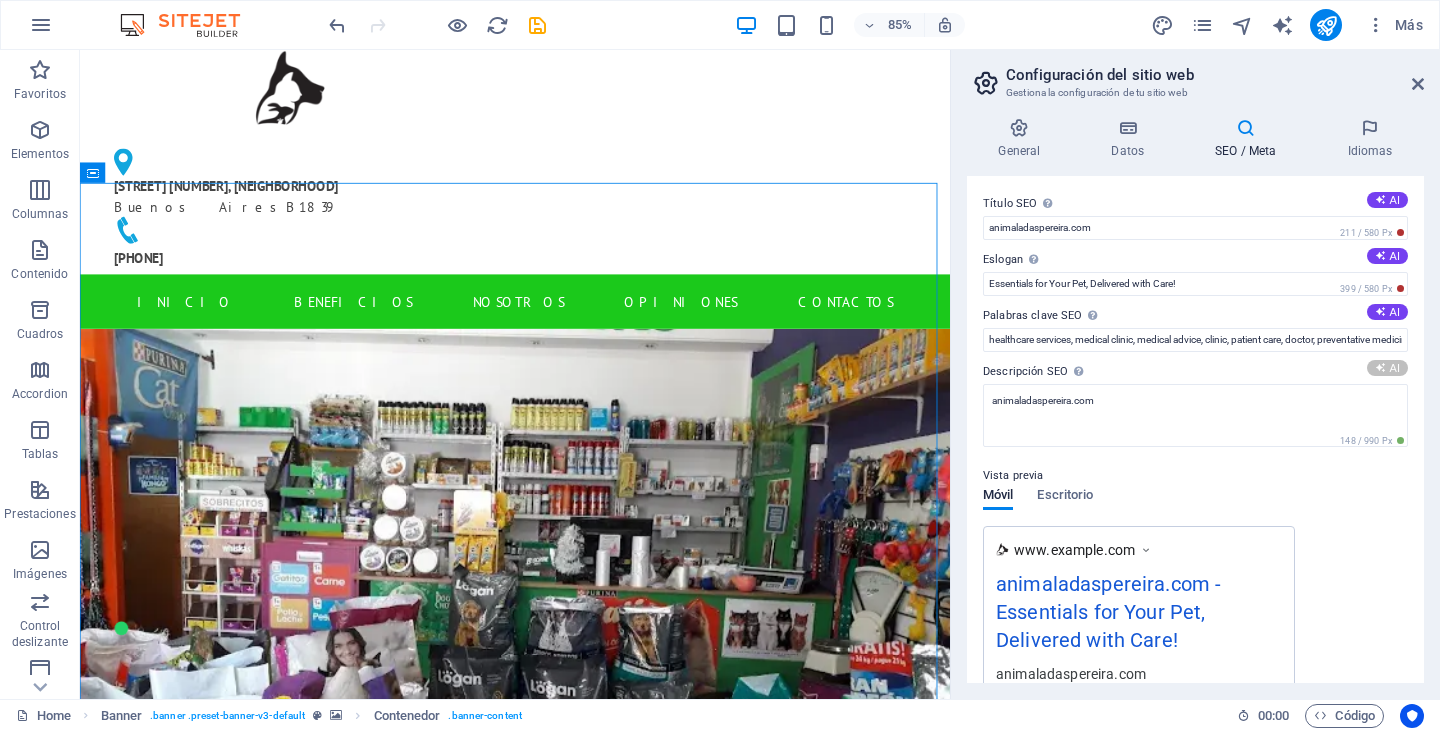 type on "Discover top-quality pet products at Animaladas! Enjoy home delivery or personalized service at our [CITY] store." 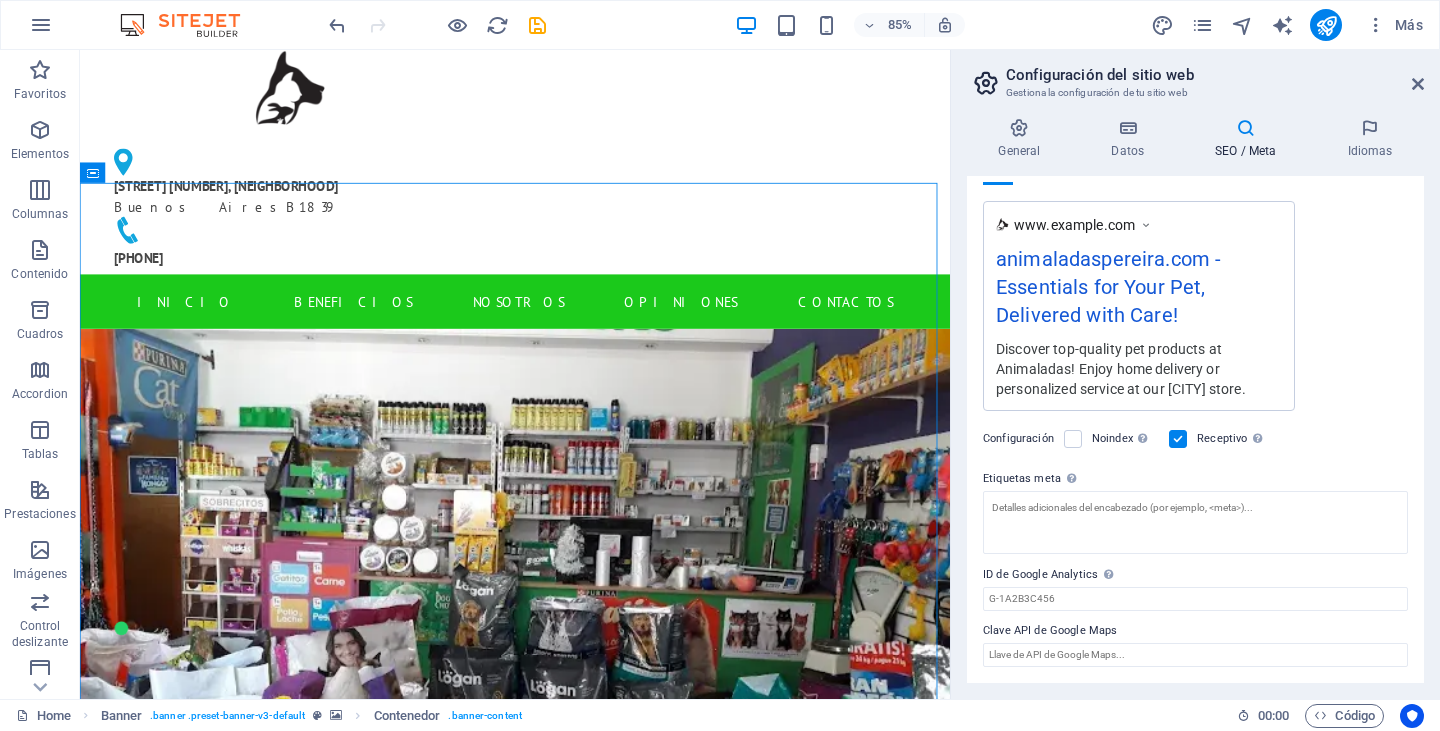 scroll, scrollTop: 345, scrollLeft: 0, axis: vertical 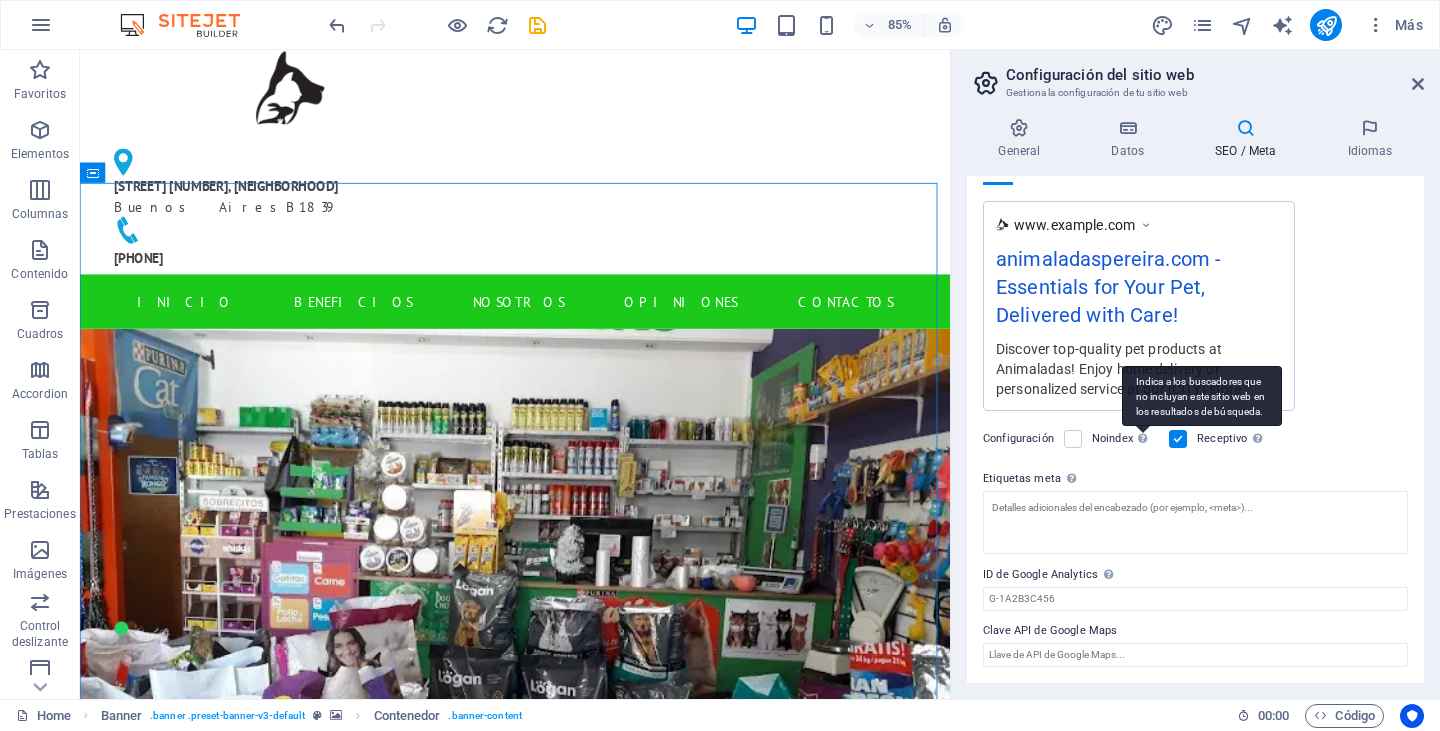click on "Indica a los buscadores que no incluyan este sitio web en los resultados de búsqueda." at bounding box center (1202, 396) 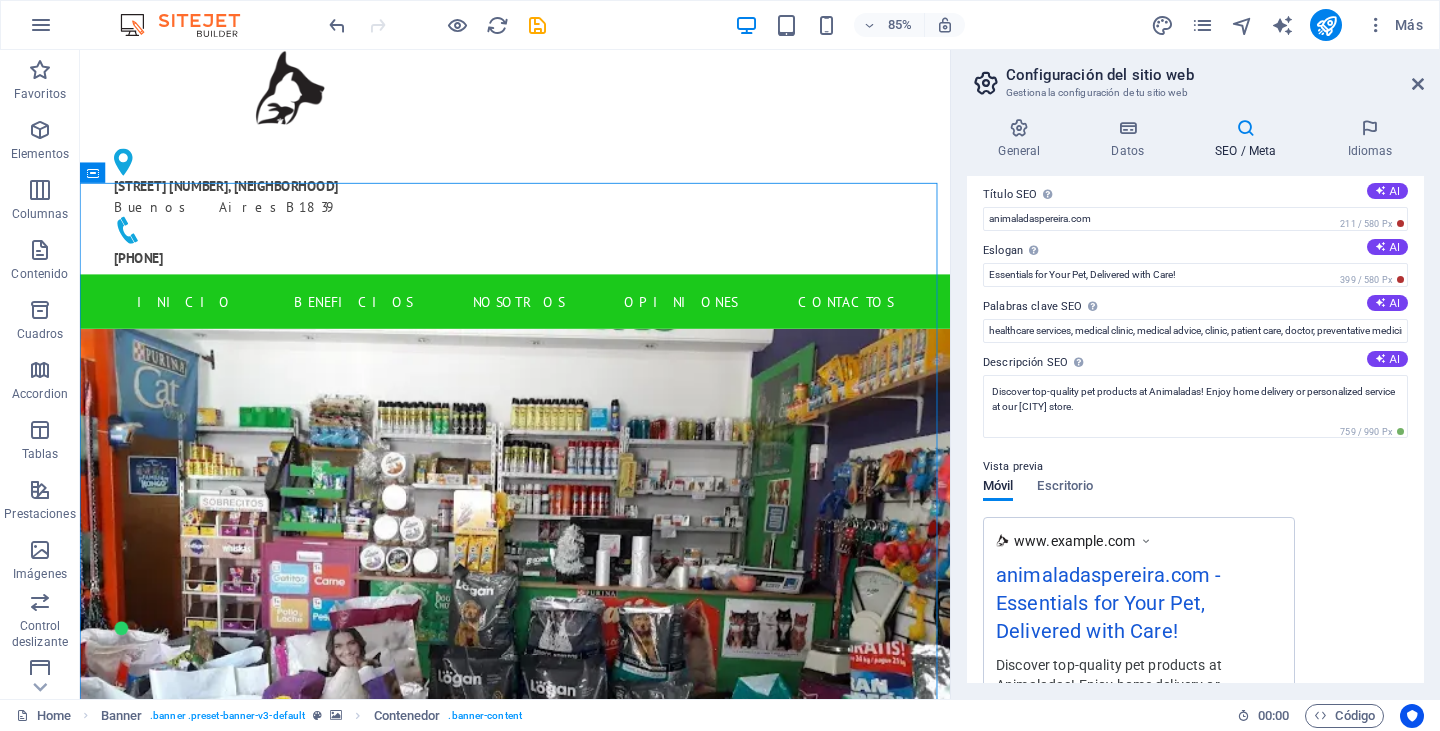 scroll, scrollTop: 0, scrollLeft: 0, axis: both 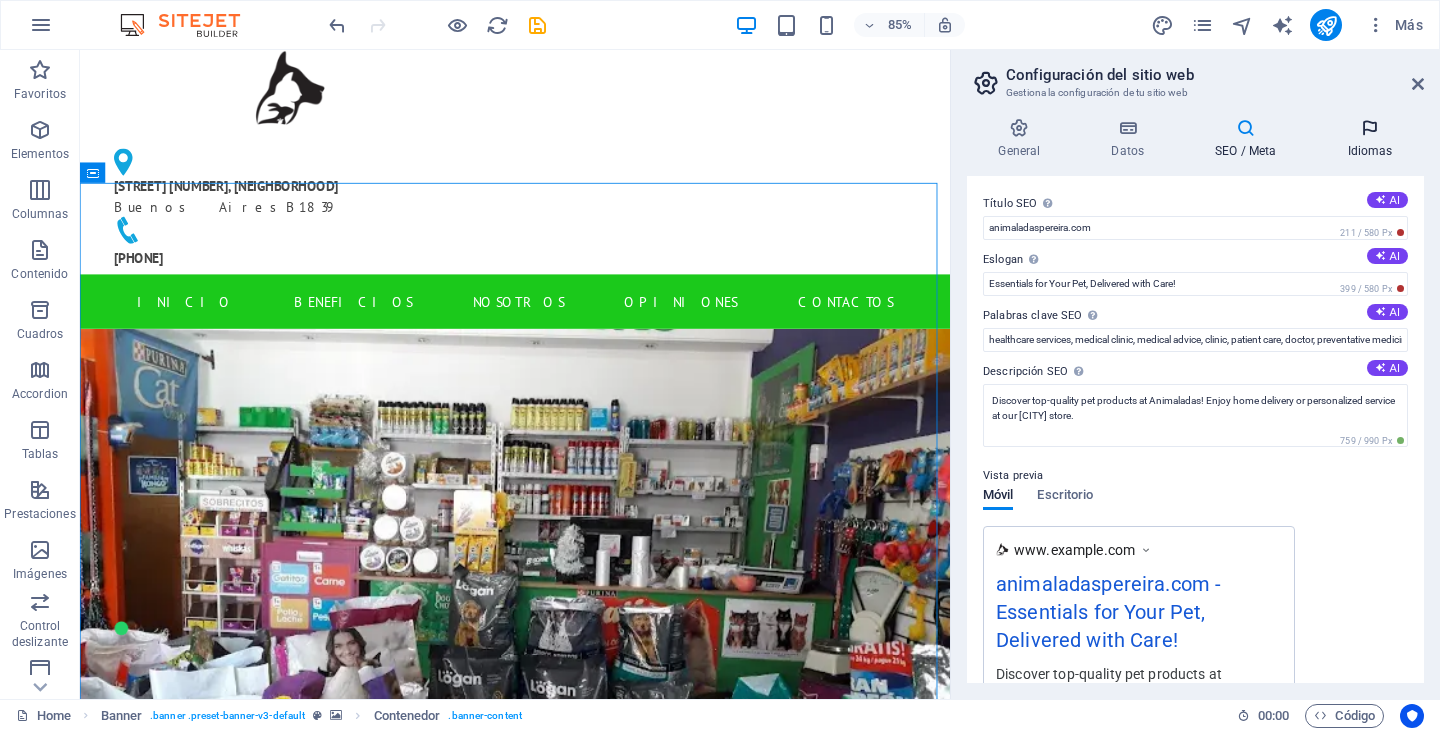click at bounding box center (1370, 128) 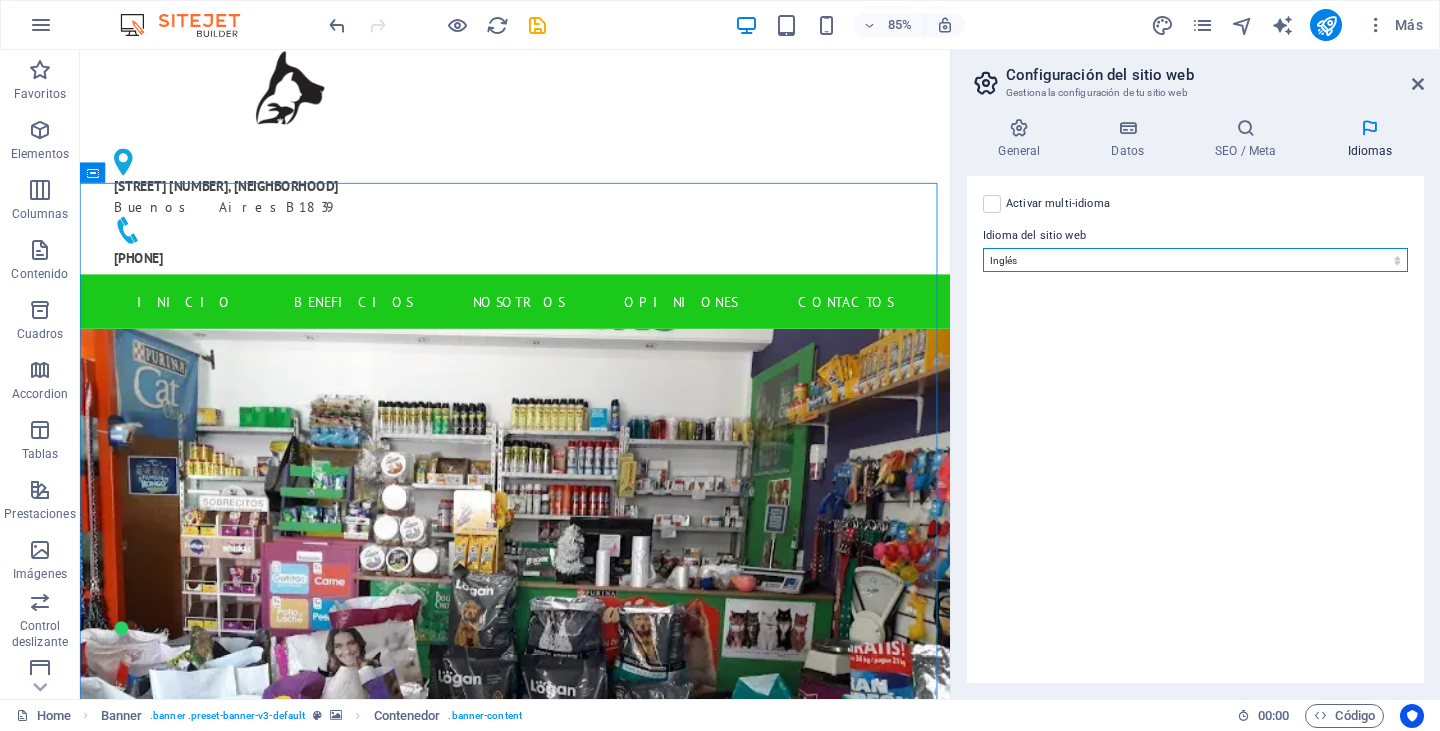 click on "Abkhazian Afar Afrikaans Akan Albanés Alemán Amharic Árabe Aragonese Armenian Assamese Avaric Avestan Aymara Azerbaijani Bambara Bashkir Basque Belarusian Bengalí Bihari languages Bislama Bokmål Bosnian Breton Búlgaro Burmese Catalán Central Khmer Chamorro Chechen Checo Chino Church Slavic Chuvash Coreano Cornish Corsican Cree Croata Danés Dzongkha Eslovaco Esloveno Español Esperanto Estonian Ewe Faroese Farsi (Persa) Fijian Finlandés Francés Fulah Gaelic Galician Ganda Georgian Greenlandic Griego Guaraní Gujarati Haitian Creole Hausa Hebreo Herero Hindi Hiri Motu Holandés Húngaro Ido Igbo Indonesio Inglés Interlingua Interlingue Inuktitut Inupiaq Irish Islandés Italiano Japonés Javanese Kannada Kanuri Kashmiri Kazakh Kikuyu Kinyarwanda Komi Kongo Kurdish Kwanyama Kyrgyz Lao Latín Letón Limburgish Lingala Lituano Luba-Katanga Luxembourgish Macedonio Malagasy Malay Malayalam Maldivian Maltés Manx Maori Marathi Marshallese Mongolian Nauru Navajo Ndonga Nepali North Ndebele Northern Sami Pali" at bounding box center (1195, 260) 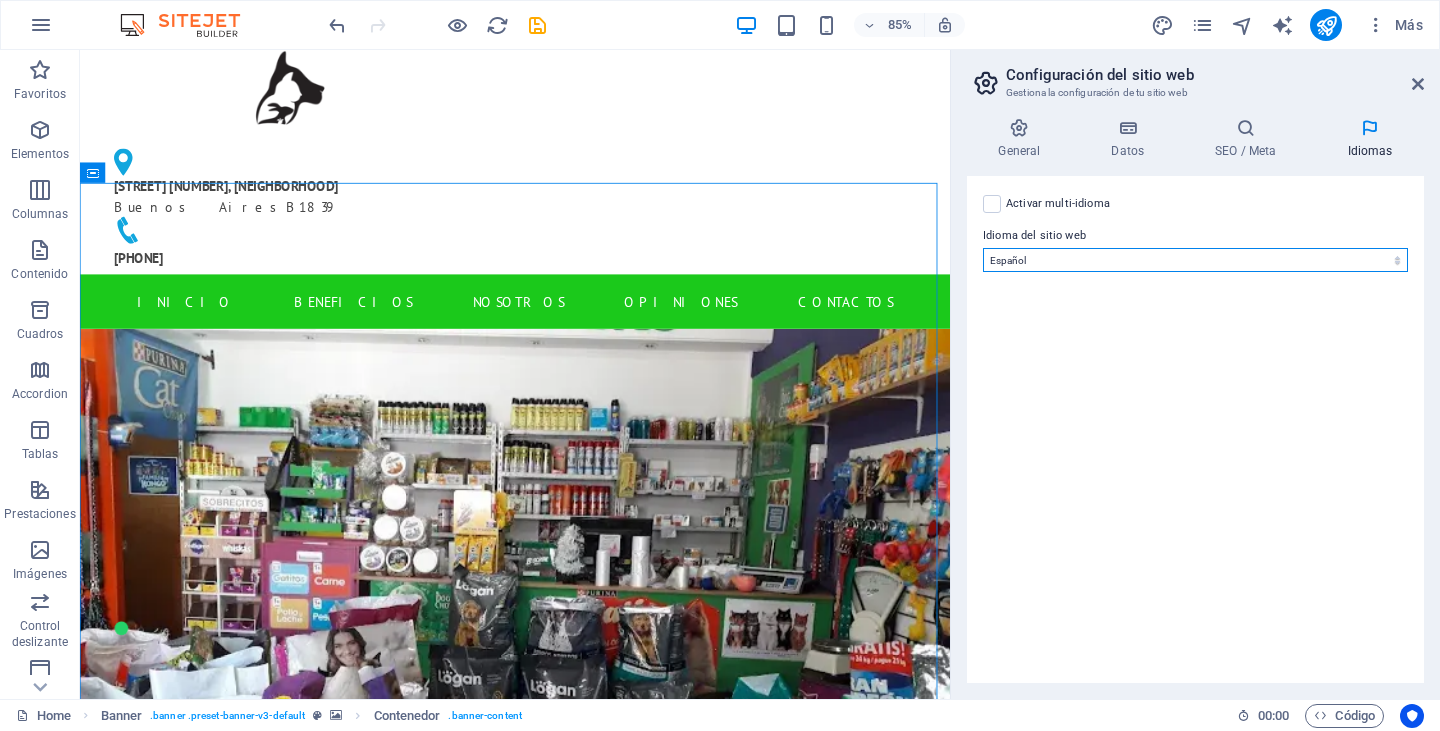 click on "Abkhazian Afar Afrikaans Akan Albanés Alemán Amharic Árabe Aragonese Armenian Assamese Avaric Avestan Aymara Azerbaijani Bambara Bashkir Basque Belarusian Bengalí Bihari languages Bislama Bokmål Bosnian Breton Búlgaro Burmese Catalán Central Khmer Chamorro Chechen Checo Chino Church Slavic Chuvash Coreano Cornish Corsican Cree Croata Danés Dzongkha Eslovaco Esloveno Español Esperanto Estonian Ewe Faroese Farsi (Persa) Fijian Finlandés Francés Fulah Gaelic Galician Ganda Georgian Greenlandic Griego Guaraní Gujarati Haitian Creole Hausa Hebreo Herero Hindi Hiri Motu Holandés Húngaro Ido Igbo Indonesio Inglés Interlingua Interlingue Inuktitut Inupiaq Irish Islandés Italiano Japonés Javanese Kannada Kanuri Kashmiri Kazakh Kikuyu Kinyarwanda Komi Kongo Kurdish Kwanyama Kyrgyz Lao Latín Letón Limburgish Lingala Lituano Luba-Katanga Luxembourgish Macedonio Malagasy Malay Malayalam Maldivian Maltés Manx Maori Marathi Marshallese Mongolian Nauru Navajo Ndonga Nepali North Ndebele Northern Sami Pali" at bounding box center [1195, 260] 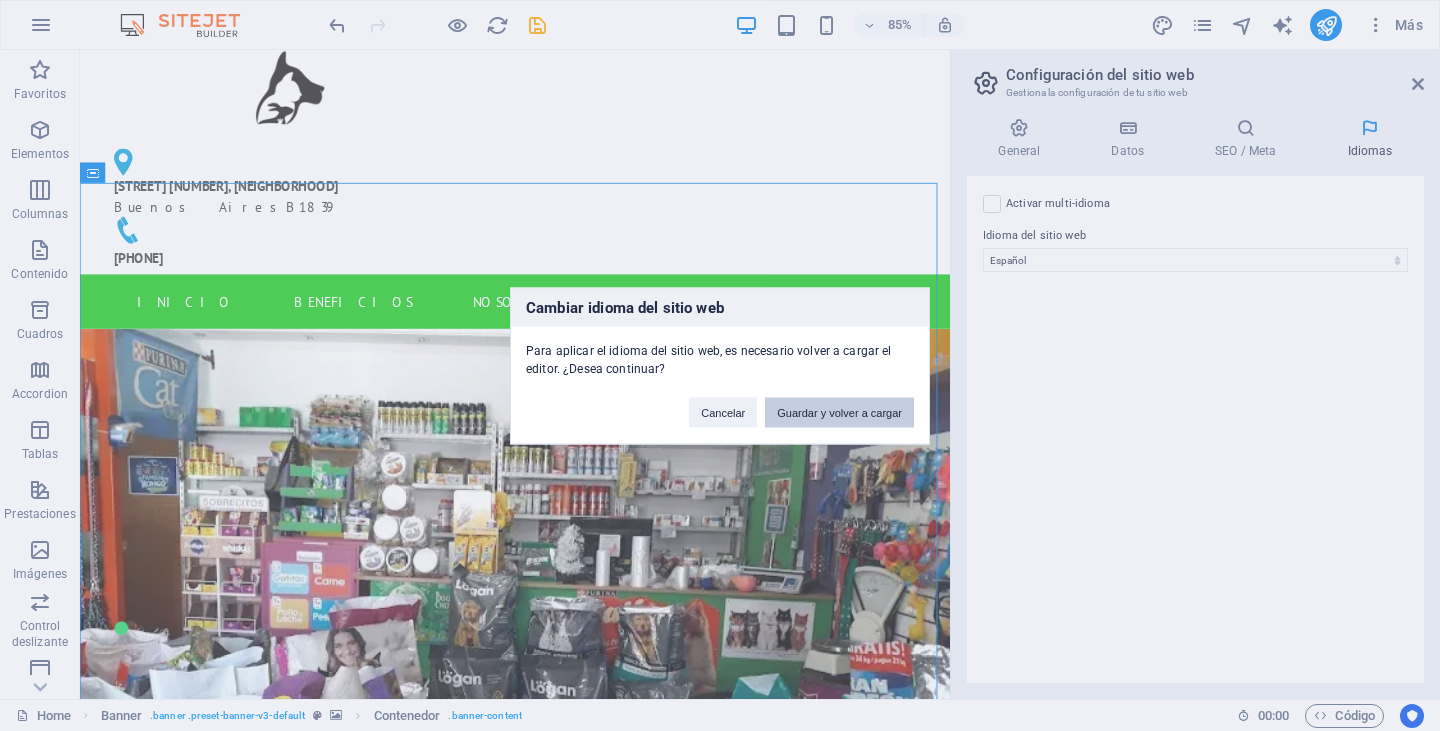 click on "Guardar y volver a cargar" at bounding box center [839, 412] 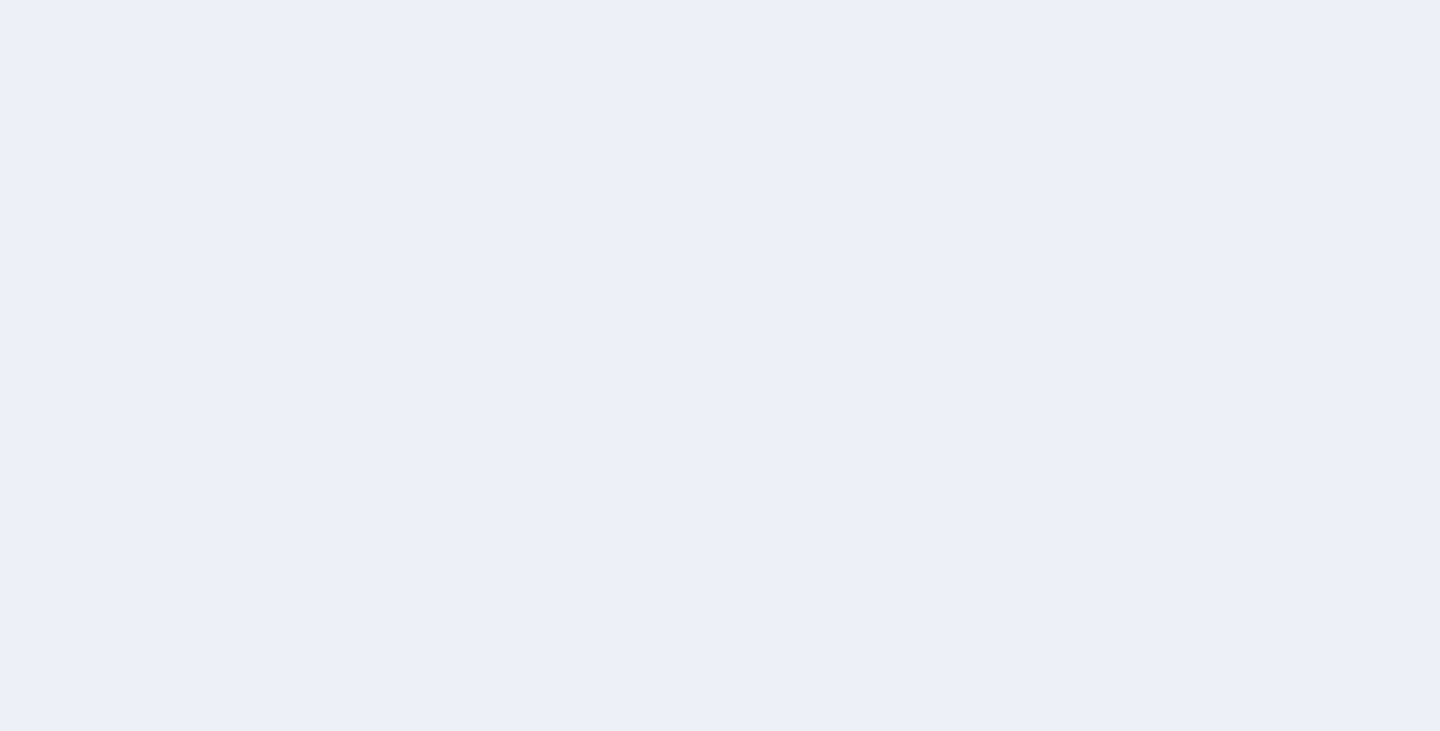 scroll, scrollTop: 0, scrollLeft: 0, axis: both 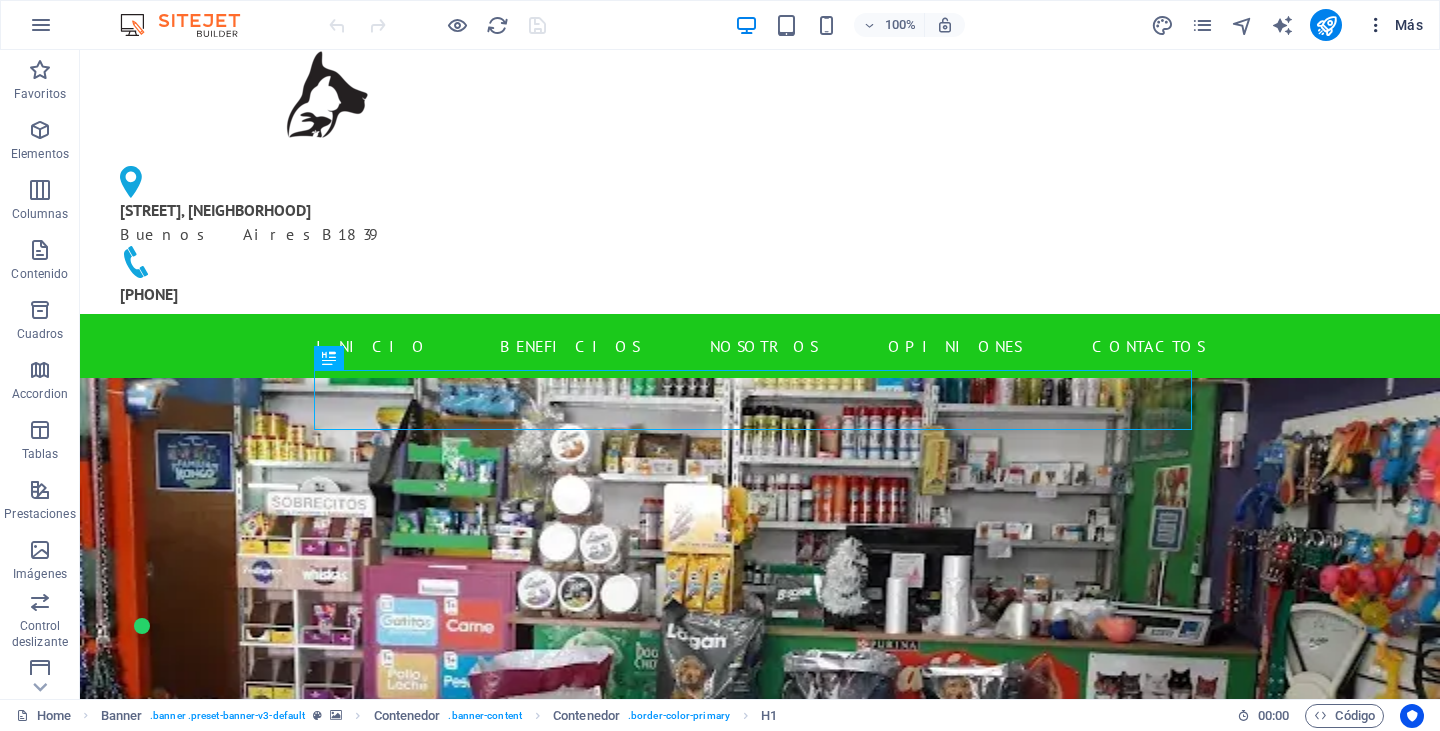 click at bounding box center (1376, 25) 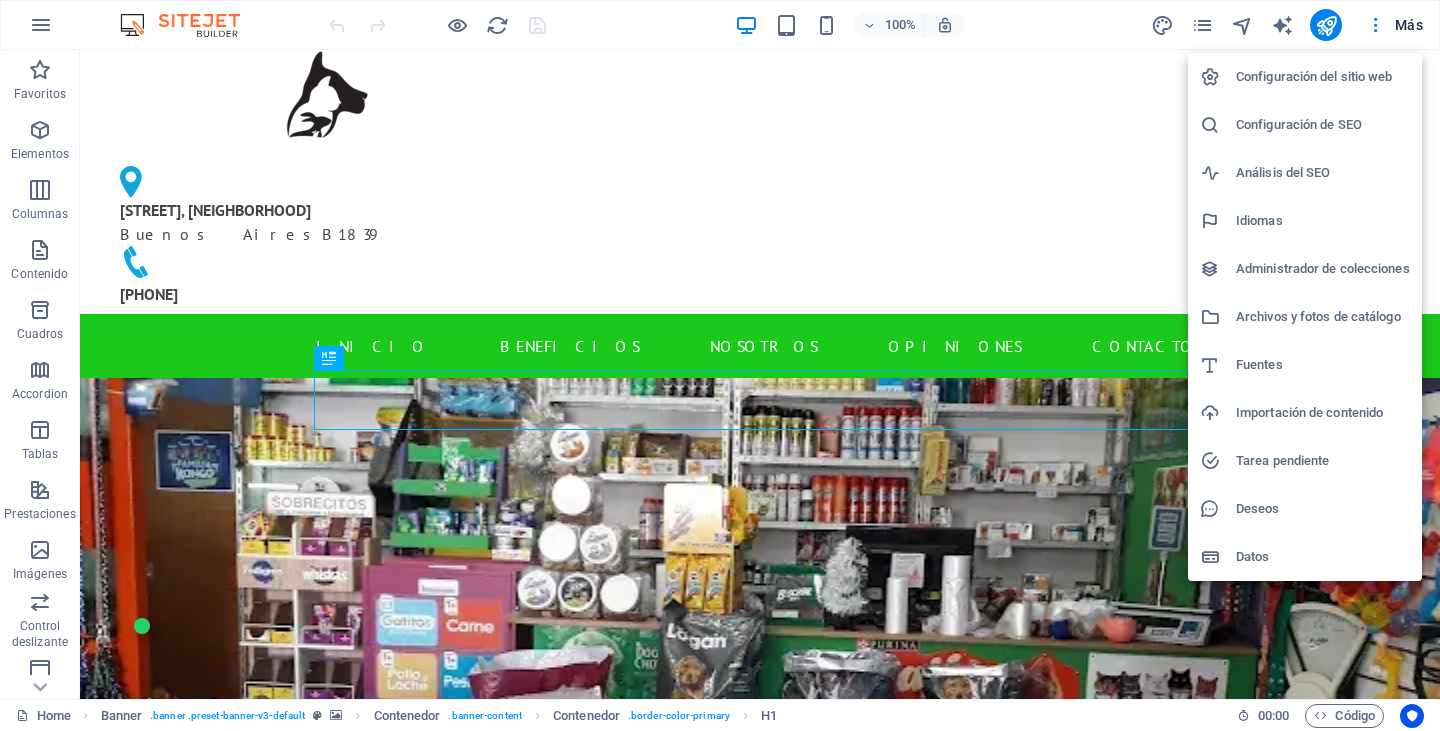 click on "Análisis del SEO" at bounding box center (1323, 173) 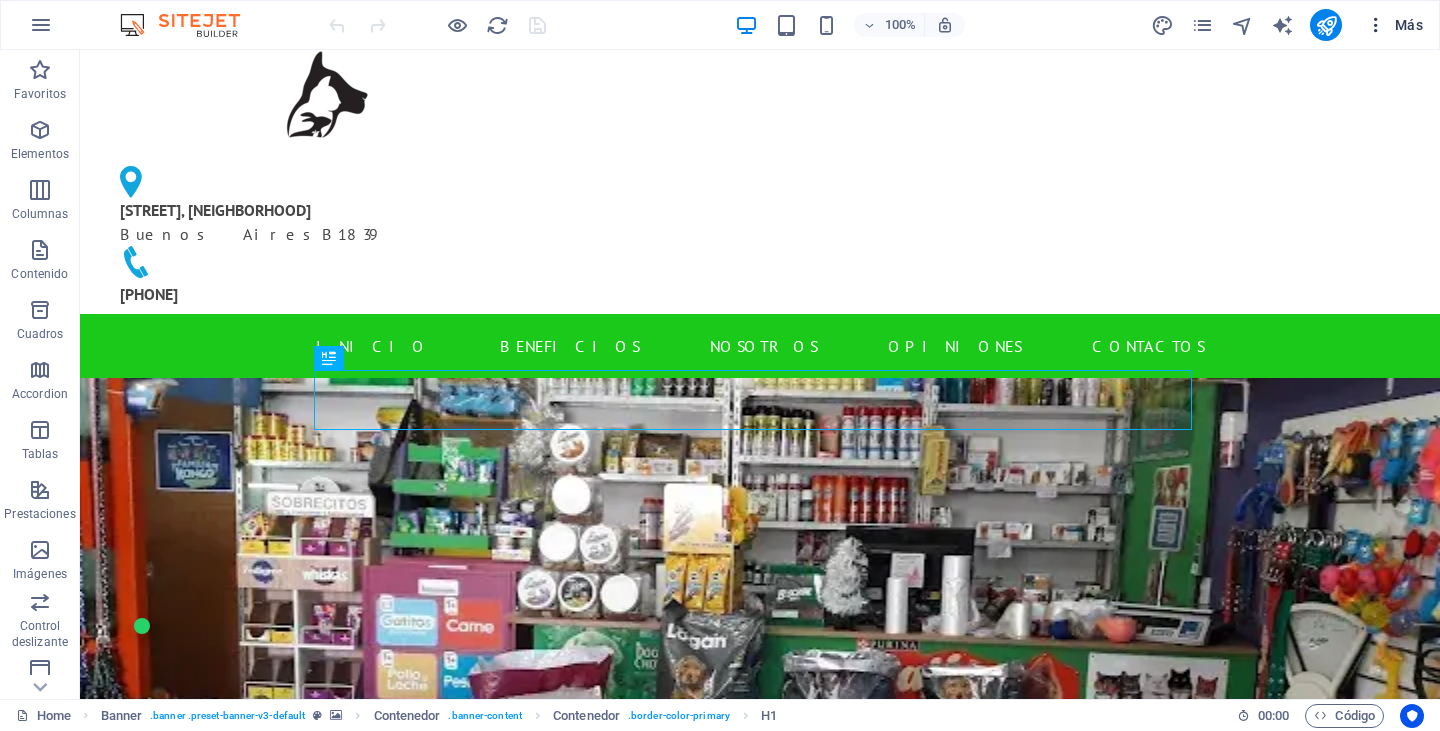 click at bounding box center (1376, 25) 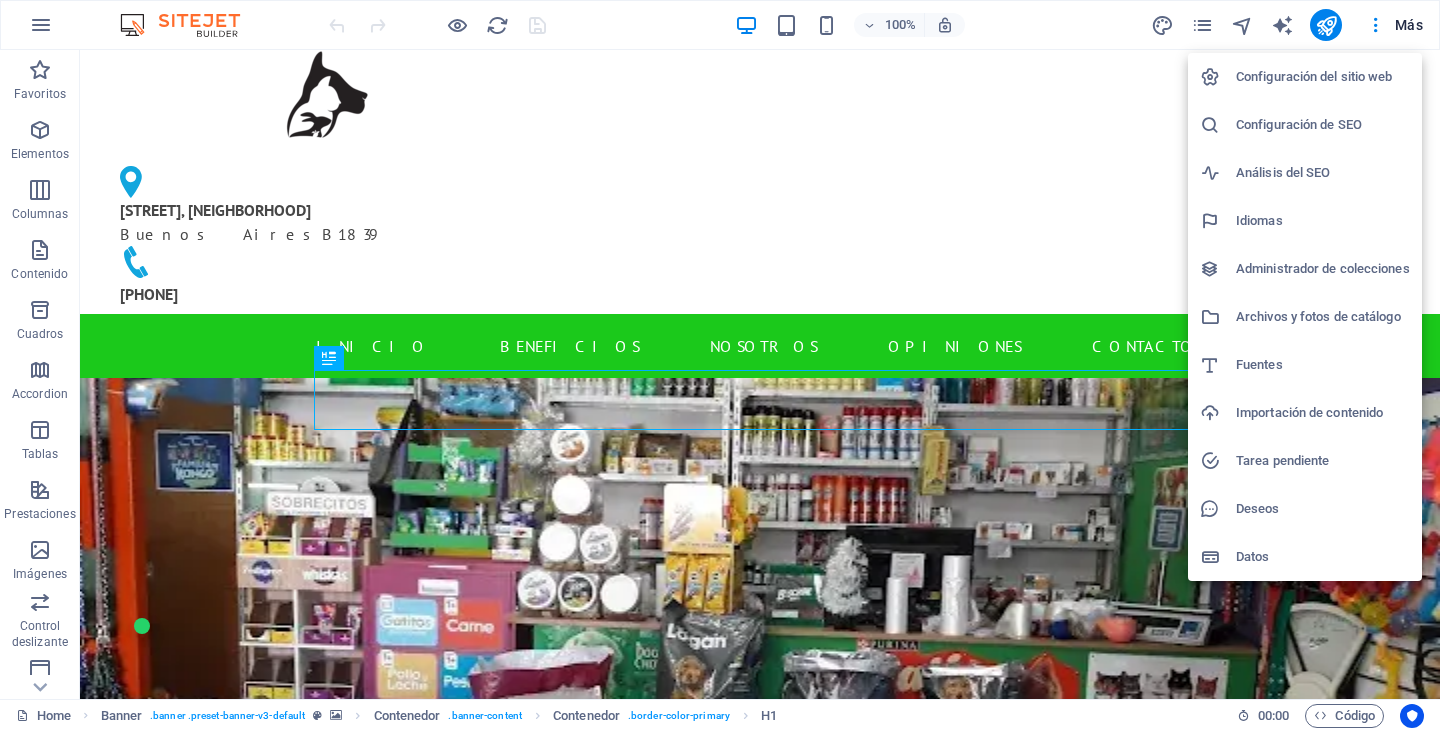 click on "Análisis del SEO" at bounding box center (1323, 173) 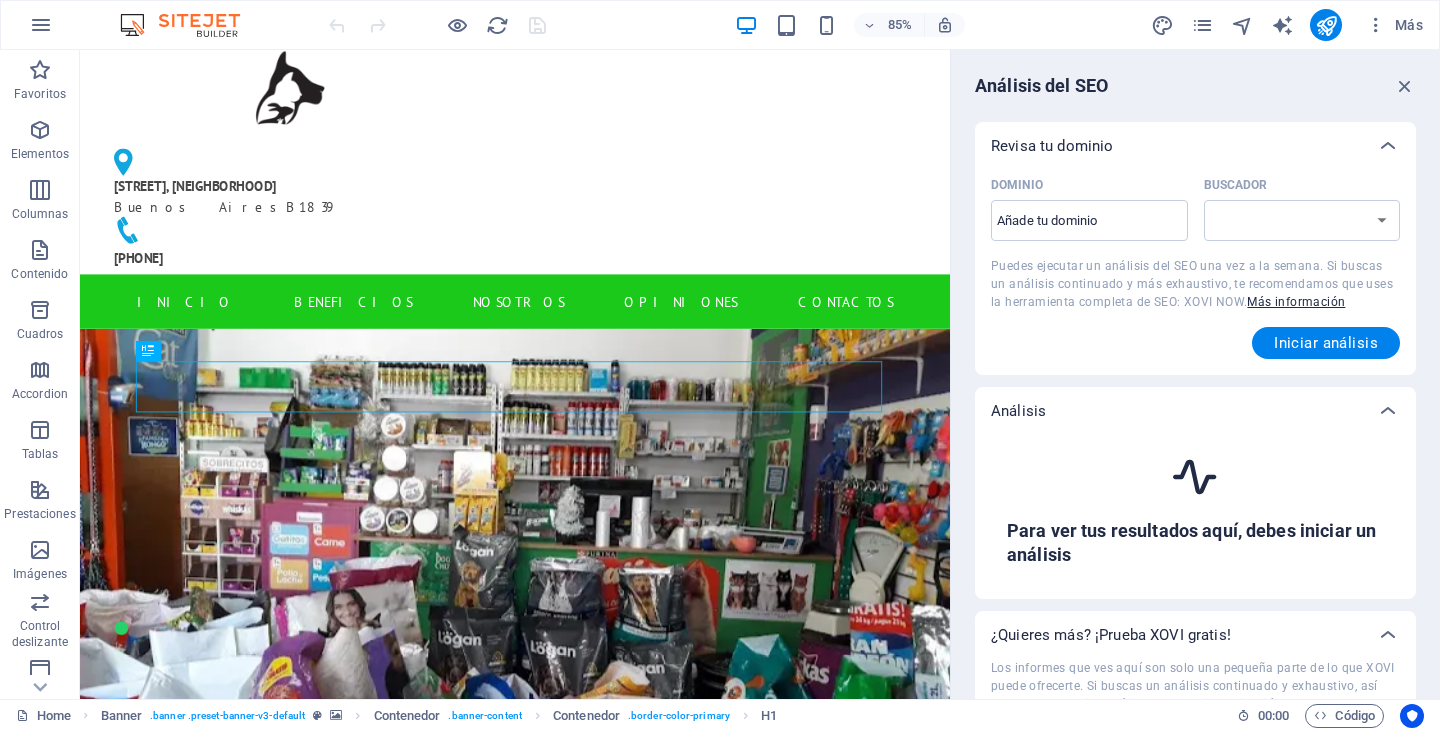 select on "google.com" 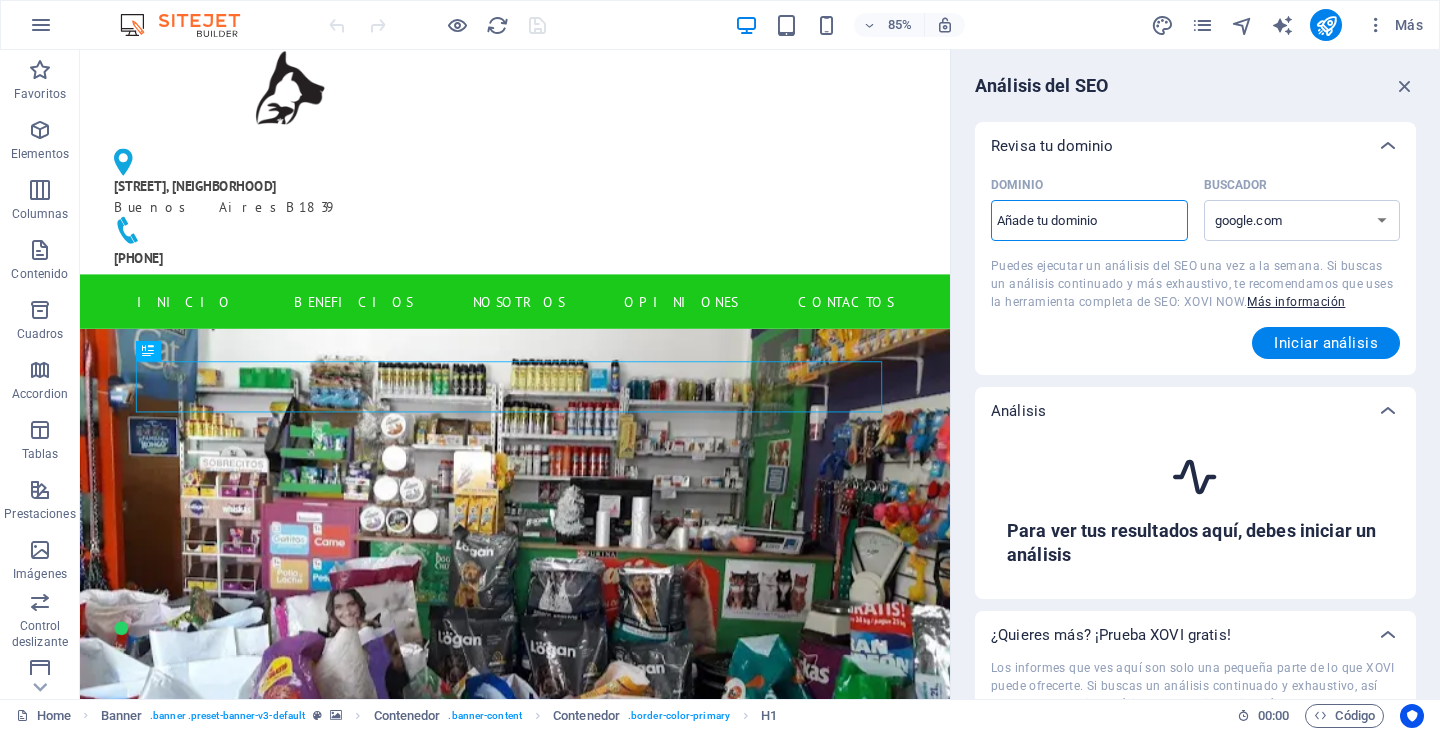 click on "Dominio ​" at bounding box center (1089, 221) 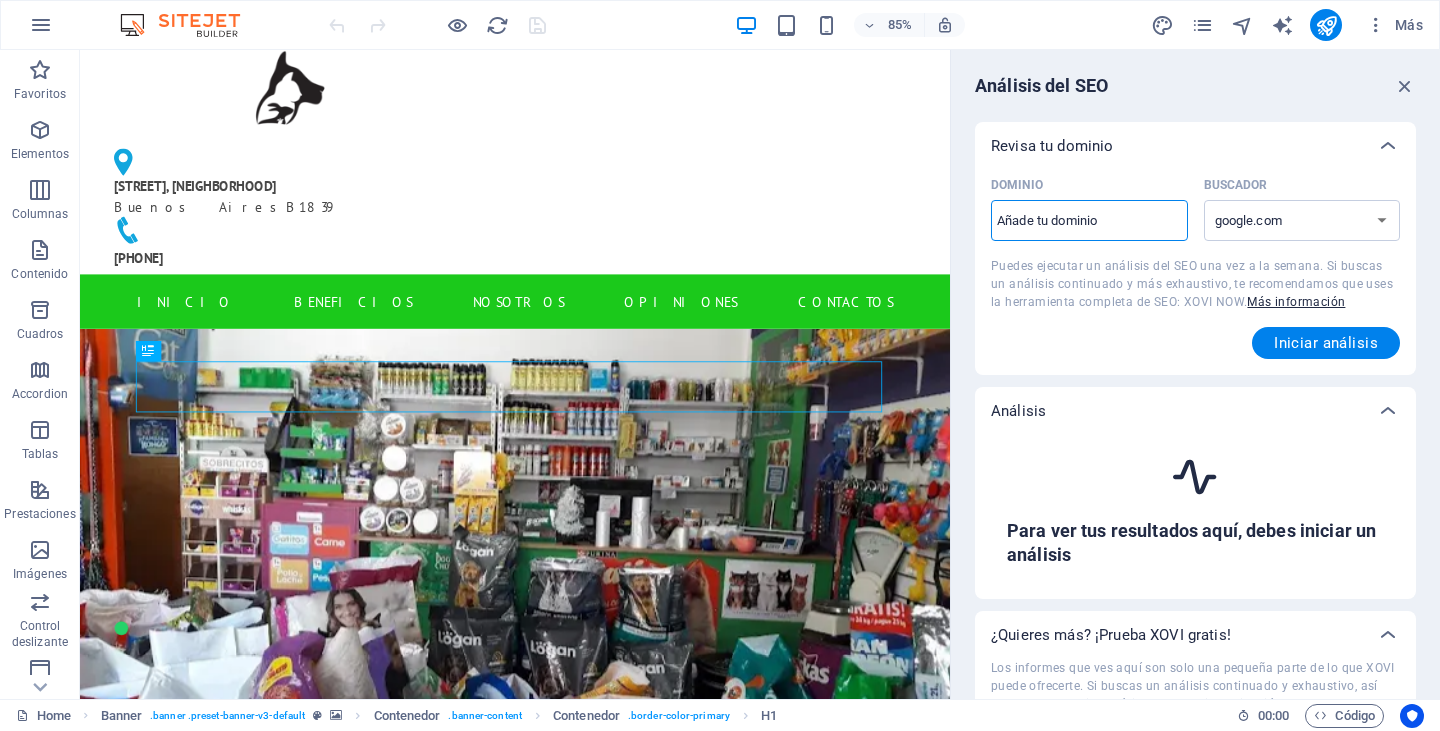 click on "Dominio ​" at bounding box center (1089, 221) 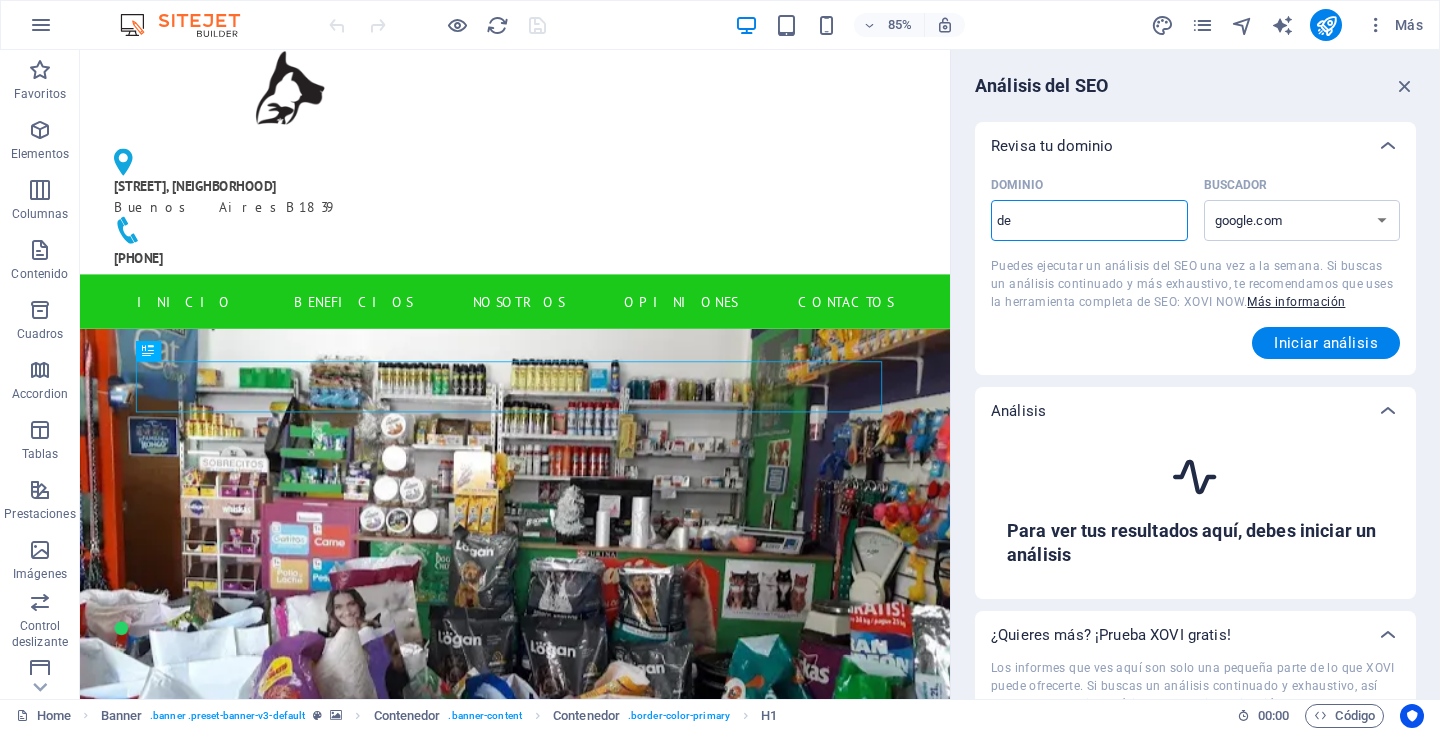 type on "d" 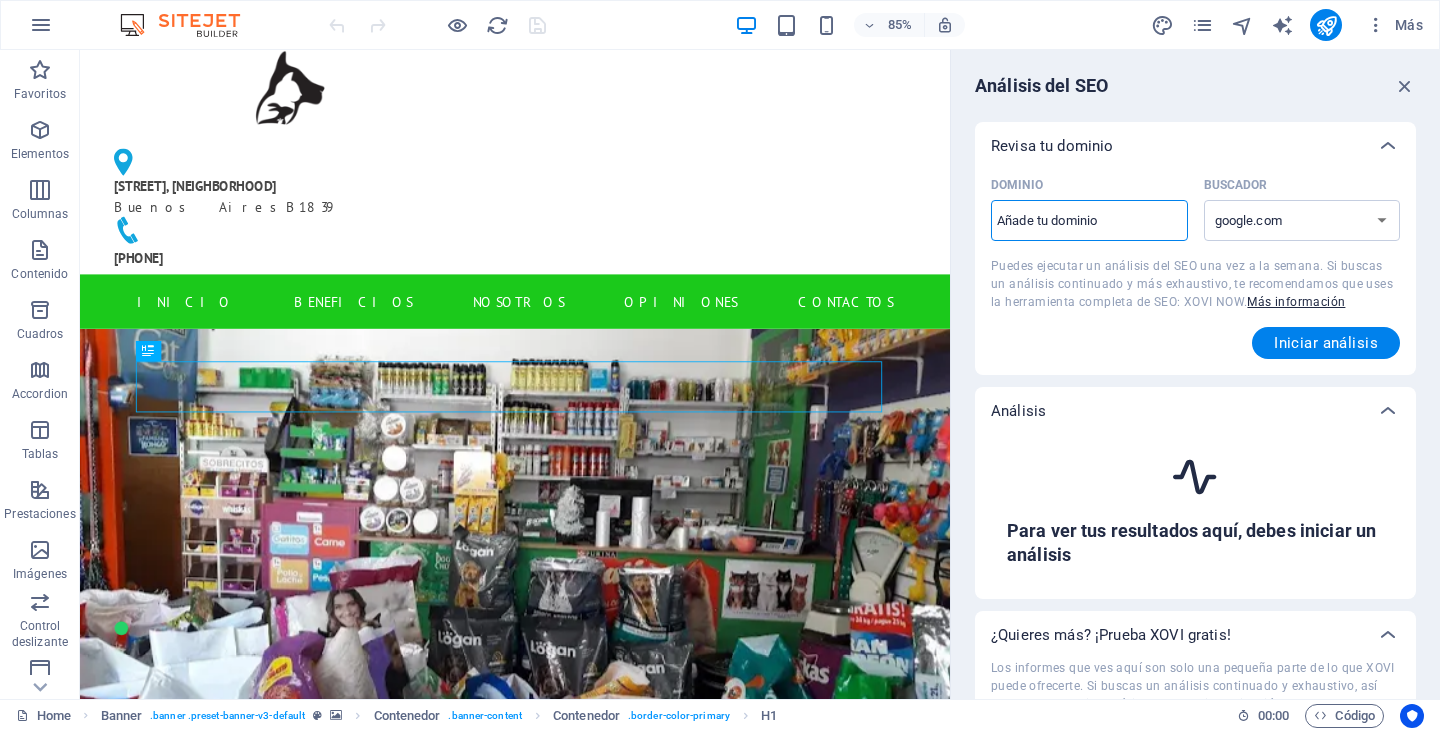 type on "c" 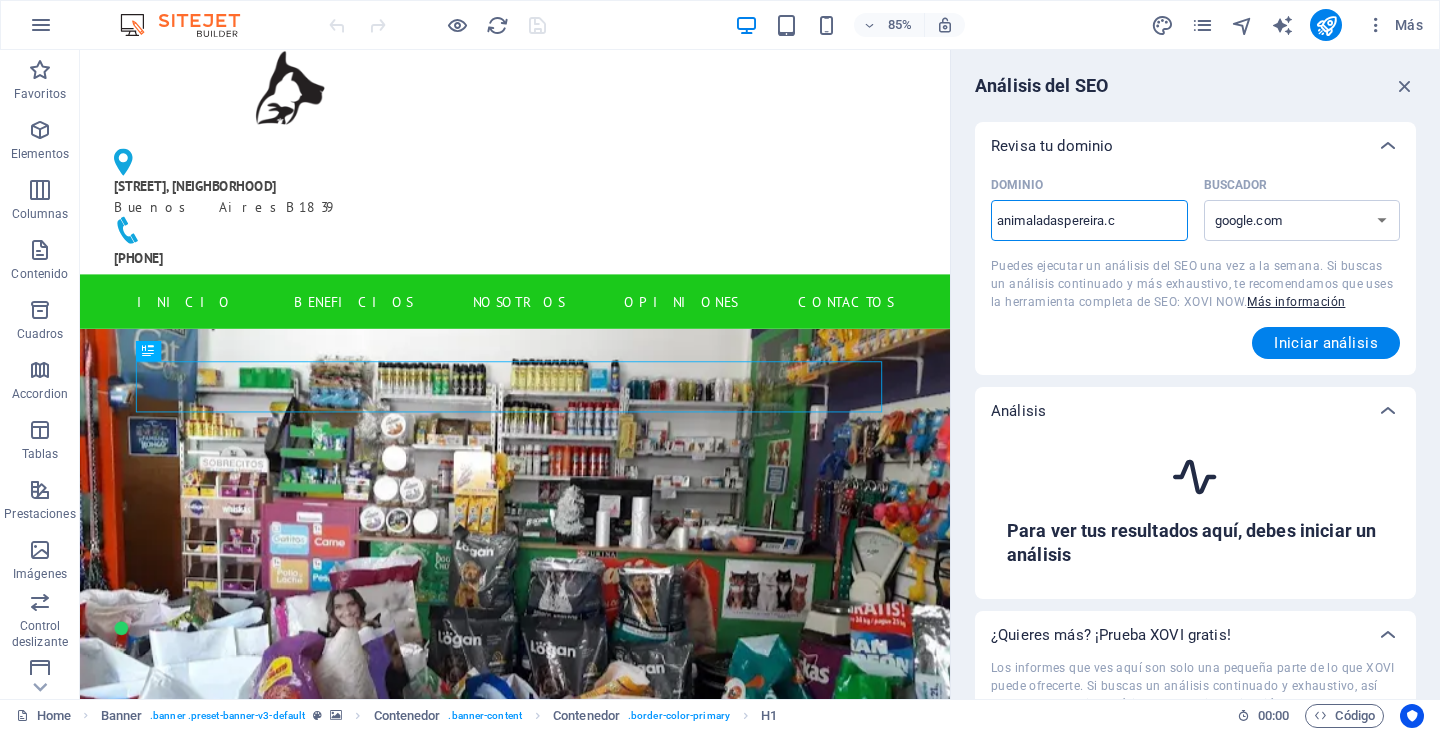 type on "animaladaspereira.co" 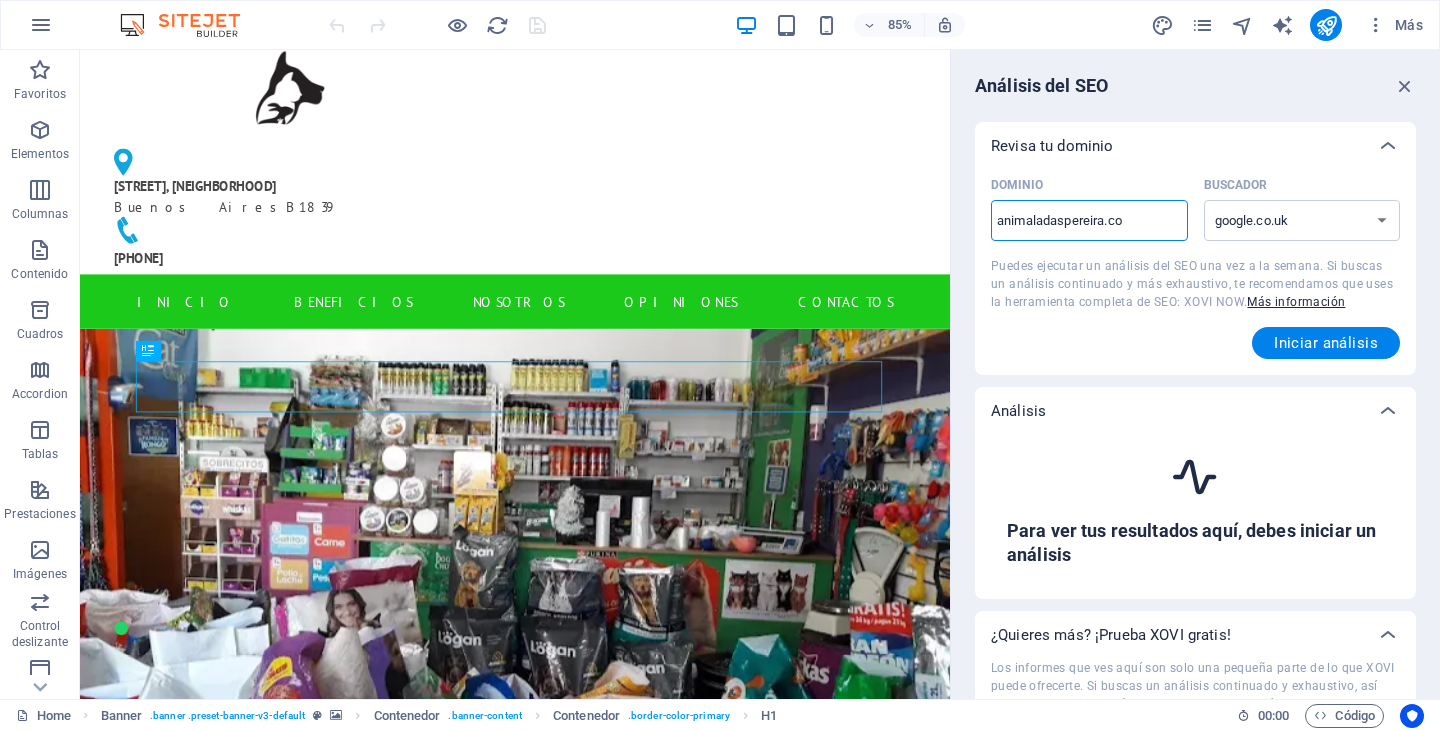 type on "animaladaspereira.com" 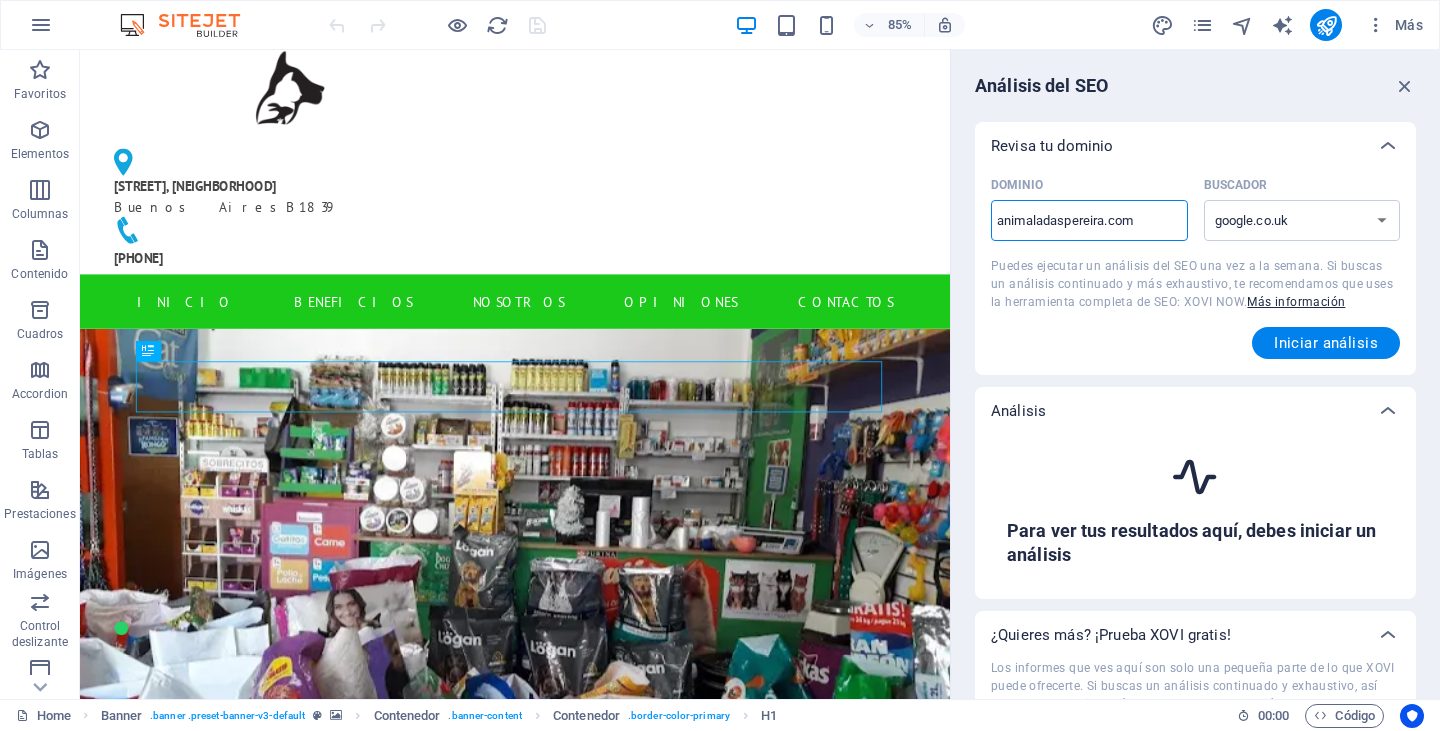 select on "google.com" 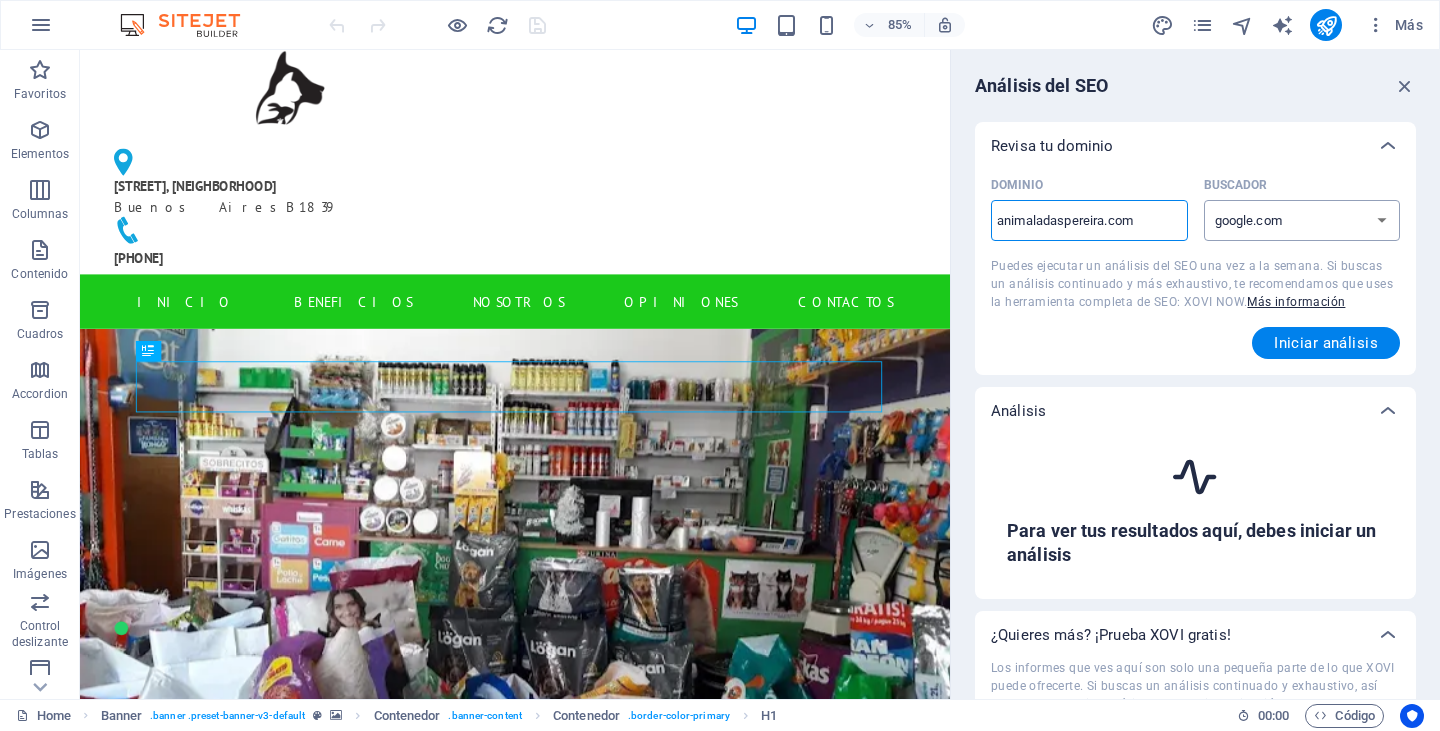 click on "google.de google.at google.es google.co.uk google.fr google.it google.ch google.com google.com.br bing.com" at bounding box center (1302, 220) 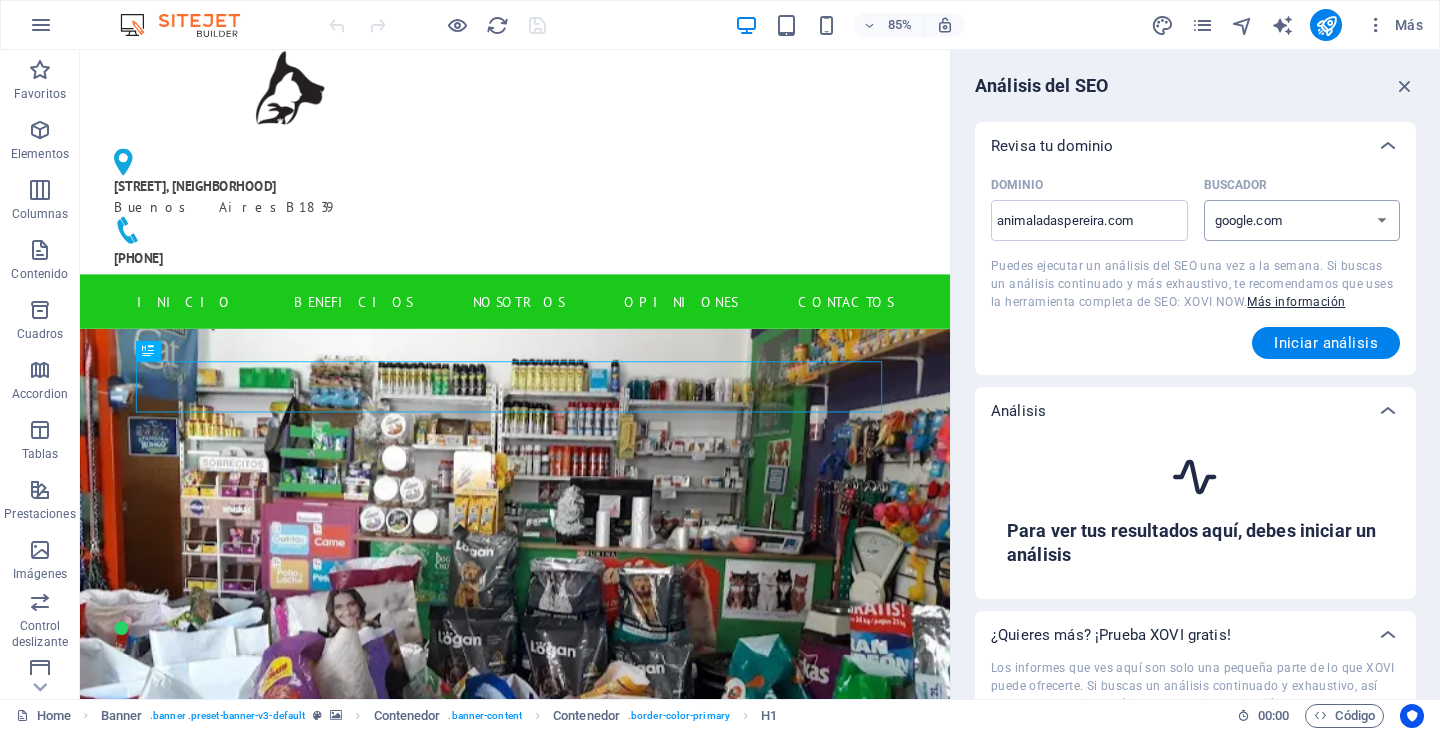 click on "google.de google.at google.es google.co.uk google.fr google.it google.ch google.com google.com.br bing.com" at bounding box center [1302, 220] 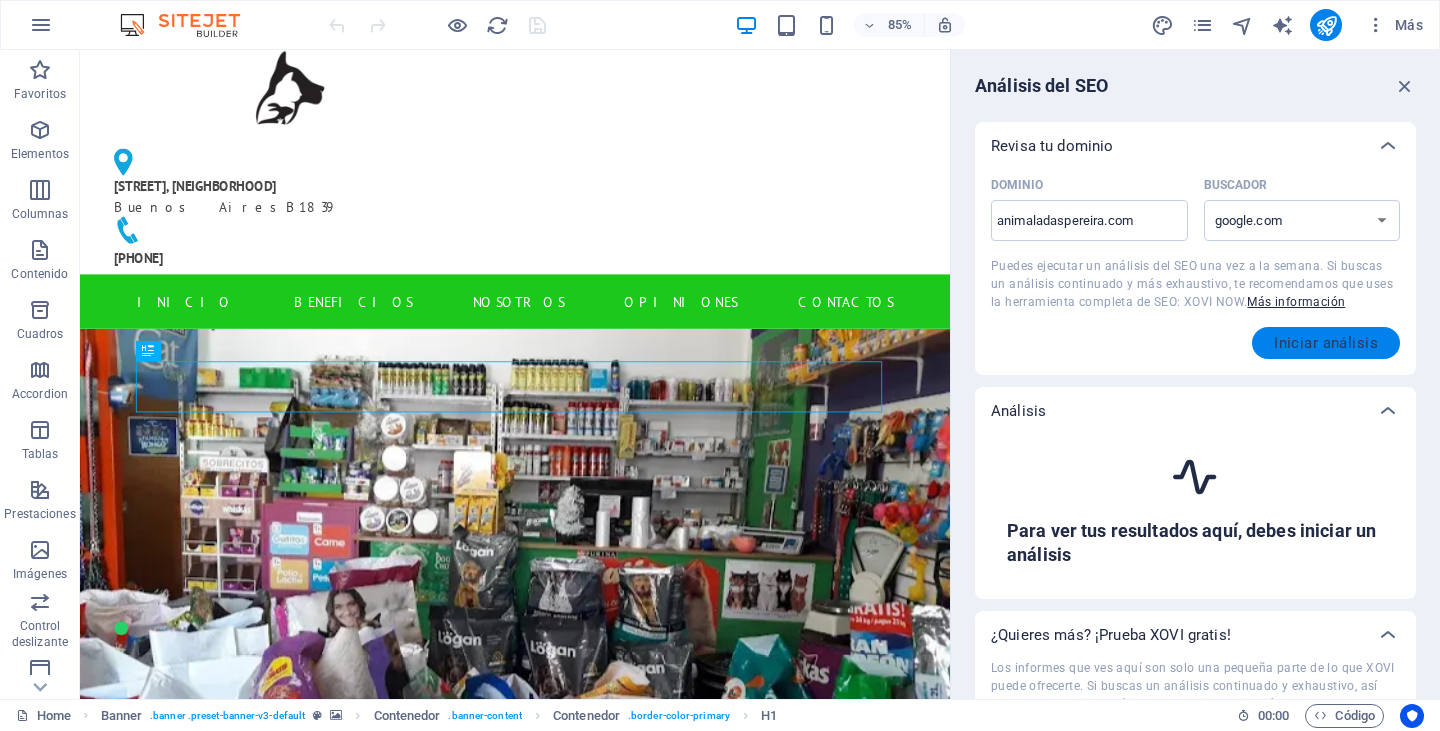 click on "Iniciar análisis" at bounding box center (1326, 343) 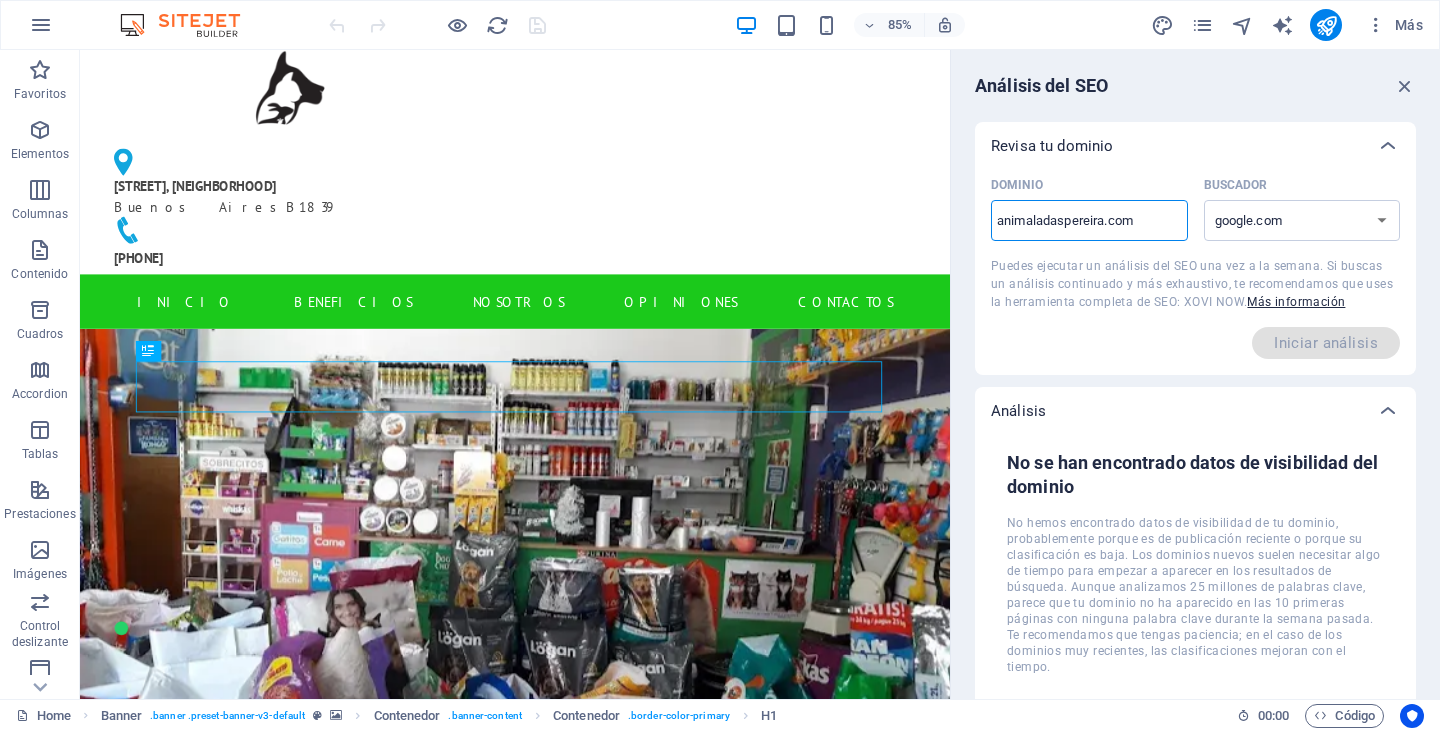 drag, startPoint x: 1211, startPoint y: 268, endPoint x: 998, endPoint y: 242, distance: 214.581 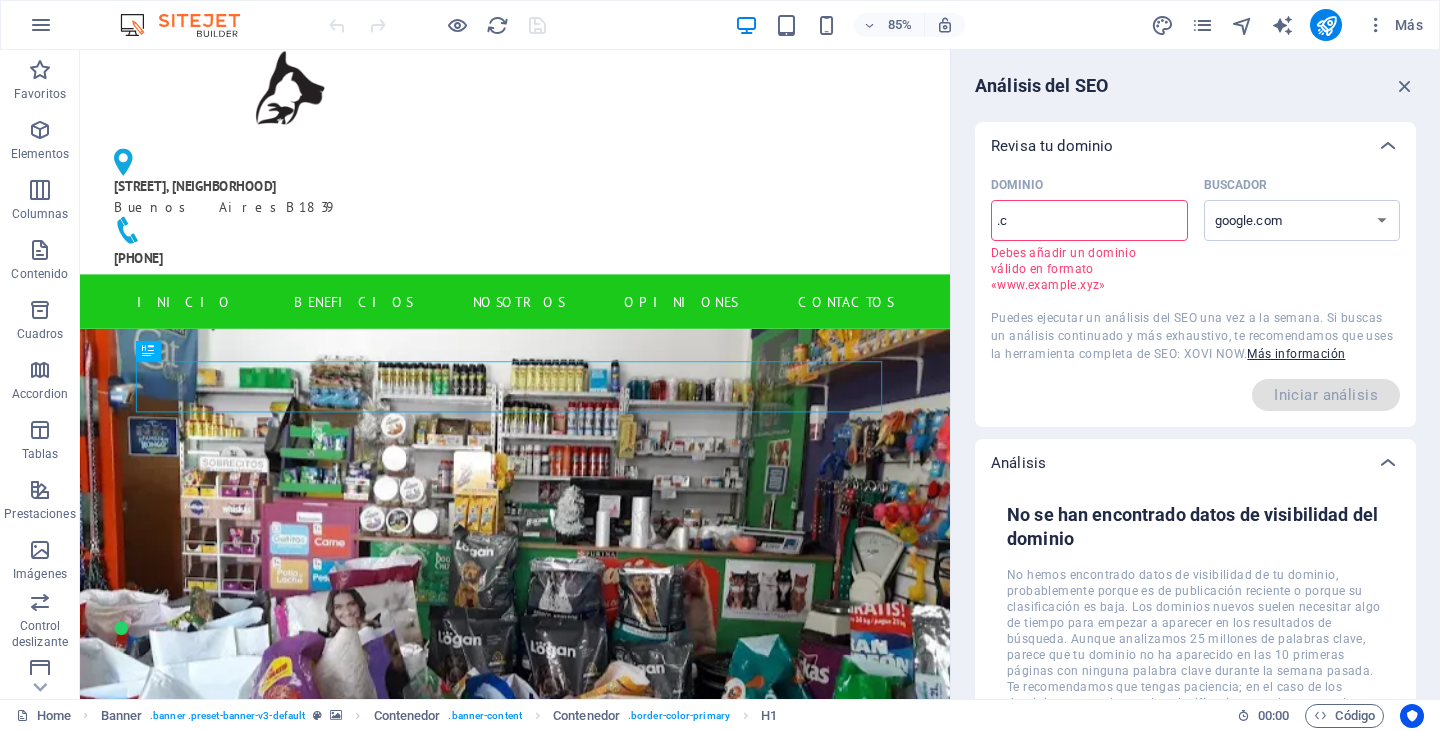 type on "." 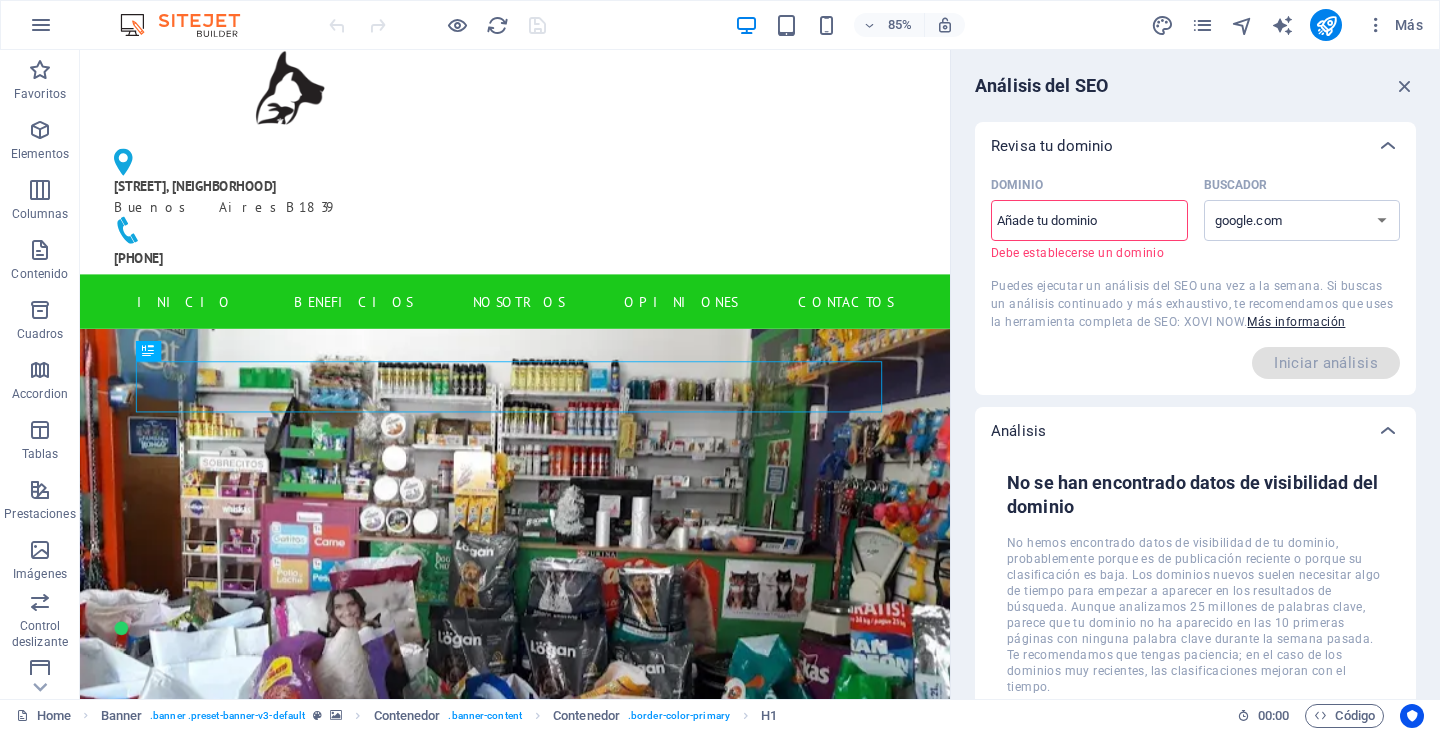 paste on "animaladaspereira.com" 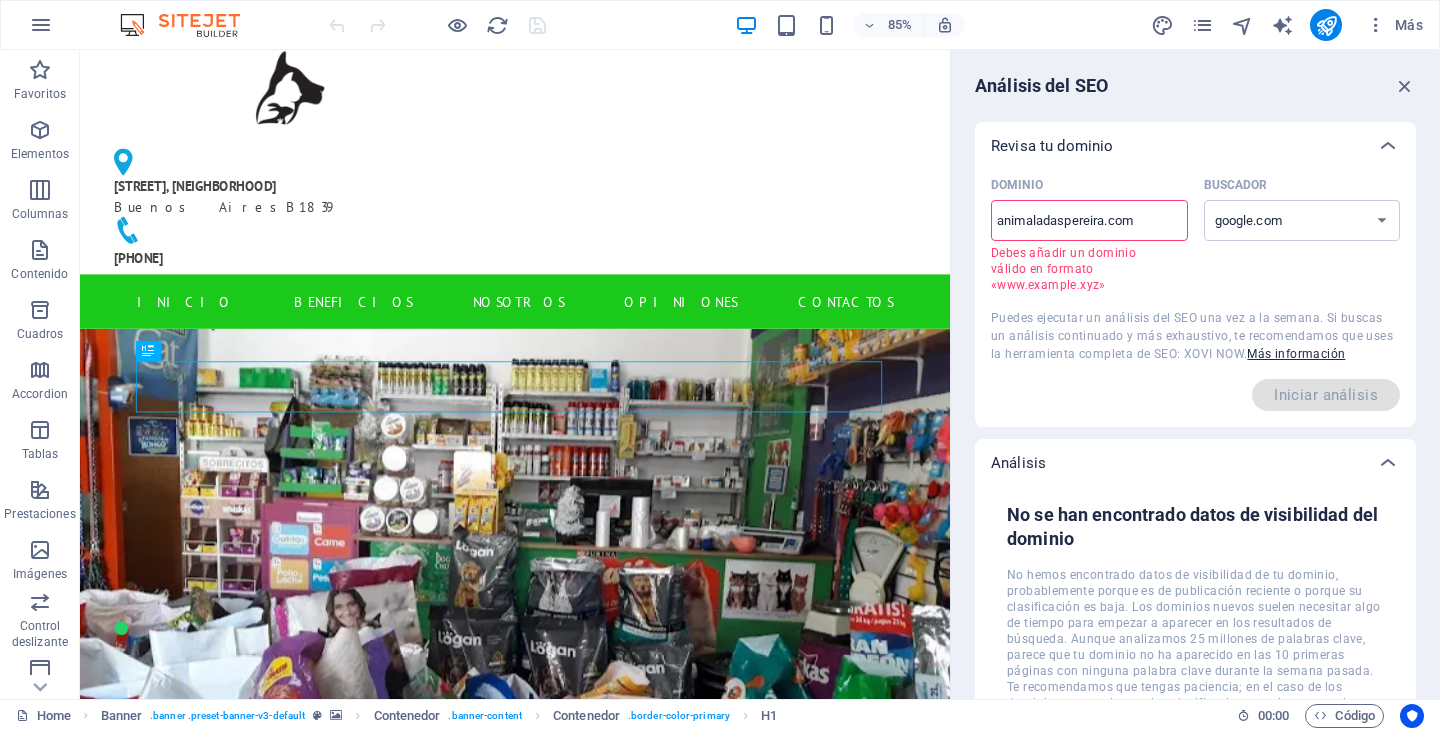 click on "animaladaspereira.com" at bounding box center (1089, 221) 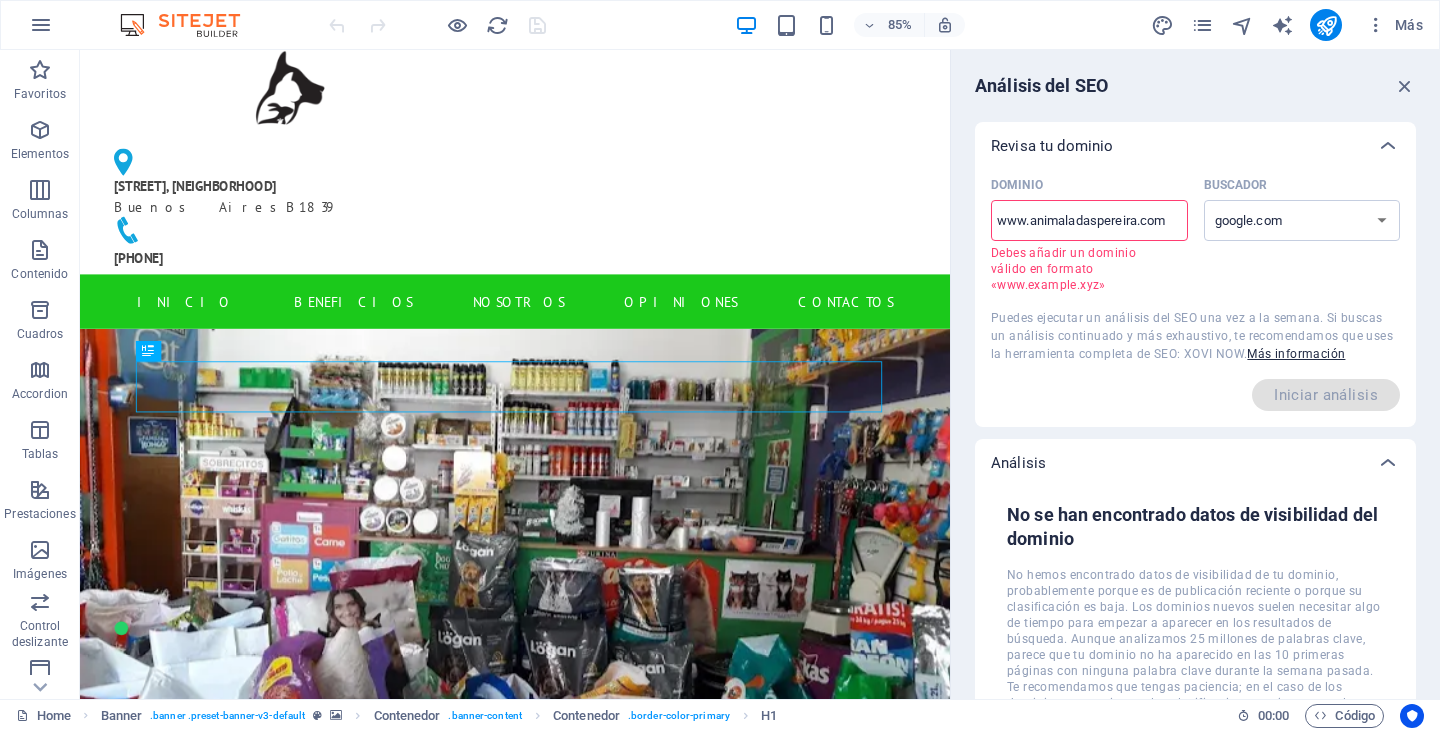 click on "google.de google.at google.es google.co.uk google.fr google.it google.ch google.com google.com.br bing.com" at bounding box center [1302, 246] 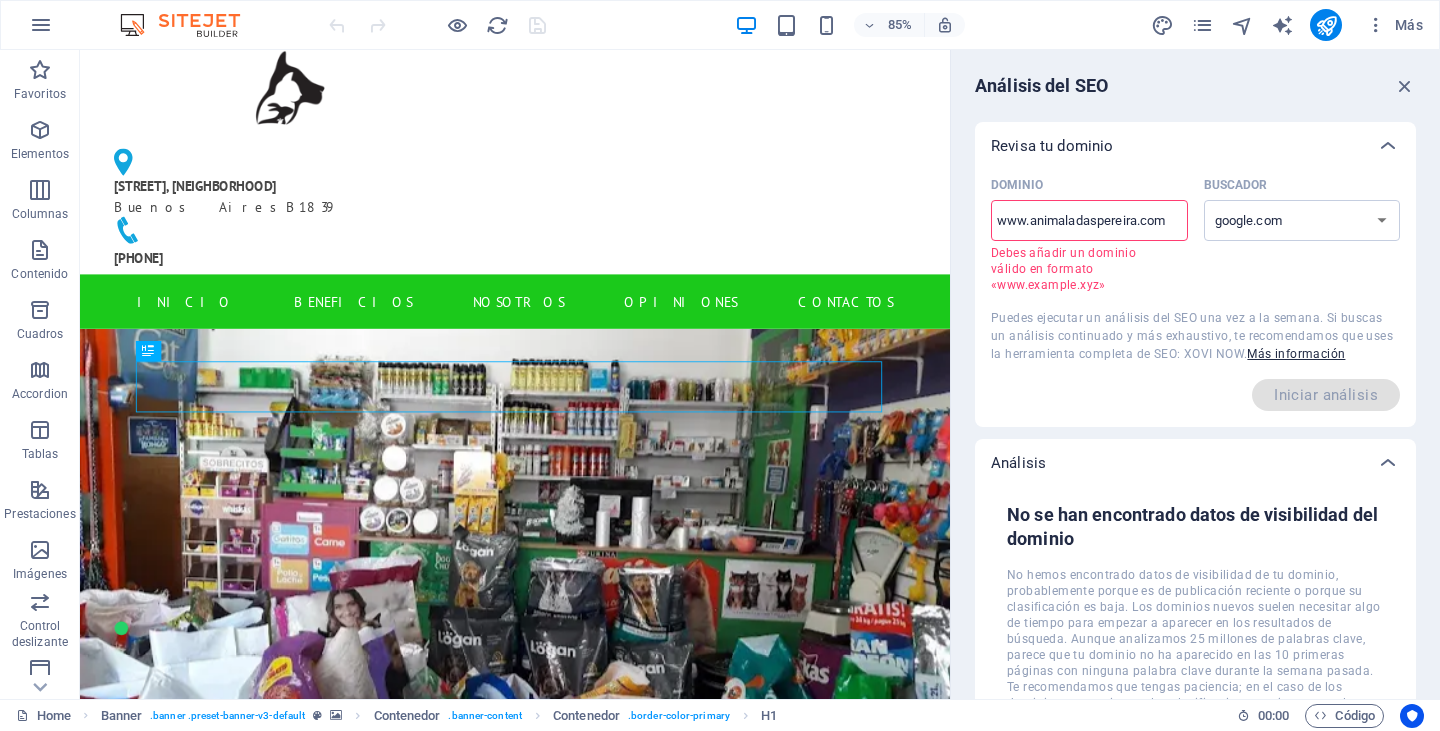 click on "google.de google.at google.es google.co.uk google.fr google.it google.ch google.com google.com.br bing.com" at bounding box center [1302, 220] 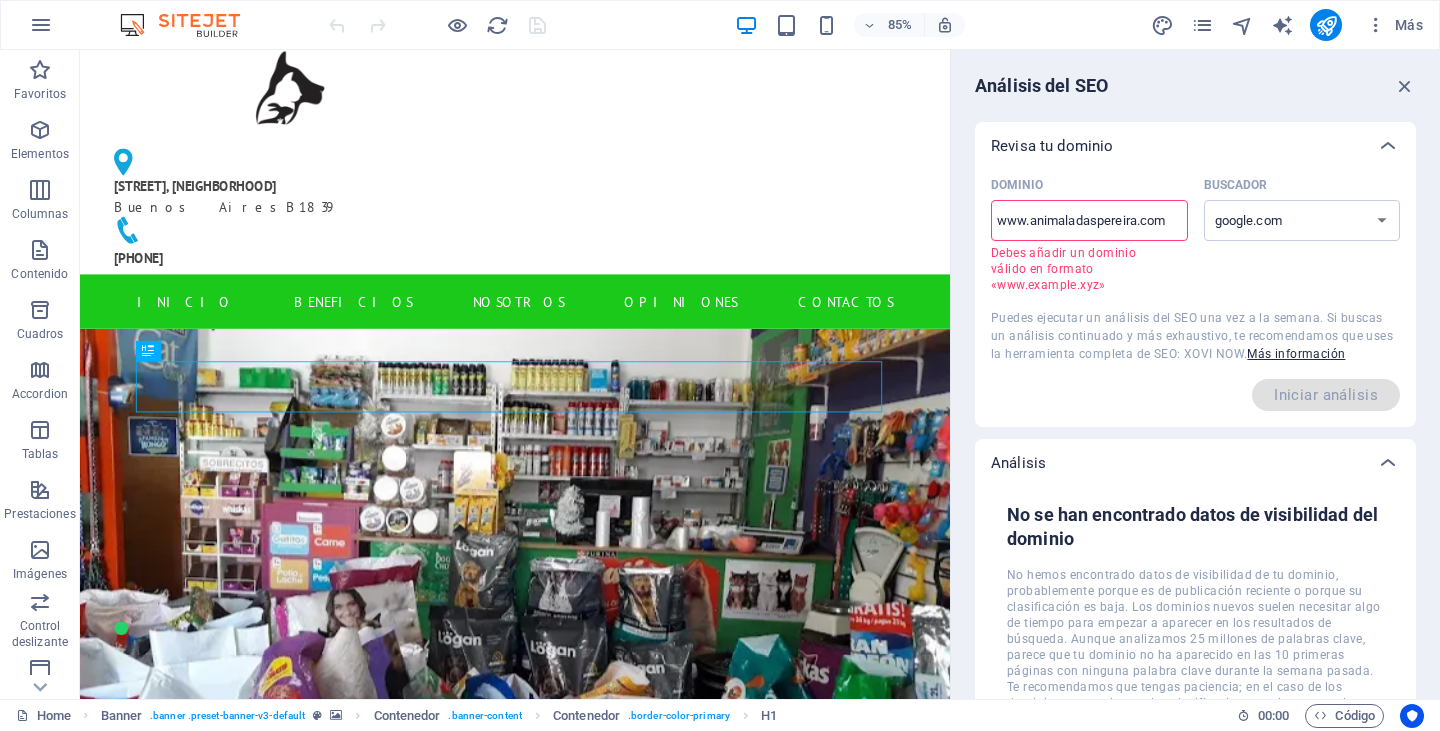 click on "www.animaladaspereira.com" at bounding box center [1089, 221] 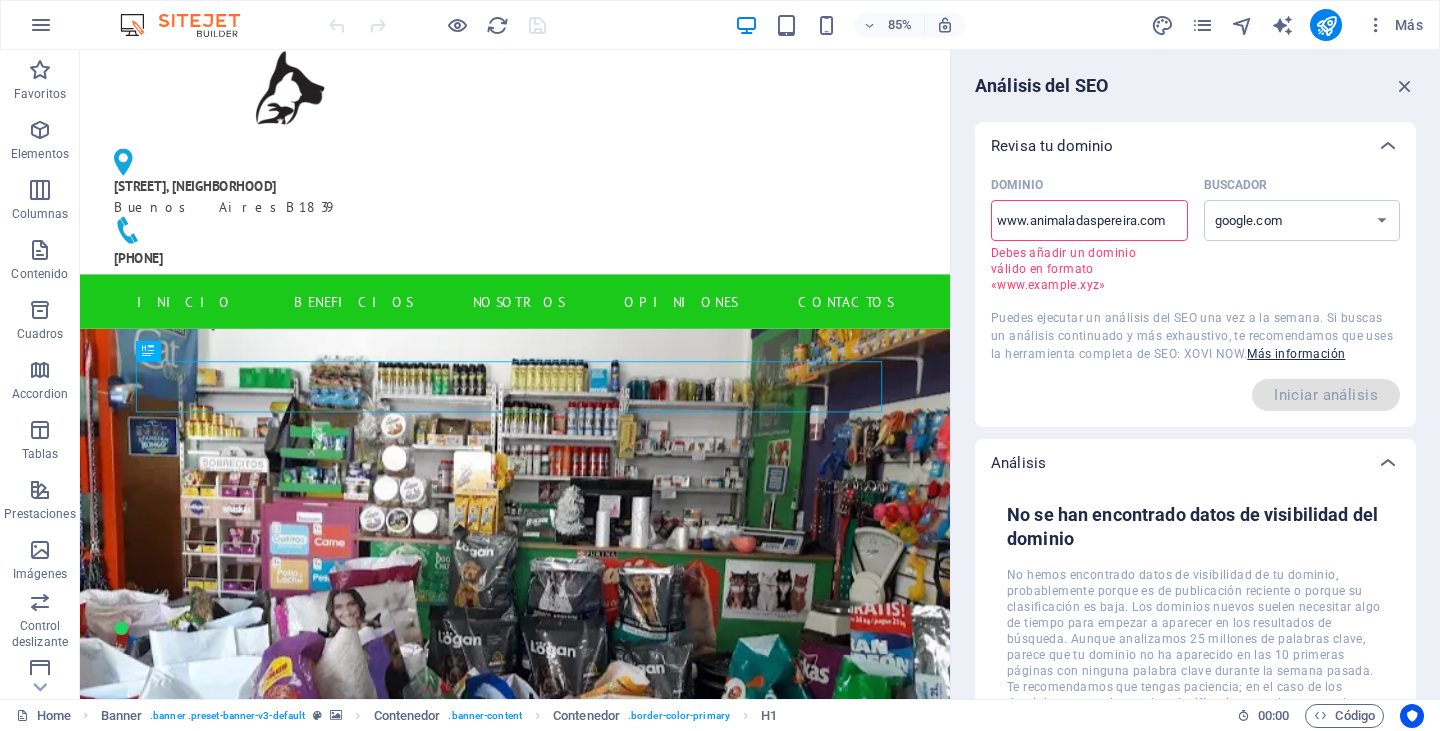 drag, startPoint x: 999, startPoint y: 223, endPoint x: 1021, endPoint y: 222, distance: 22.022715 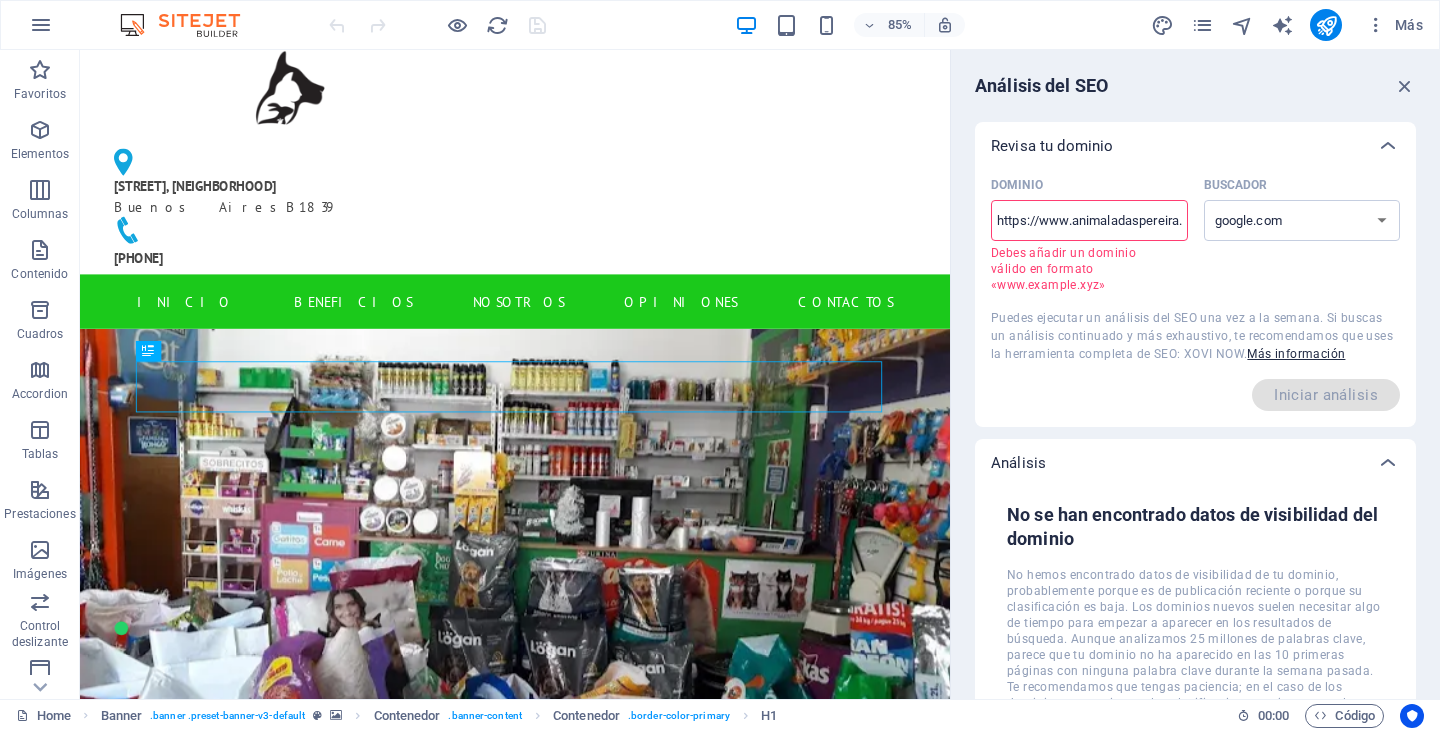 type on "https://www.animaladaspereira.com" 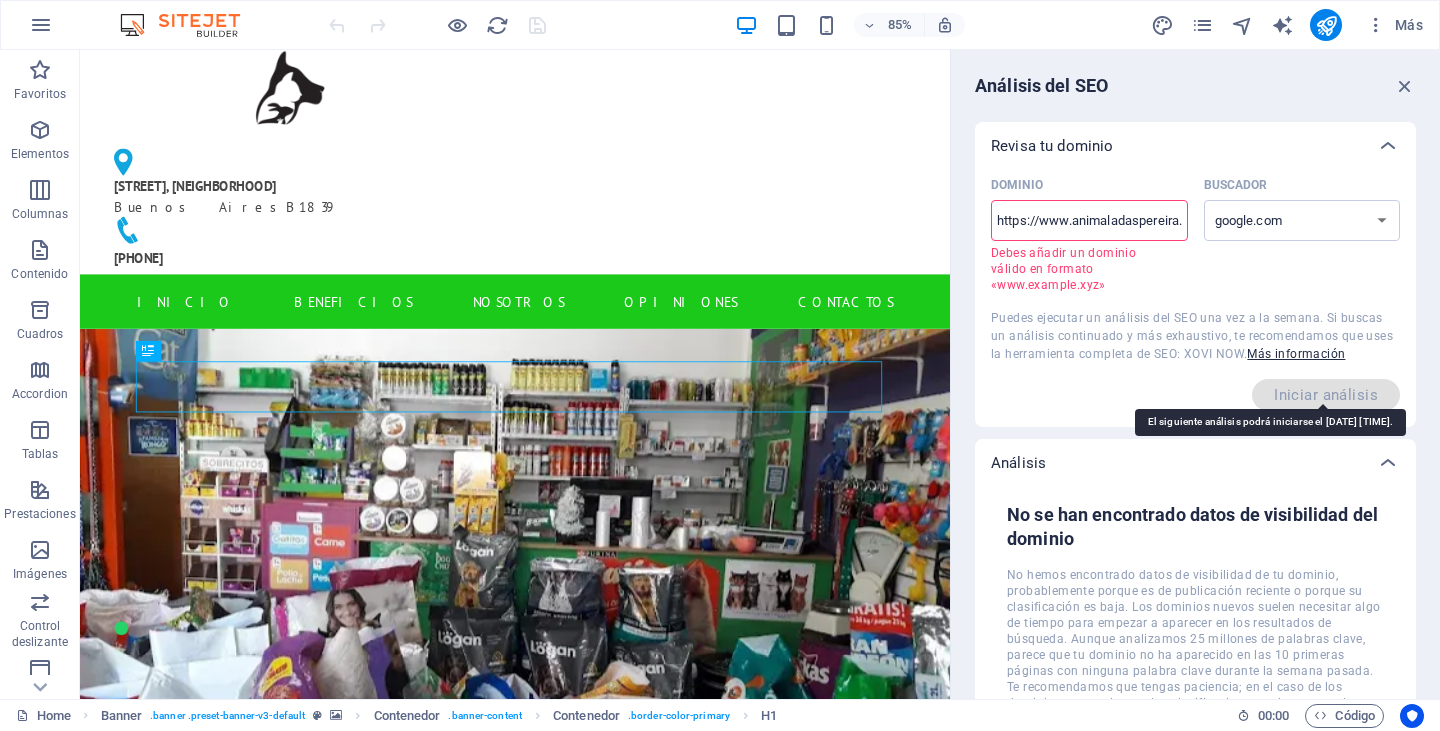 click on "Iniciar análisis" at bounding box center (1326, 395) 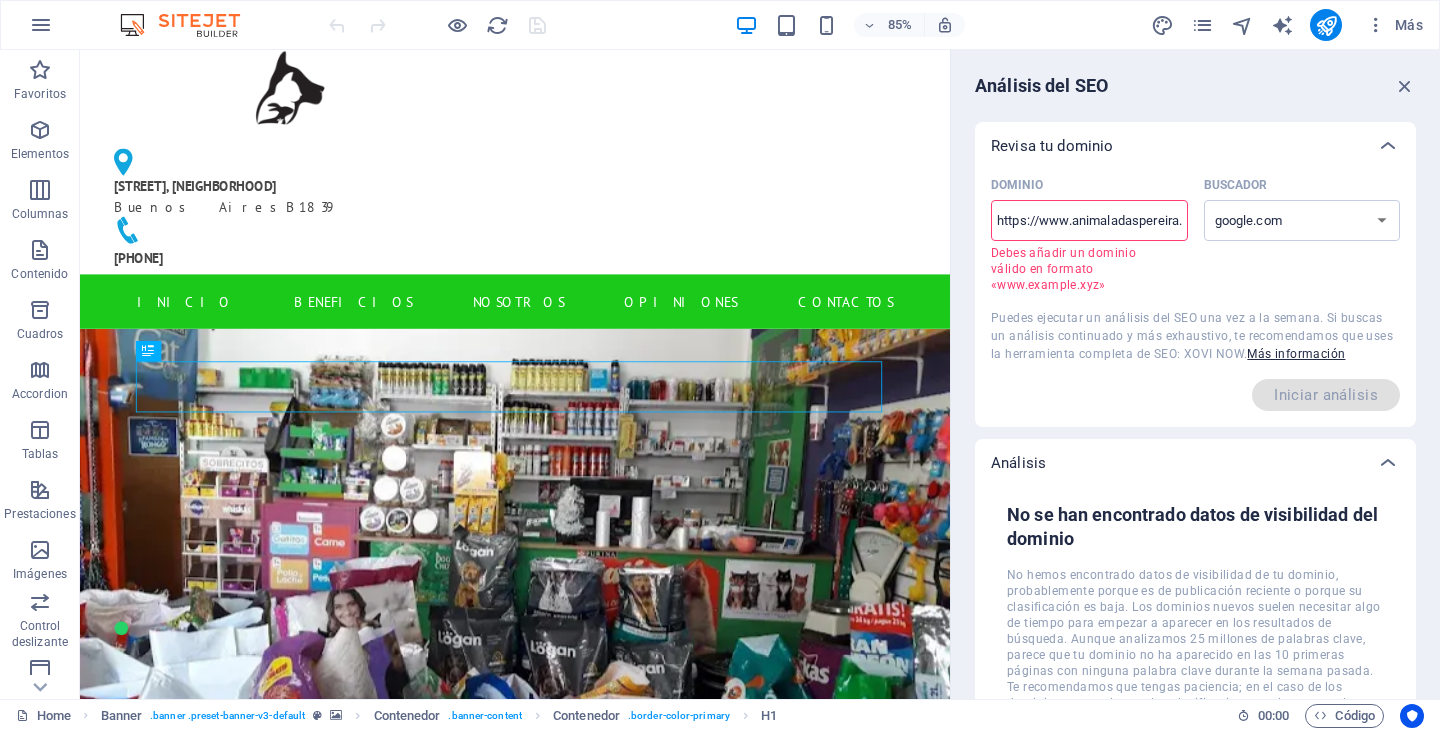 click on "https://www.animaladaspereira.com" at bounding box center (1089, 221) 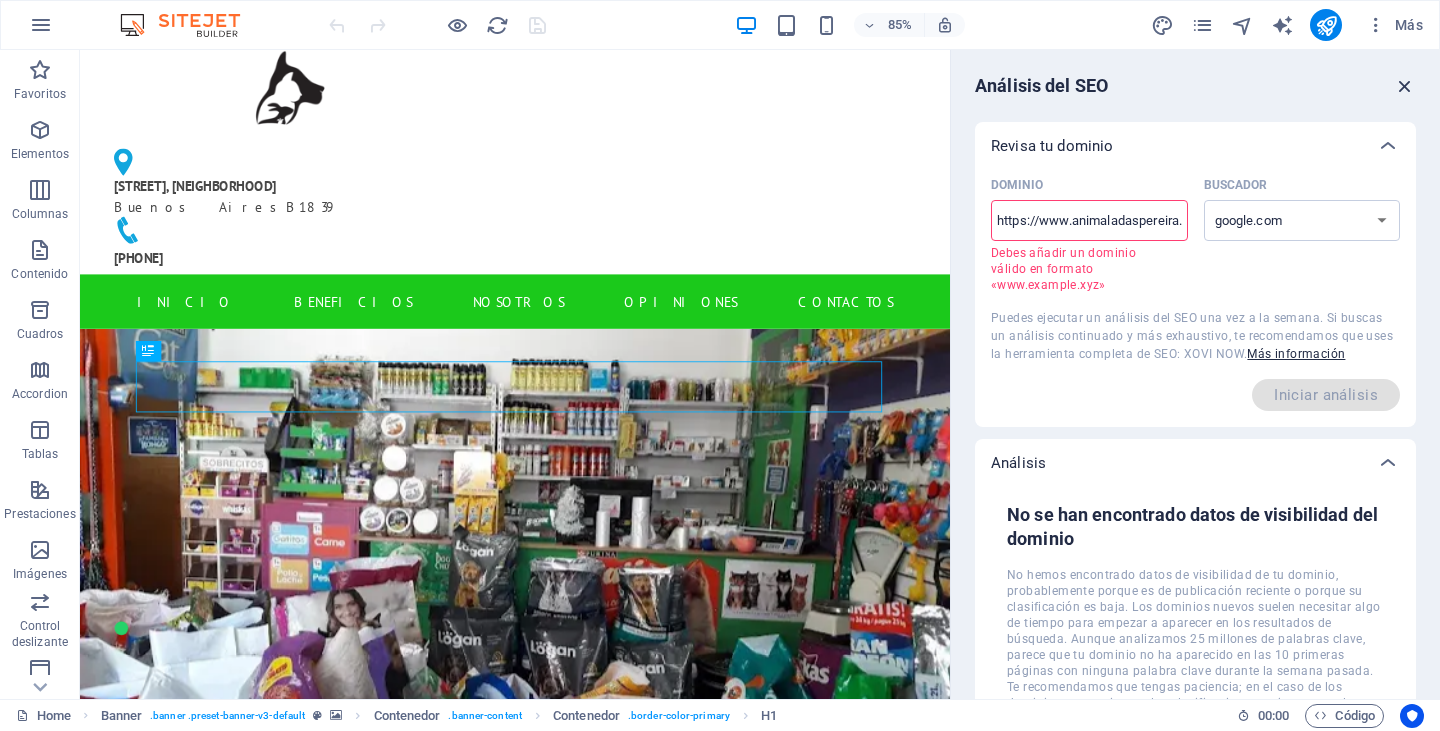 click at bounding box center [1405, 86] 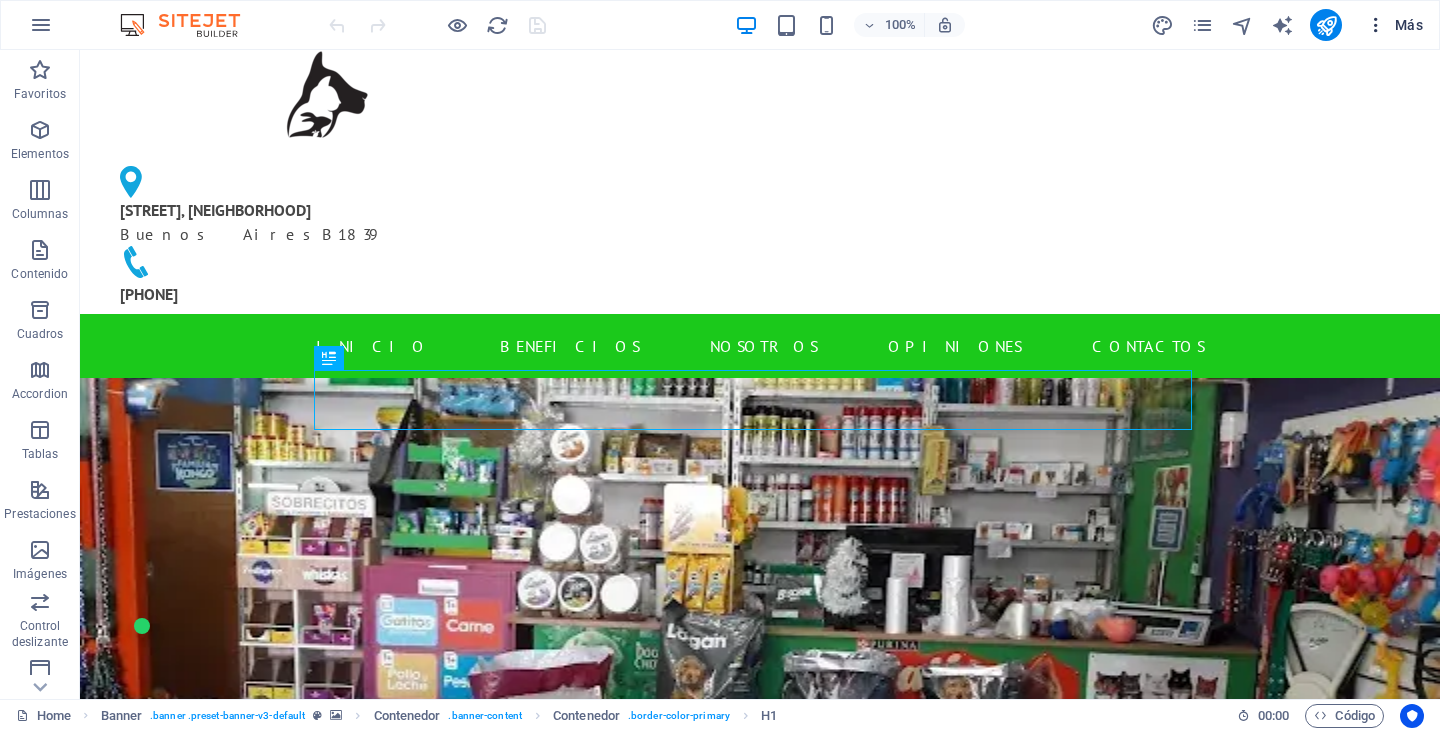 click at bounding box center (1376, 25) 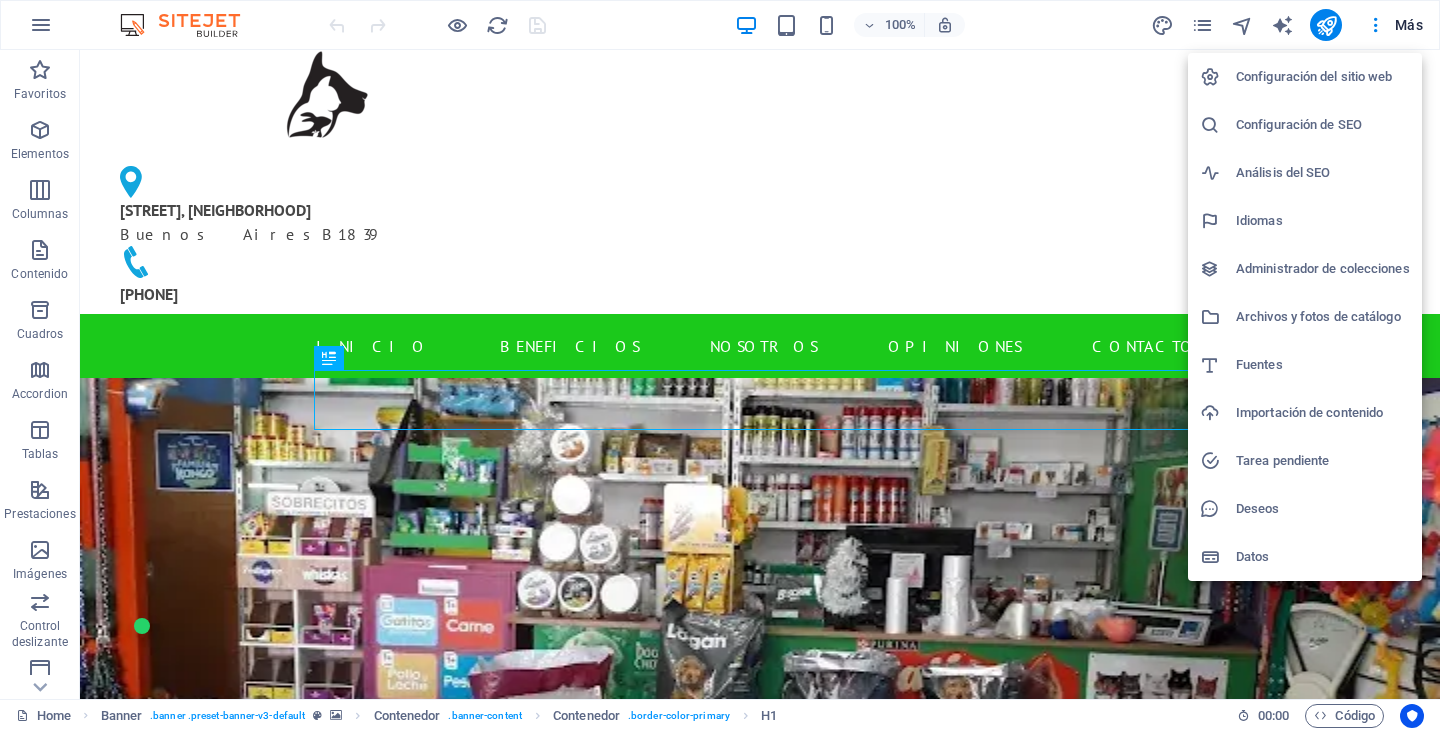click on "Análisis del SEO" at bounding box center (1323, 173) 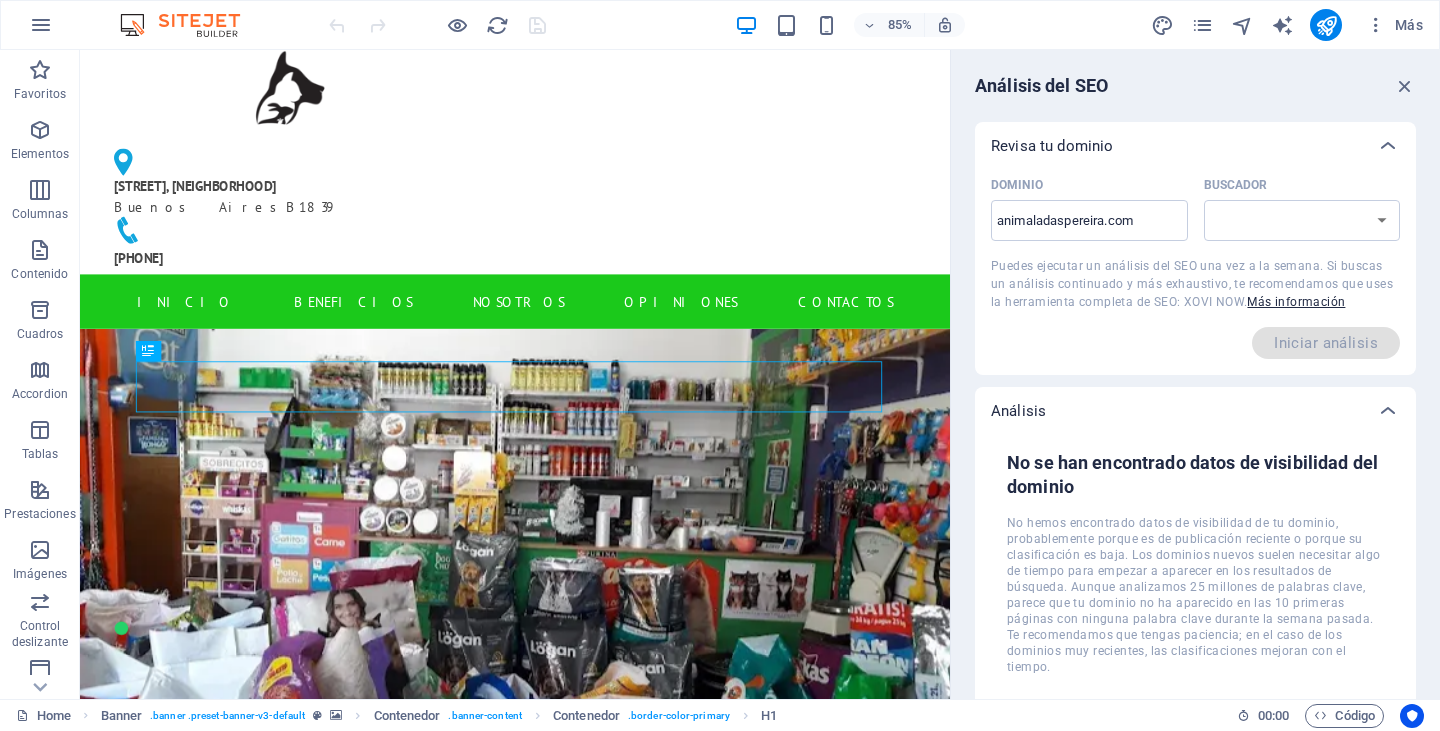 select on "google.com" 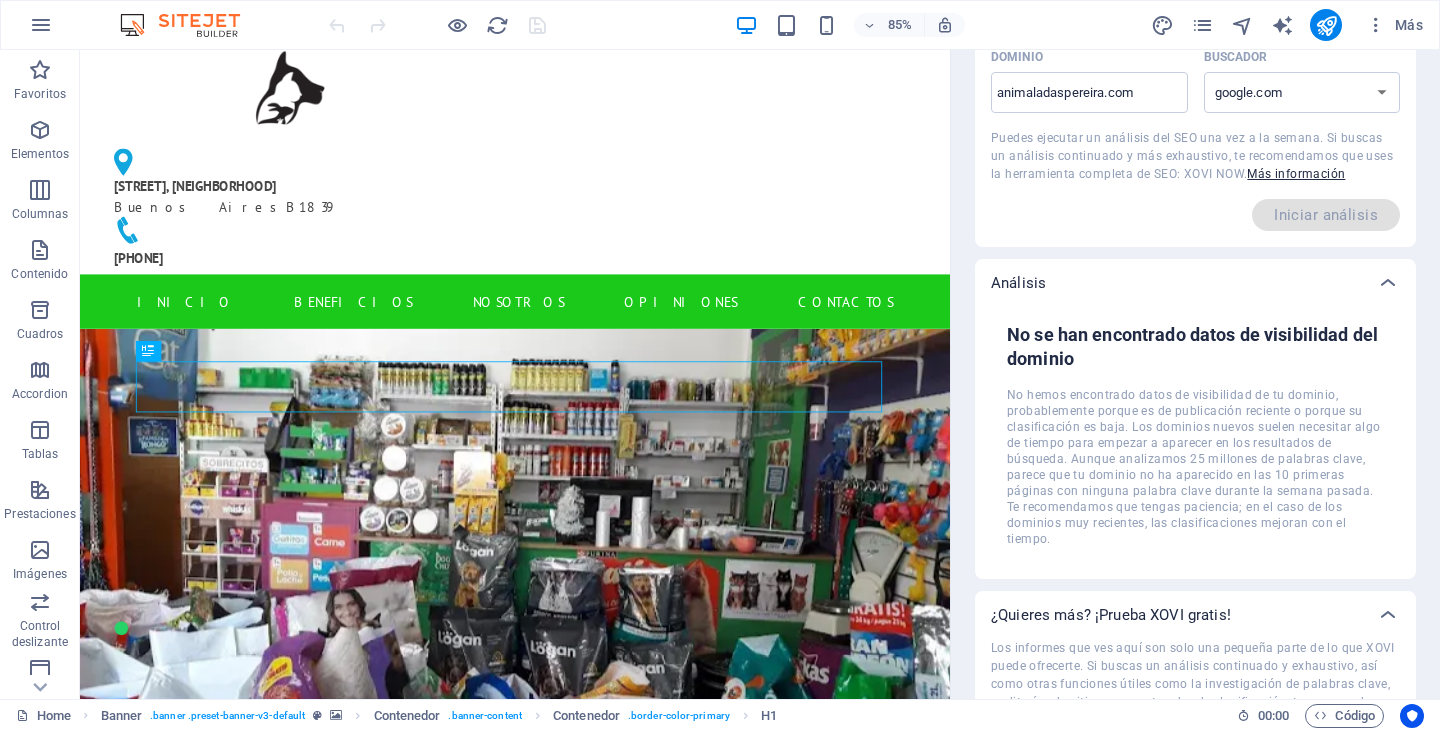 scroll, scrollTop: 0, scrollLeft: 0, axis: both 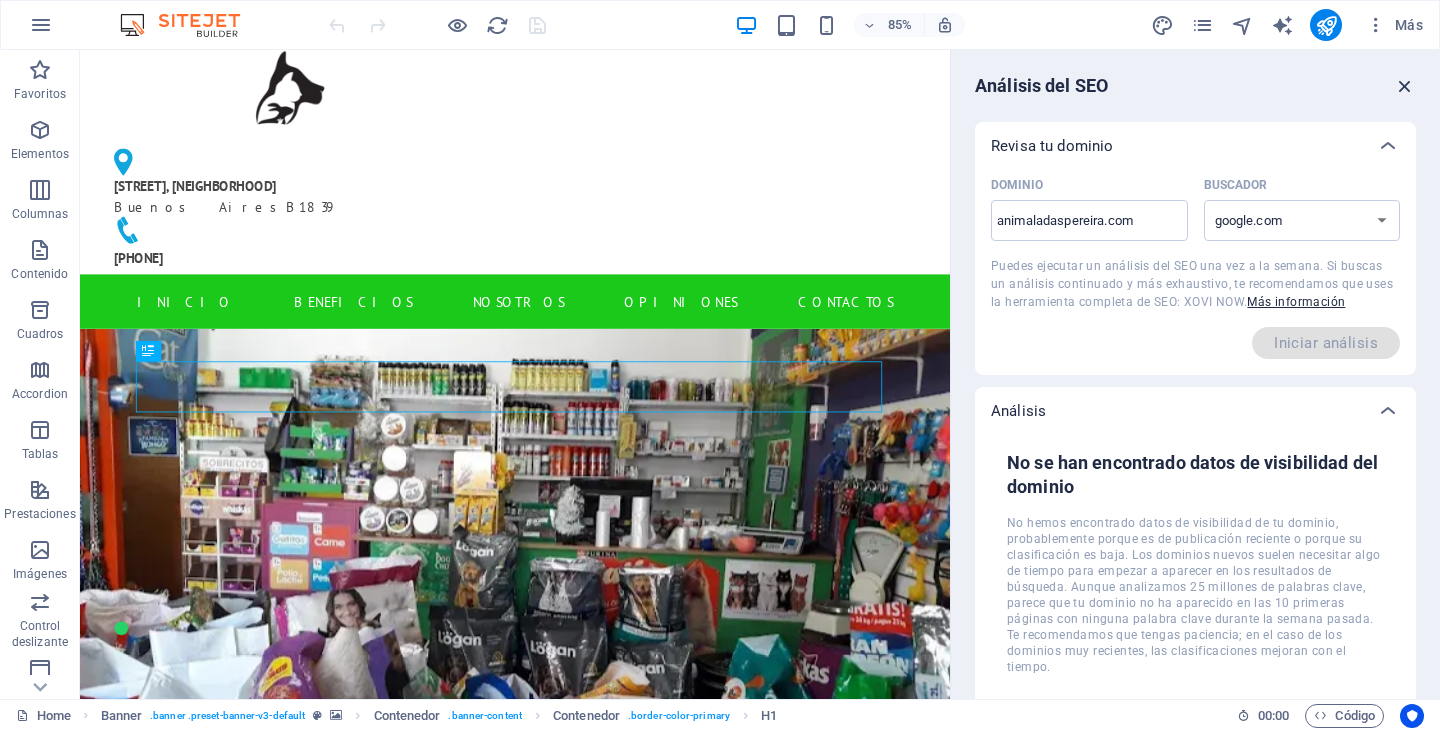 click at bounding box center [1405, 86] 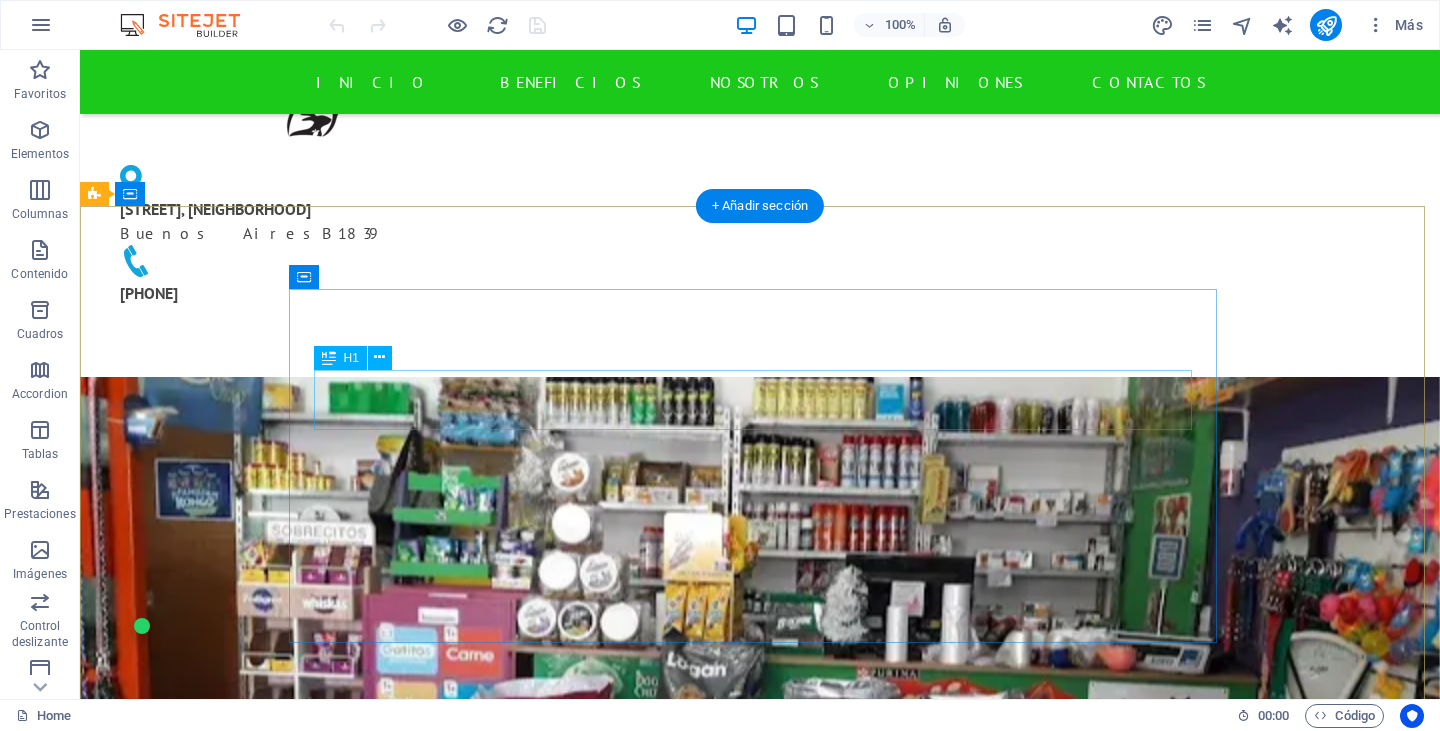 scroll, scrollTop: 0, scrollLeft: 0, axis: both 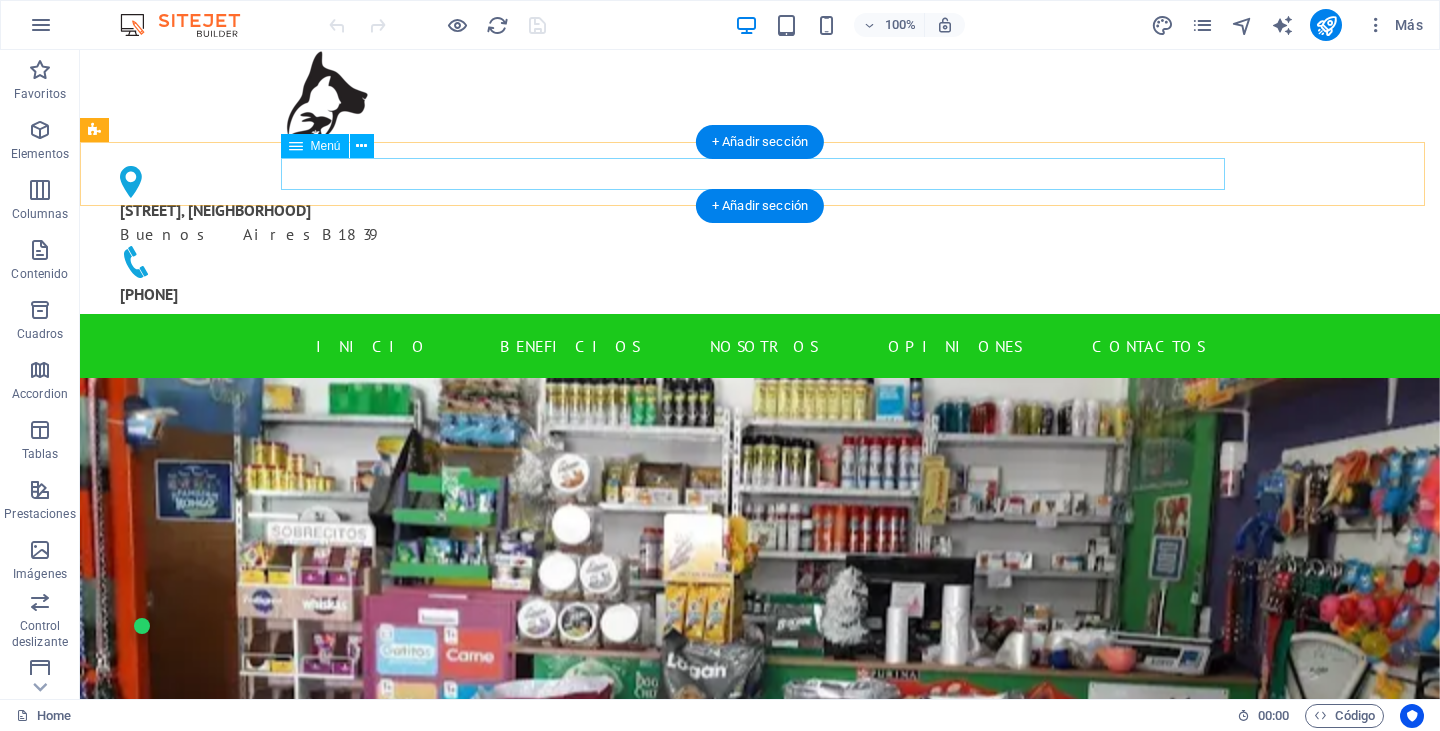 click on "Inicio BENEFICIOS Nosotros Opiniones contactos" at bounding box center (760, 346) 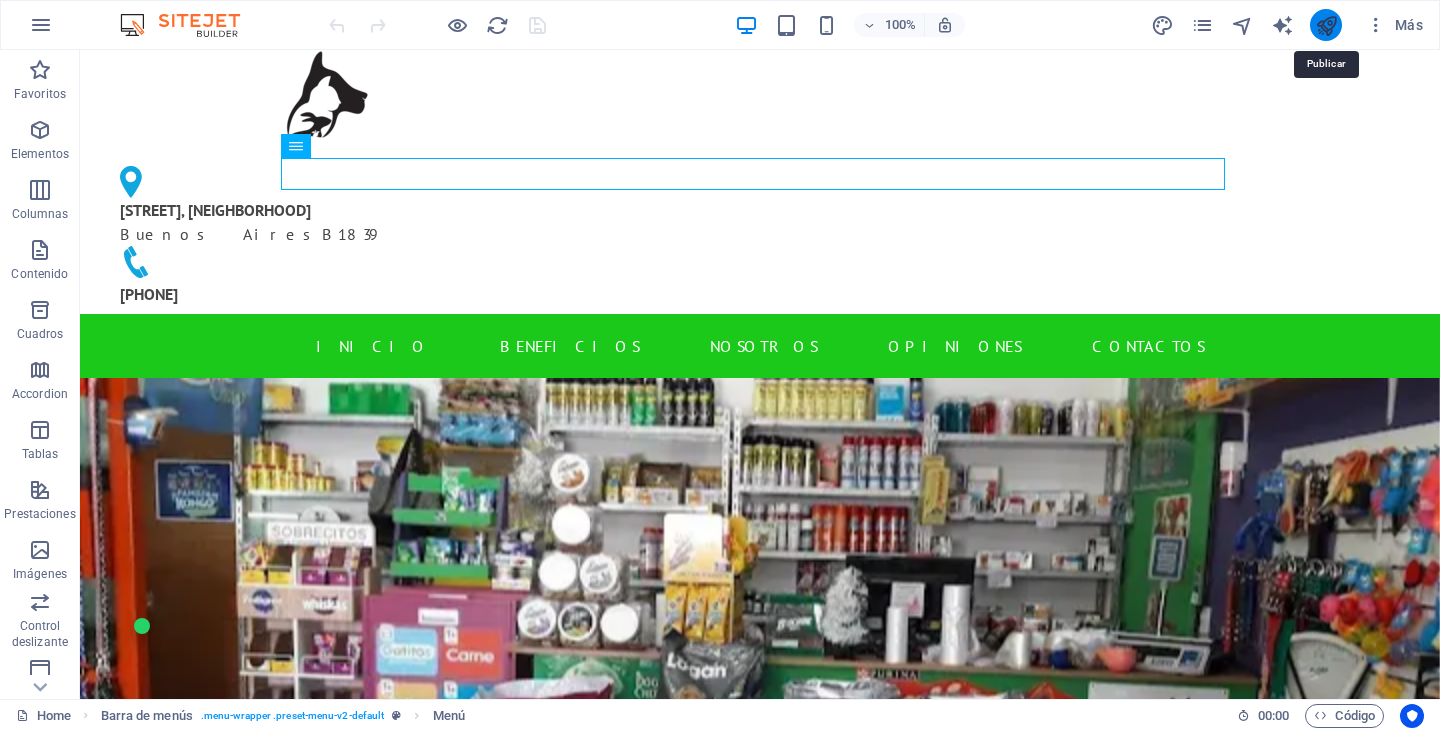 click at bounding box center (1326, 25) 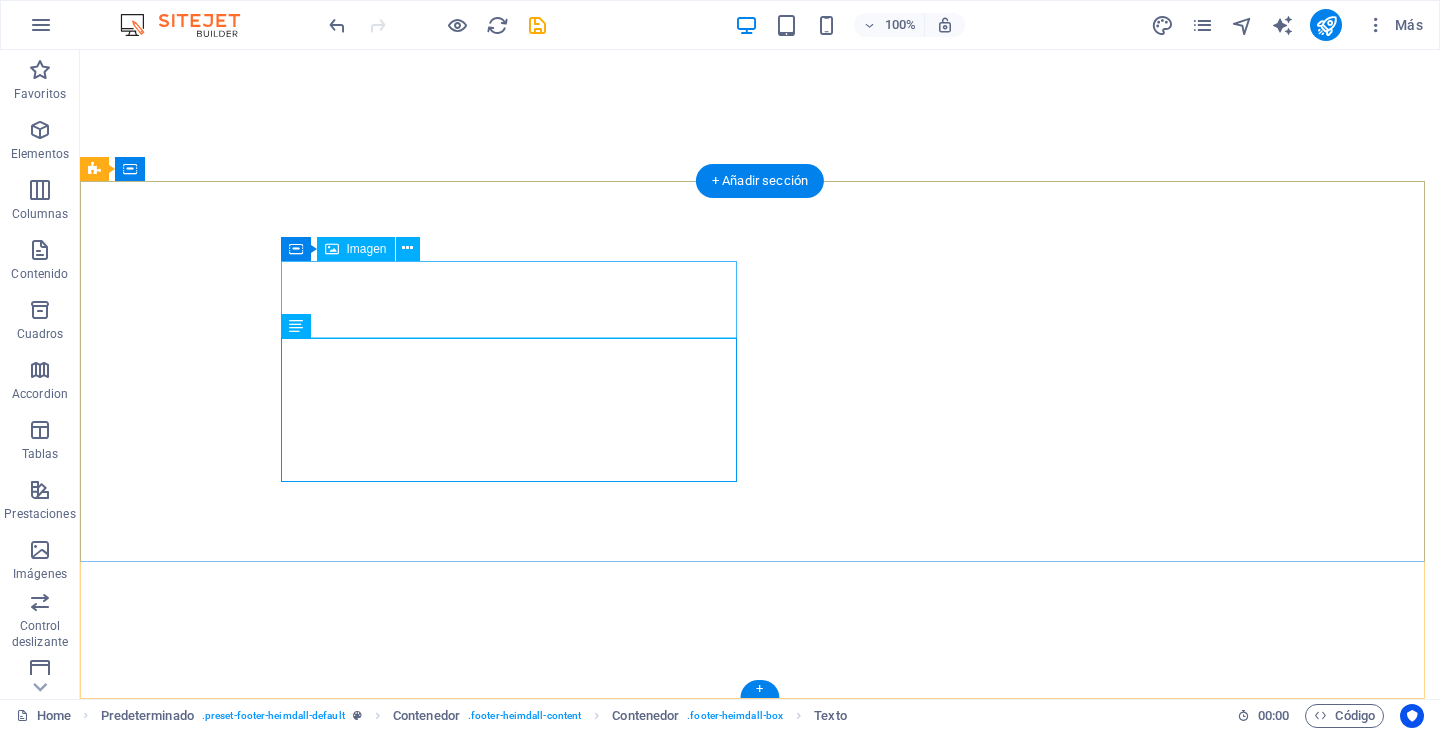 scroll, scrollTop: 0, scrollLeft: 0, axis: both 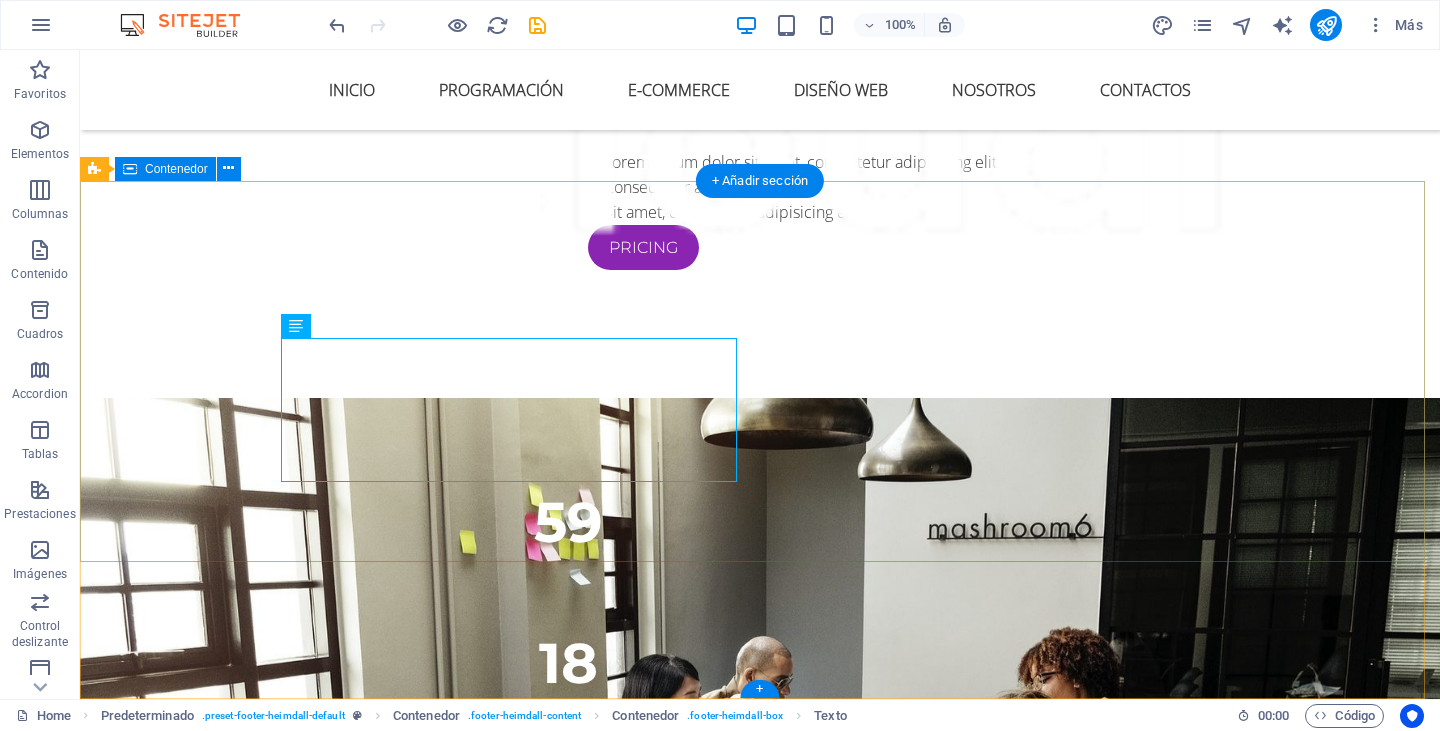 click on "Lorem ipsum dolor sit amet, consetetur sadipscing elitr, sed diam nonumy eirmod tempor invidunt ut labore et dolore magna aliquyam erat, sed diam voluptua. At vero eos et accusam et justo duo dolores et ea rebum. Stet clita kasd gubergren, no sea takimata sanctus est Lorem ipsum dolor sit amet. Navigation Home About Solutions Pricing FAQs Contact Contact us Street Berlin   12345 57b0df1815d93b0432615a1f25cba2@cpanel.local Phone:  0123 - 456789" at bounding box center [760, 5986] 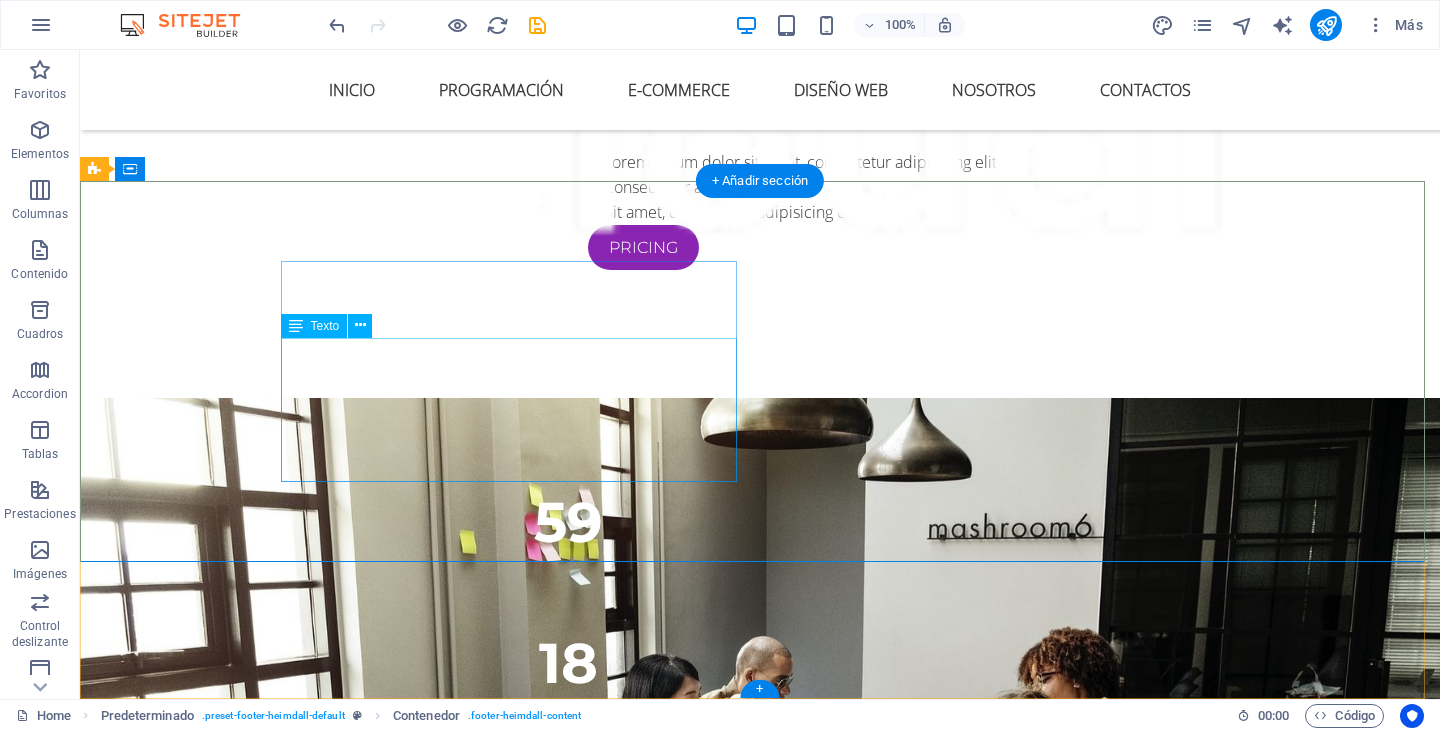 click on "Lorem ipsum dolor sit amet, consetetur sadipscing elitr, sed diam nonumy eirmod tempor invidunt ut labore et dolore magna aliquyam erat, sed diam voluptua. At vero eos et accusam et justo duo dolores et ea rebum. Stet clita kasd gubergren, no sea takimata sanctus est Lorem ipsum dolor sit amet." at bounding box center (568, 5839) 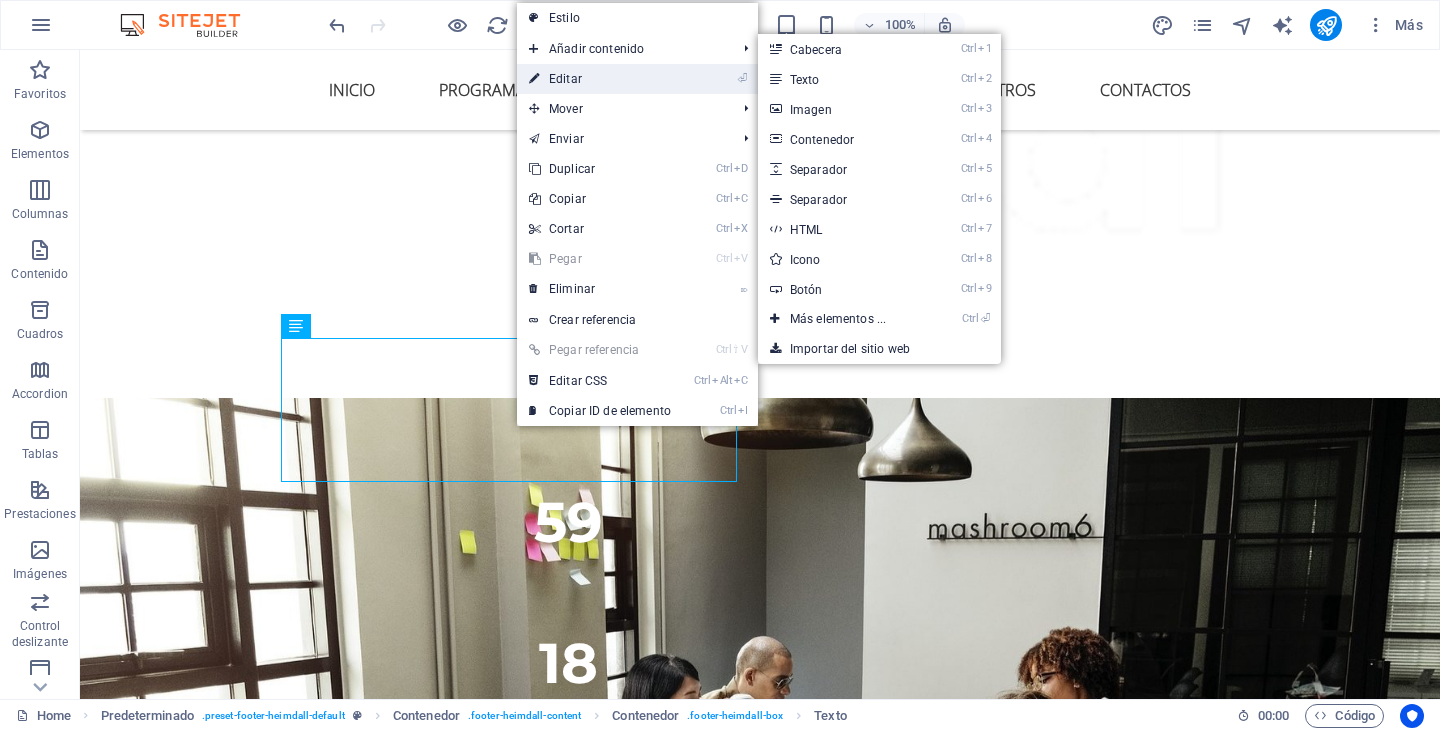 click on "⏎  Editar" at bounding box center (600, 79) 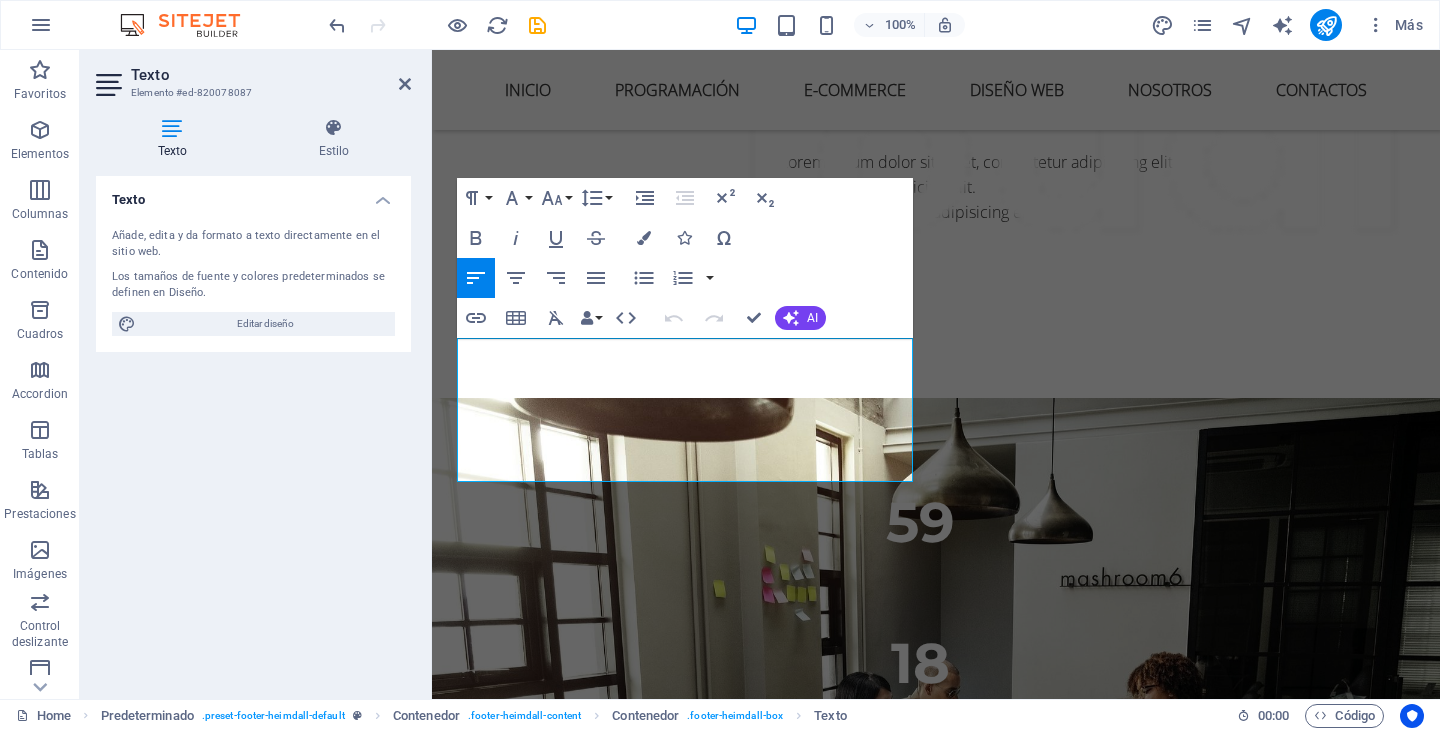 drag, startPoint x: 580, startPoint y: 466, endPoint x: 859, endPoint y: 391, distance: 288.90482 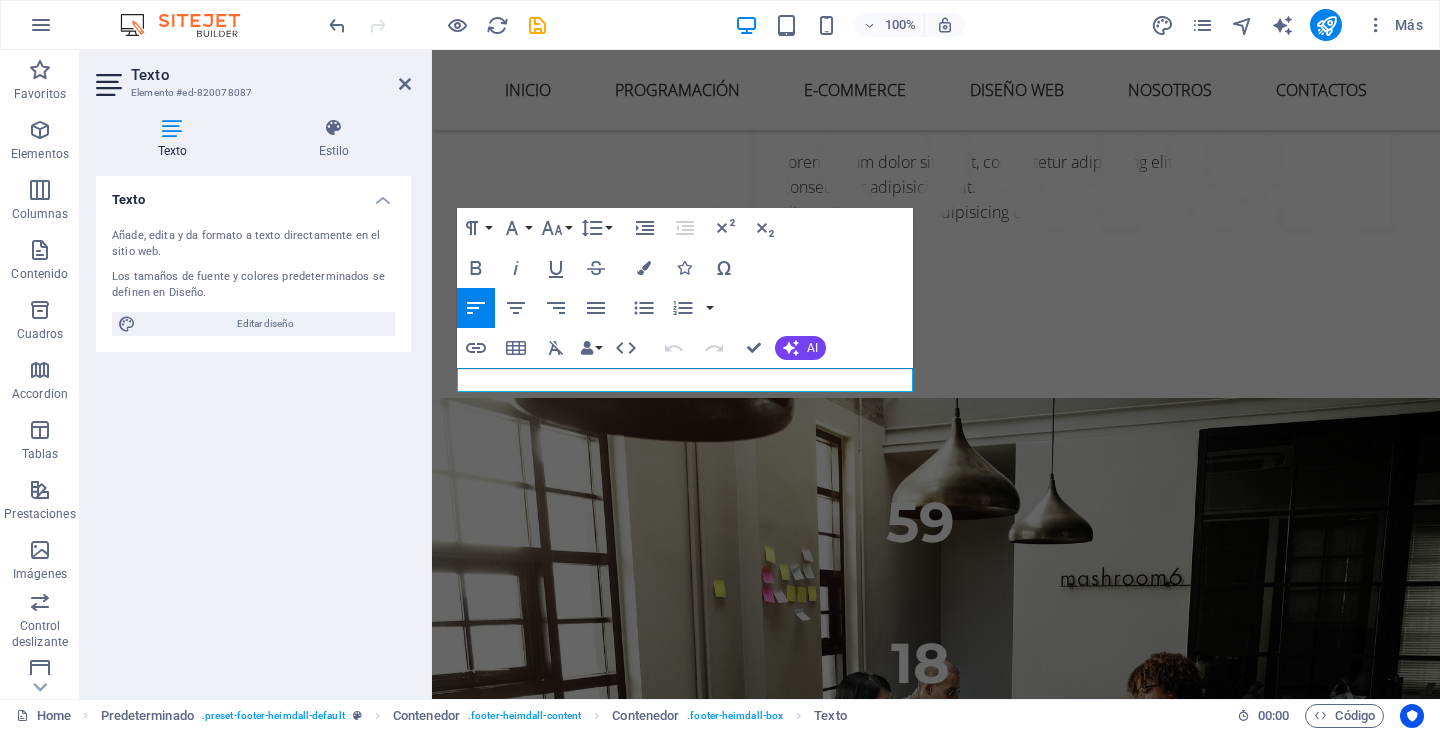 scroll, scrollTop: 8894, scrollLeft: 0, axis: vertical 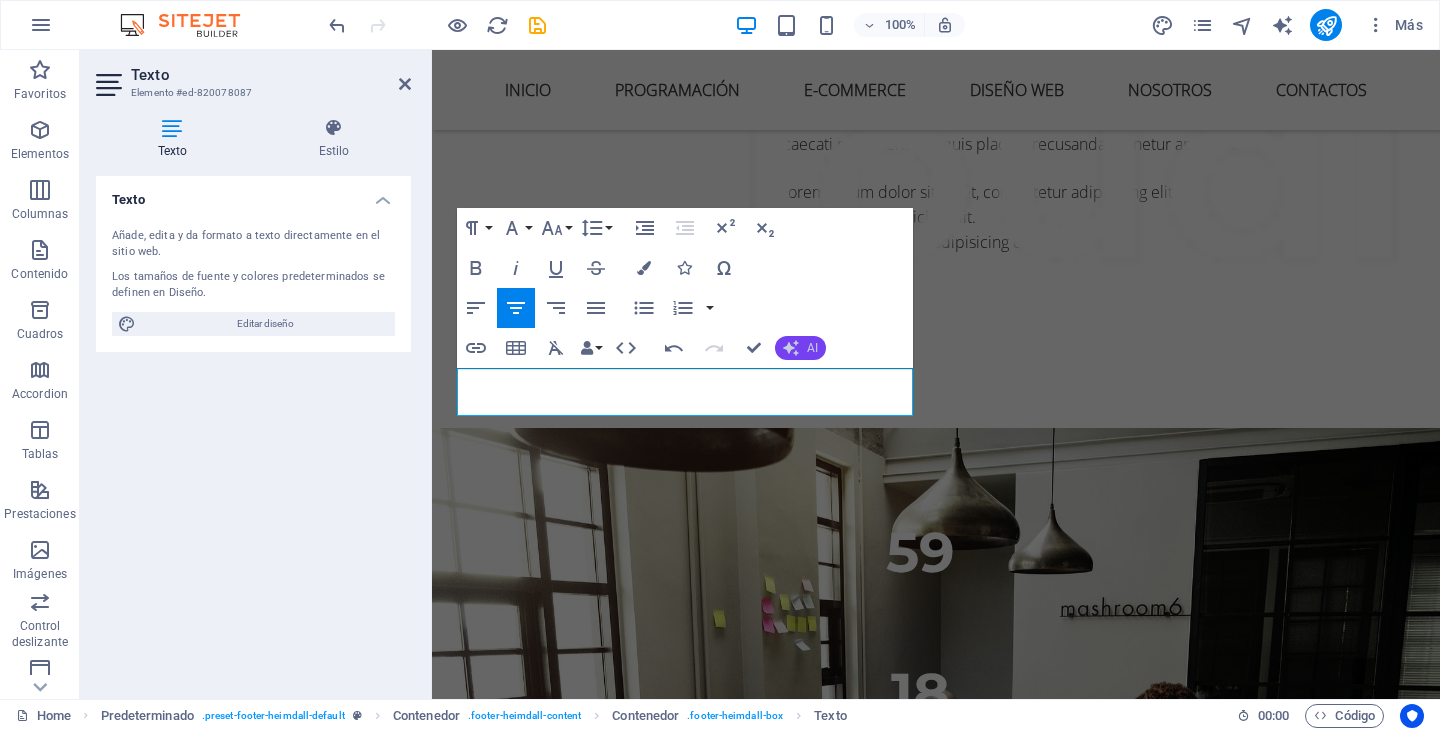 click 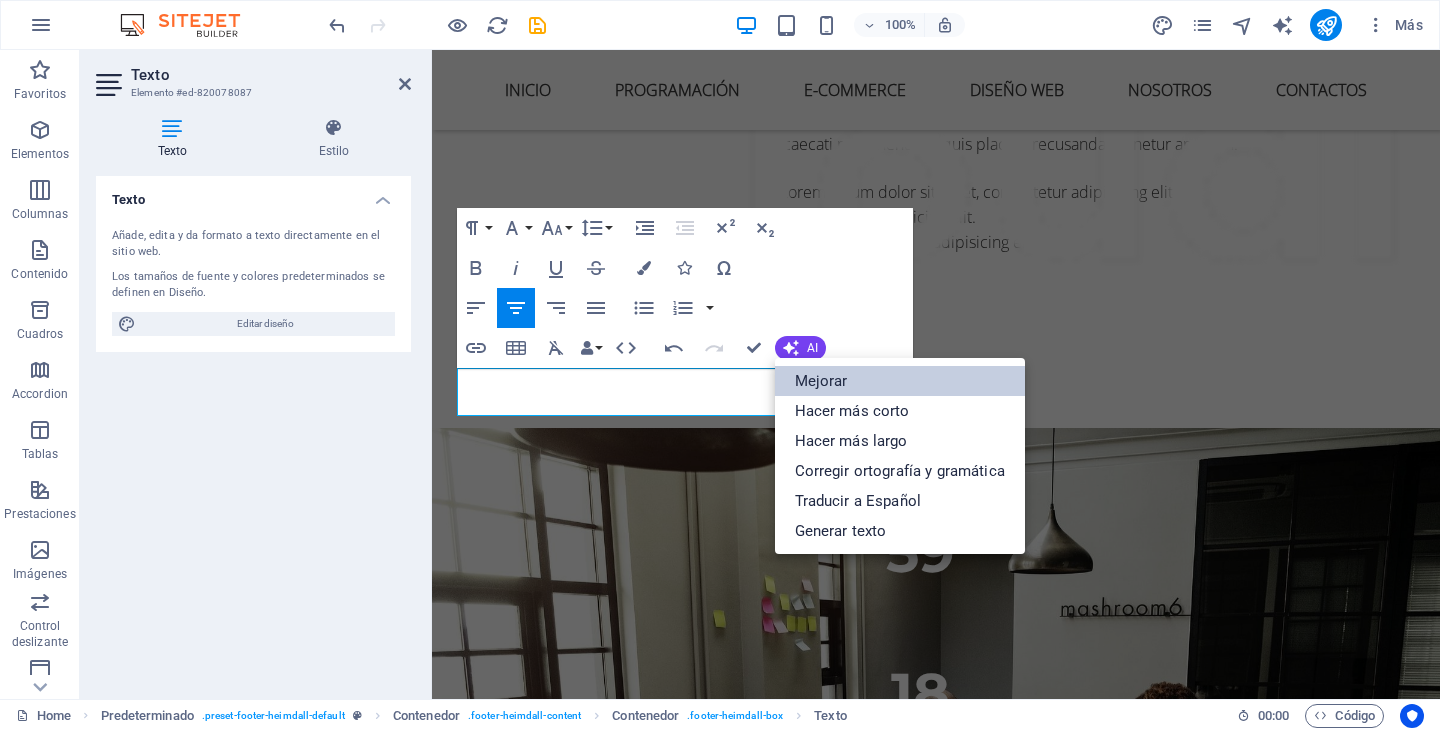 click on "Mejorar" at bounding box center [900, 381] 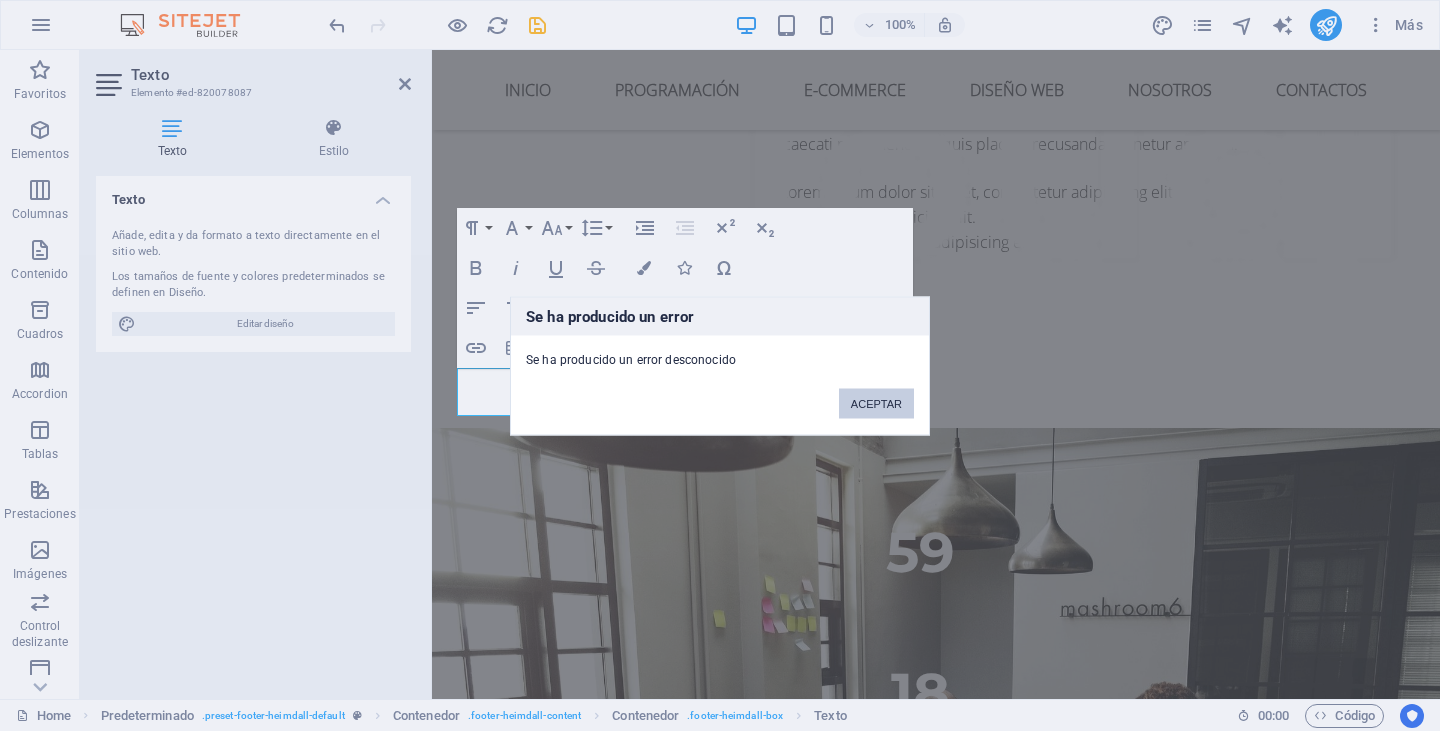 click on "ACEPTAR" at bounding box center [876, 403] 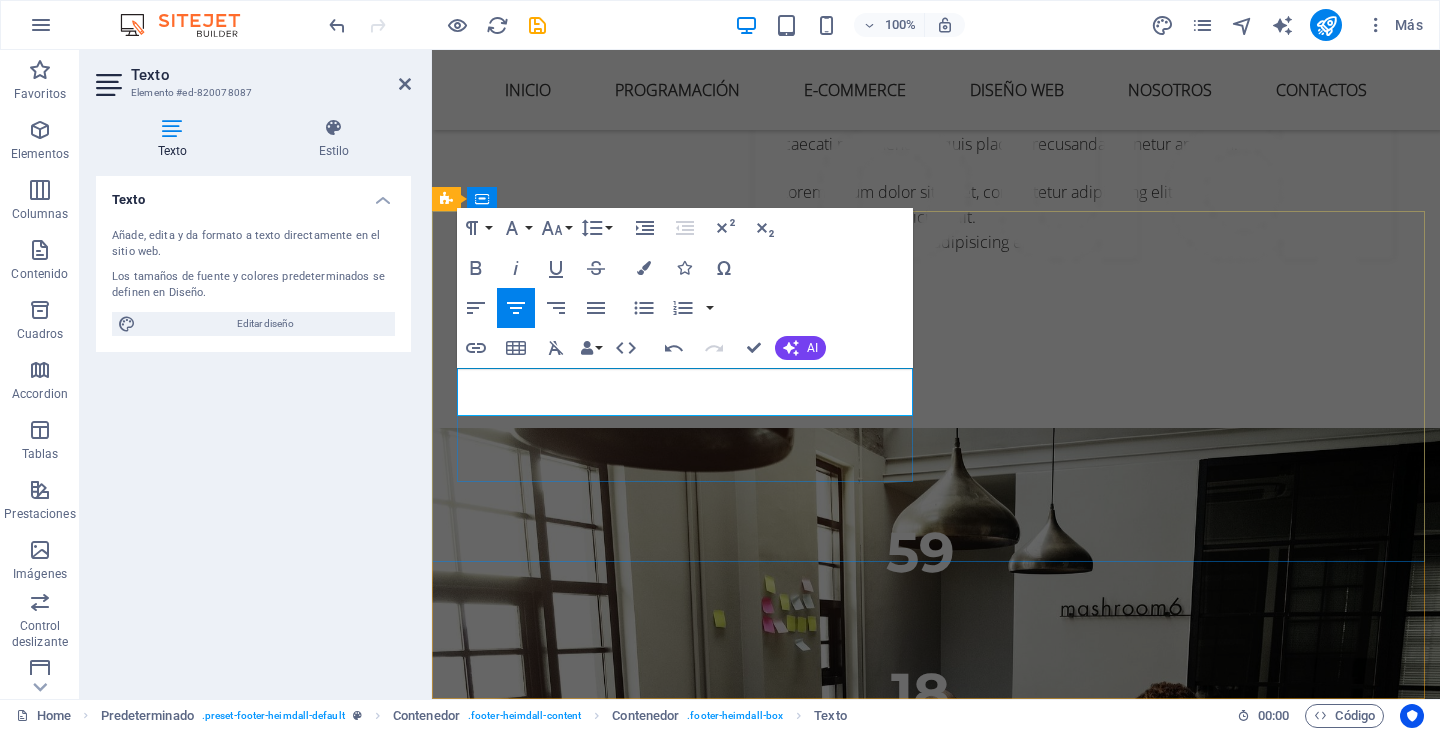 click on "En desarrollo ace estamos comprometidos con nuestros clientes" at bounding box center (920, 5845) 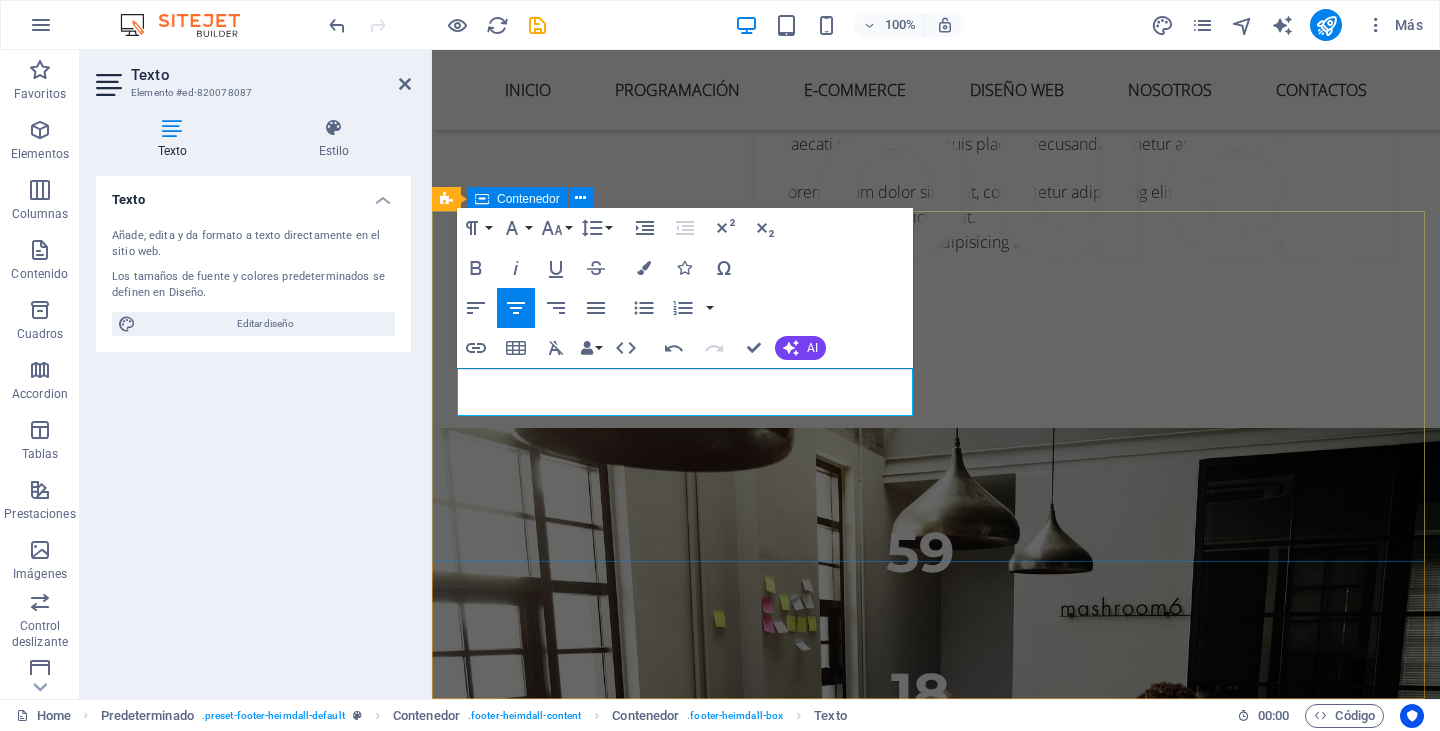 drag, startPoint x: 758, startPoint y: 395, endPoint x: 446, endPoint y: 361, distance: 313.8471 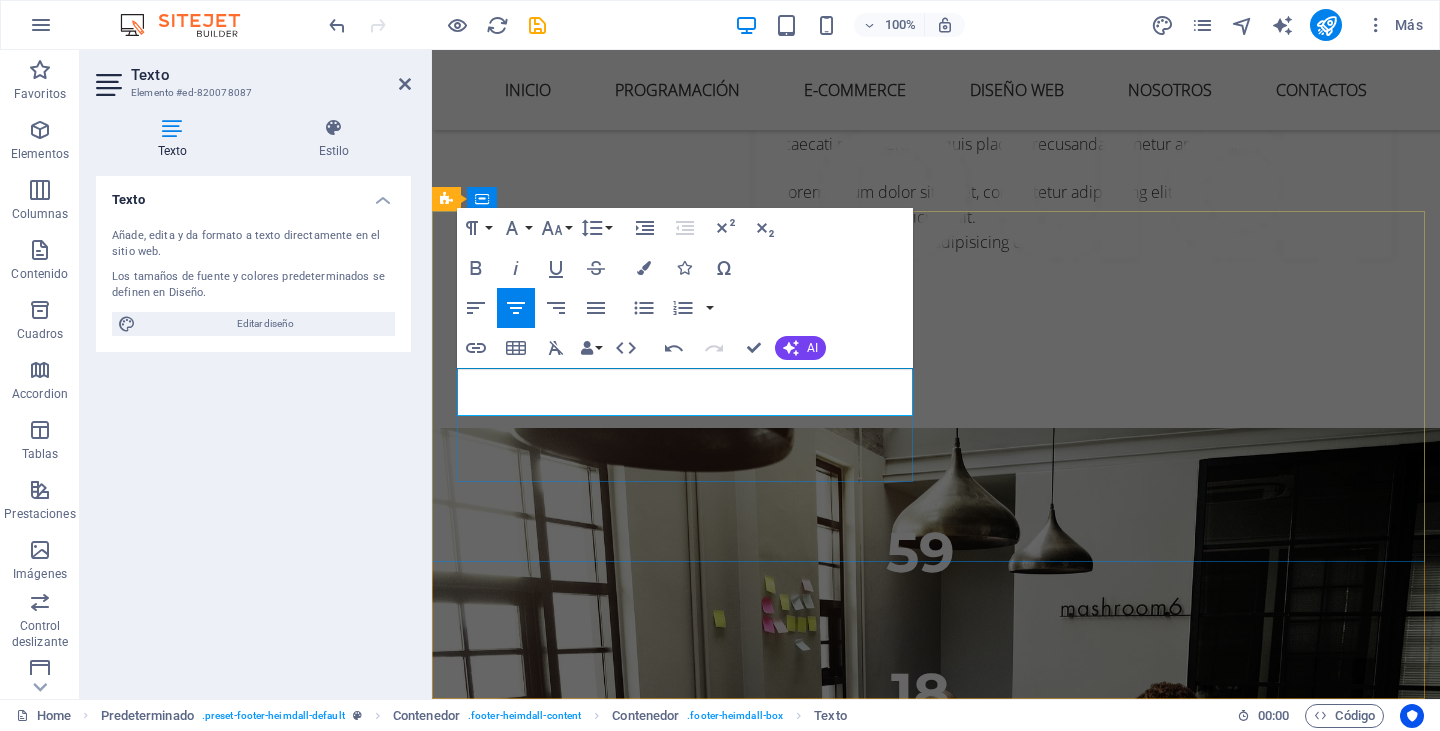 click on "En desarrollo ace estamos comprometidos con nuestros clientes" at bounding box center [920, 5845] 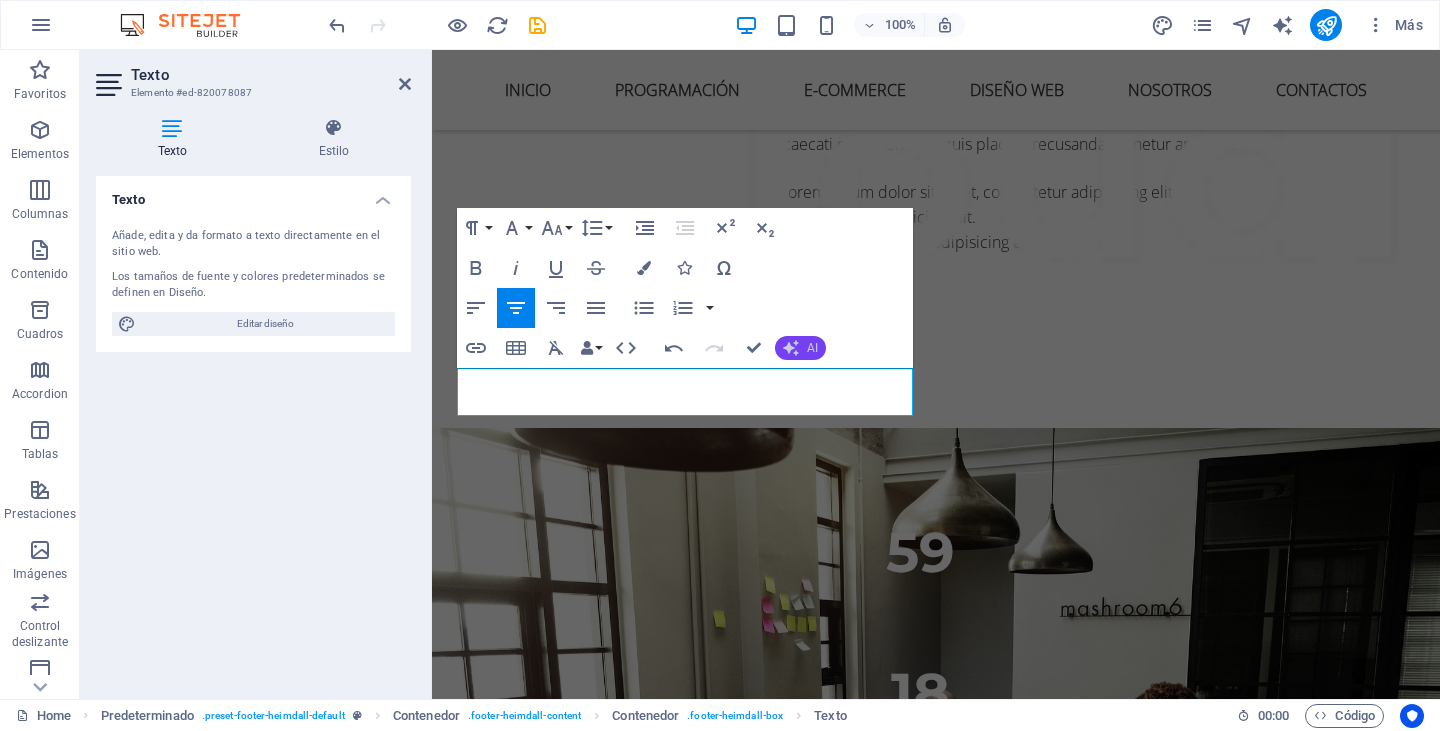 click on "AI" at bounding box center (800, 348) 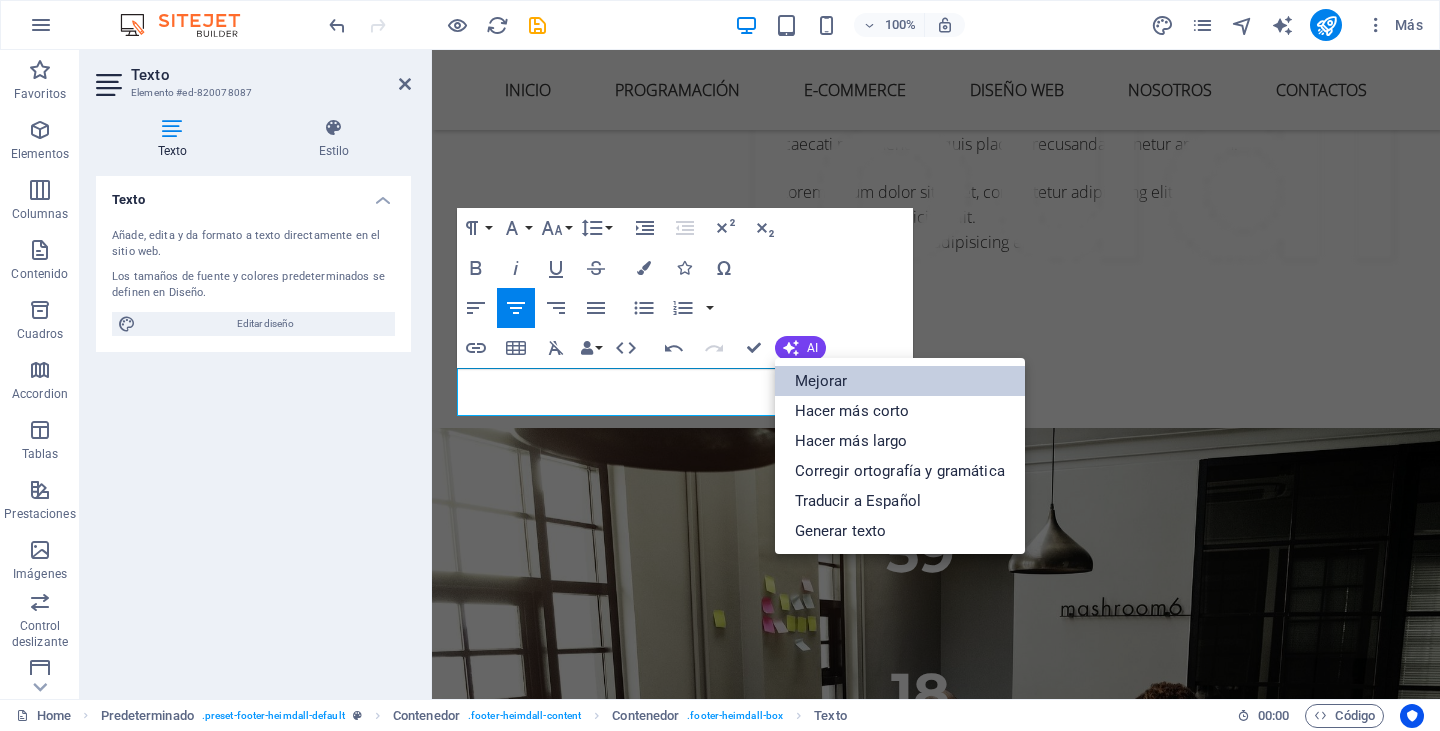 click on "Mejorar" at bounding box center [900, 381] 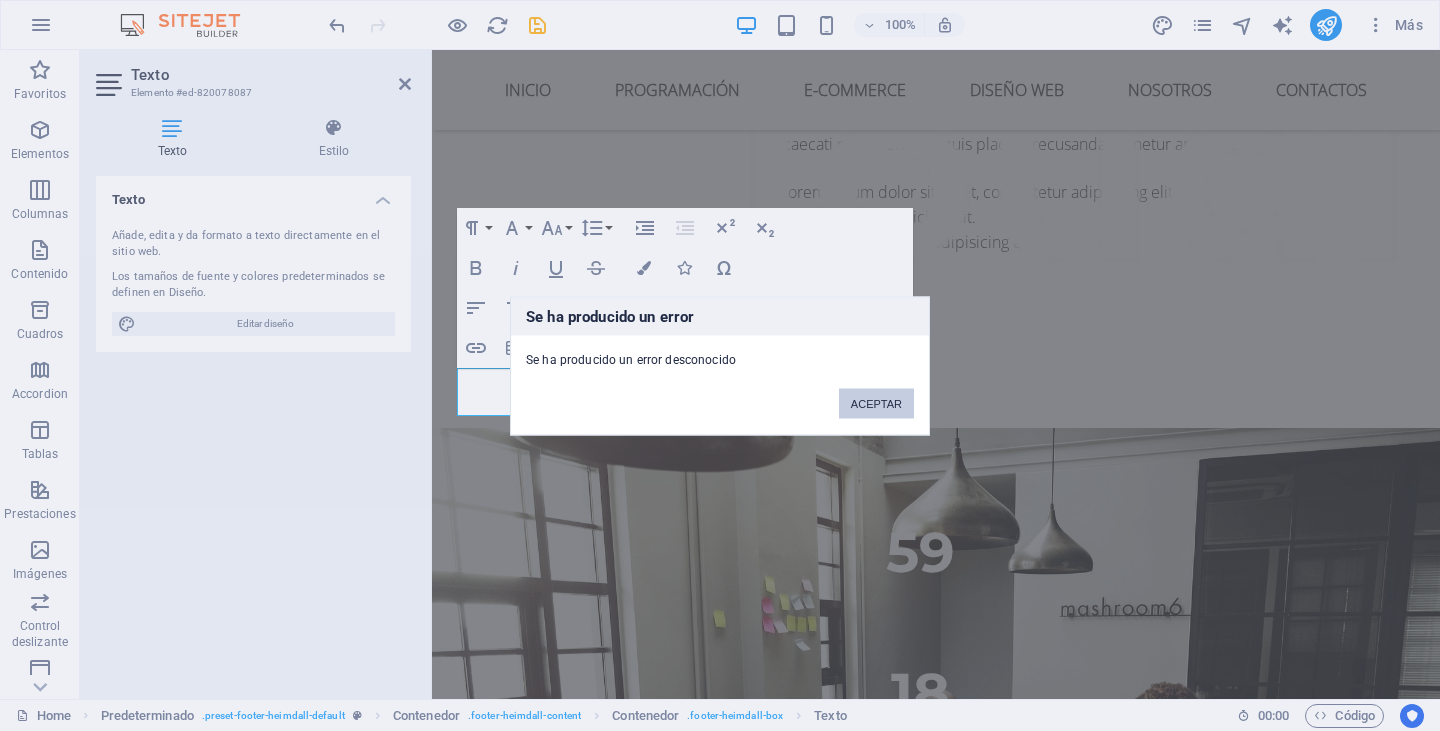 click on "ACEPTAR" at bounding box center [876, 403] 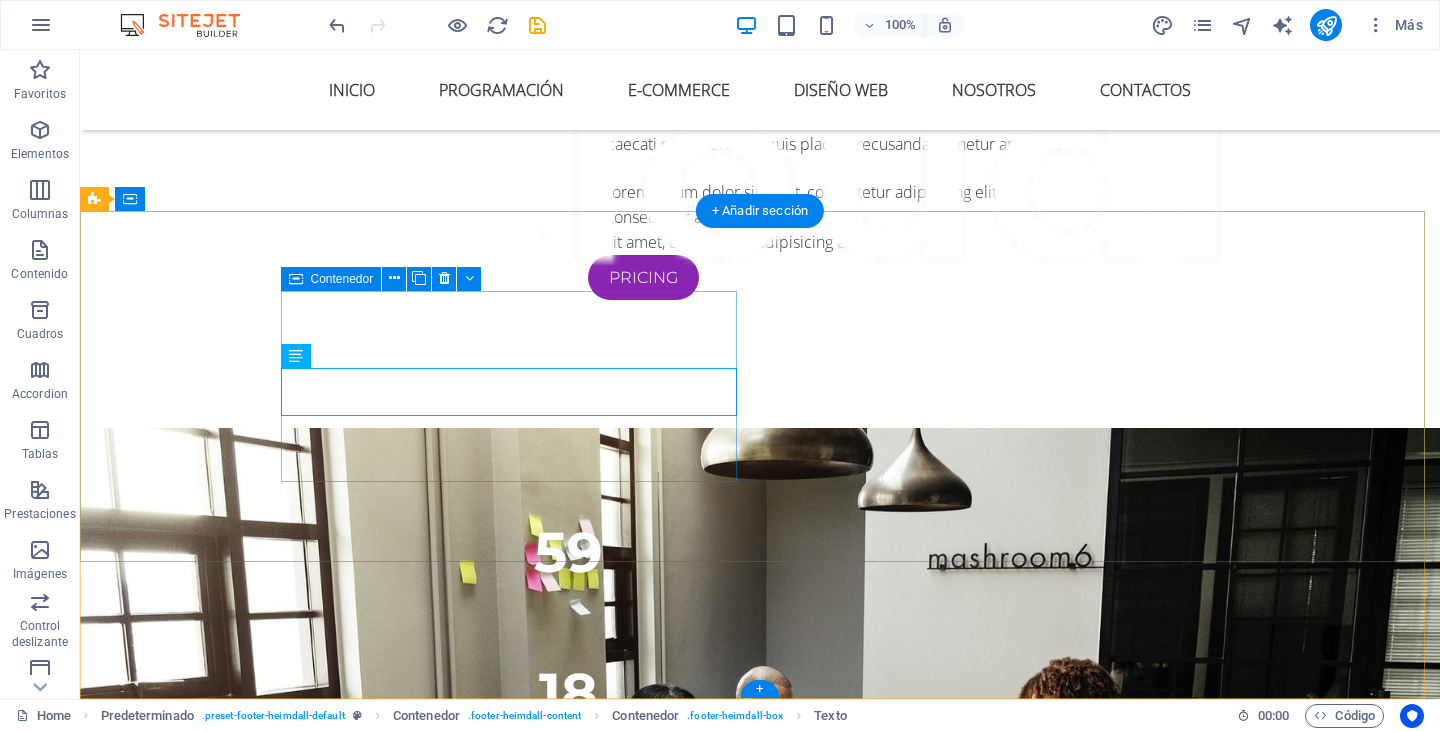 click on "En desarrollo ace estamos comprometidos con nuestros clientes" at bounding box center (568, 5806) 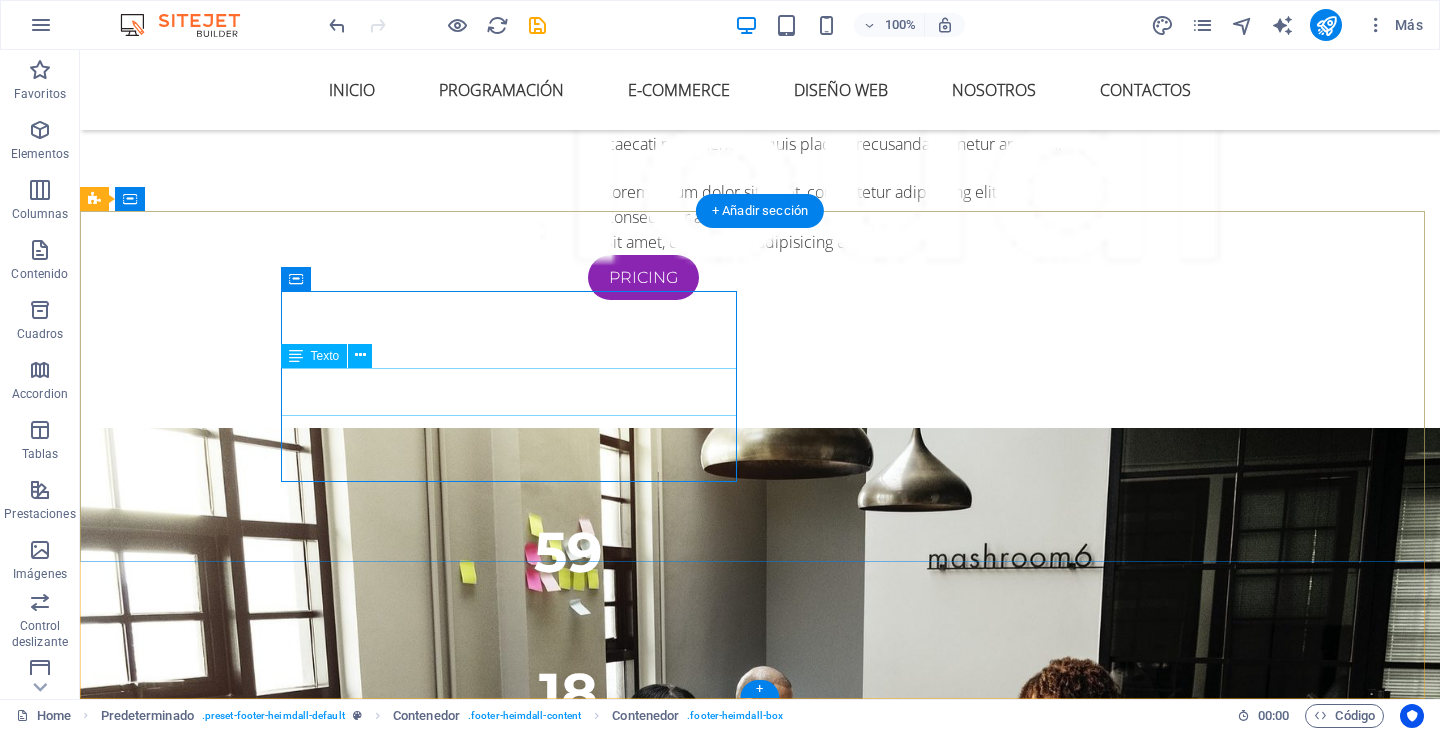 click on "En desarrollo ace estamos comprometidos con nuestros clientes" at bounding box center (568, 5845) 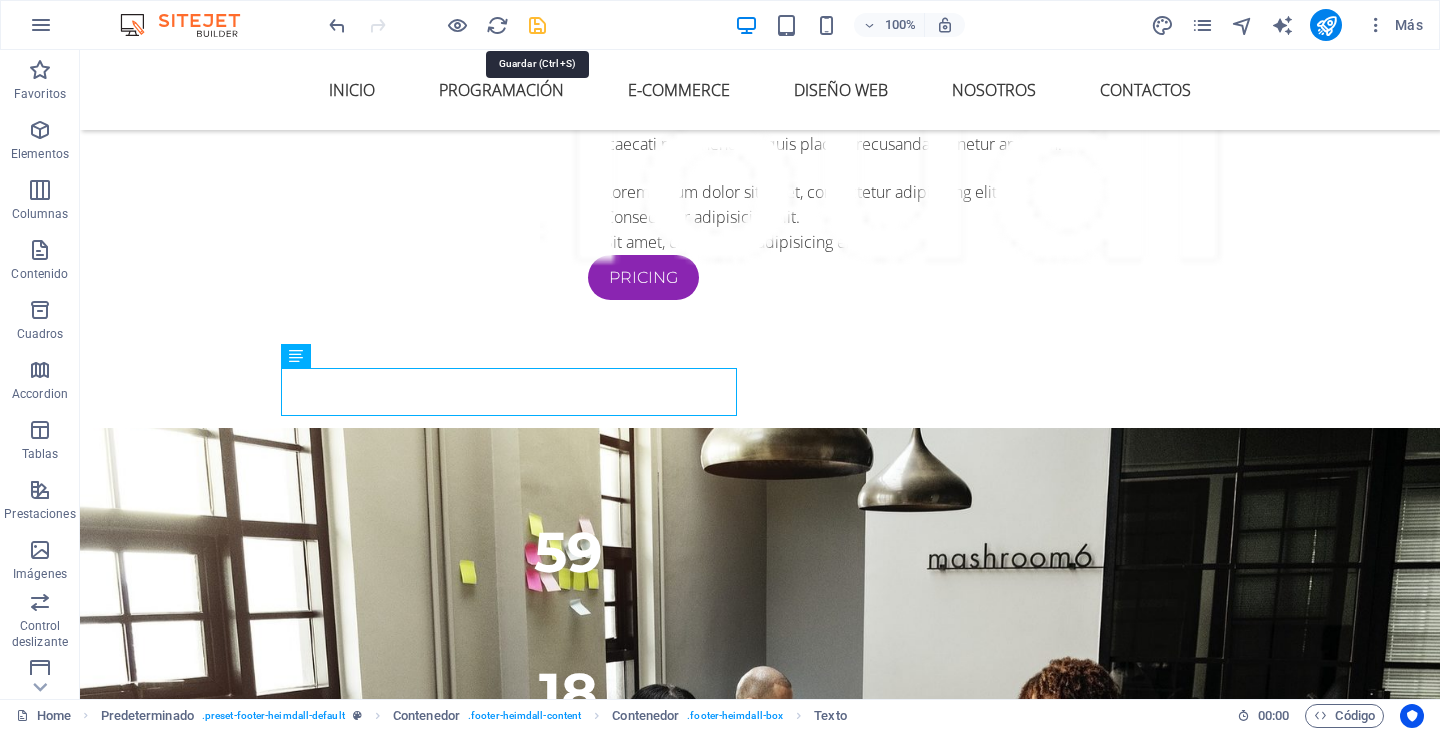 click at bounding box center (537, 25) 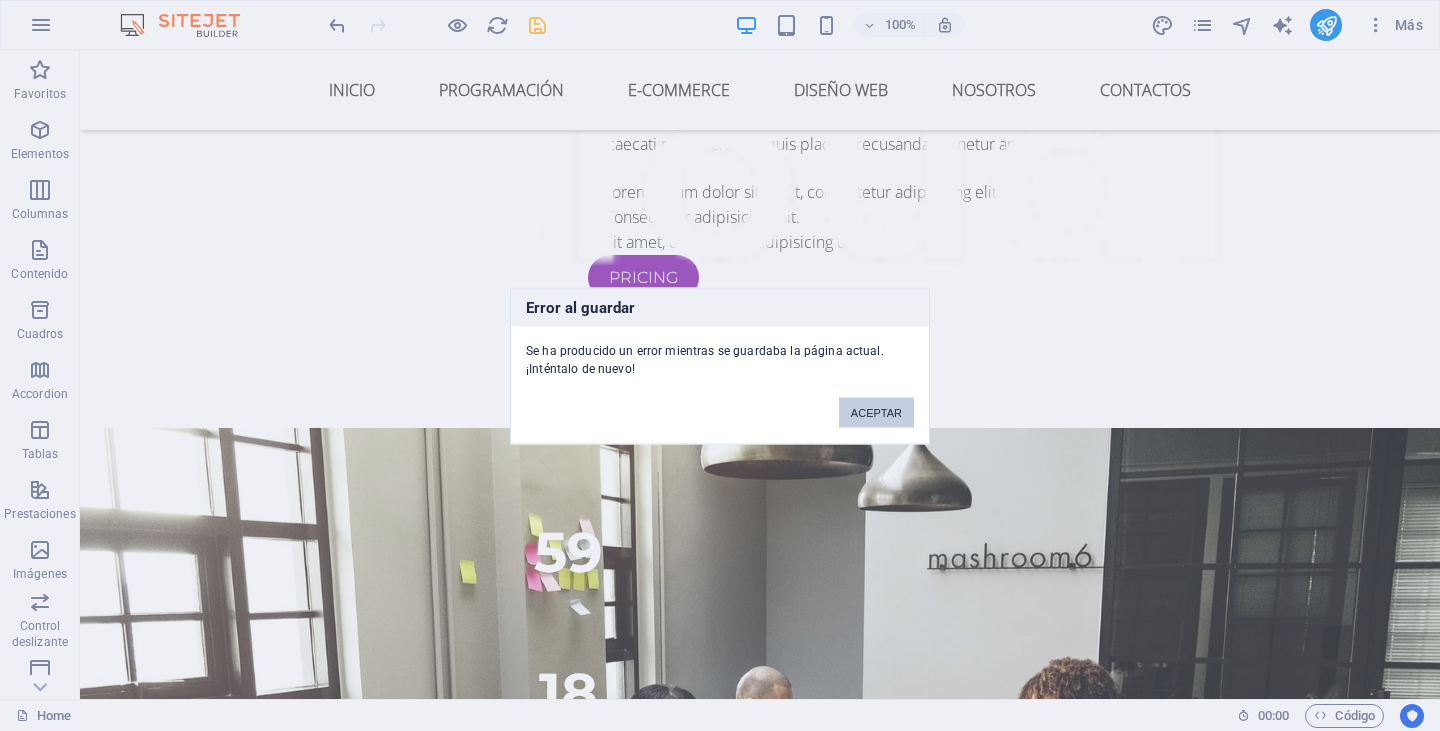 click on "ACEPTAR" at bounding box center [876, 412] 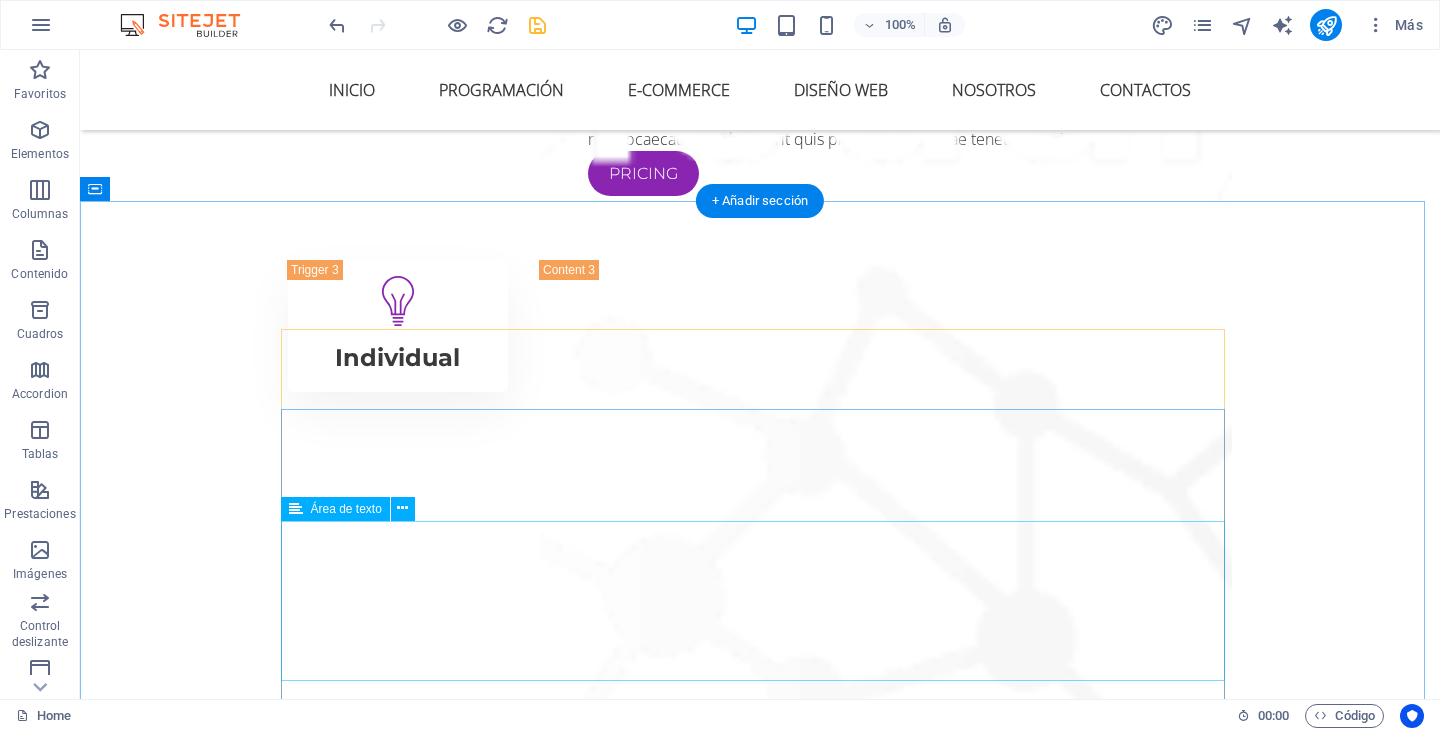 scroll, scrollTop: 8194, scrollLeft: 0, axis: vertical 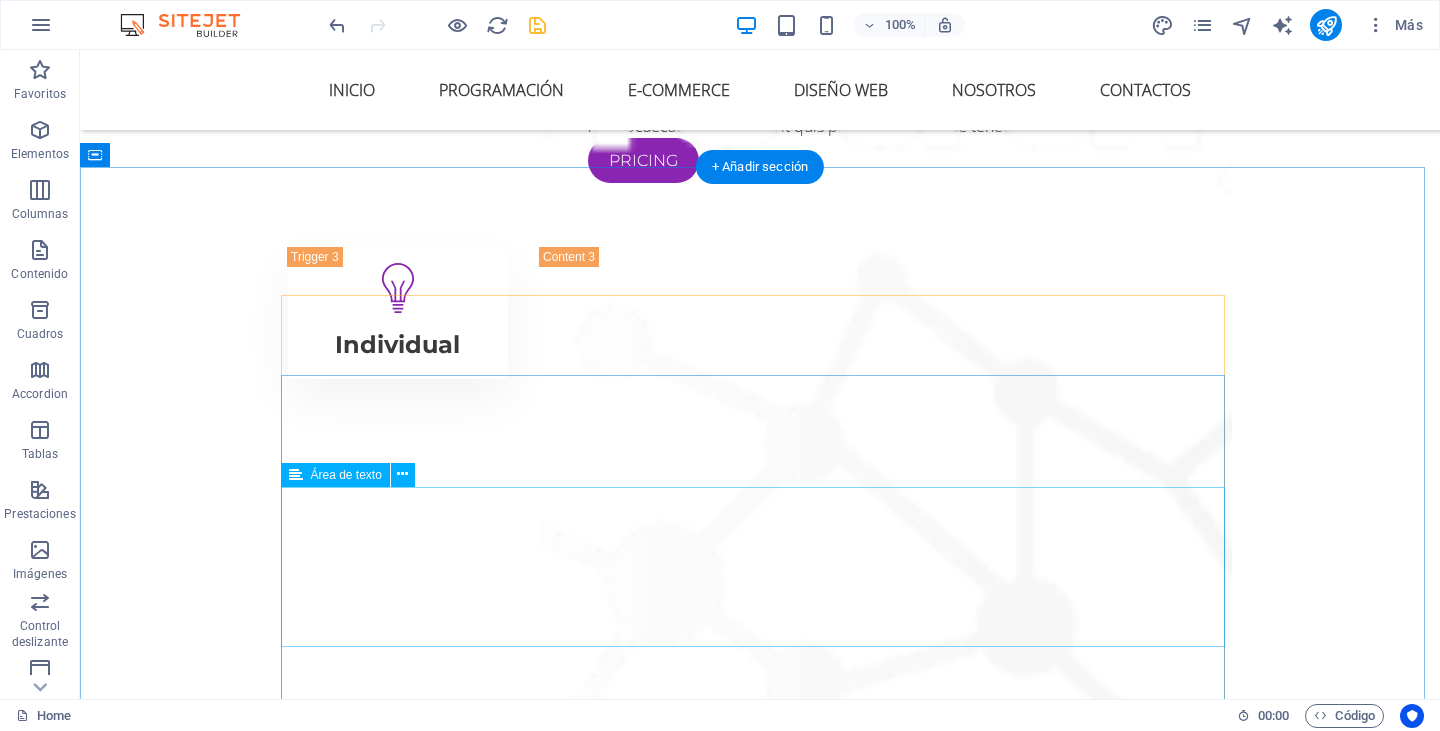 drag, startPoint x: 452, startPoint y: 524, endPoint x: 485, endPoint y: 458, distance: 73.790245 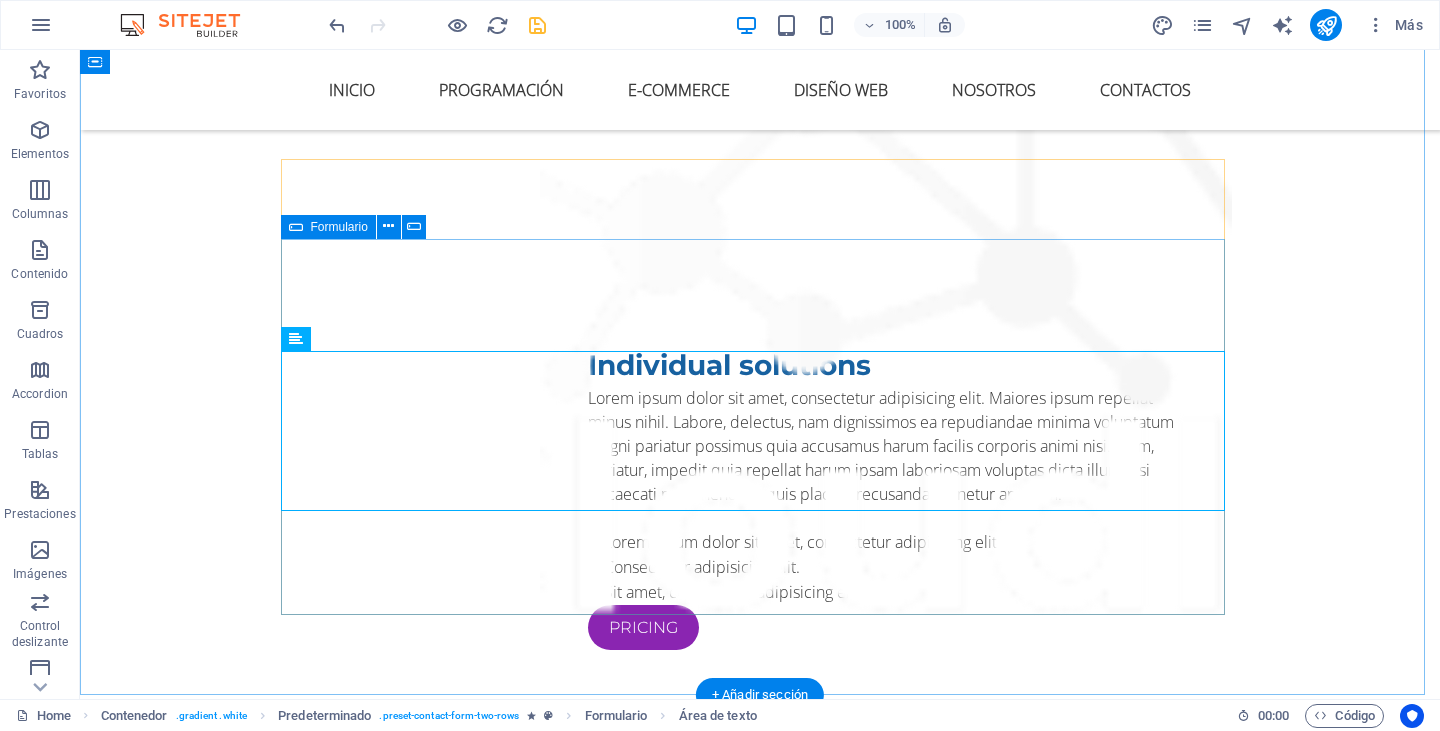 scroll, scrollTop: 8294, scrollLeft: 0, axis: vertical 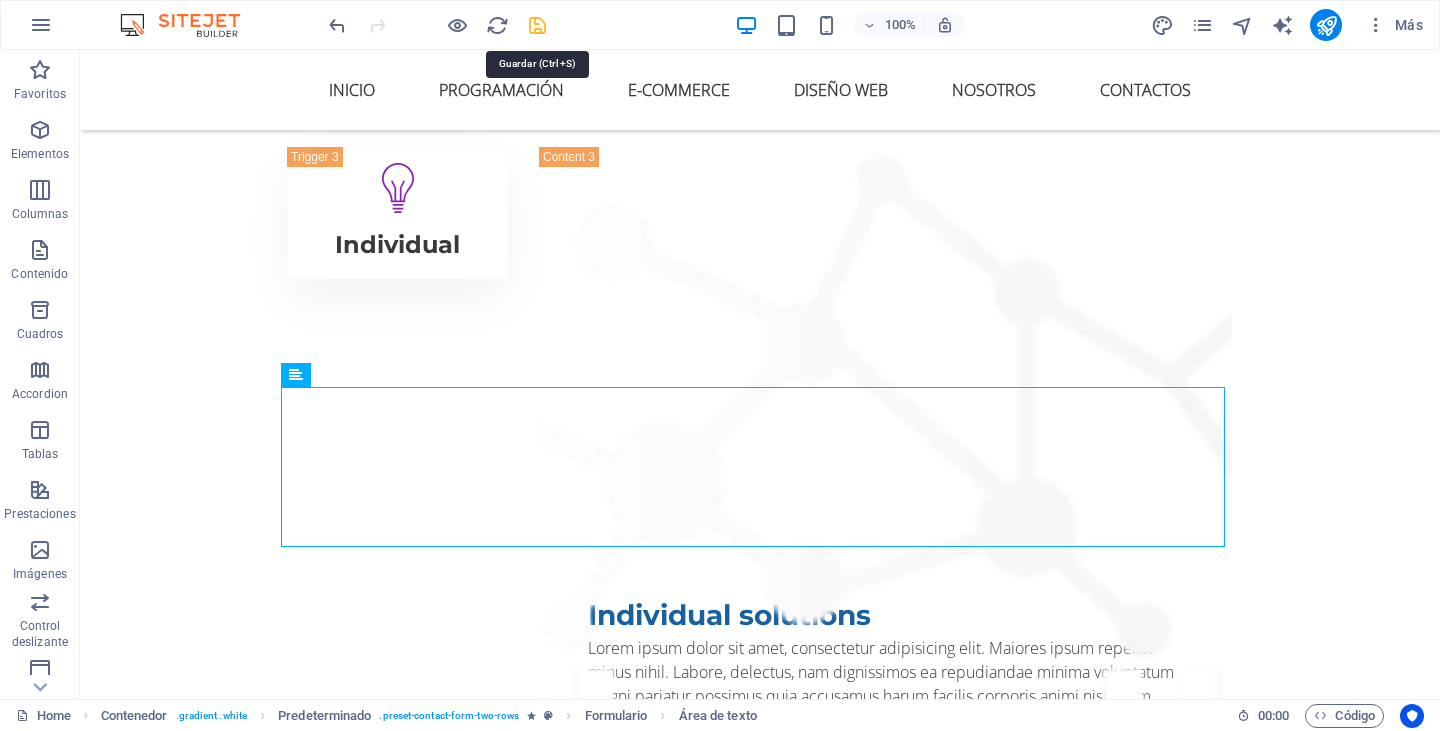 click at bounding box center (537, 25) 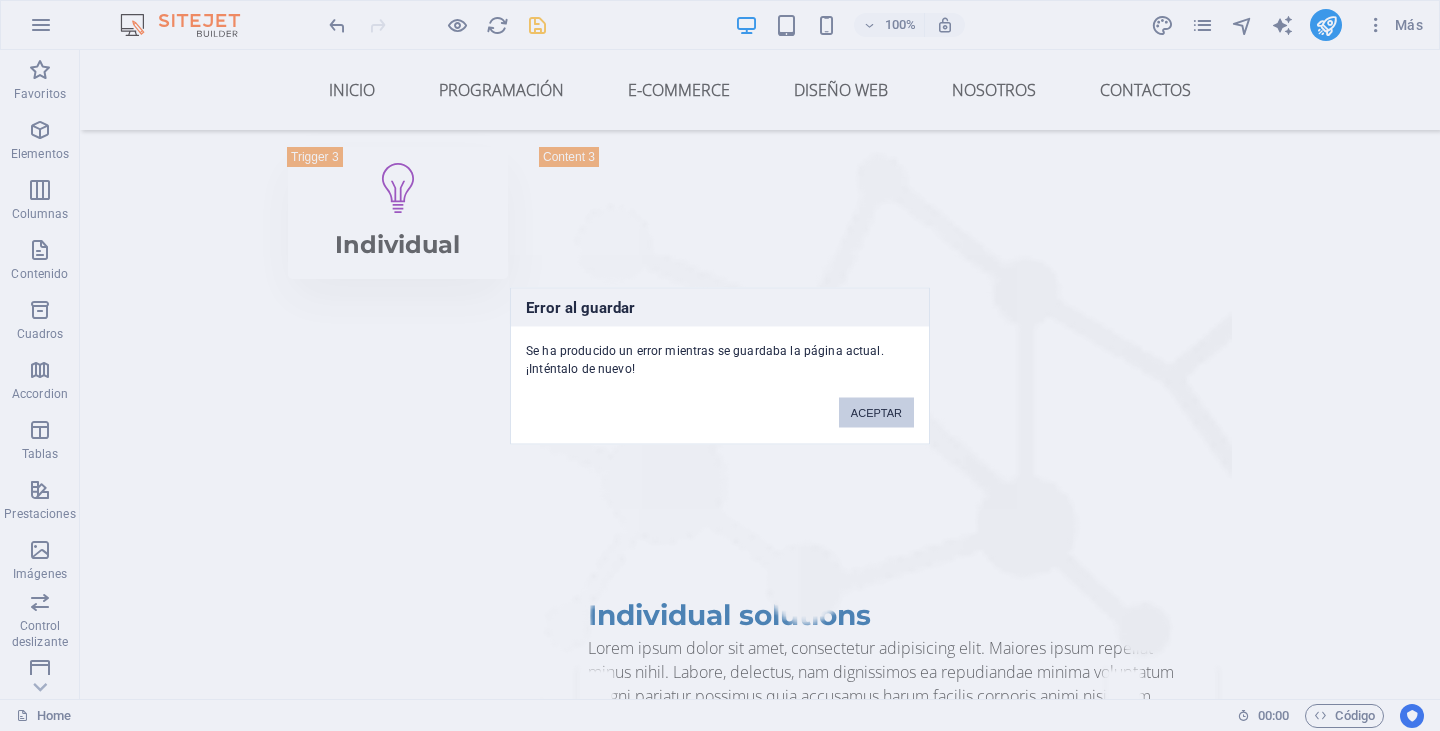 drag, startPoint x: 868, startPoint y: 410, endPoint x: 656, endPoint y: 390, distance: 212.9413 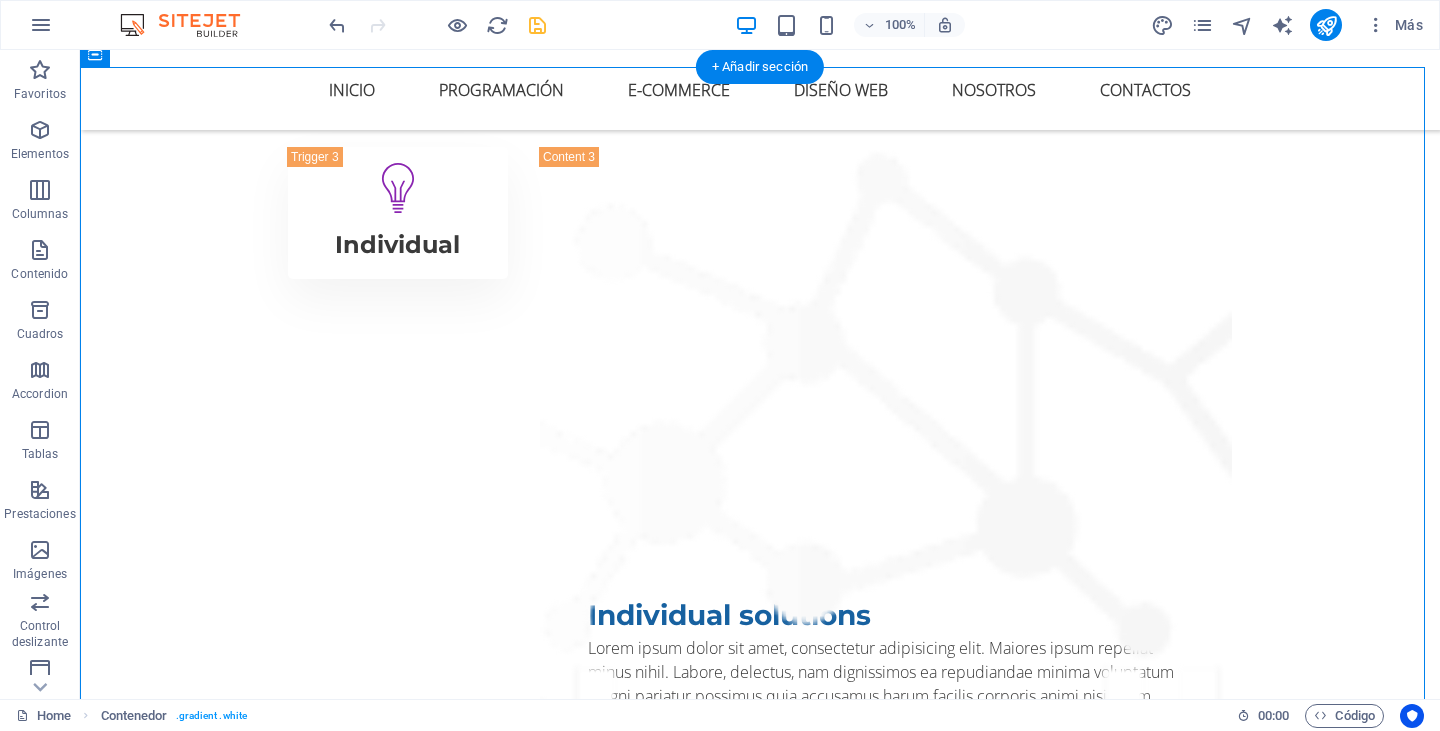 drag, startPoint x: 463, startPoint y: 415, endPoint x: 137, endPoint y: 387, distance: 327.20026 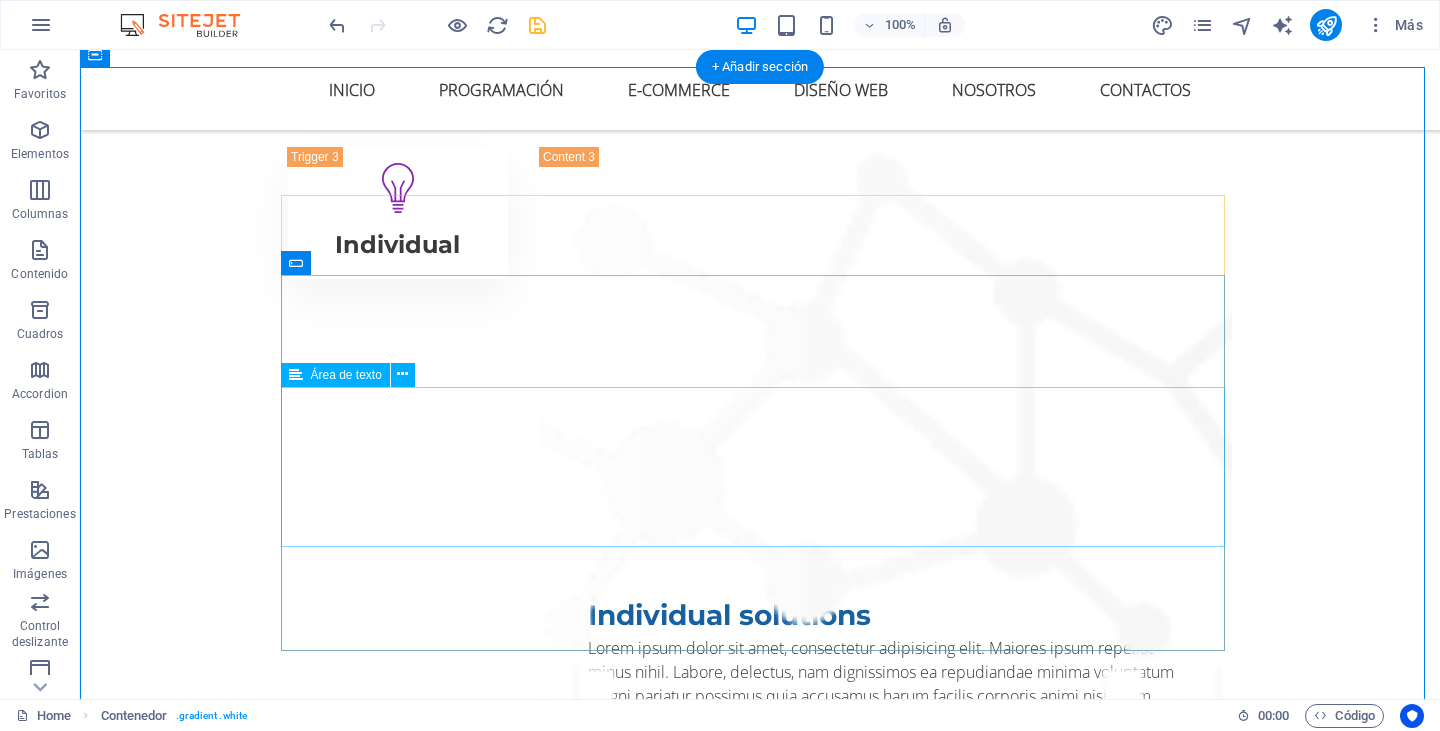 click on "GQEW4RHB4BWR" 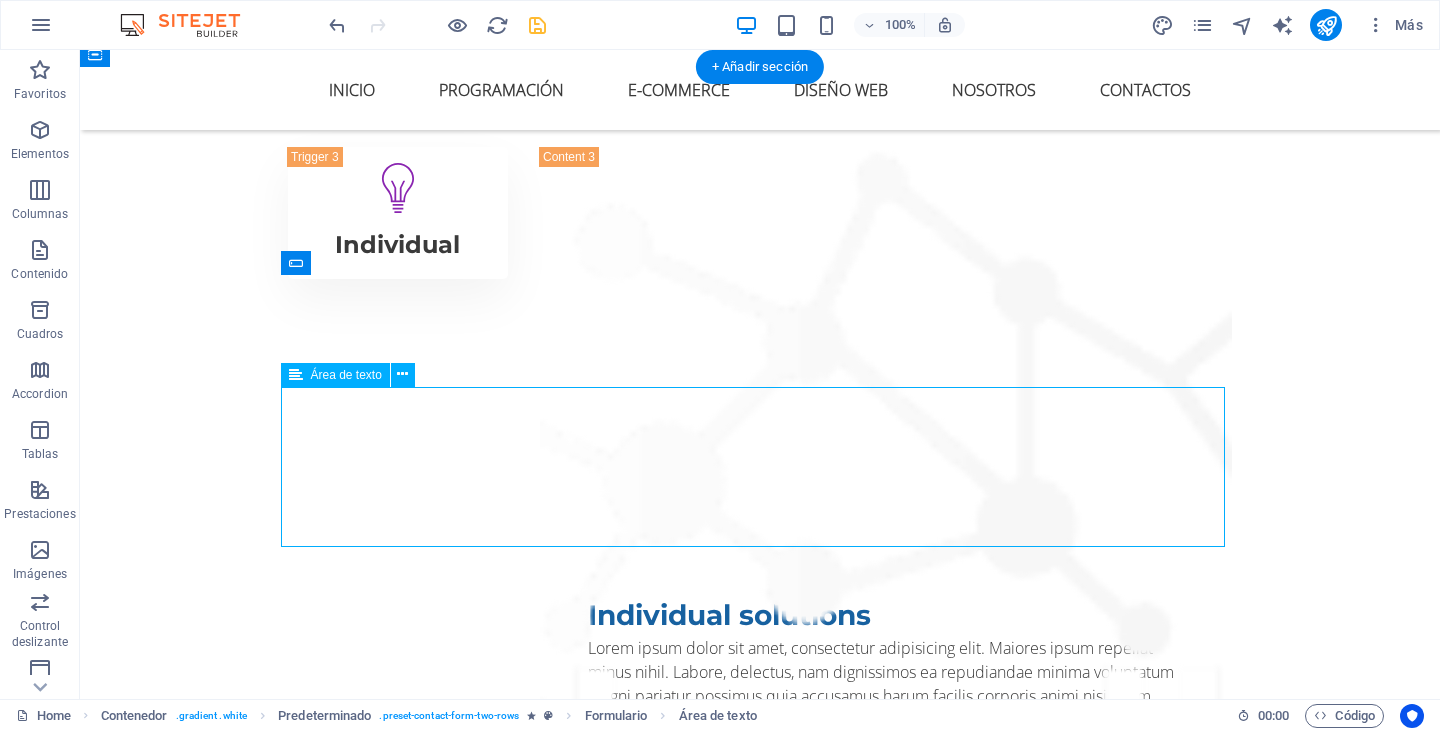 click on "GQEW4RHB4BWR" 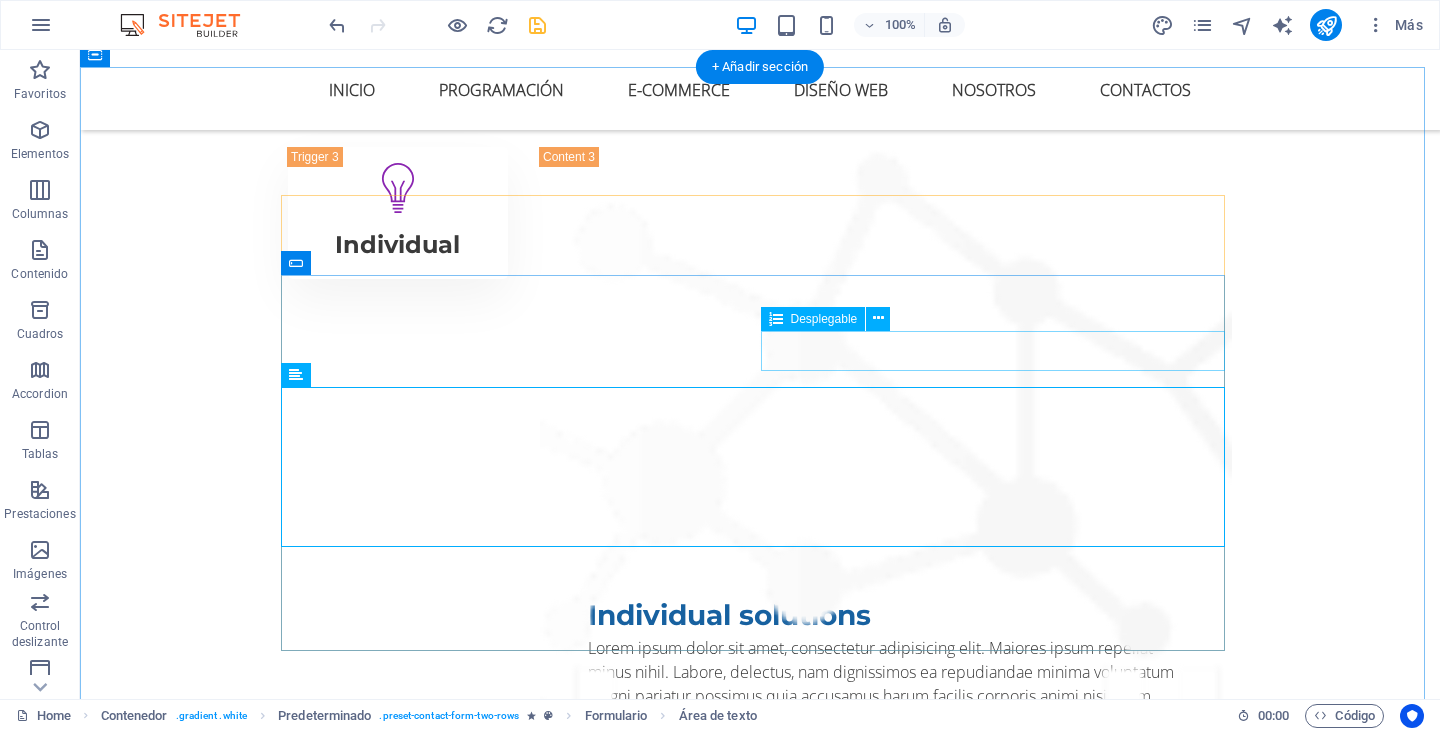 click on "diseño web Programacion E-commerce Otro" 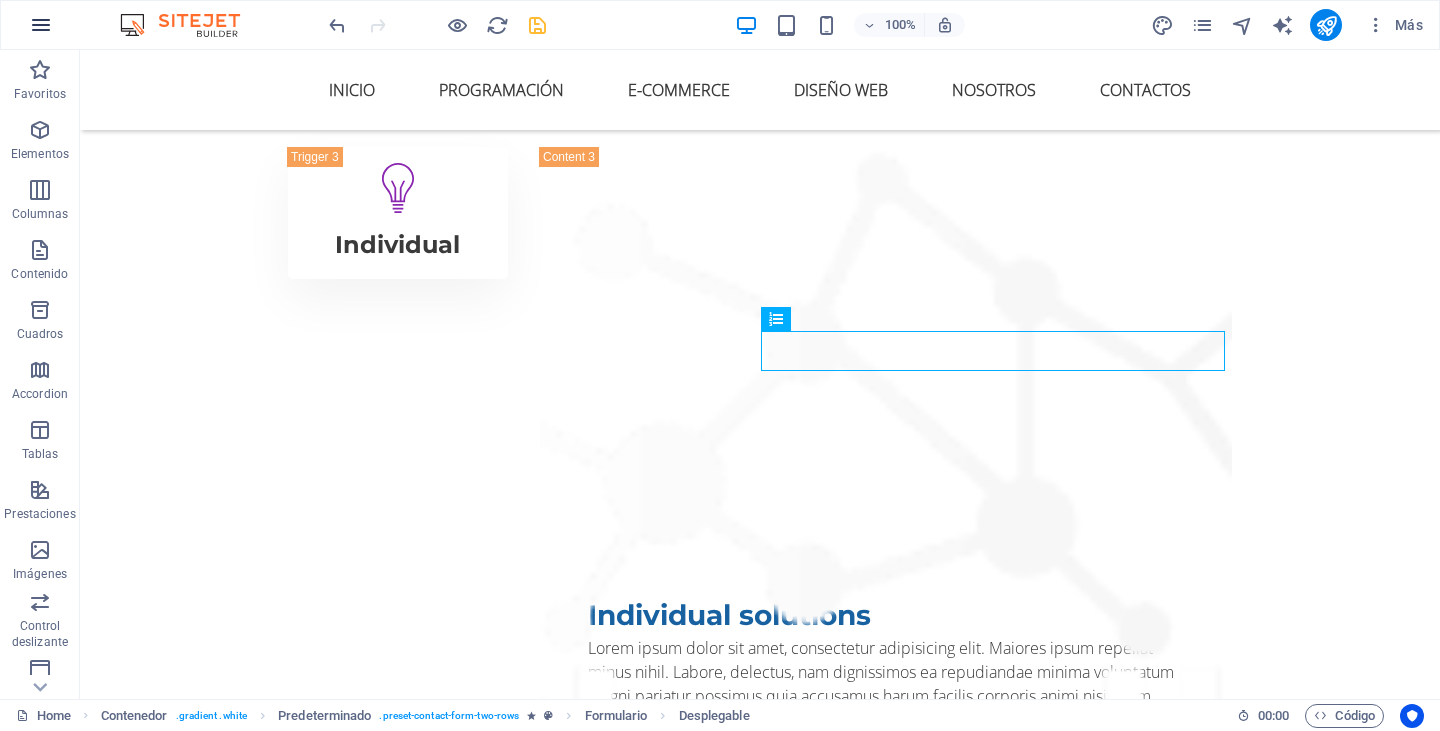 click at bounding box center (41, 25) 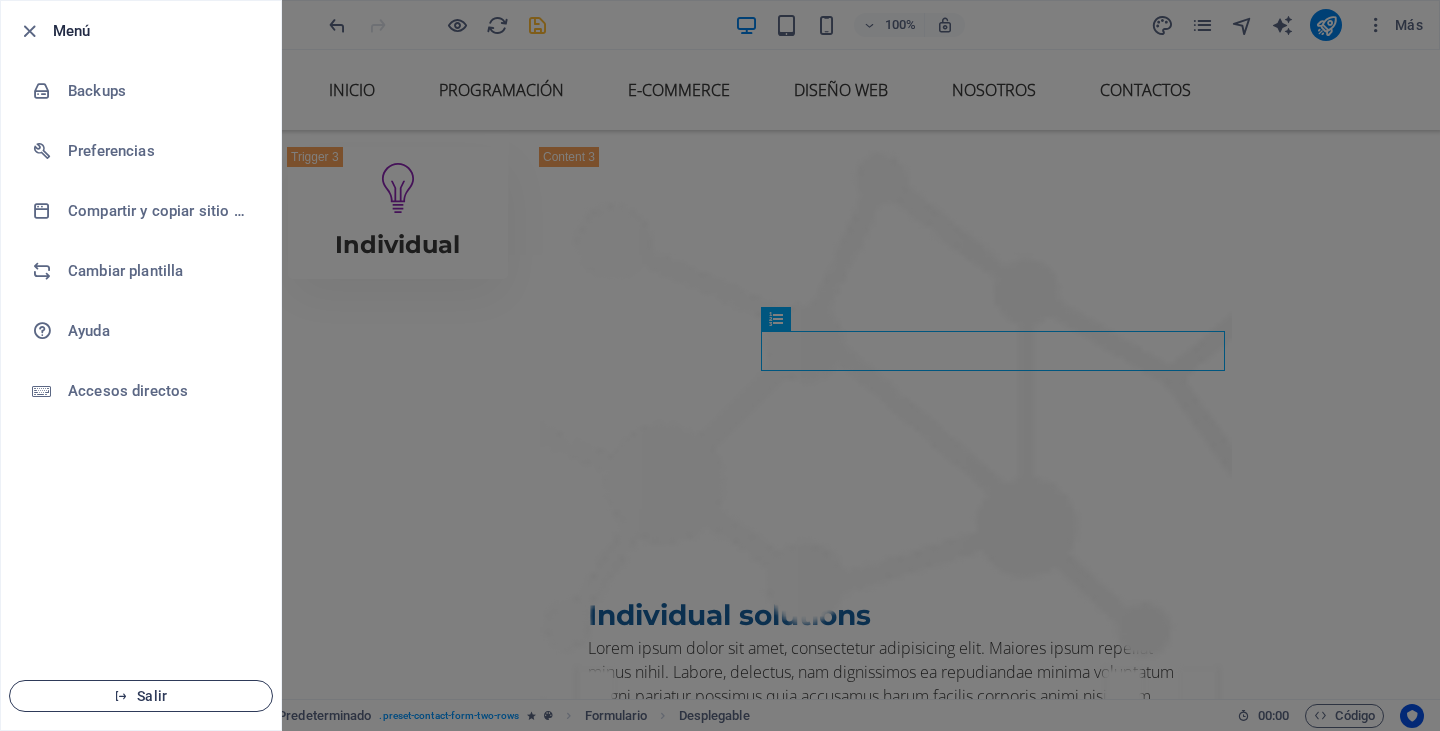 click on "Salir" at bounding box center [141, 696] 